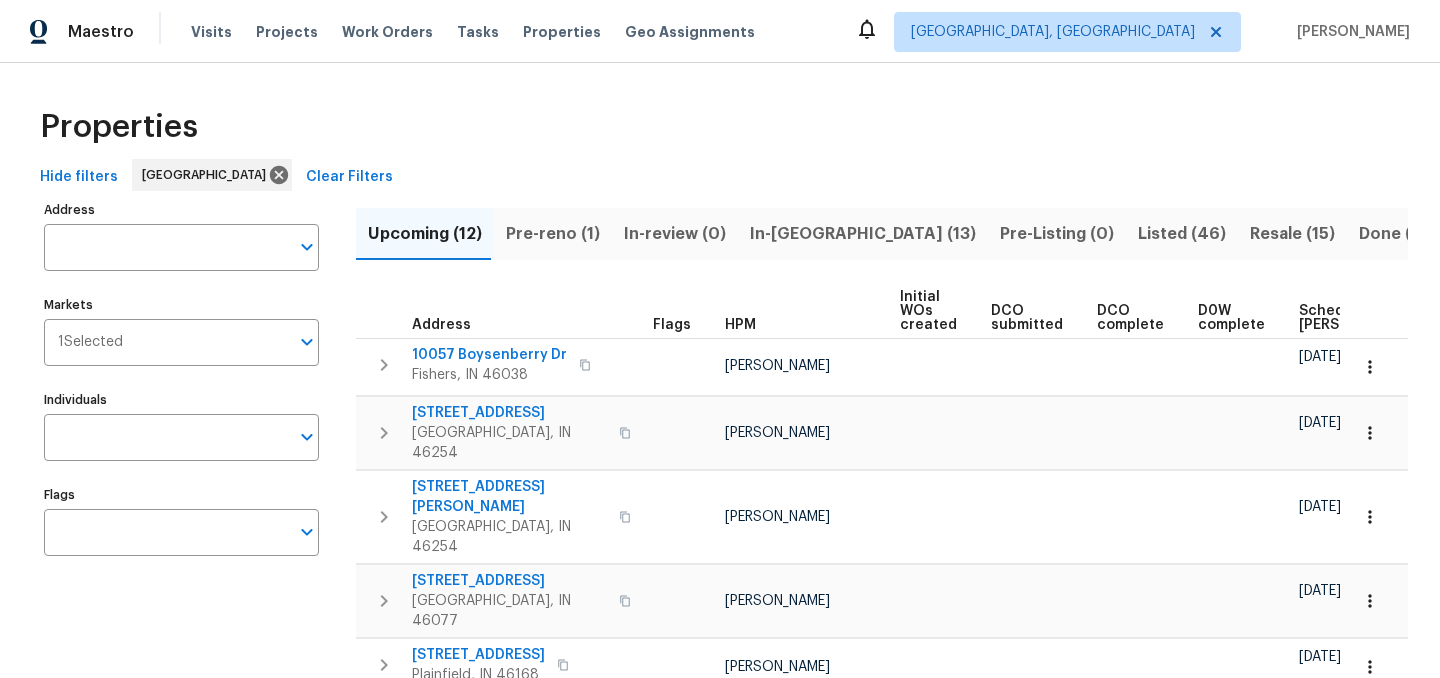 scroll, scrollTop: 0, scrollLeft: 0, axis: both 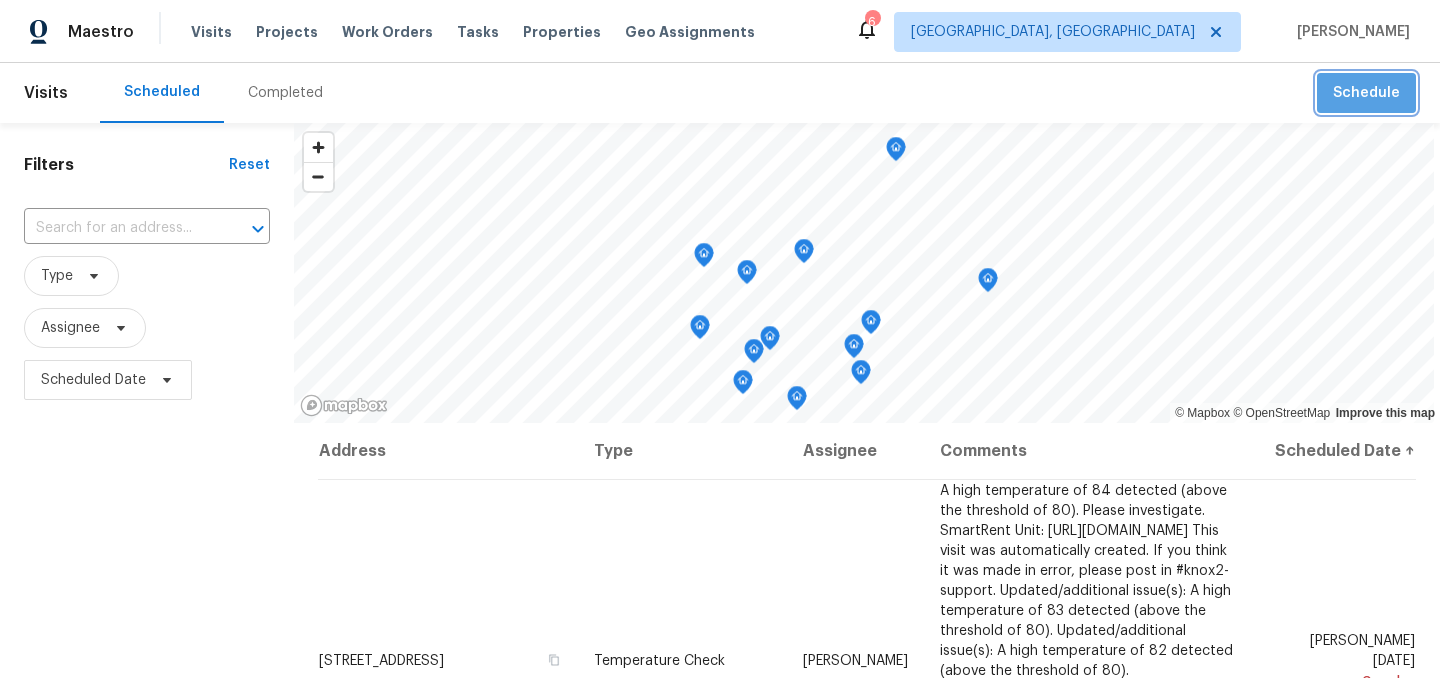 click on "Schedule" at bounding box center [1366, 93] 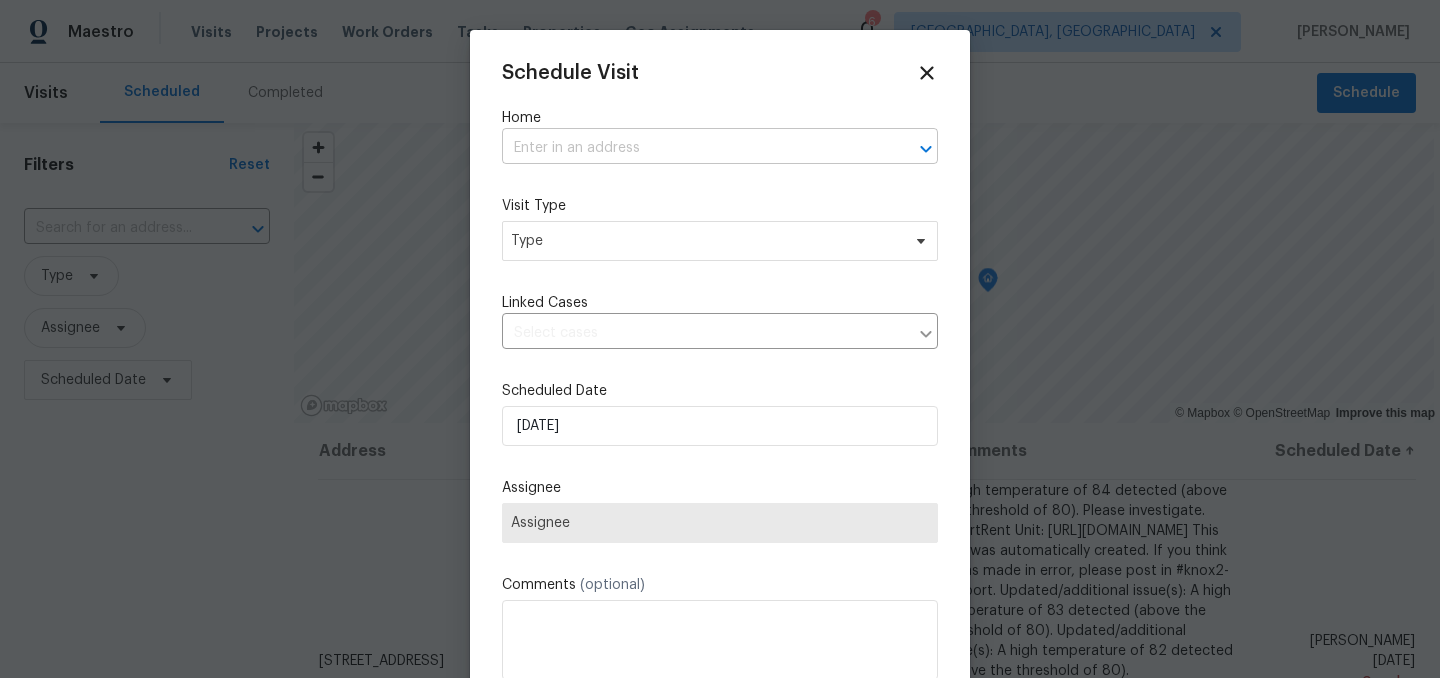 click at bounding box center [692, 148] 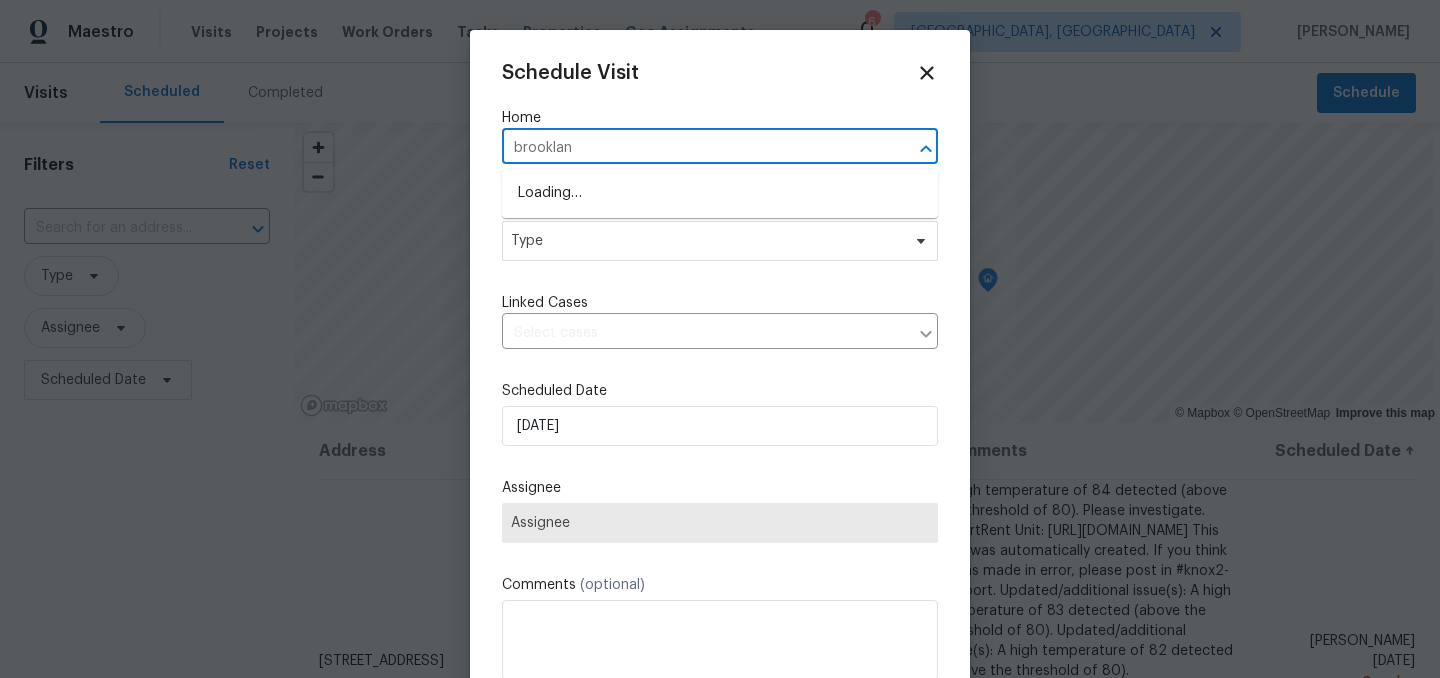 type on "brookland" 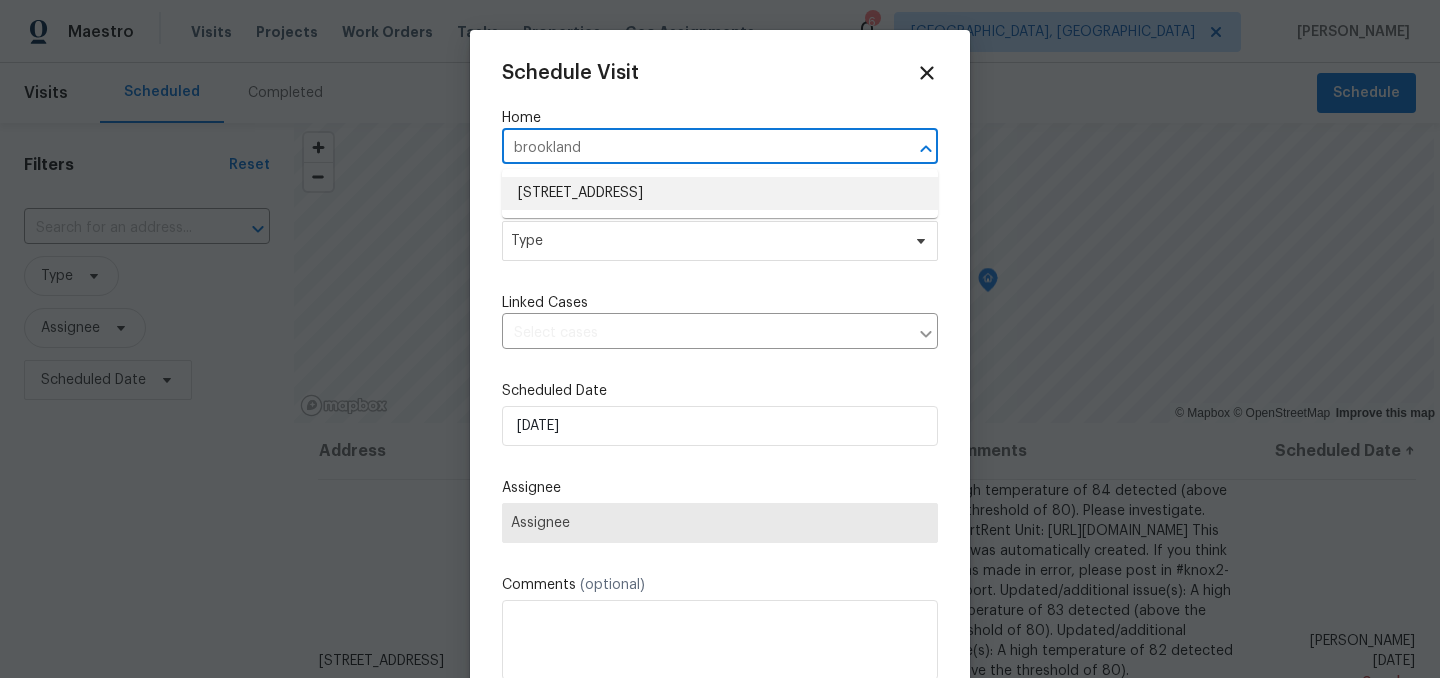 click on "81 Brookland Ln, Pittsboro, IN 46167" at bounding box center (720, 193) 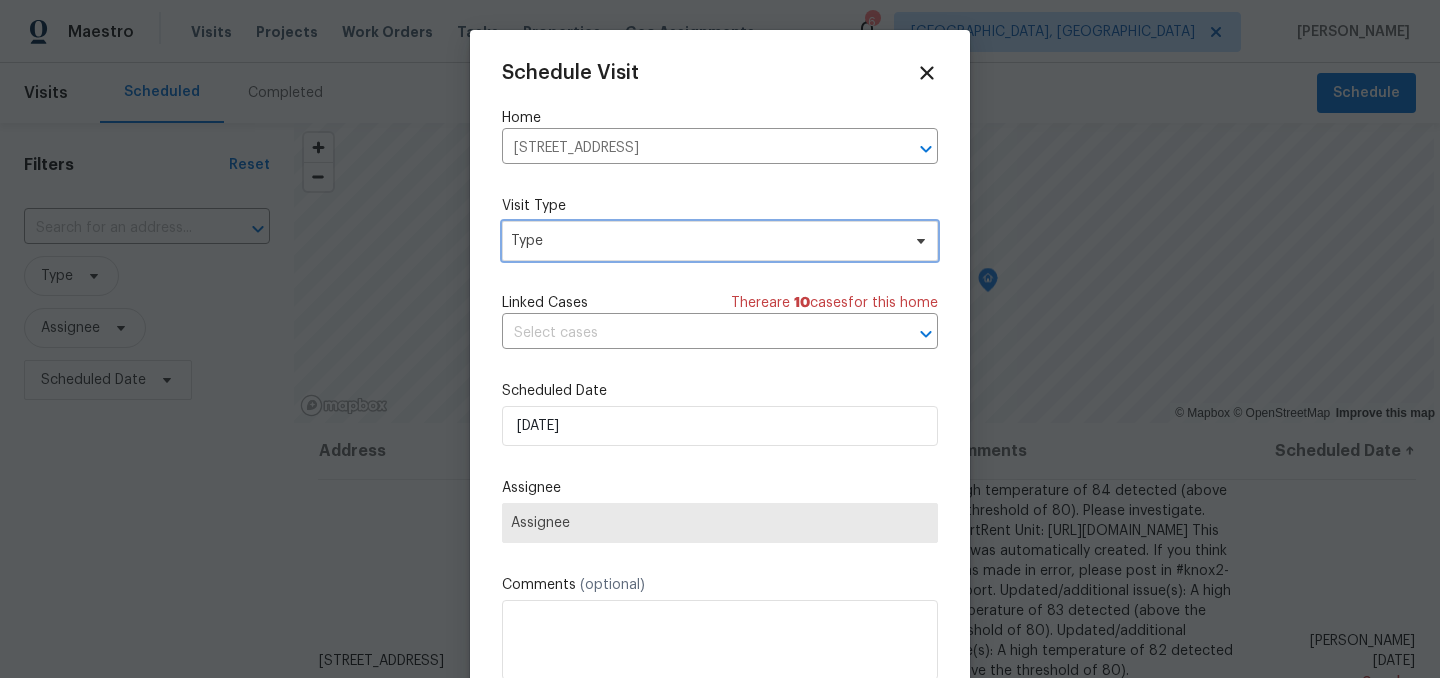 click on "Type" at bounding box center [705, 241] 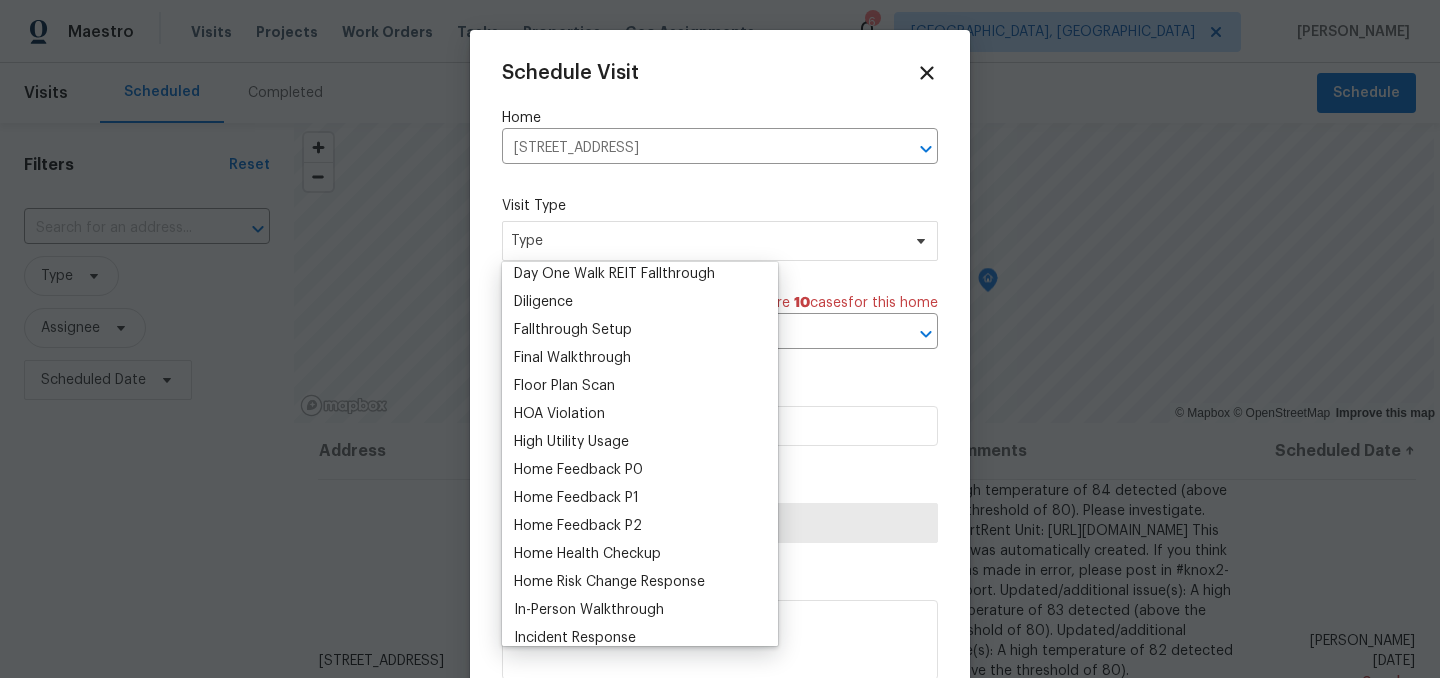 scroll, scrollTop: 430, scrollLeft: 0, axis: vertical 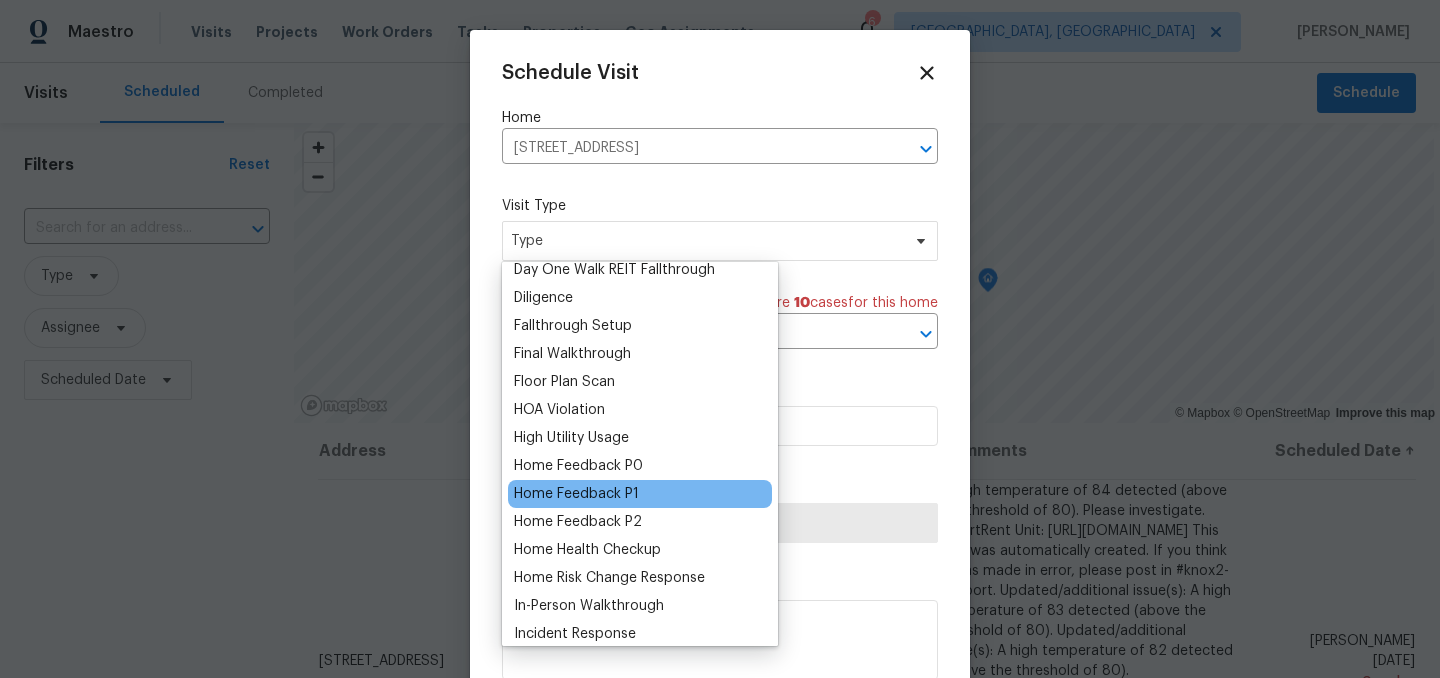 click on "Home Feedback P1" at bounding box center (576, 494) 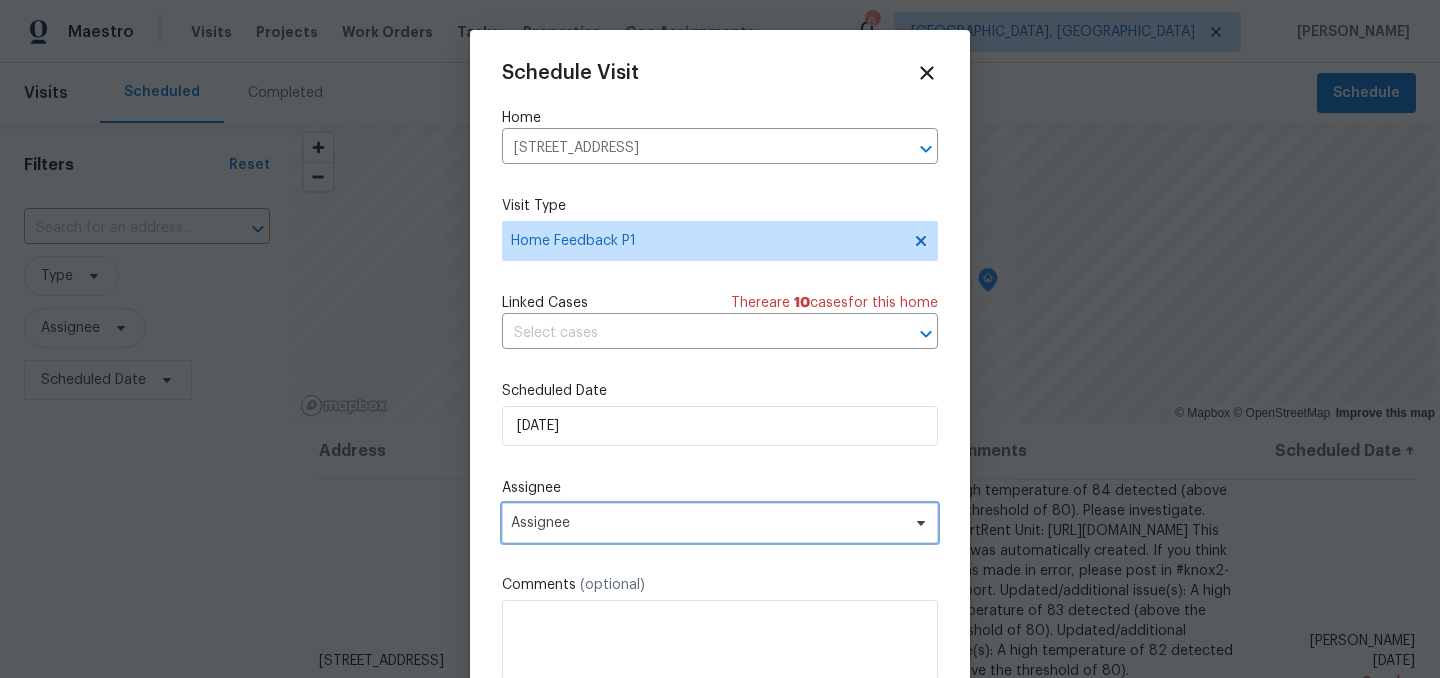 click on "Assignee" at bounding box center (707, 523) 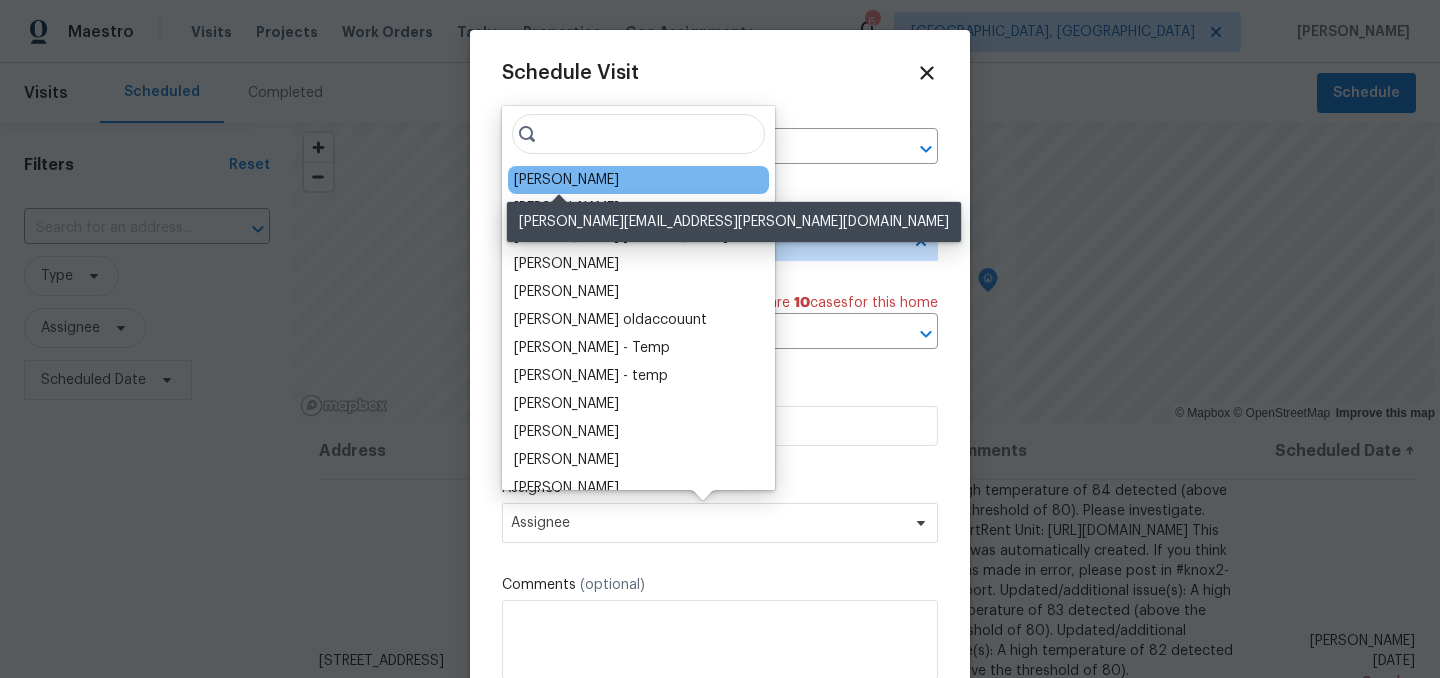 click on "[PERSON_NAME]" at bounding box center [566, 180] 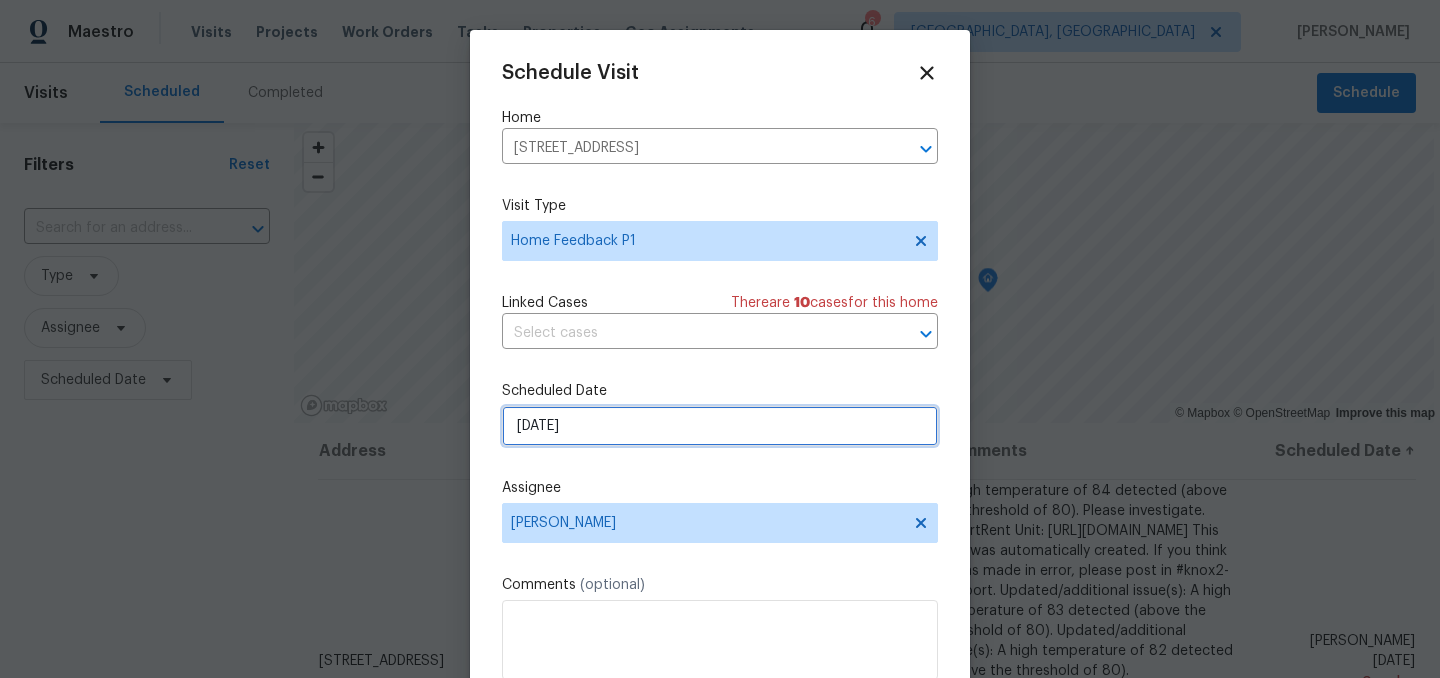 click on "[DATE]" at bounding box center [720, 426] 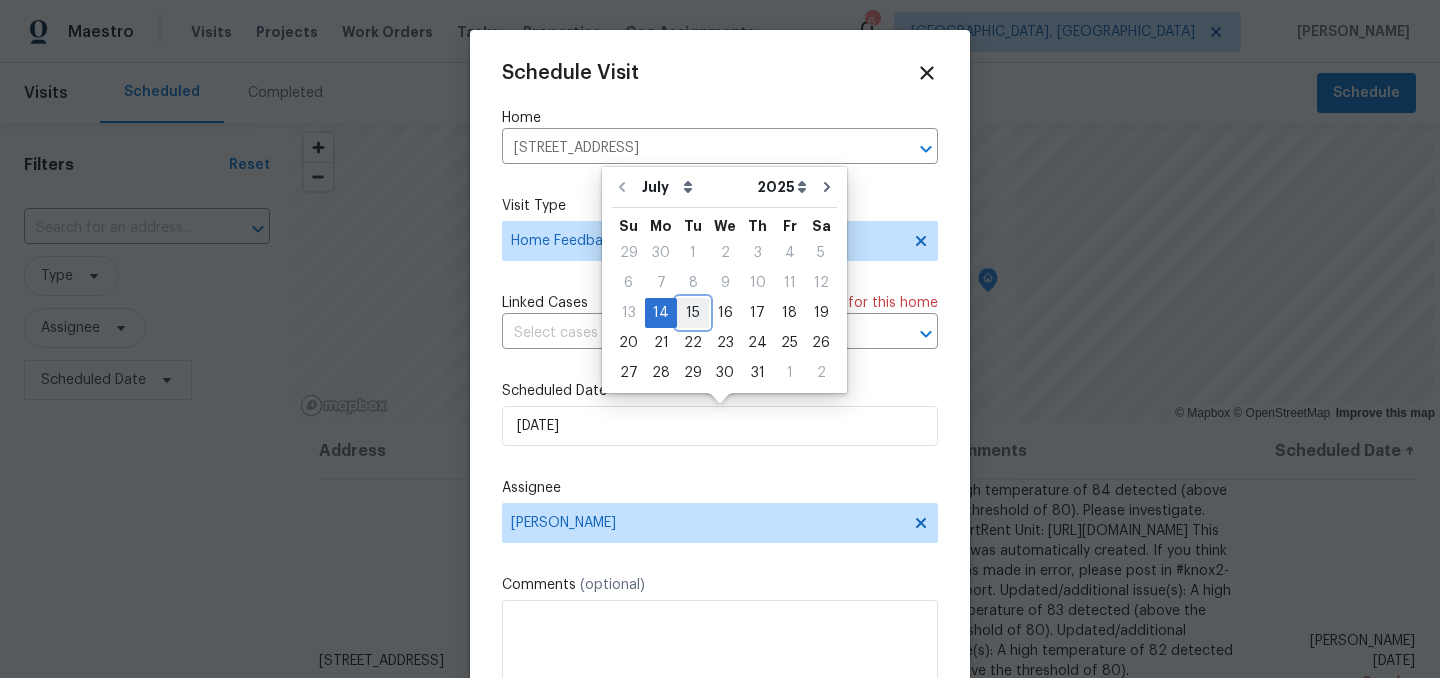 click on "15" at bounding box center [693, 313] 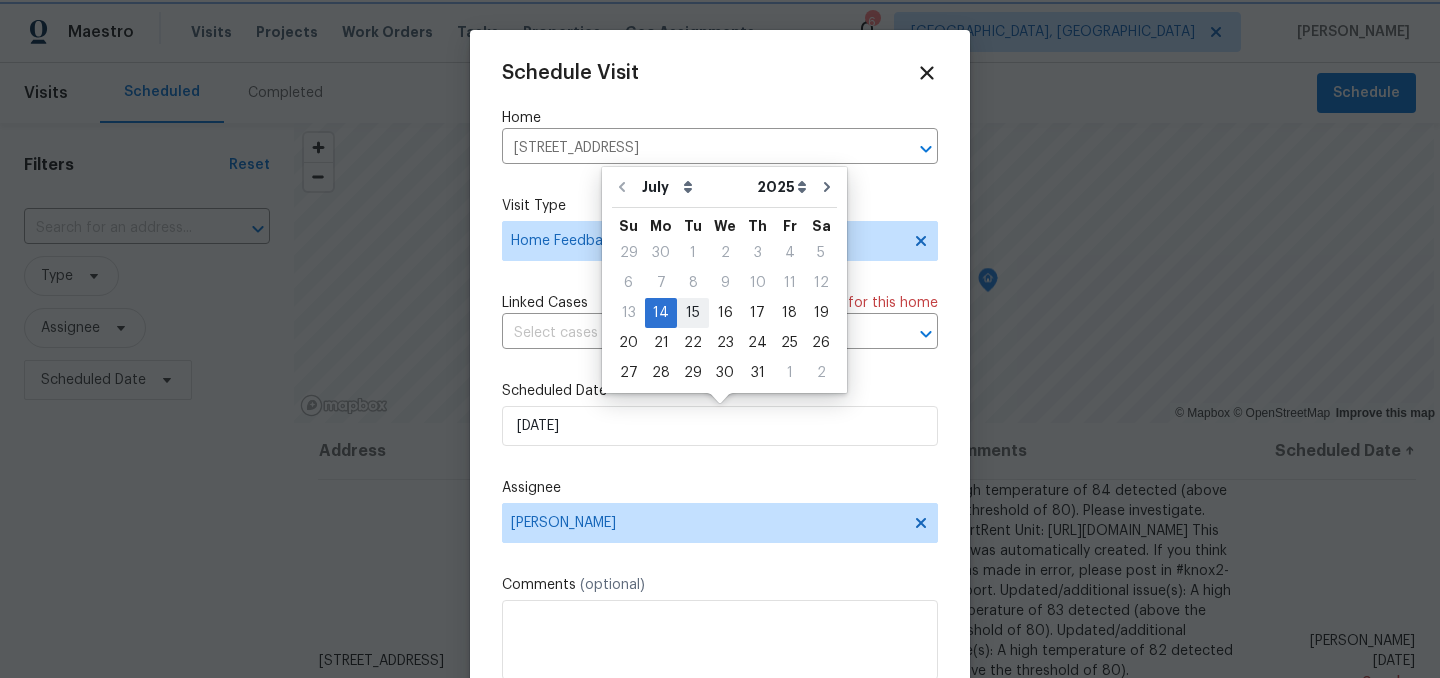 type on "[DATE]" 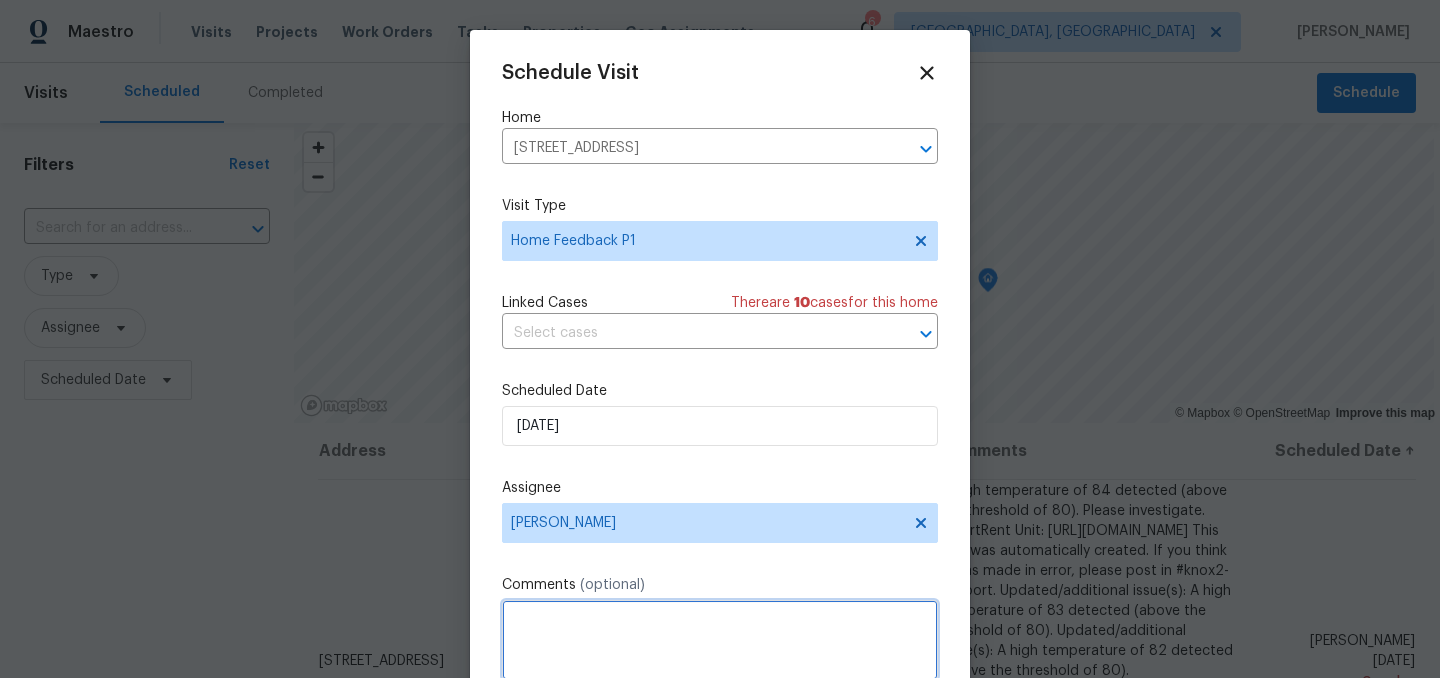 click at bounding box center [720, 640] 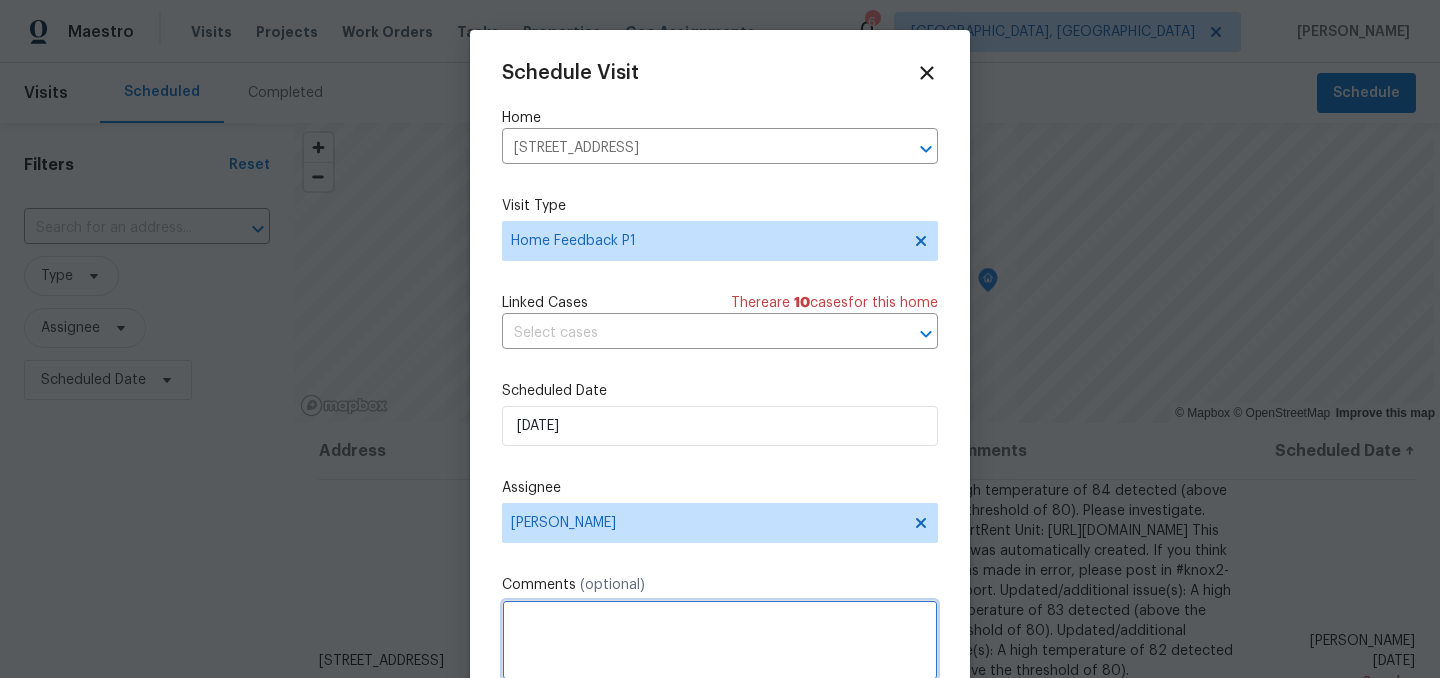 paste on "Garage door not functioning properly. Door to house from garage not operating properly." 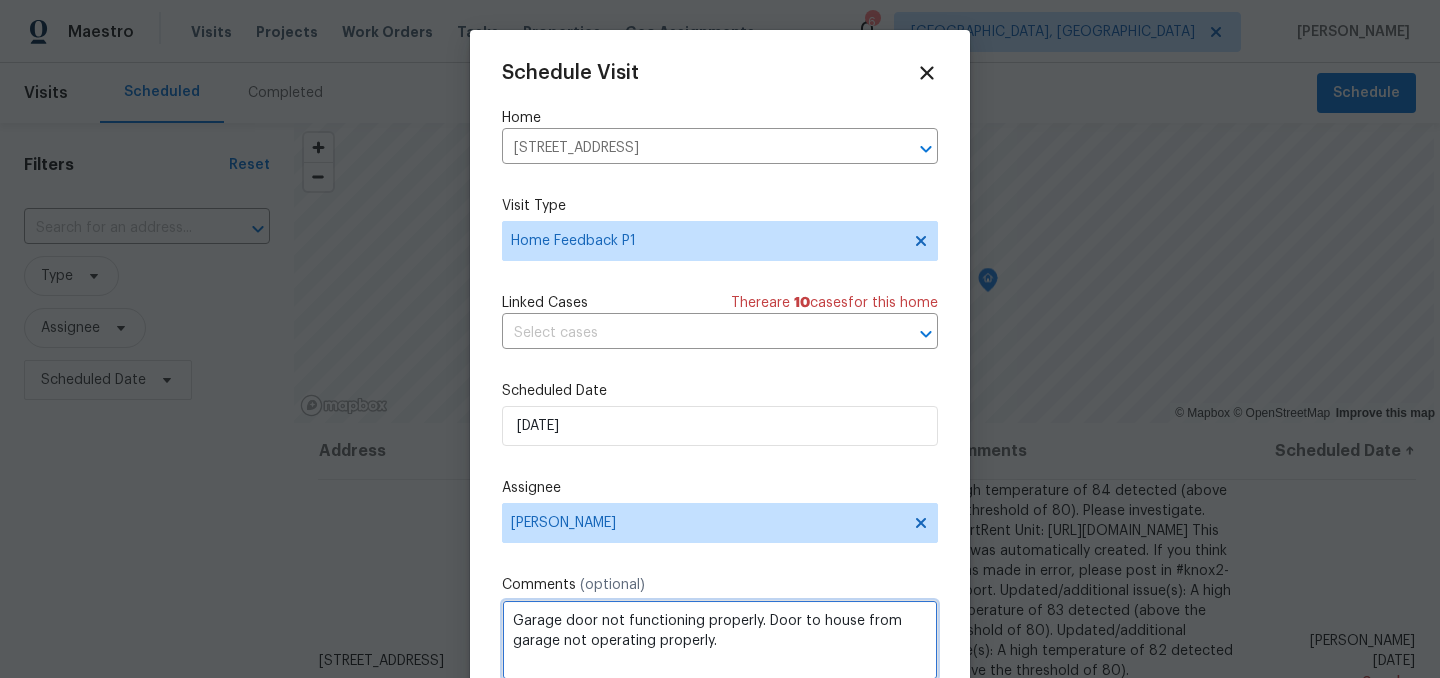 click on "Garage door not functioning properly. Door to house from garage not operating properly." at bounding box center [720, 640] 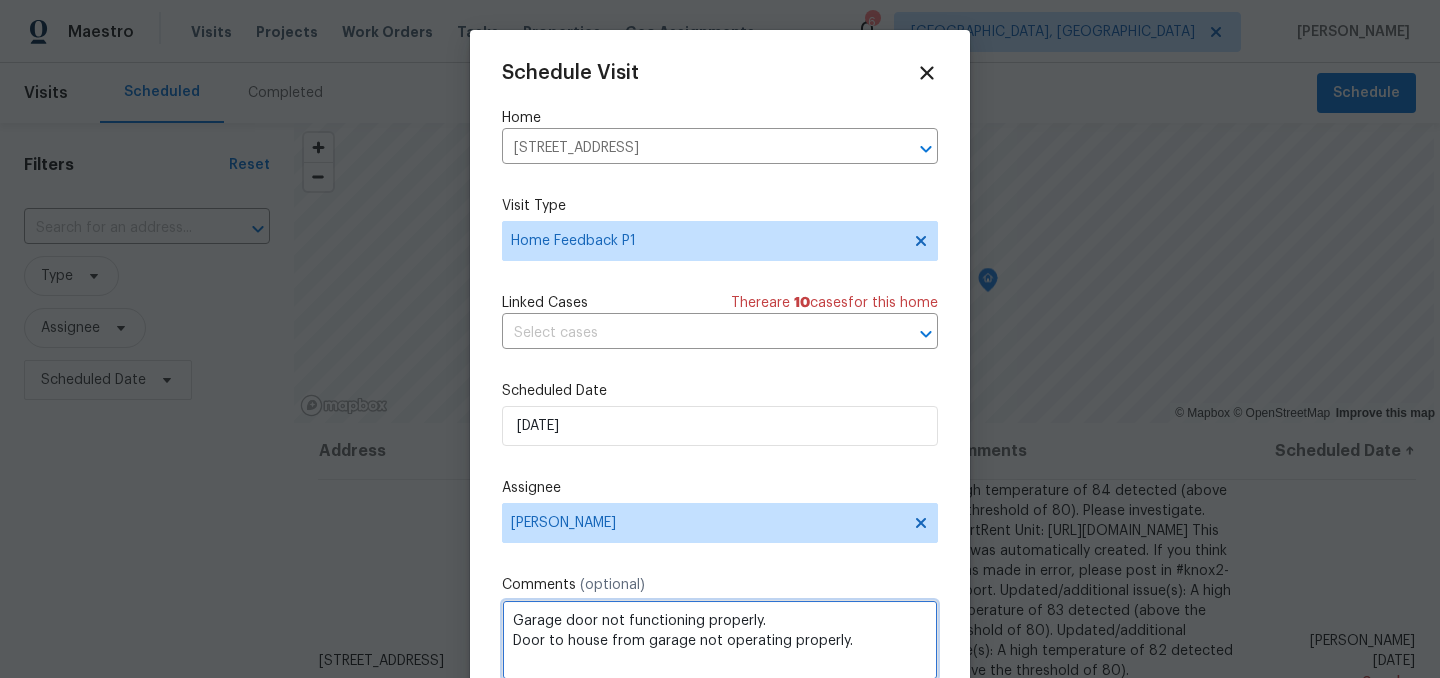 click on "Garage door not functioning properly.
Door to house from garage not operating properly." at bounding box center [720, 640] 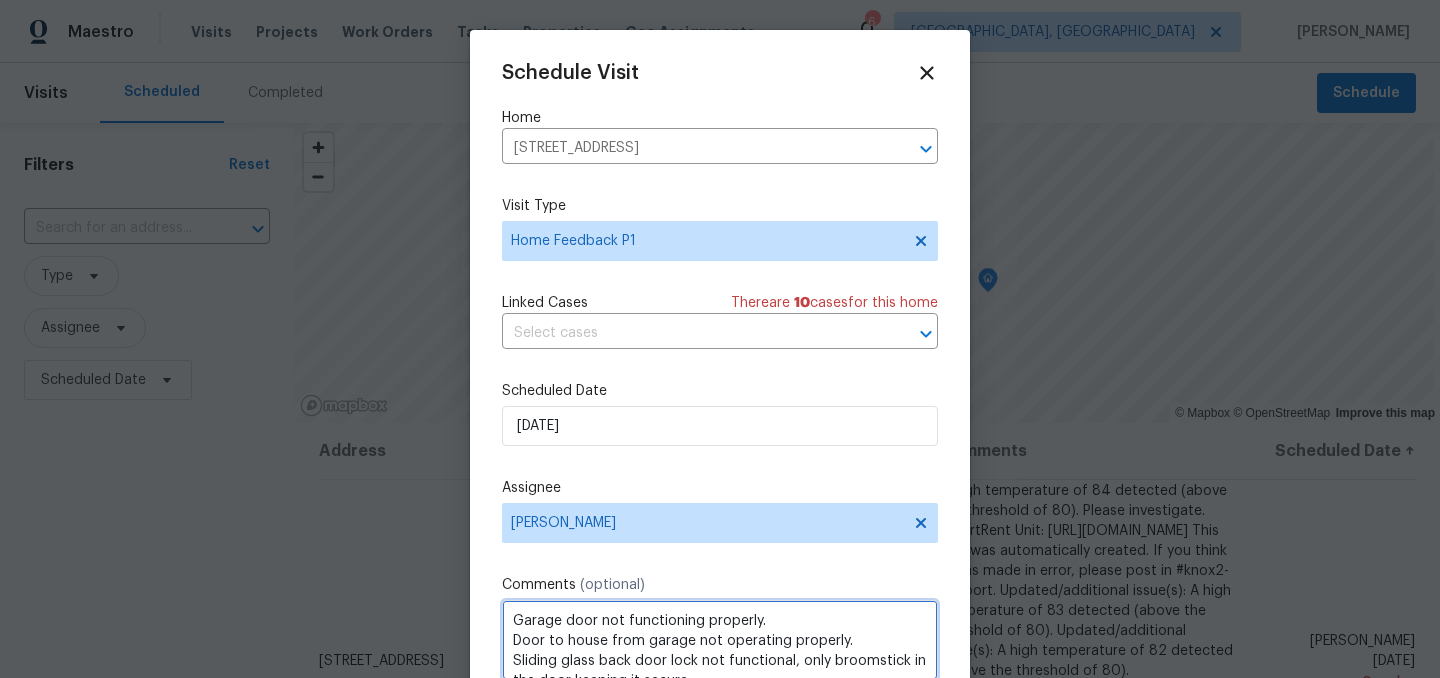 scroll, scrollTop: 9, scrollLeft: 0, axis: vertical 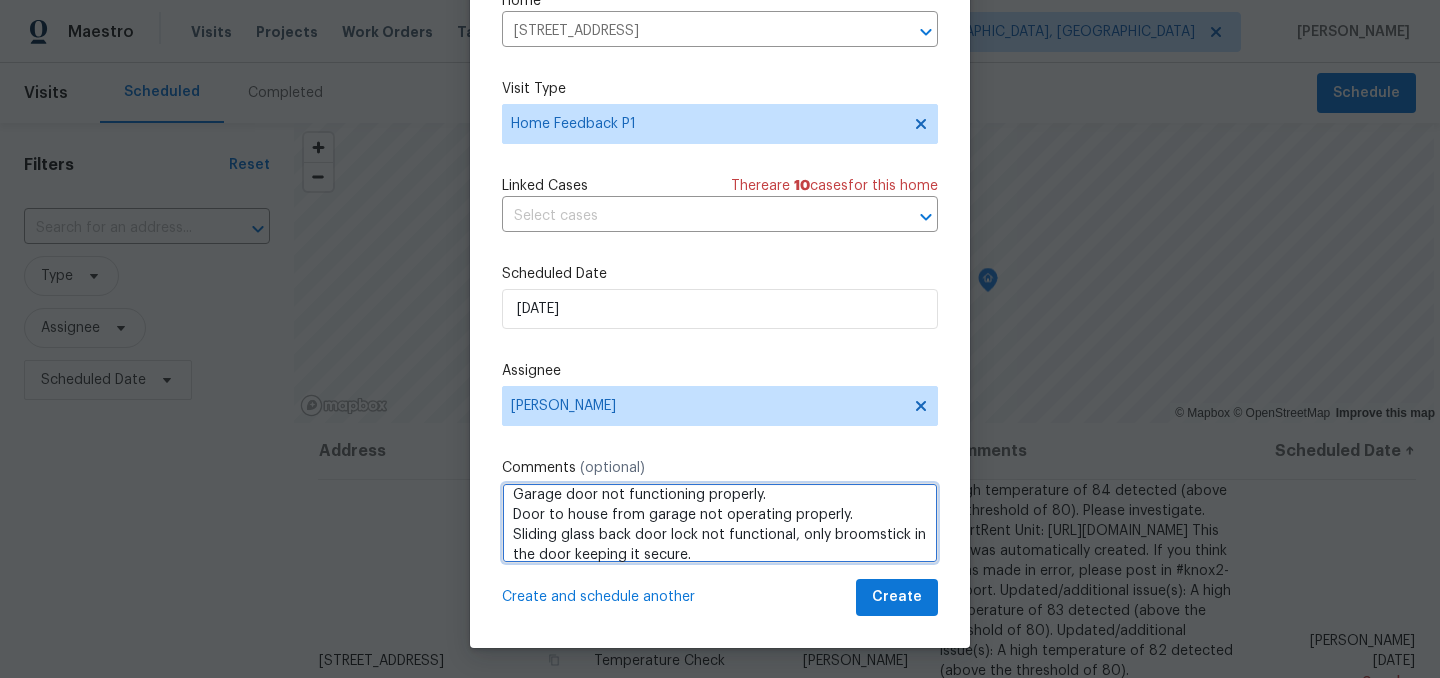 type on "Garage door not functioning properly.
Door to house from garage not operating properly.
Sliding glass back door lock not functional, only broomstick in the door keeping it secure." 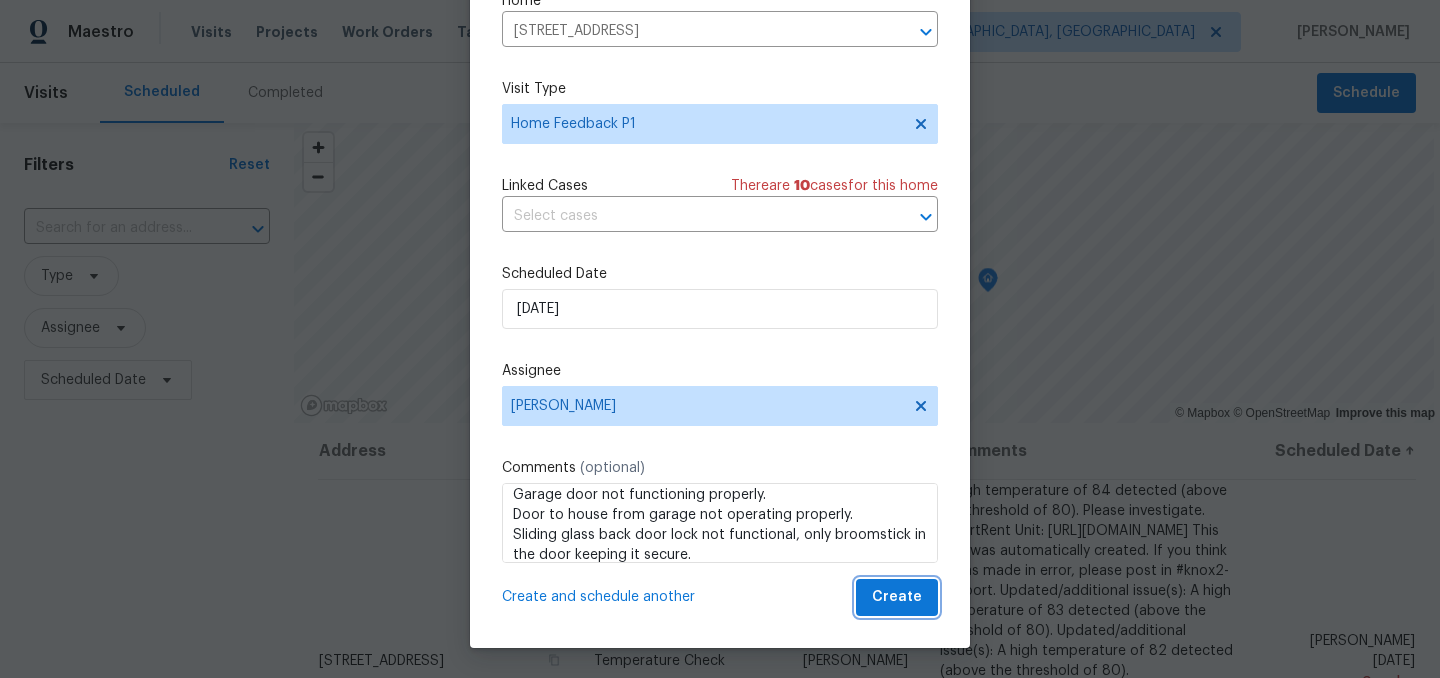 click on "Create" at bounding box center (897, 597) 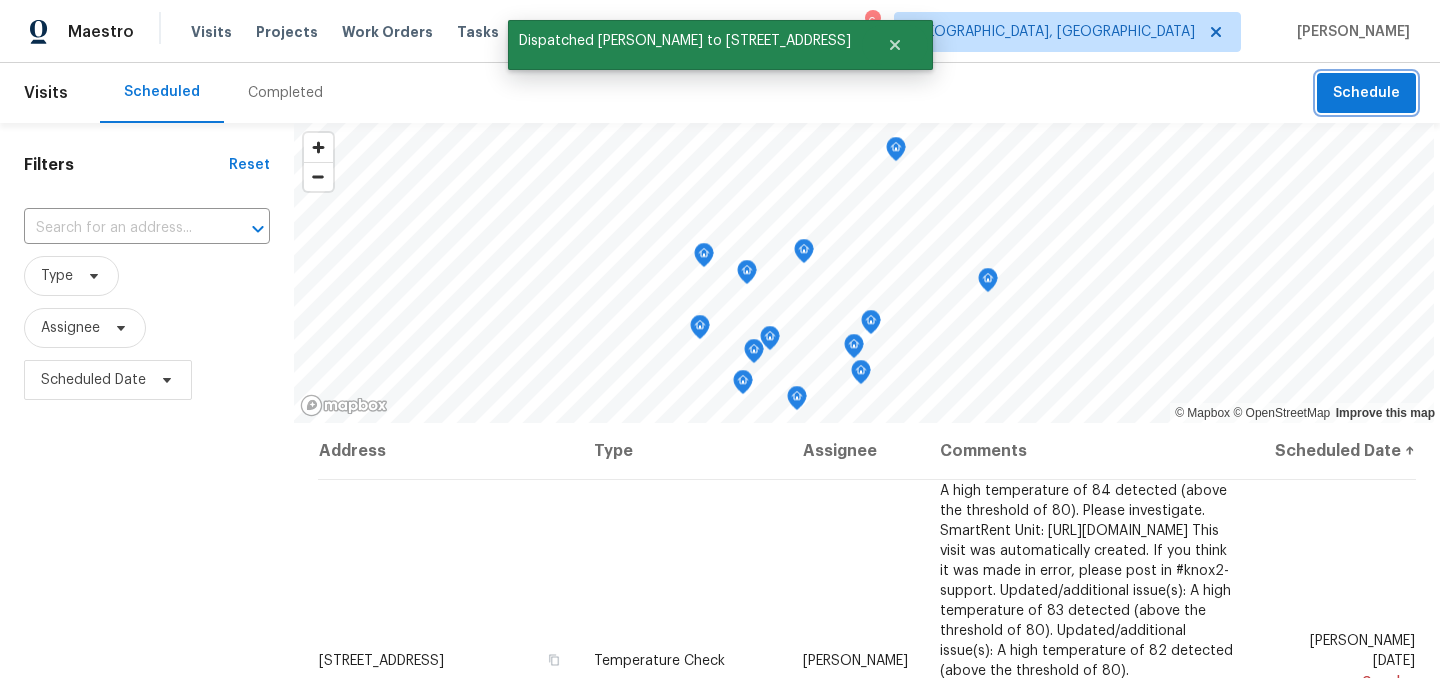 scroll, scrollTop: 0, scrollLeft: 0, axis: both 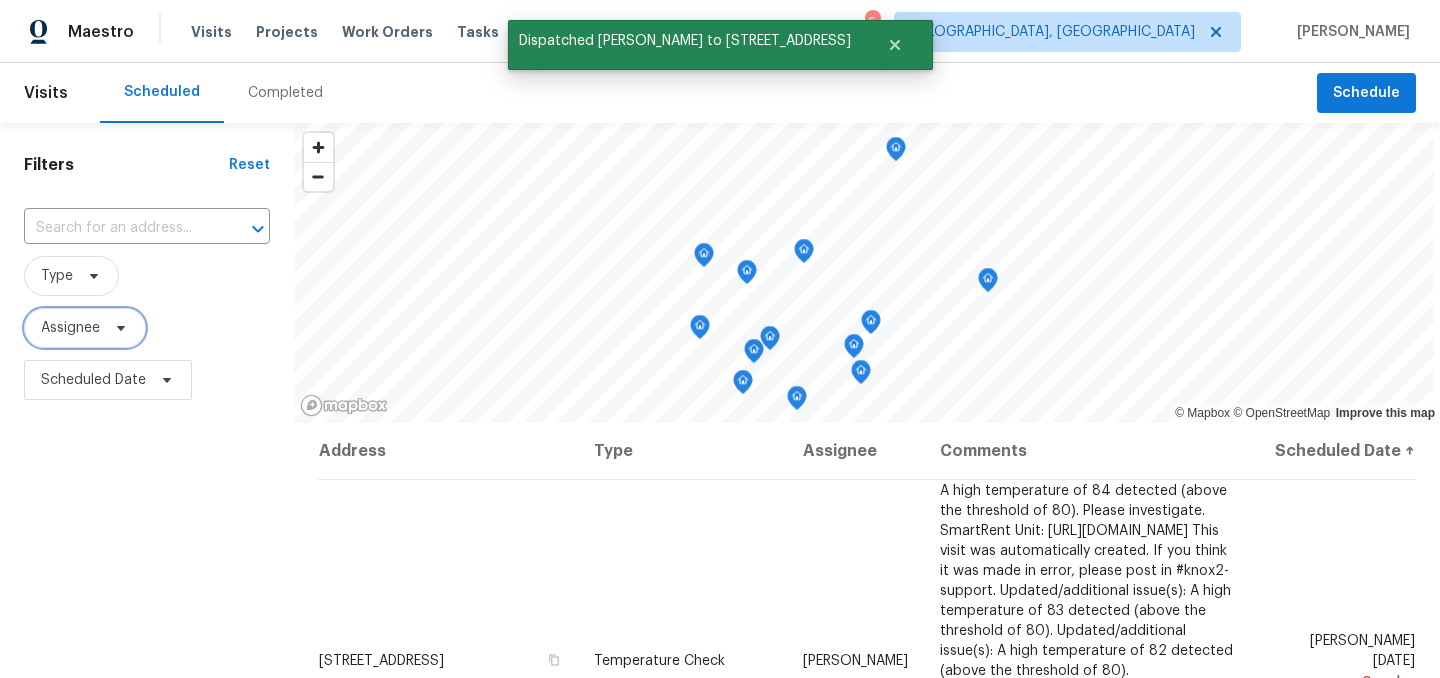 click on "Assignee" at bounding box center [70, 328] 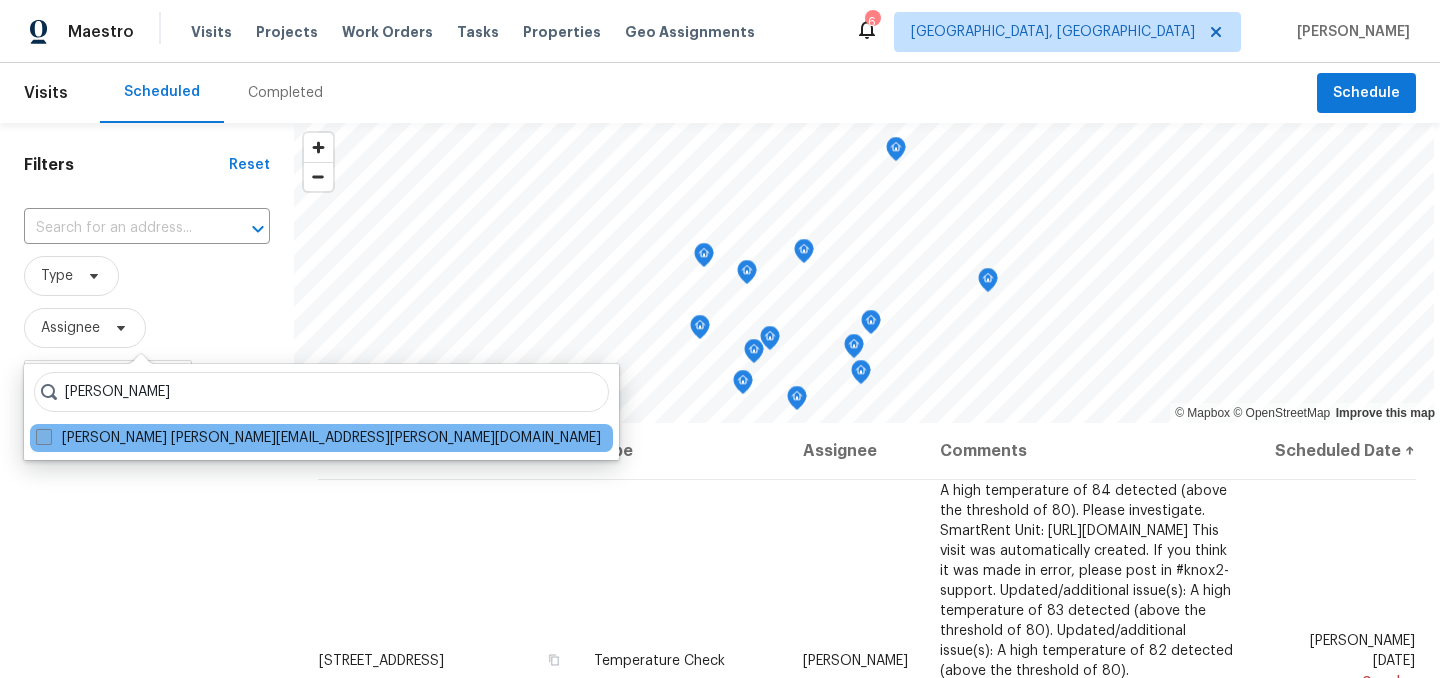 type on "isaul martinez" 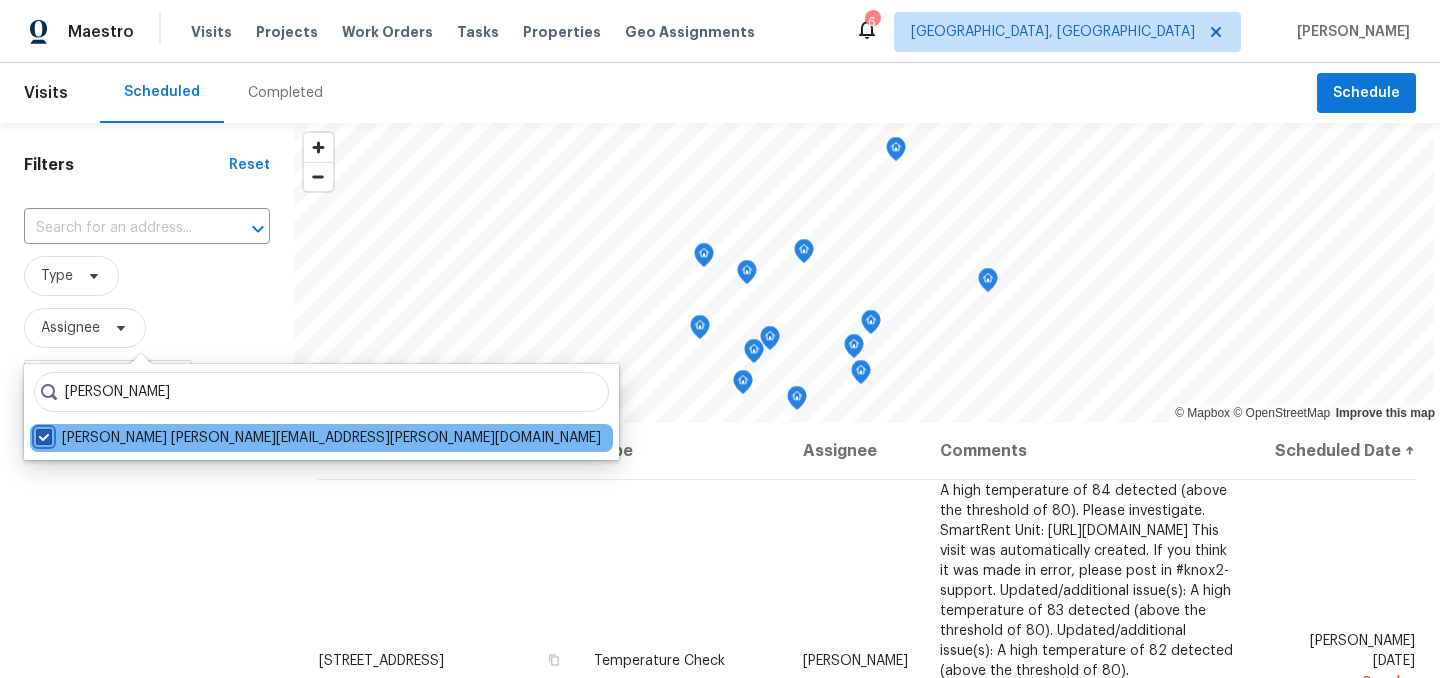 checkbox on "true" 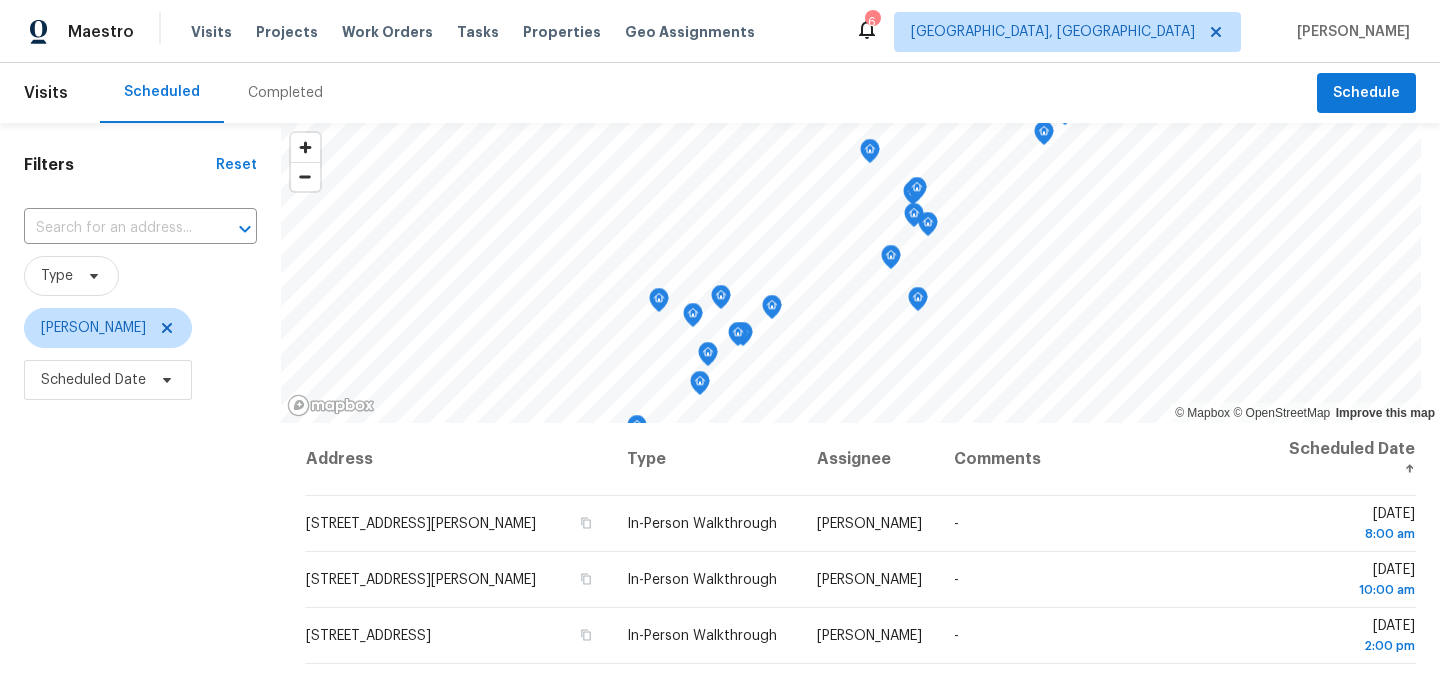 click on "Filters Reset ​ Type Isaul Martinez Scheduled Date" at bounding box center [140, 544] 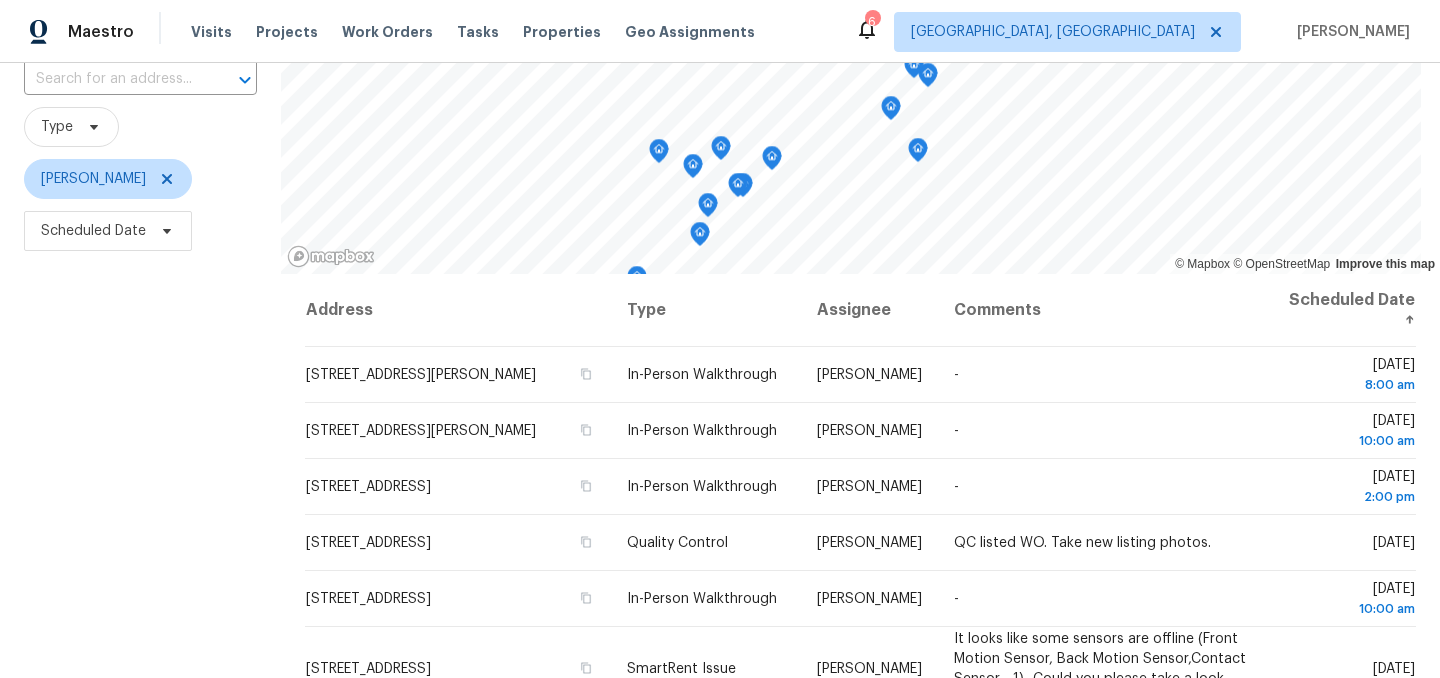 scroll, scrollTop: 287, scrollLeft: 0, axis: vertical 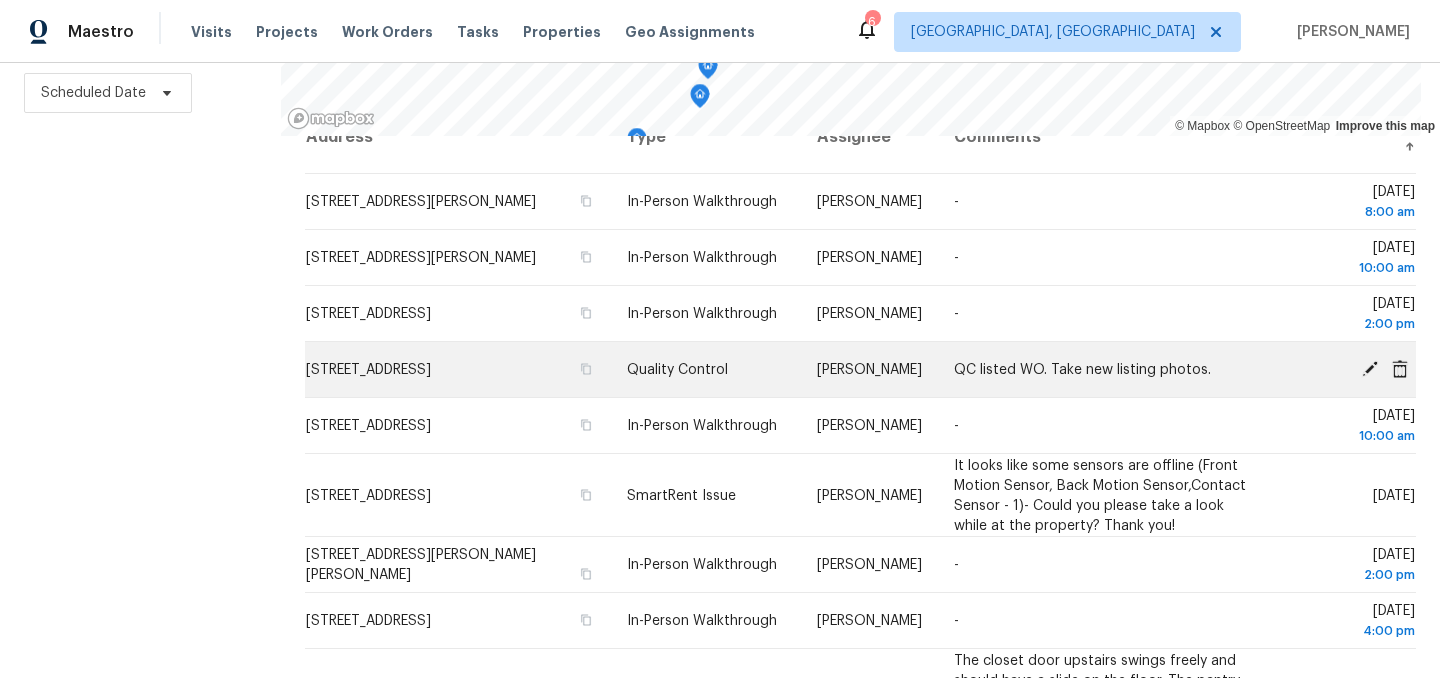click 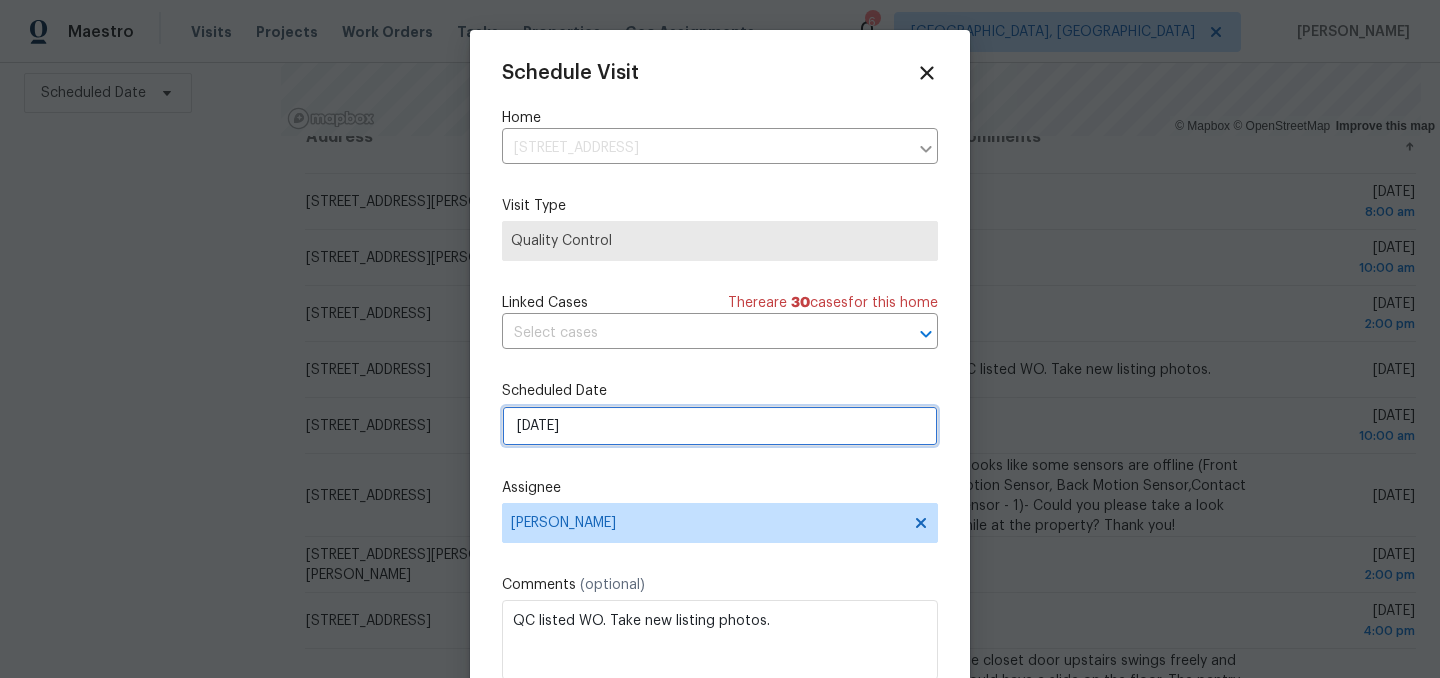 click on "[DATE]" at bounding box center [720, 426] 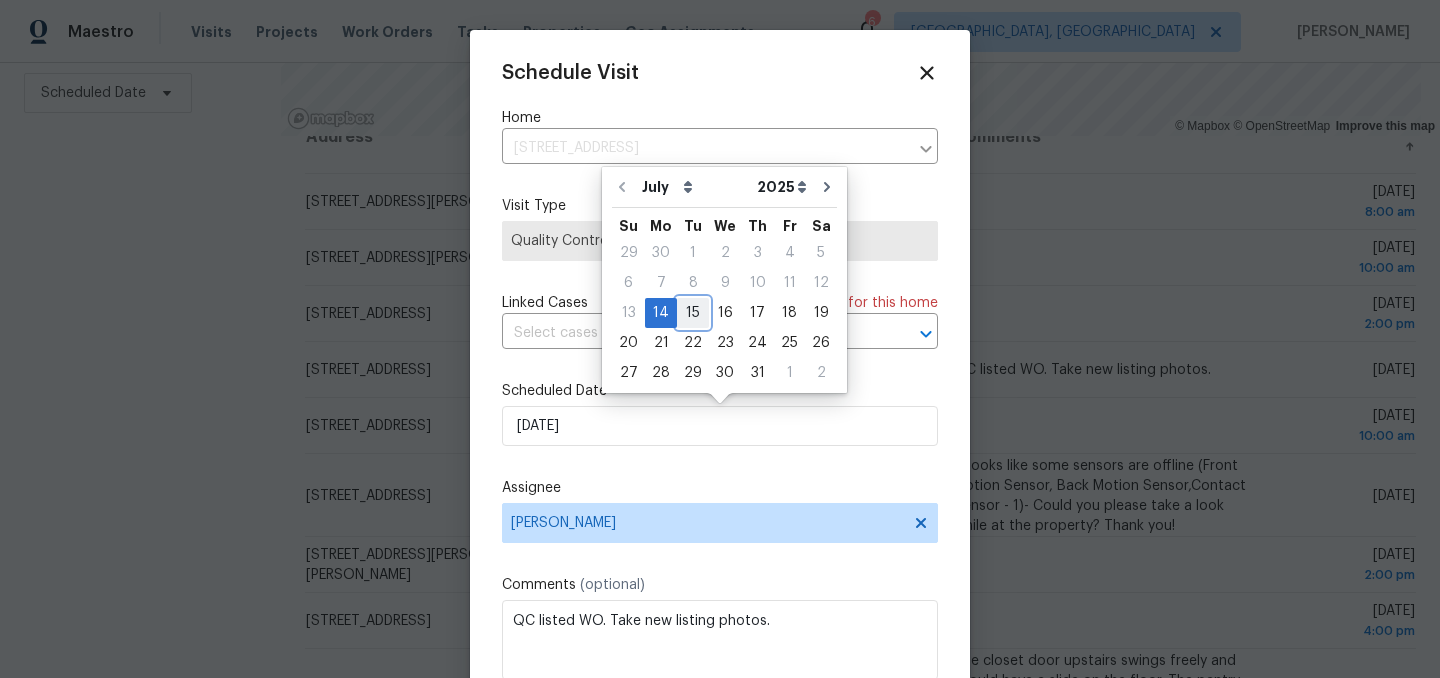 click on "15" at bounding box center [693, 313] 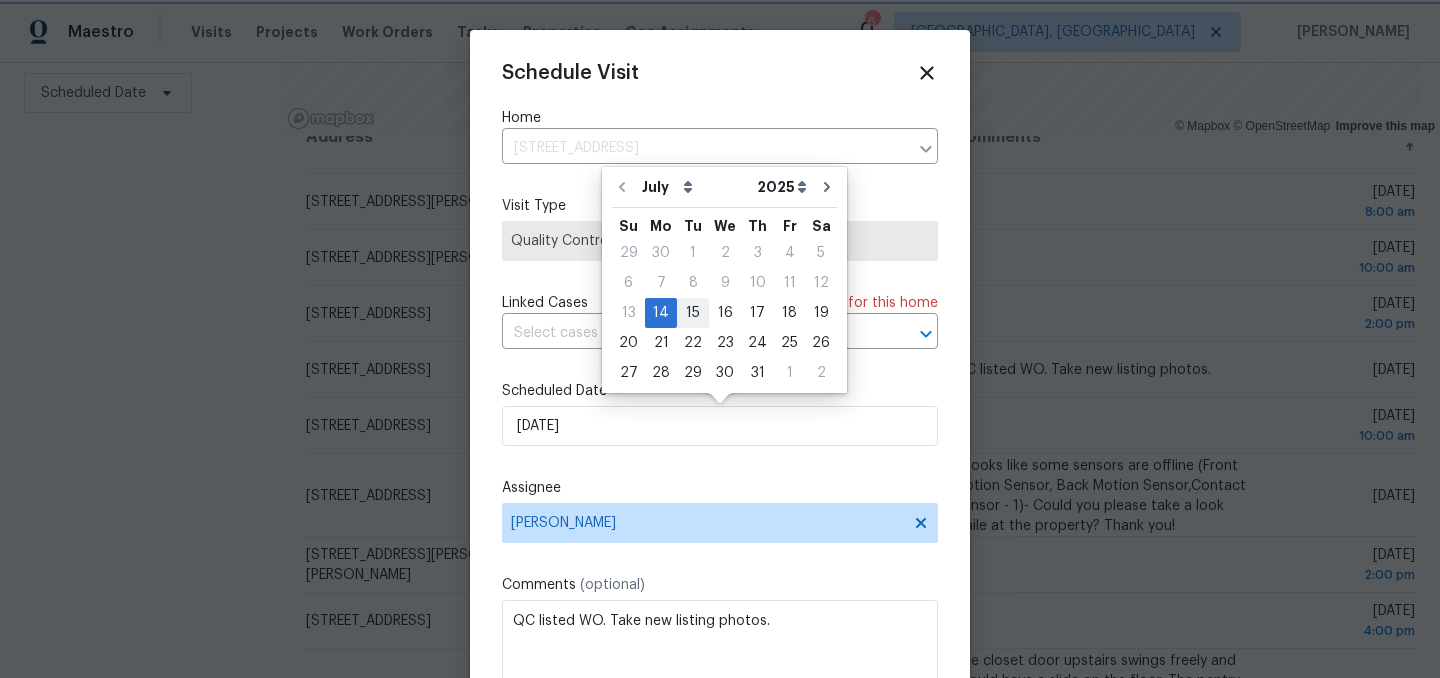 type on "[DATE]" 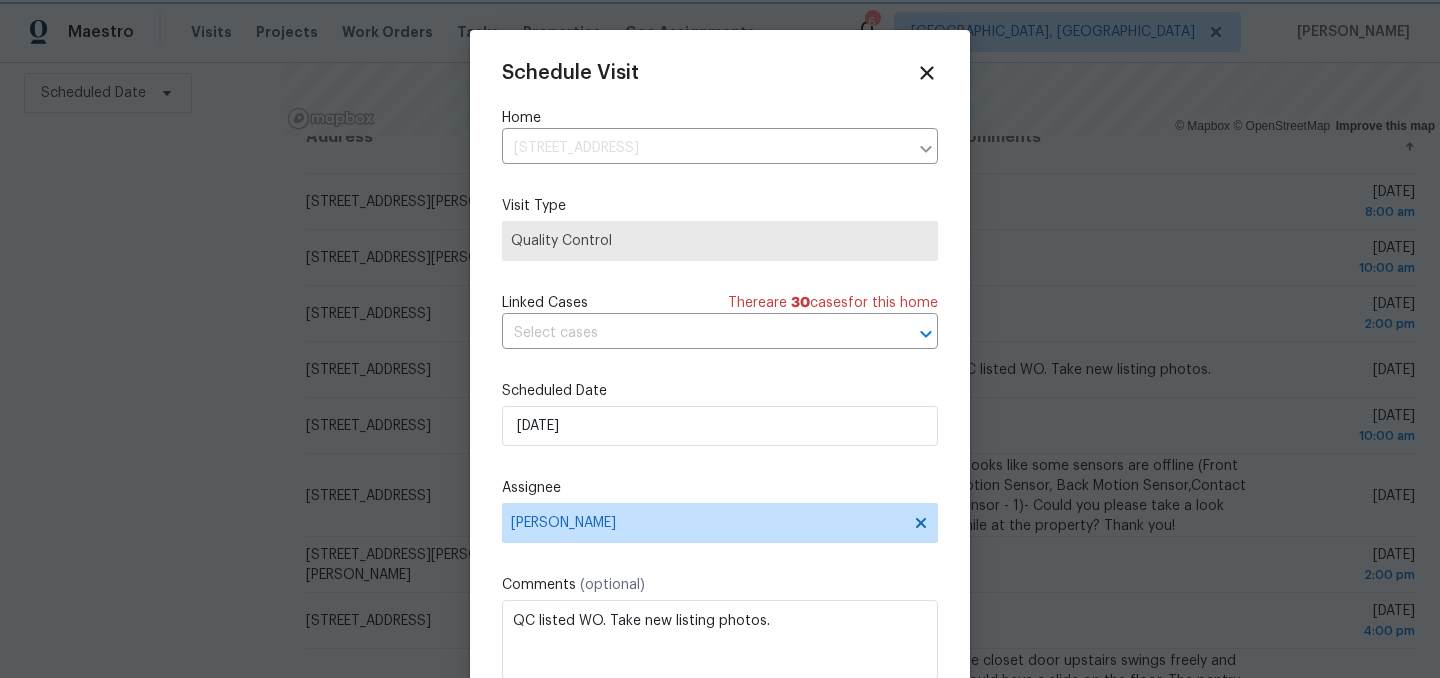 scroll, scrollTop: 36, scrollLeft: 0, axis: vertical 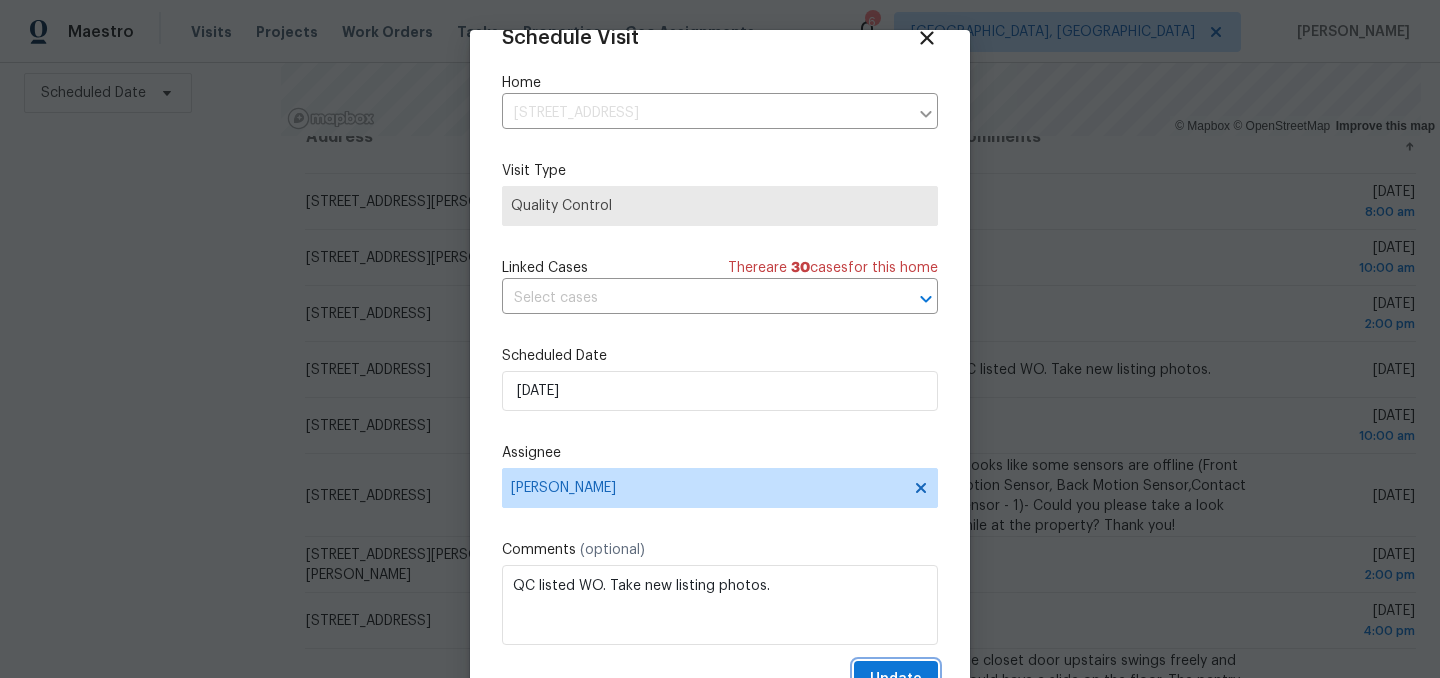 click on "Update" at bounding box center (896, 679) 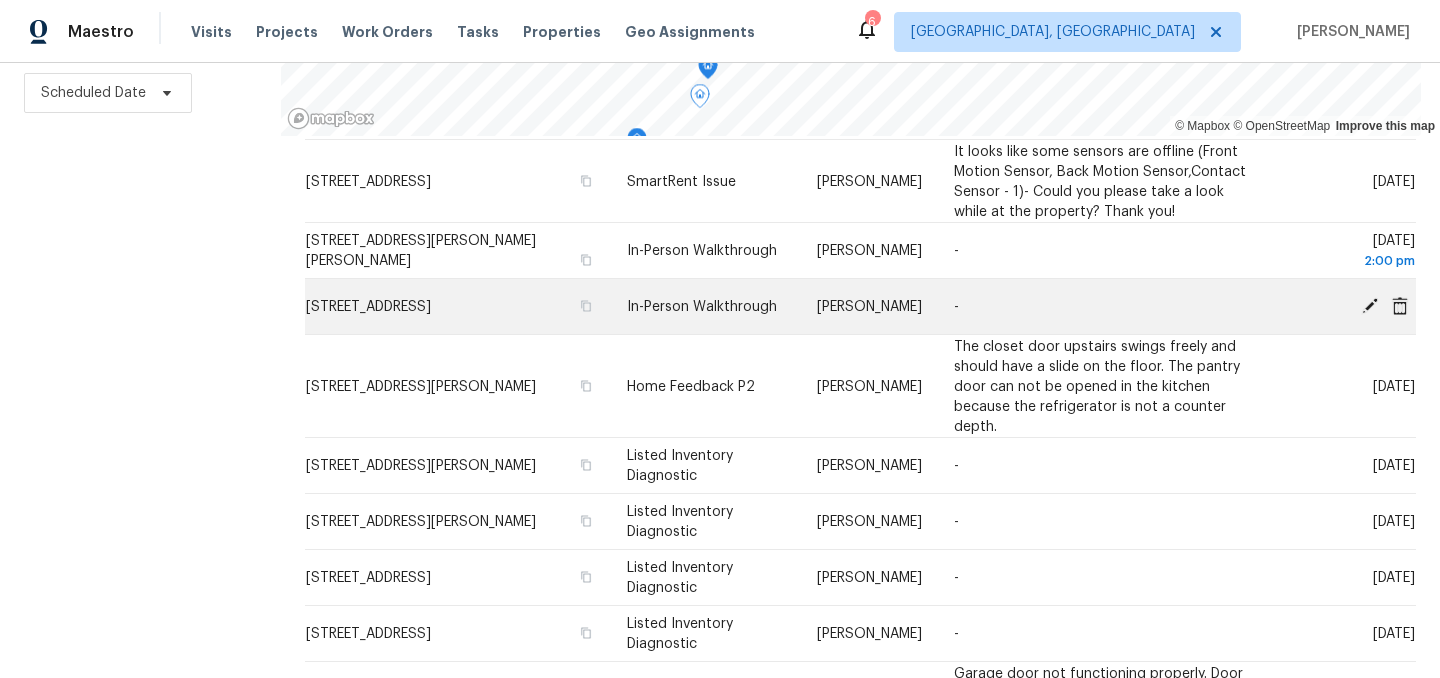 scroll, scrollTop: 303, scrollLeft: 0, axis: vertical 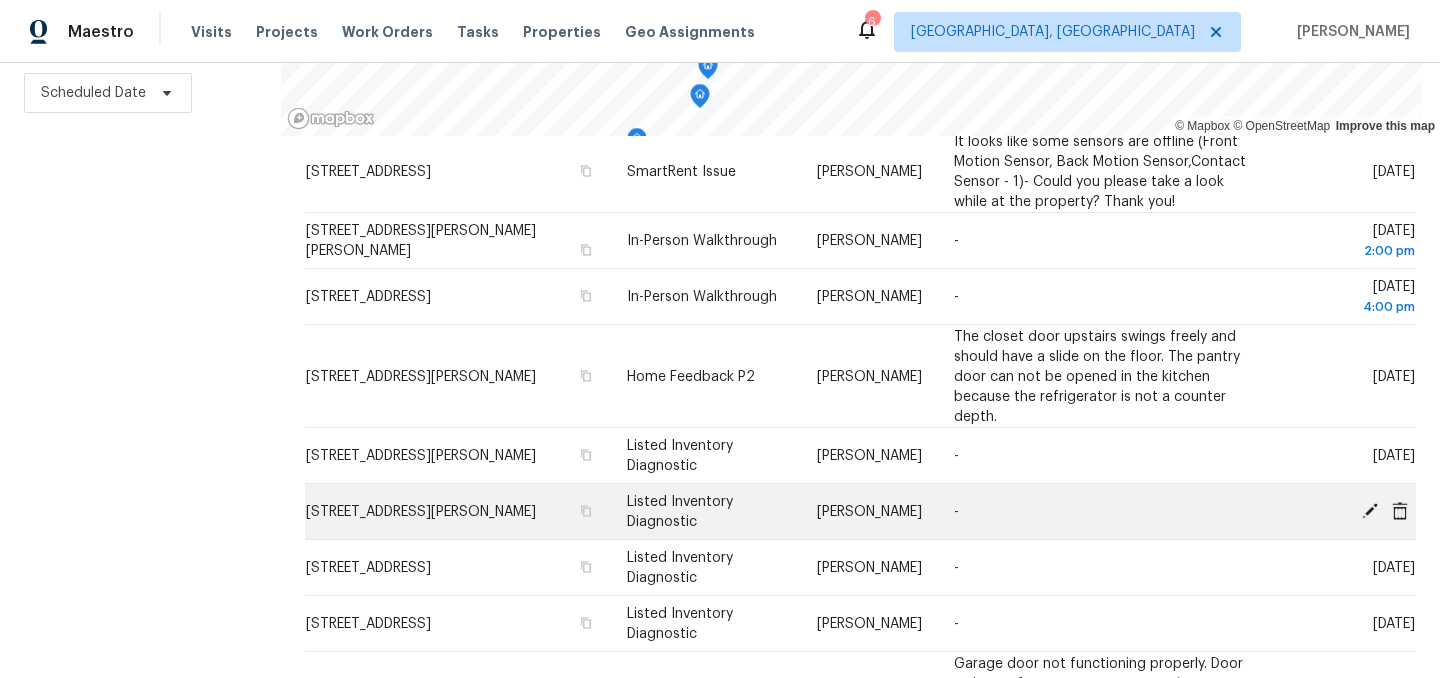 click on "9162 Hadway Dr, Indianapolis, IN 46256" at bounding box center [421, 512] 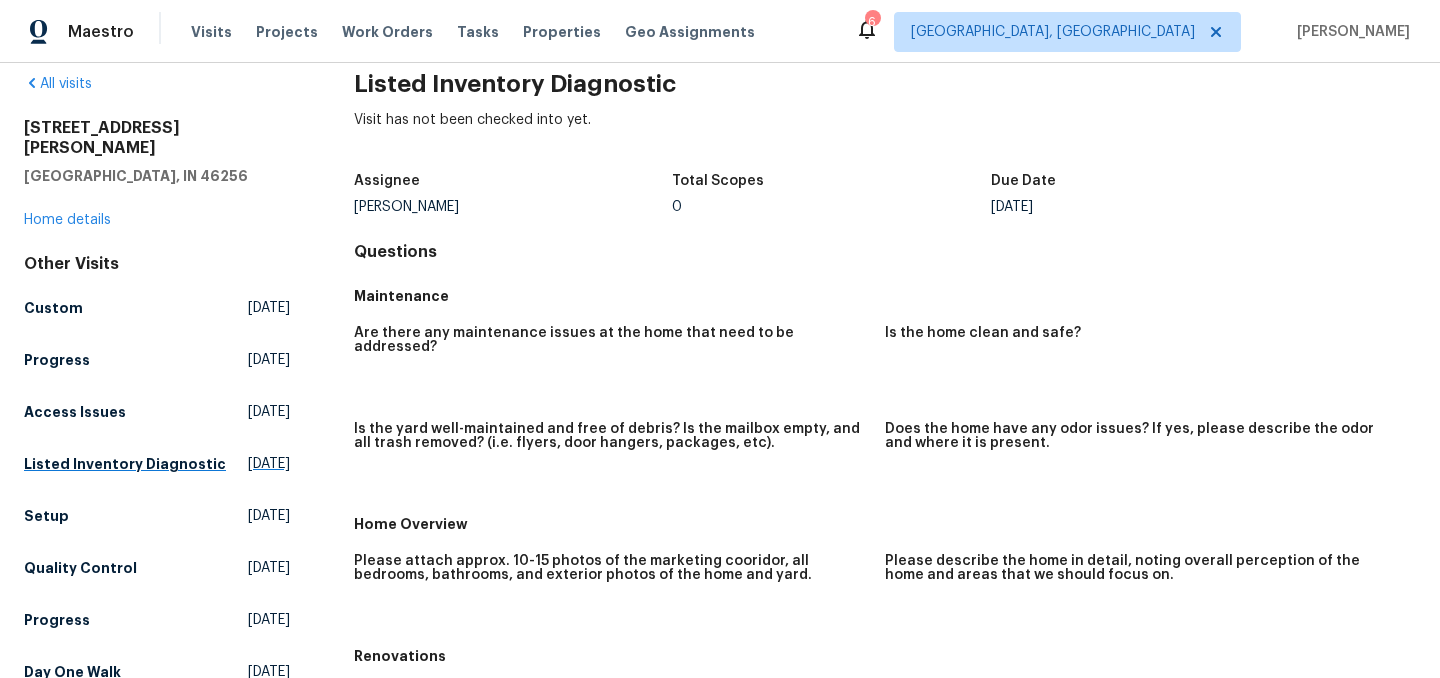 scroll, scrollTop: 0, scrollLeft: 0, axis: both 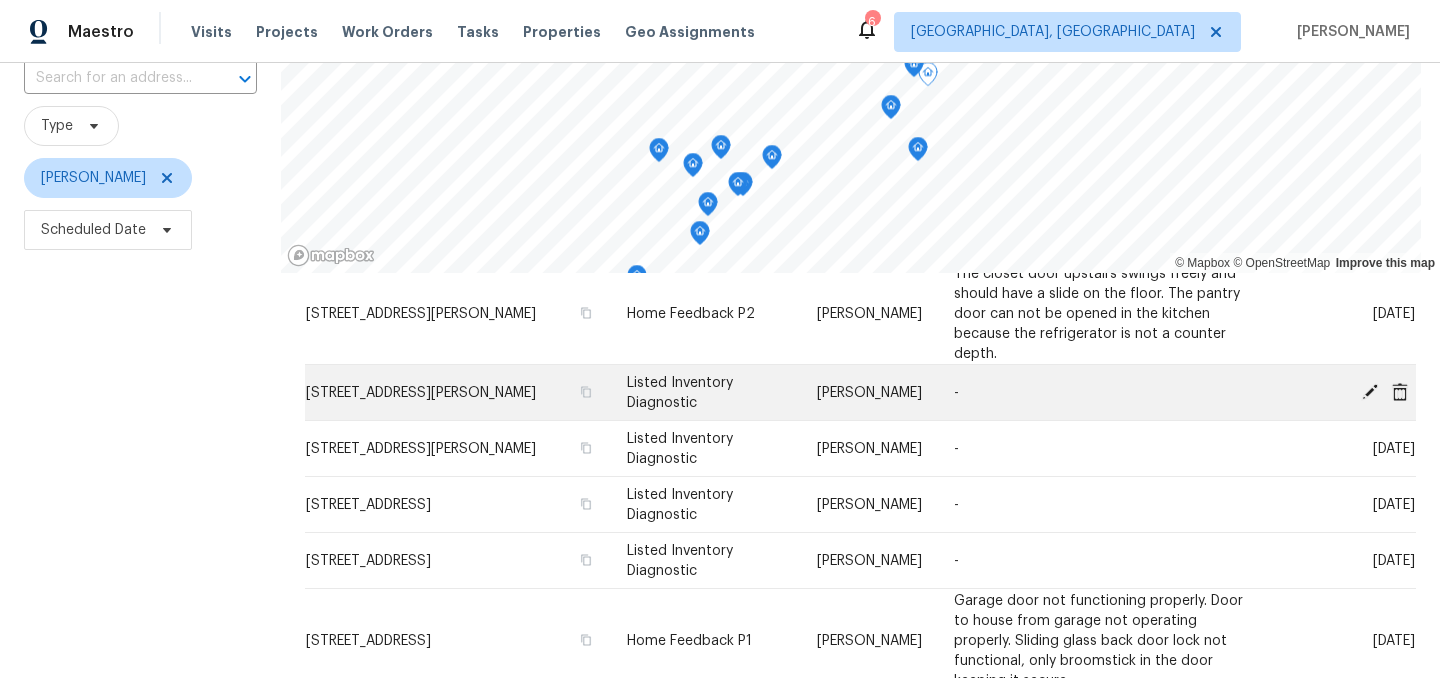 click 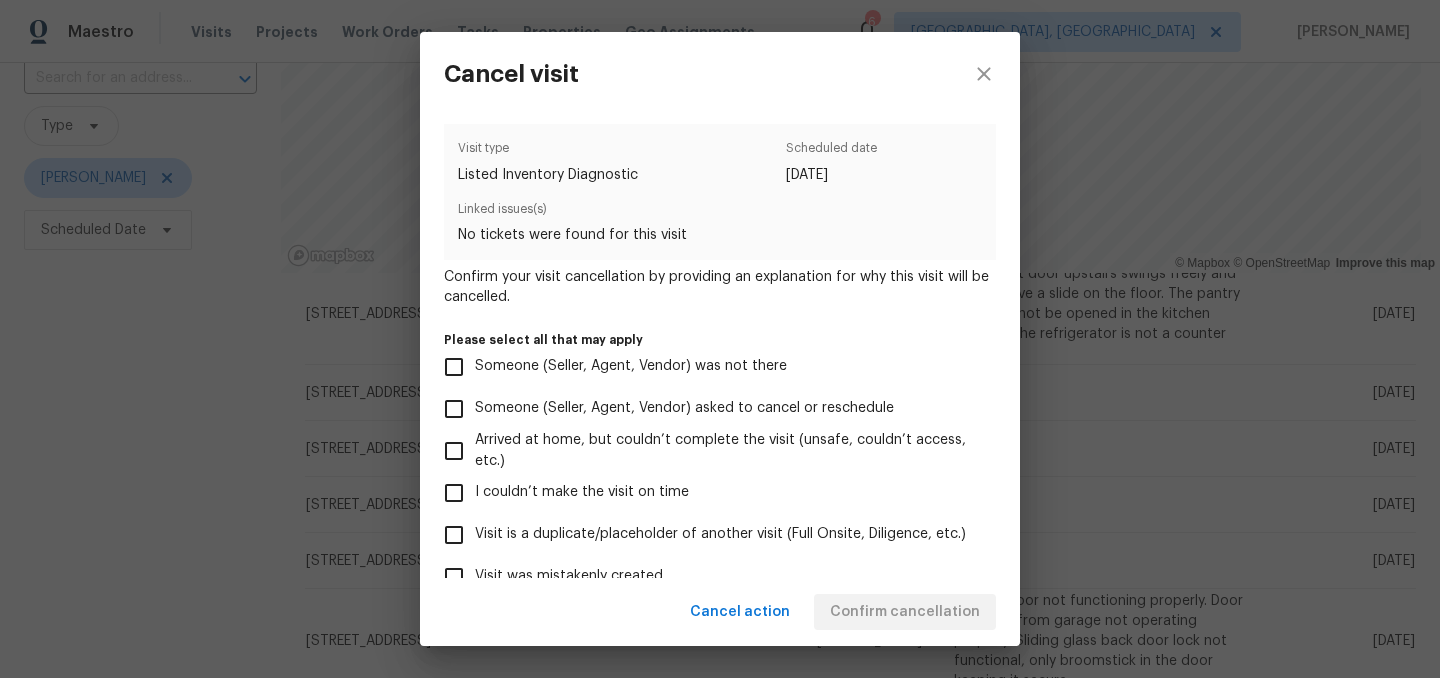 scroll, scrollTop: 206, scrollLeft: 0, axis: vertical 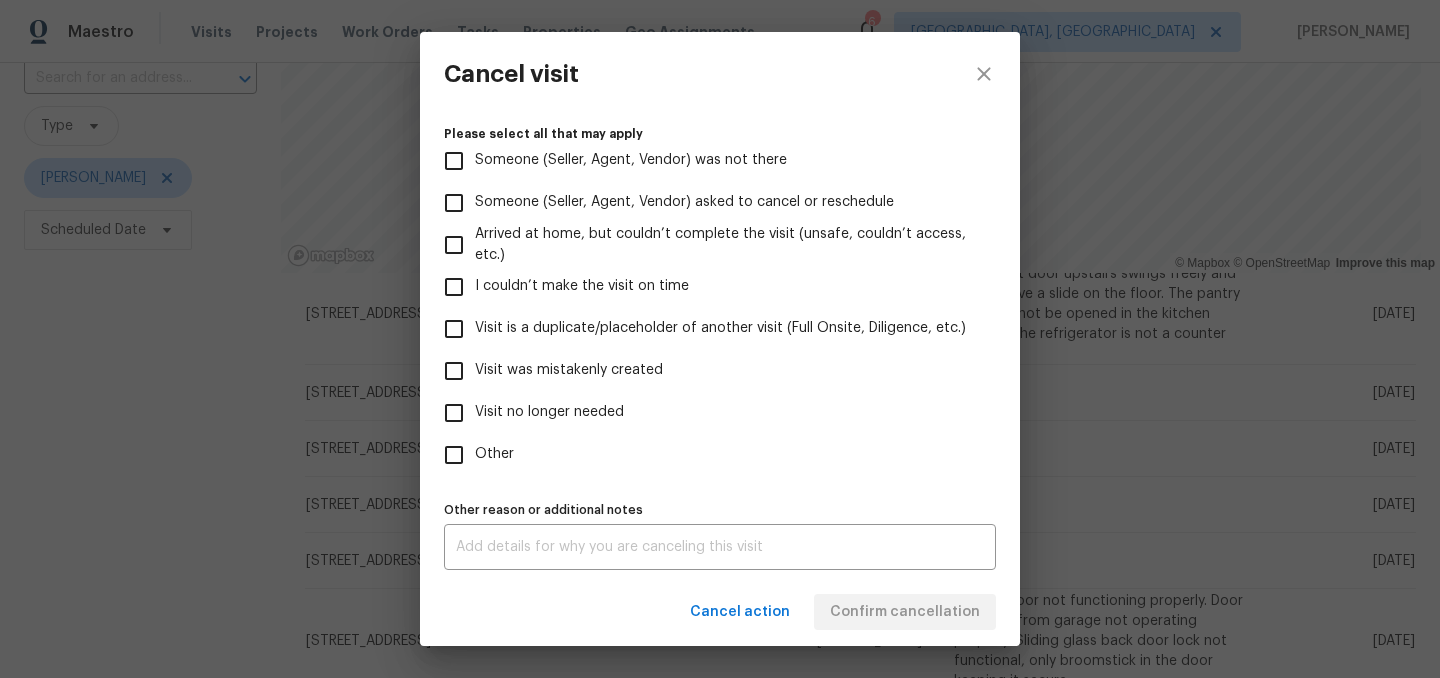 click on "Visit was mistakenly created" at bounding box center [569, 370] 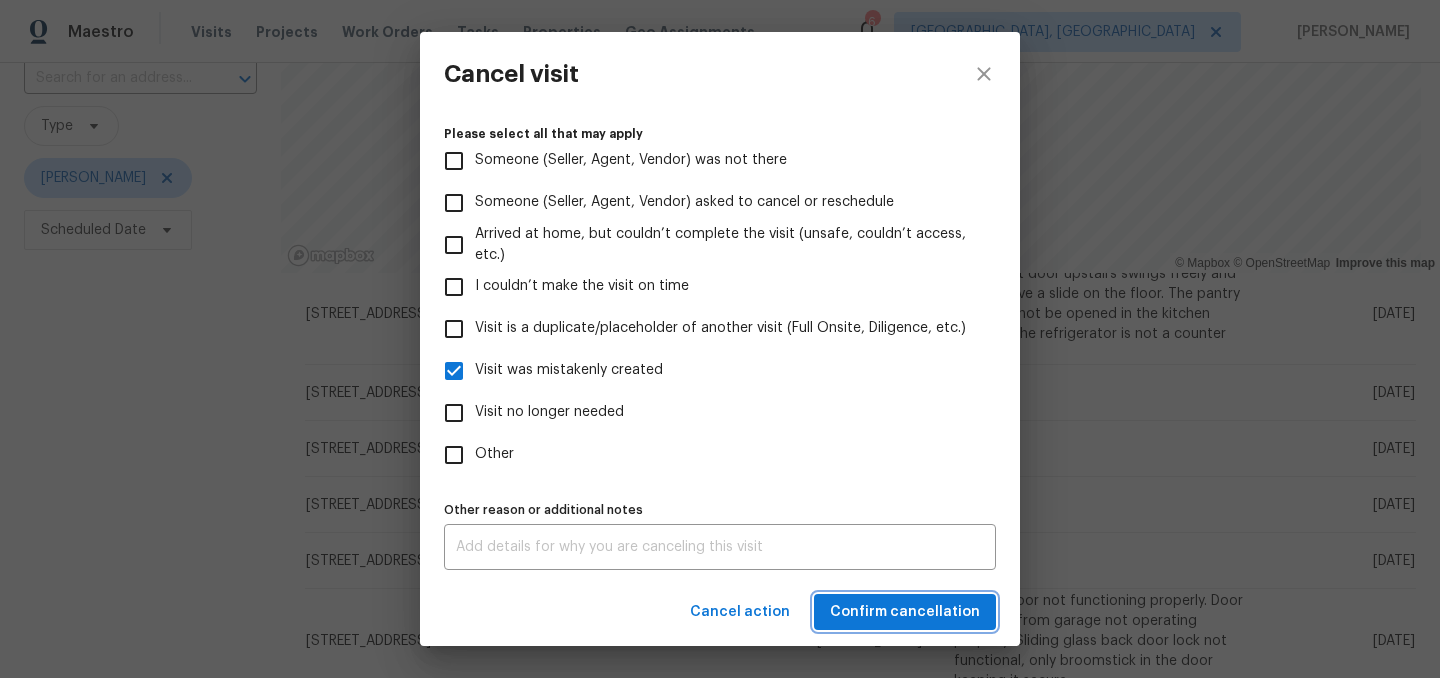 click on "Confirm cancellation" at bounding box center (905, 612) 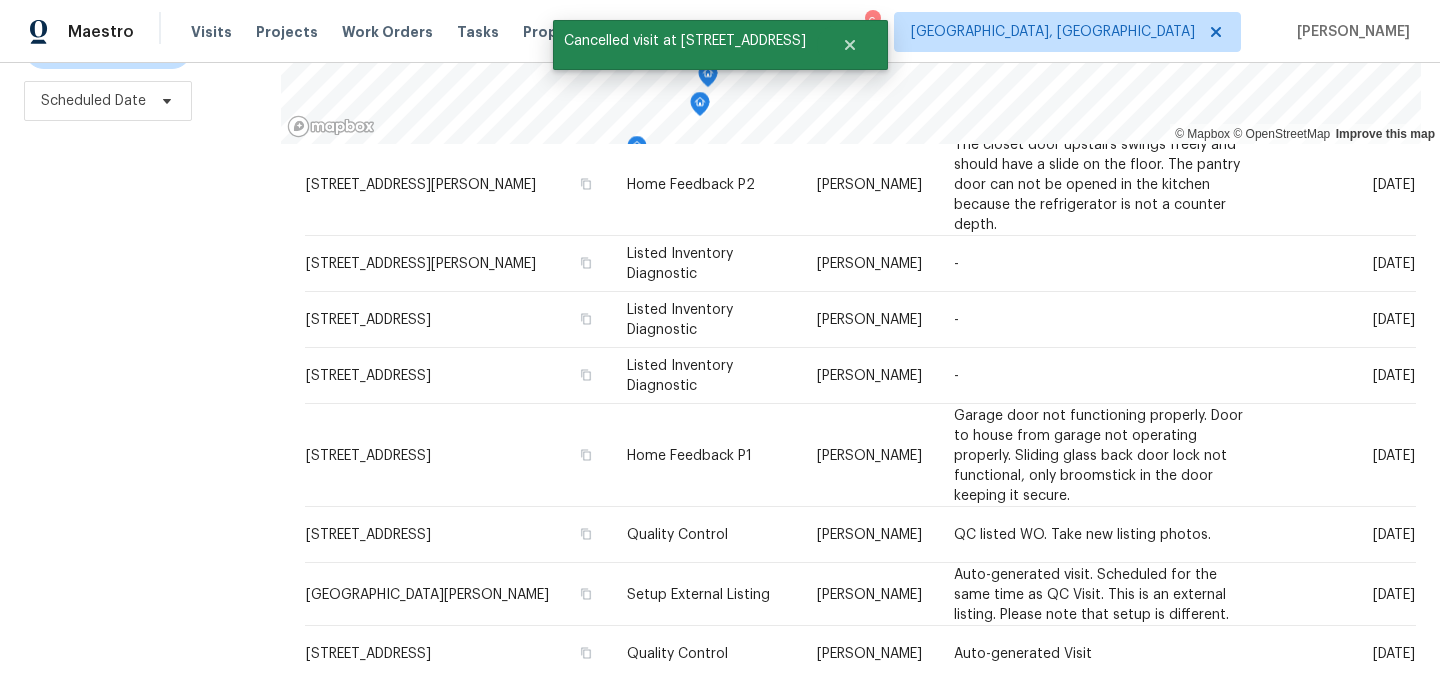 scroll, scrollTop: 287, scrollLeft: 0, axis: vertical 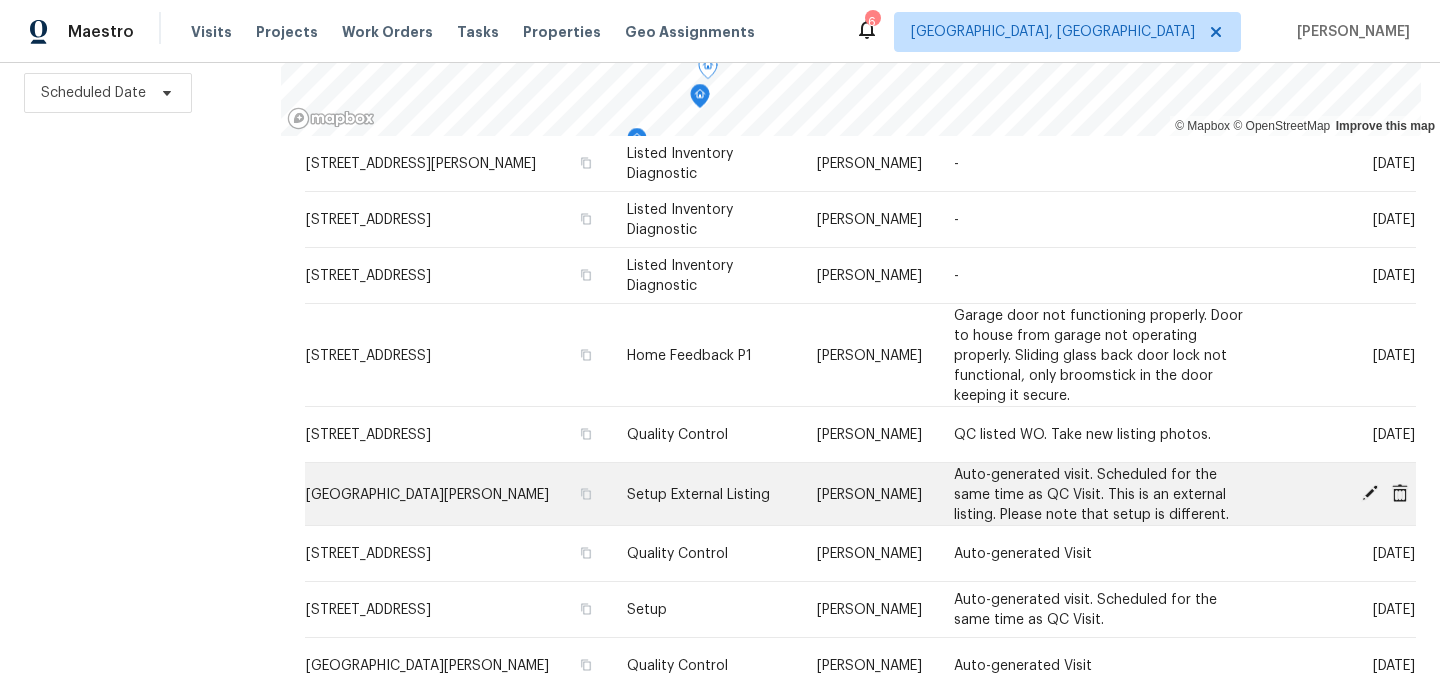 click 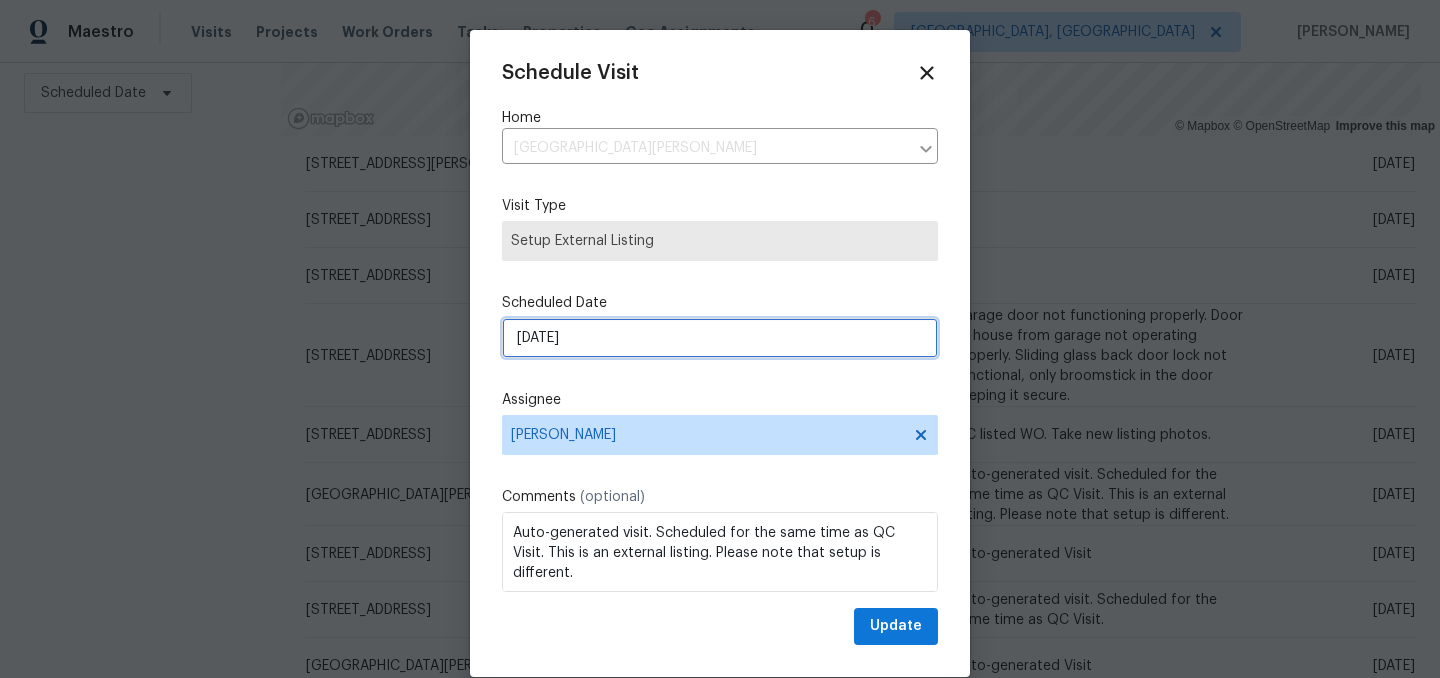click on "[DATE]" at bounding box center (720, 338) 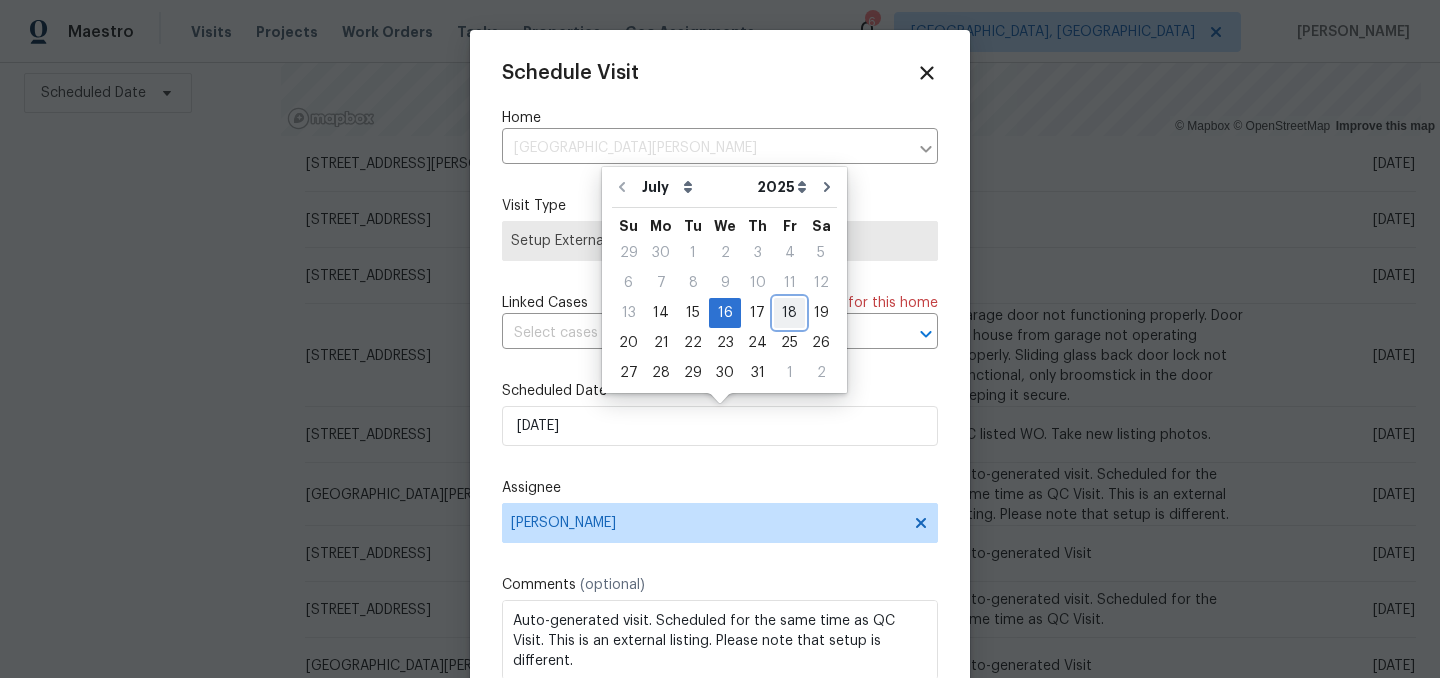 click on "18" at bounding box center (789, 313) 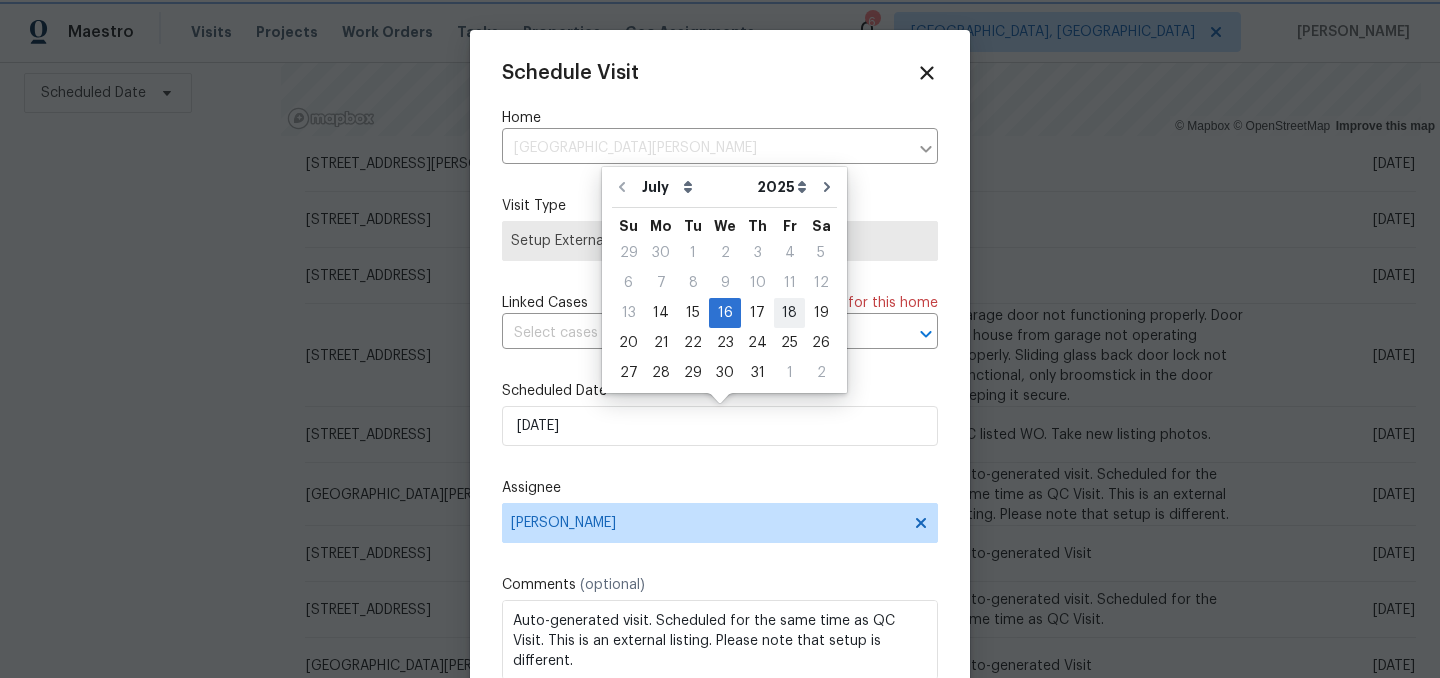 type on "7/18/2025" 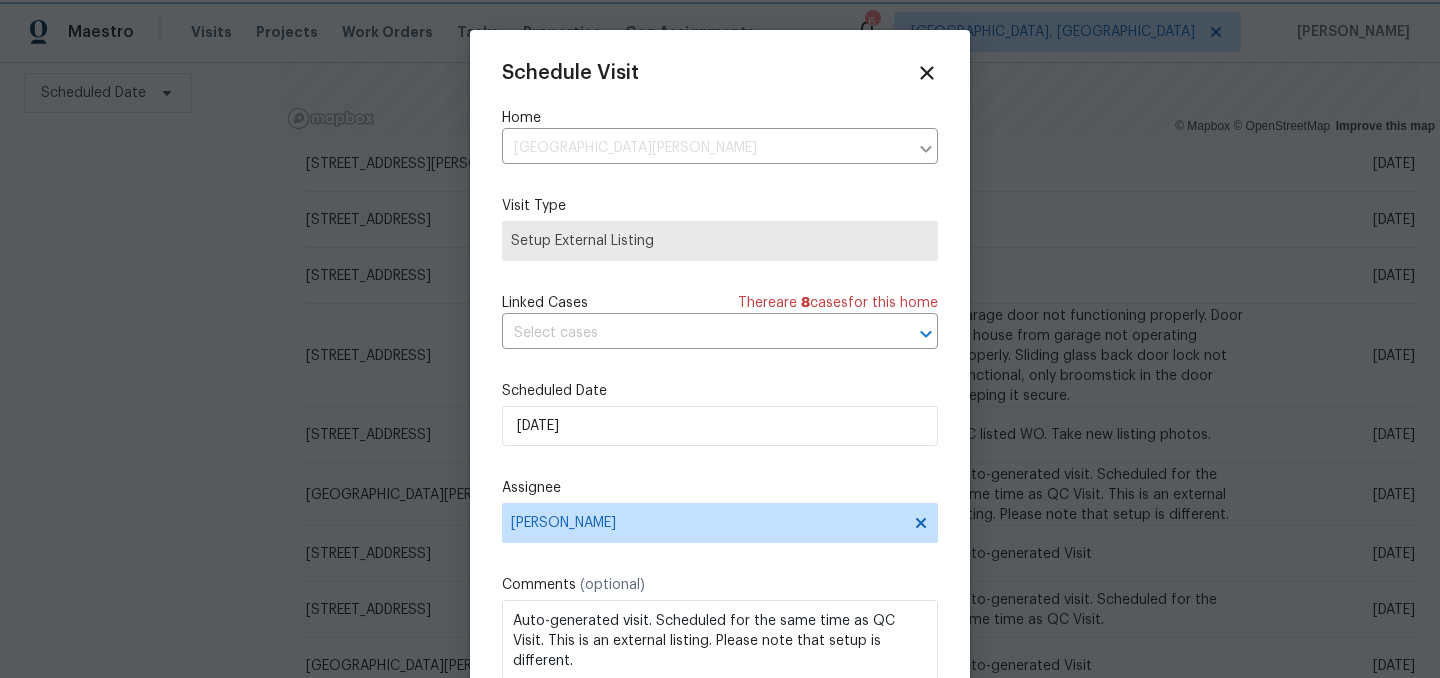 scroll, scrollTop: 36, scrollLeft: 0, axis: vertical 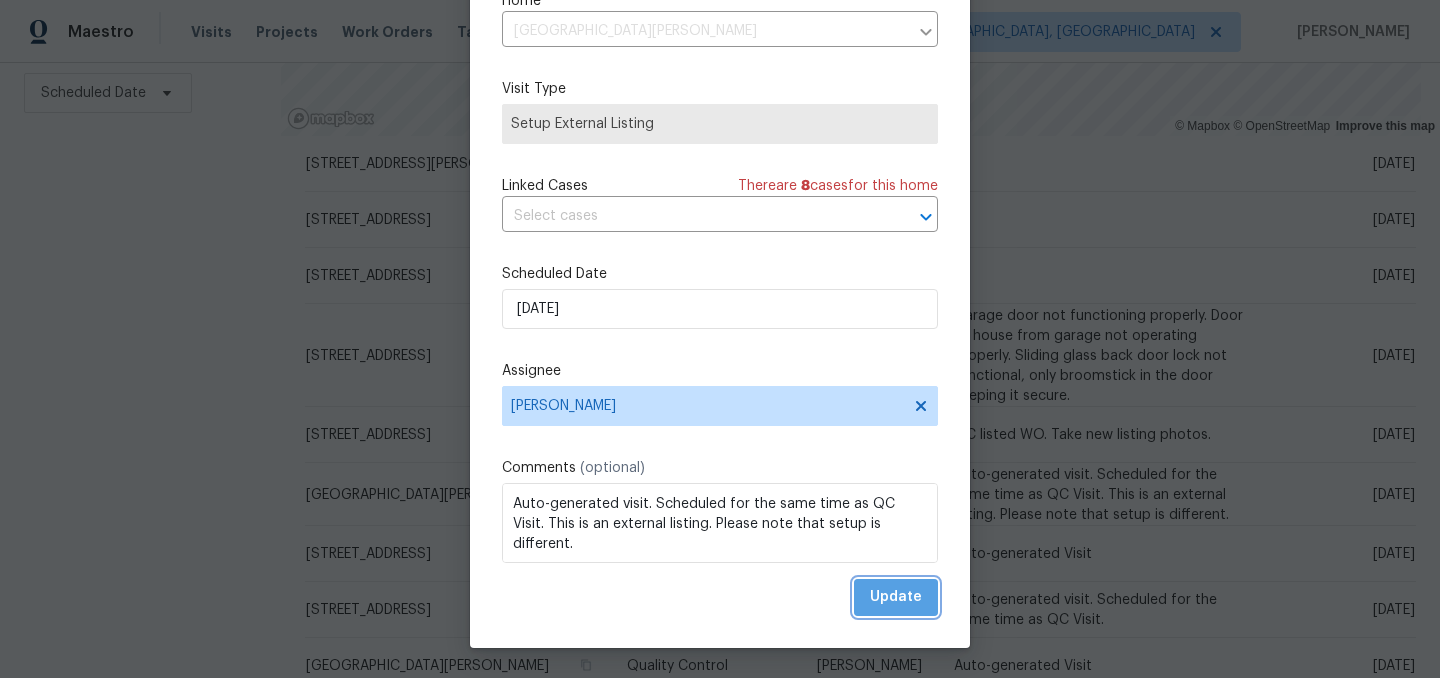 click on "Update" at bounding box center (896, 597) 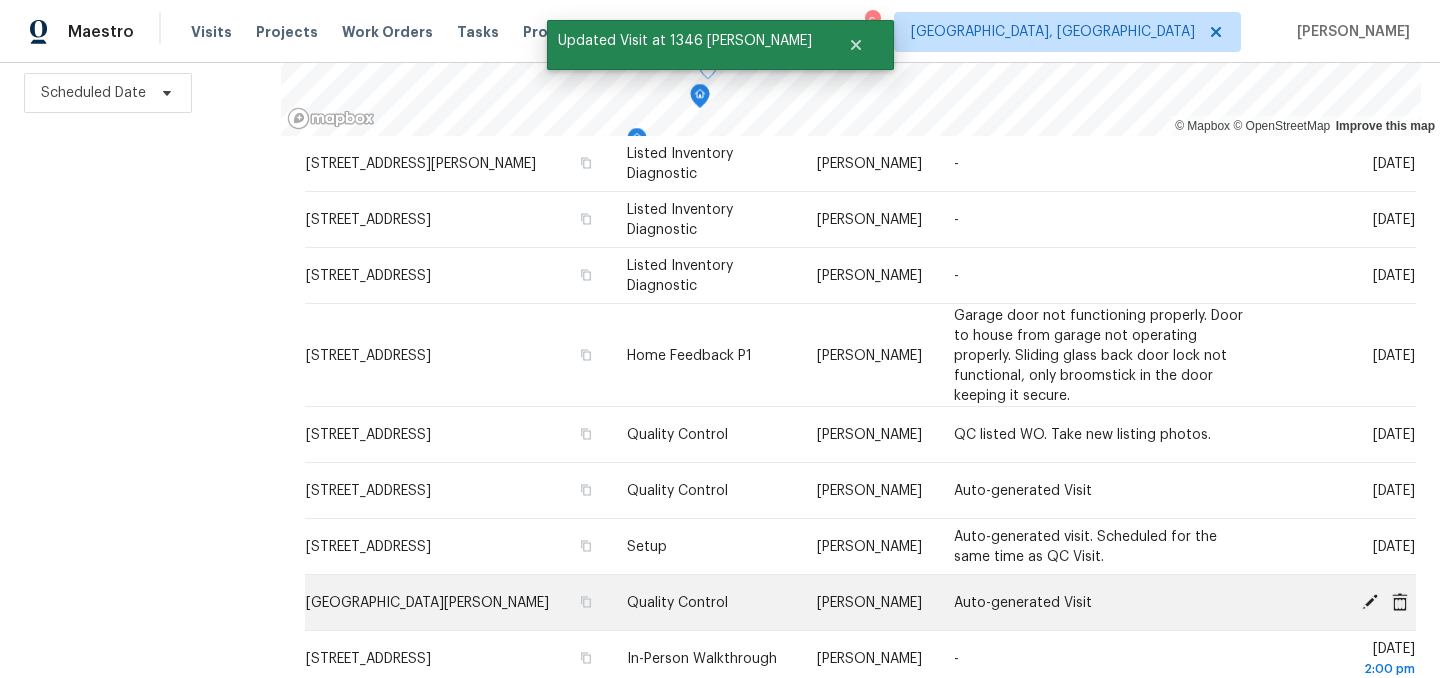 click 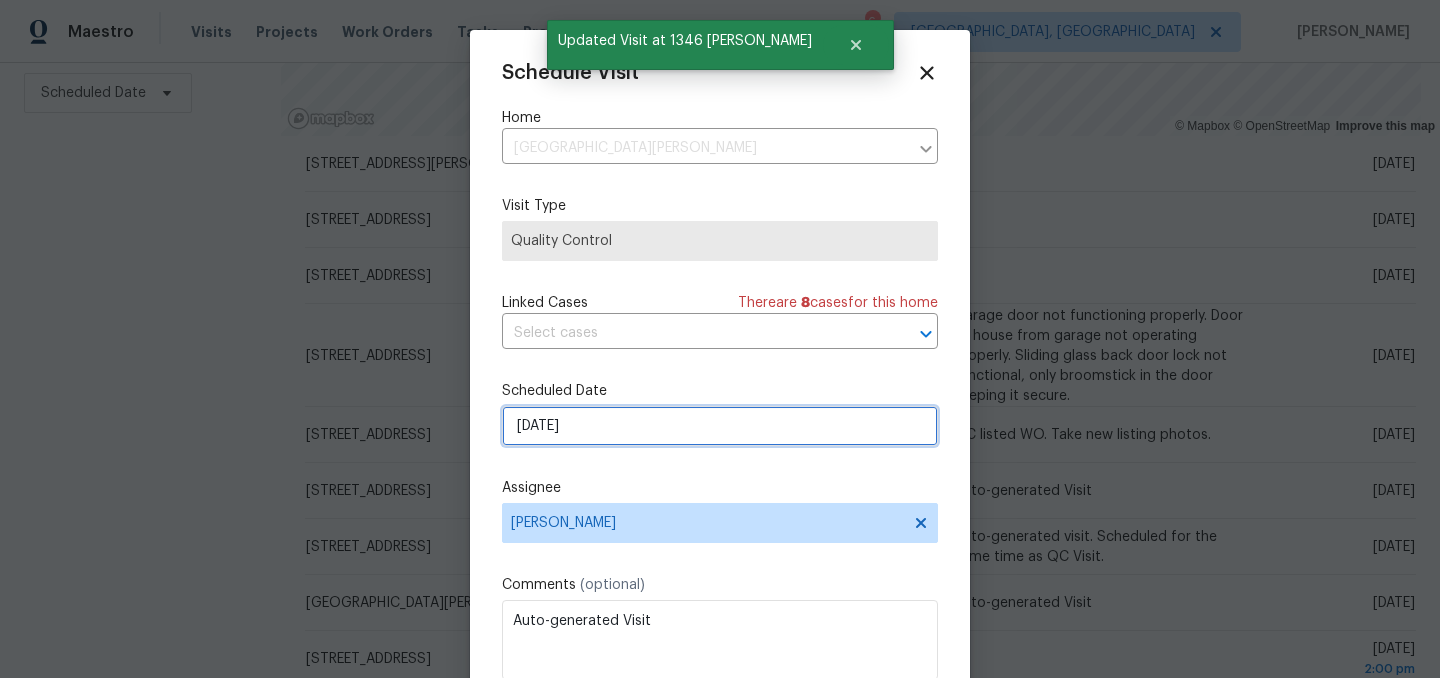 click on "[DATE]" at bounding box center (720, 426) 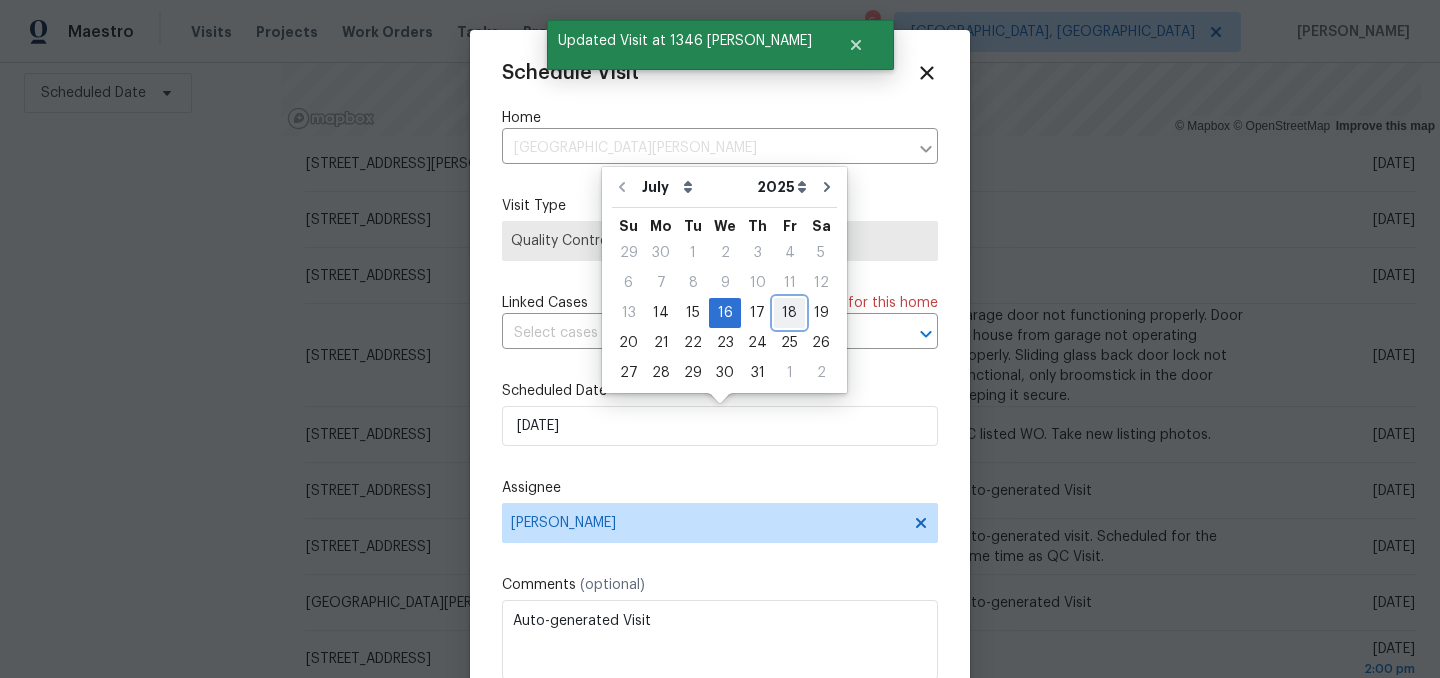 click on "18" at bounding box center (789, 313) 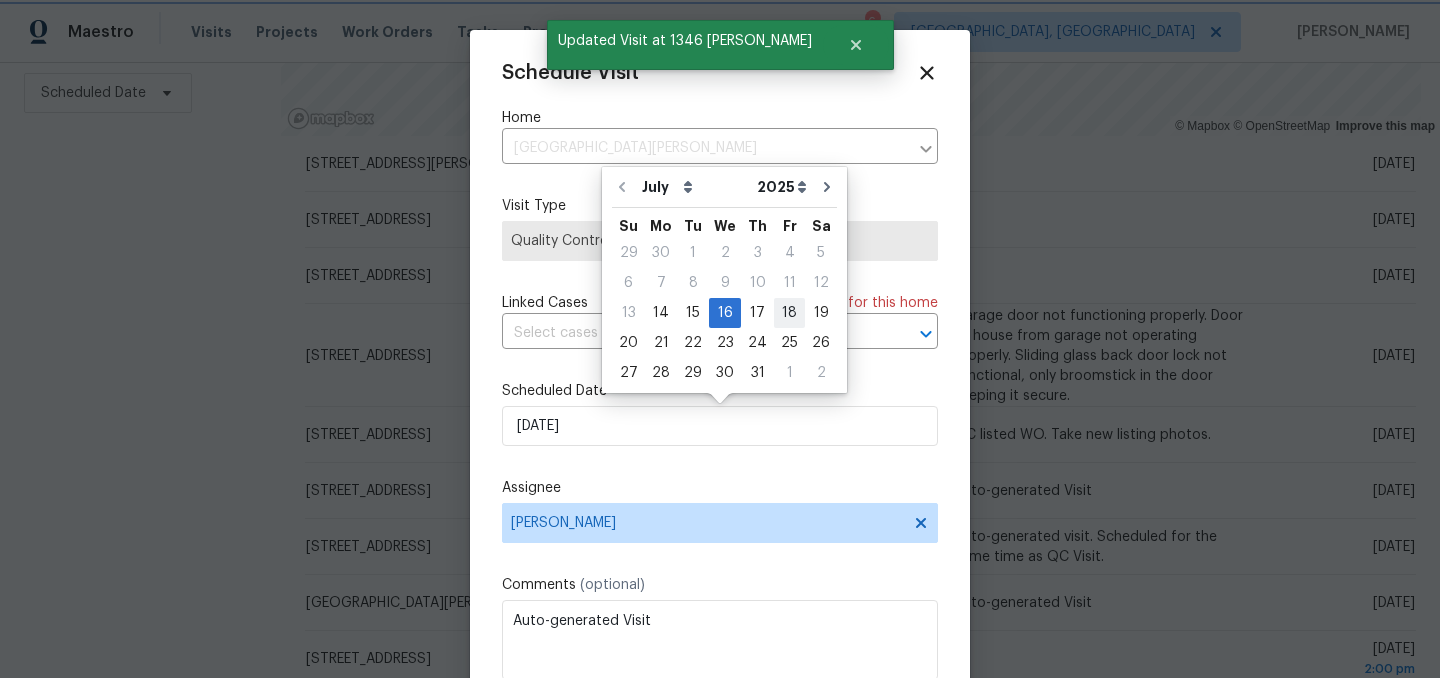 type on "7/18/2025" 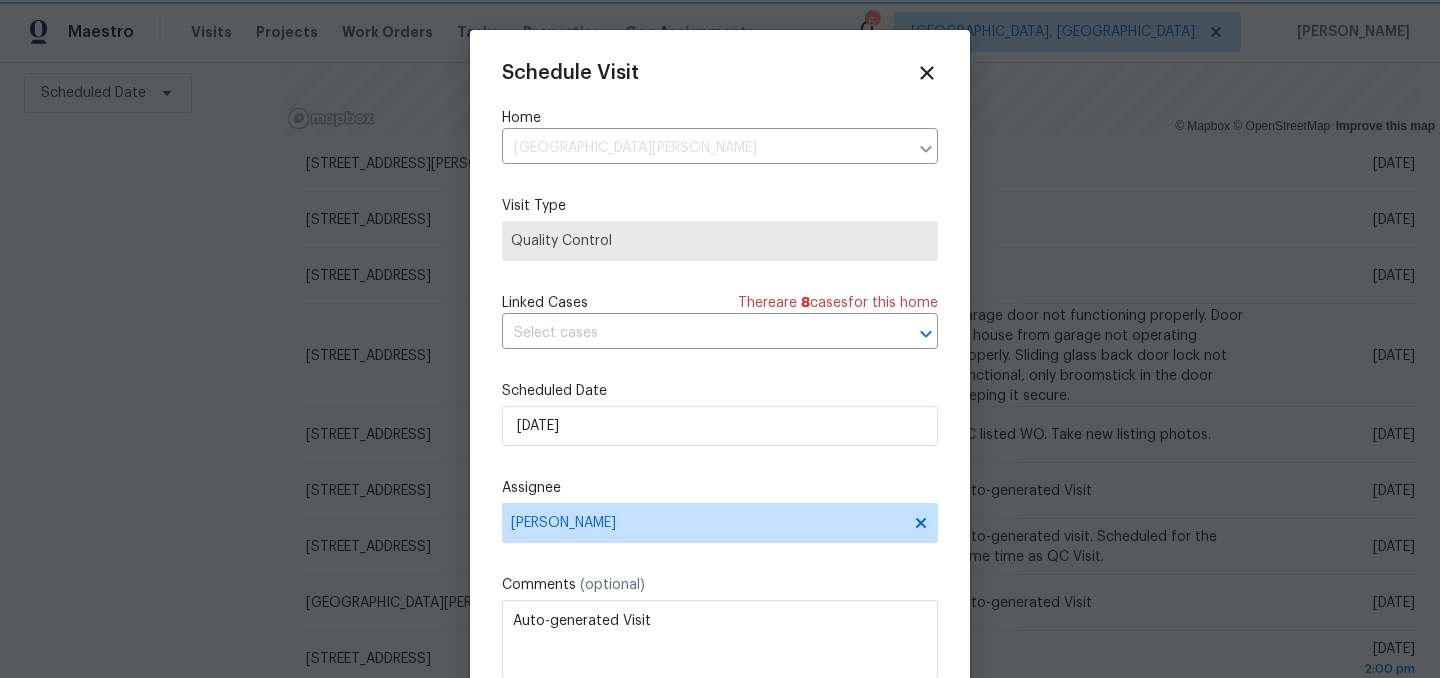 scroll, scrollTop: 36, scrollLeft: 0, axis: vertical 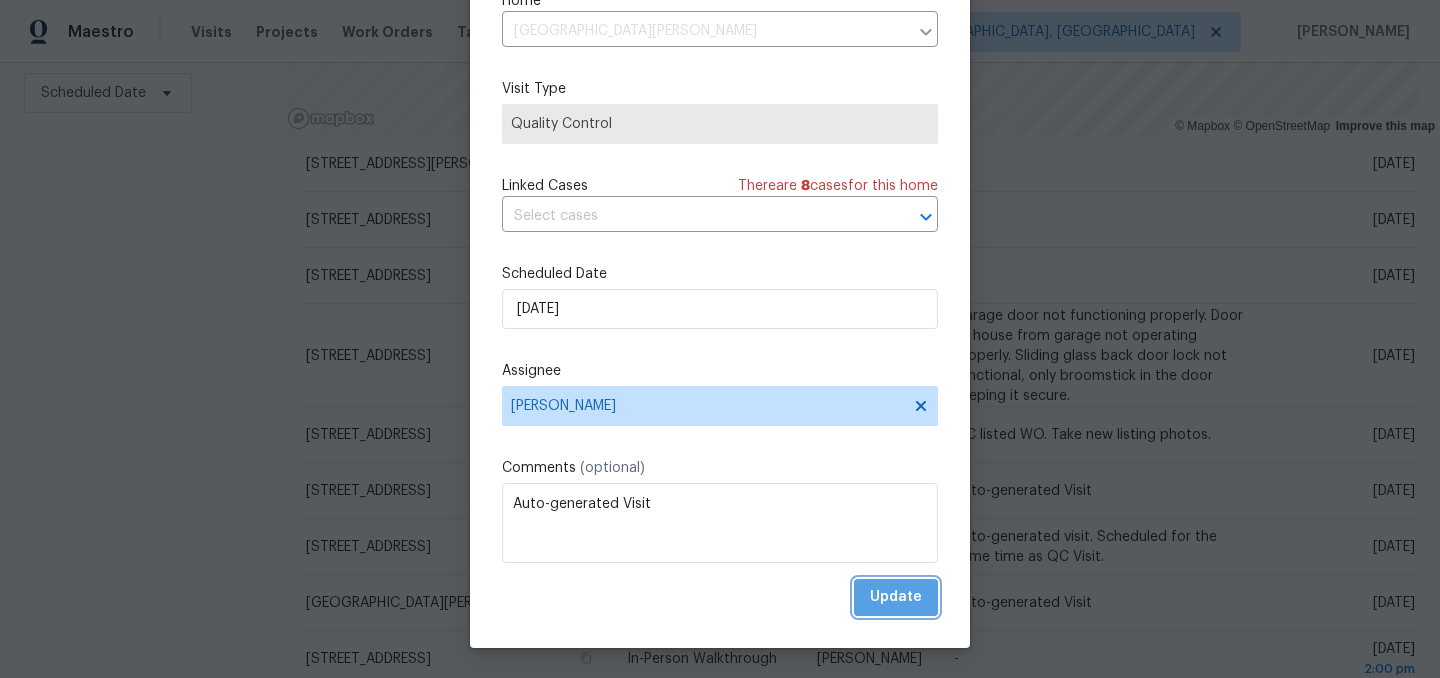 click on "Update" at bounding box center (896, 597) 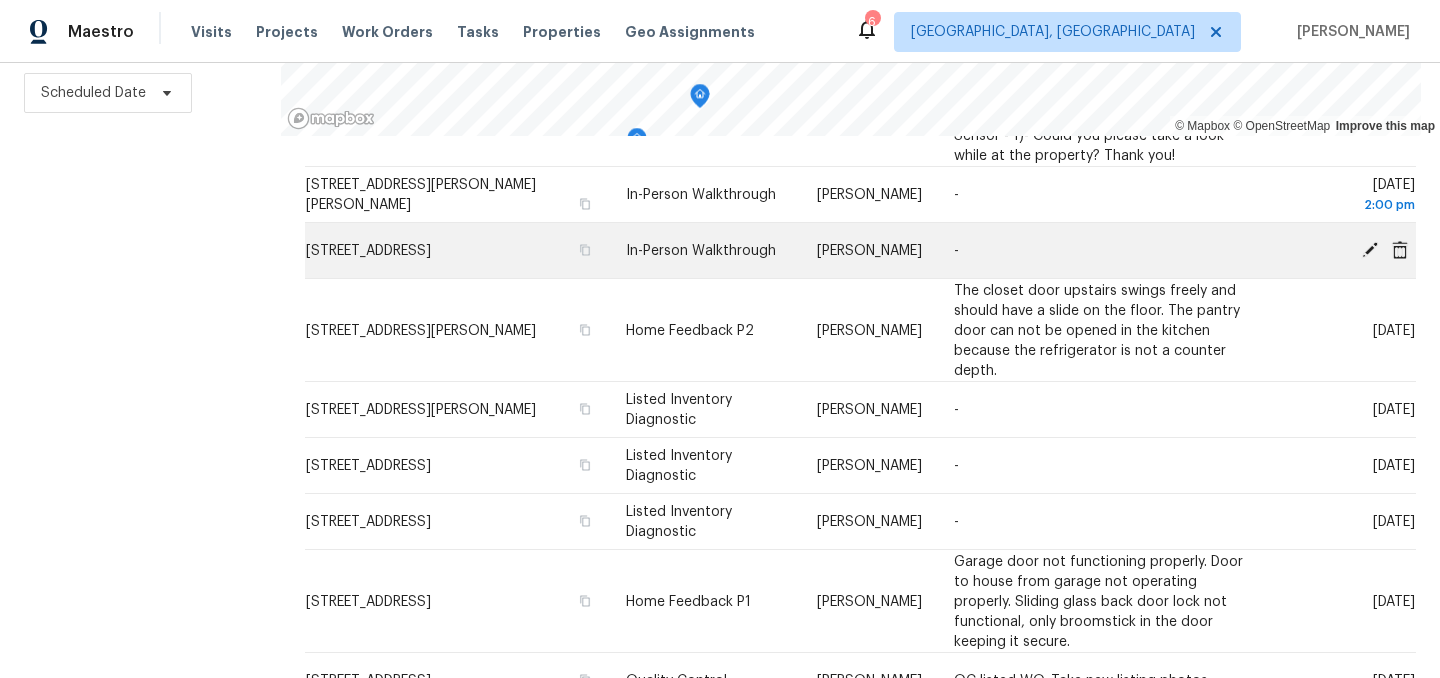 scroll, scrollTop: 383, scrollLeft: 0, axis: vertical 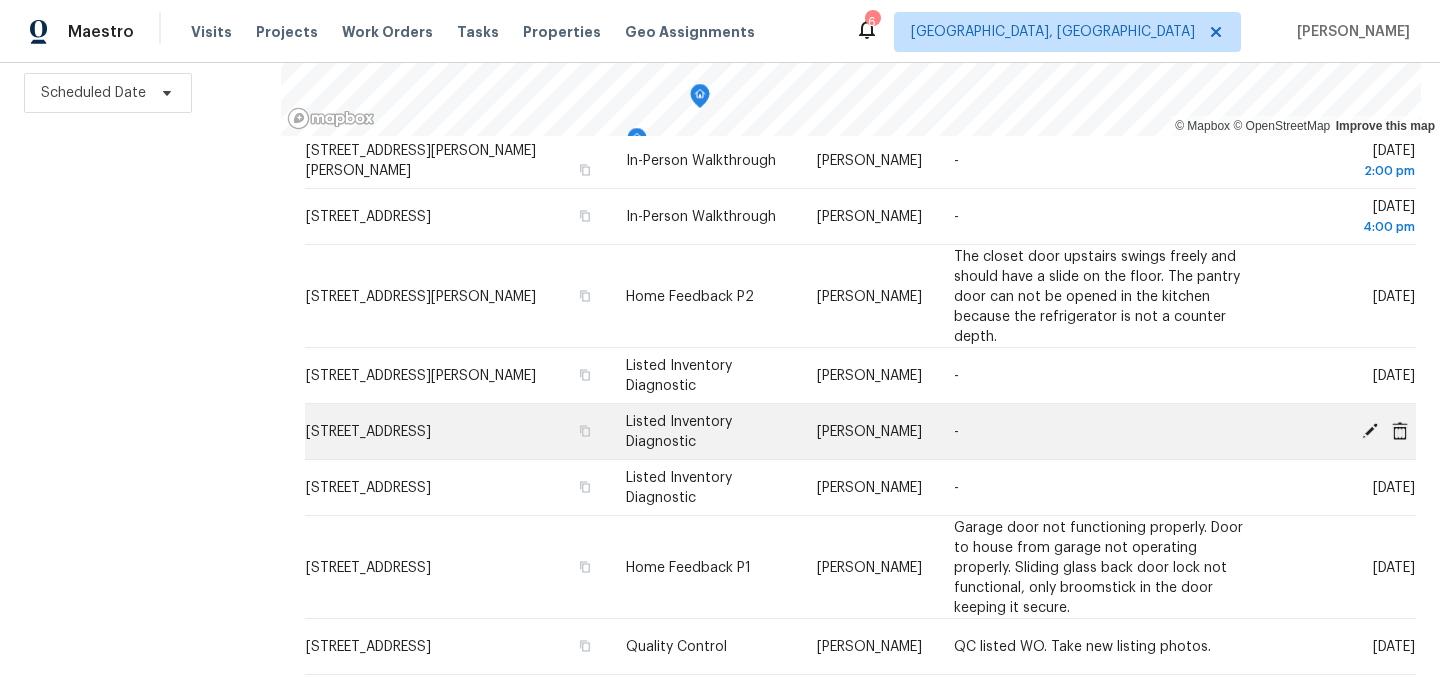 click 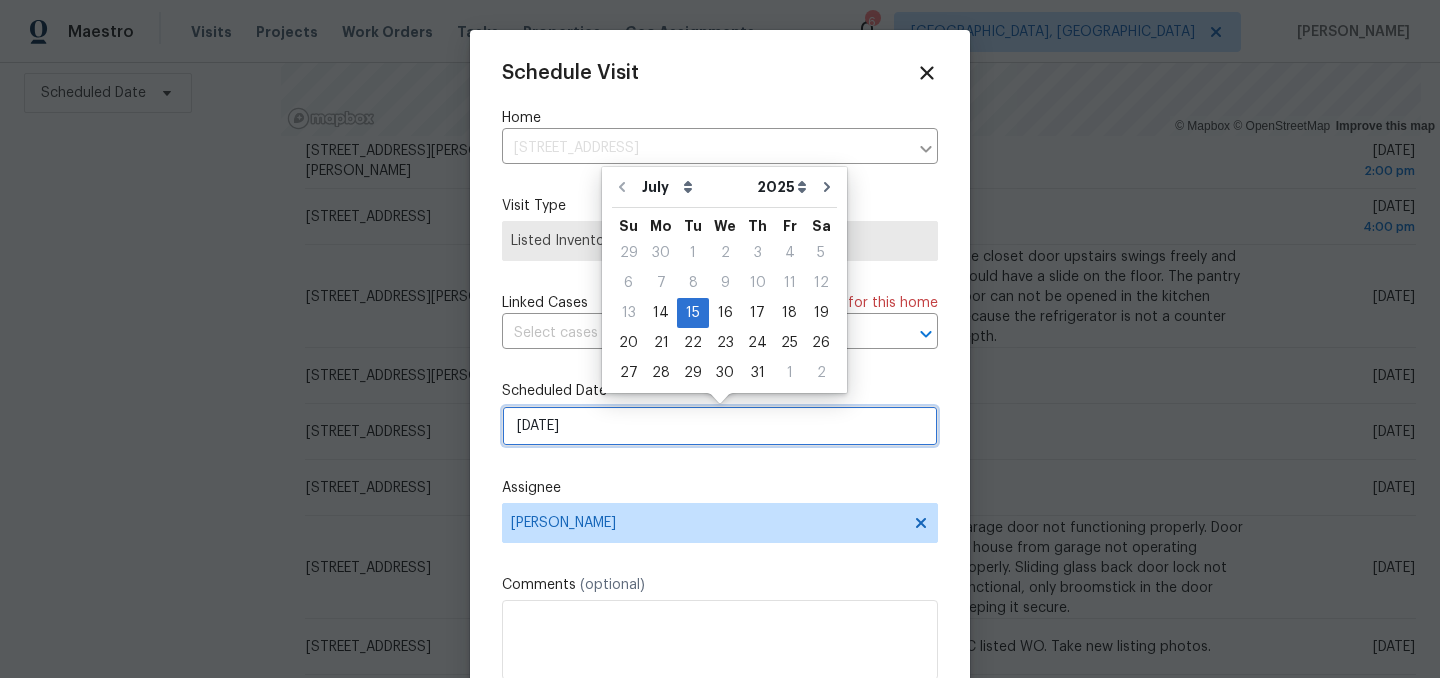 click on "[DATE]" at bounding box center (720, 426) 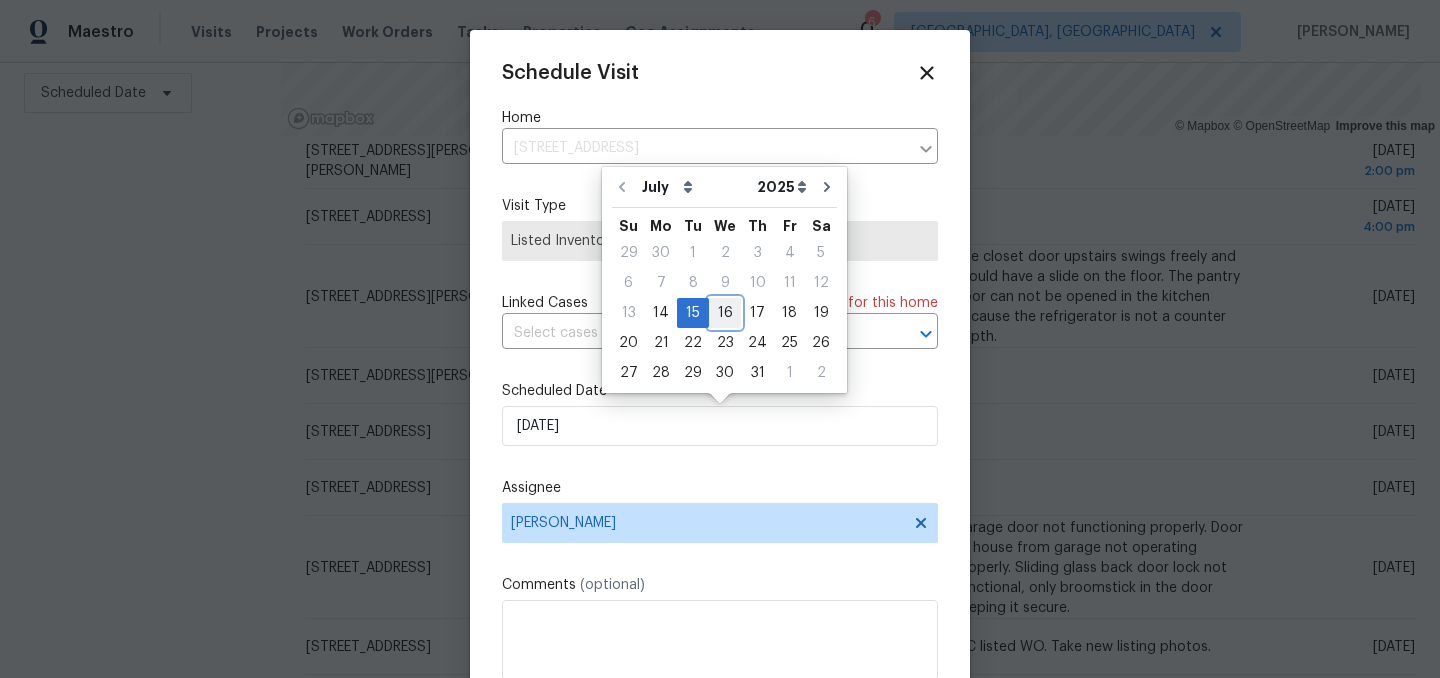 click on "16" at bounding box center [725, 313] 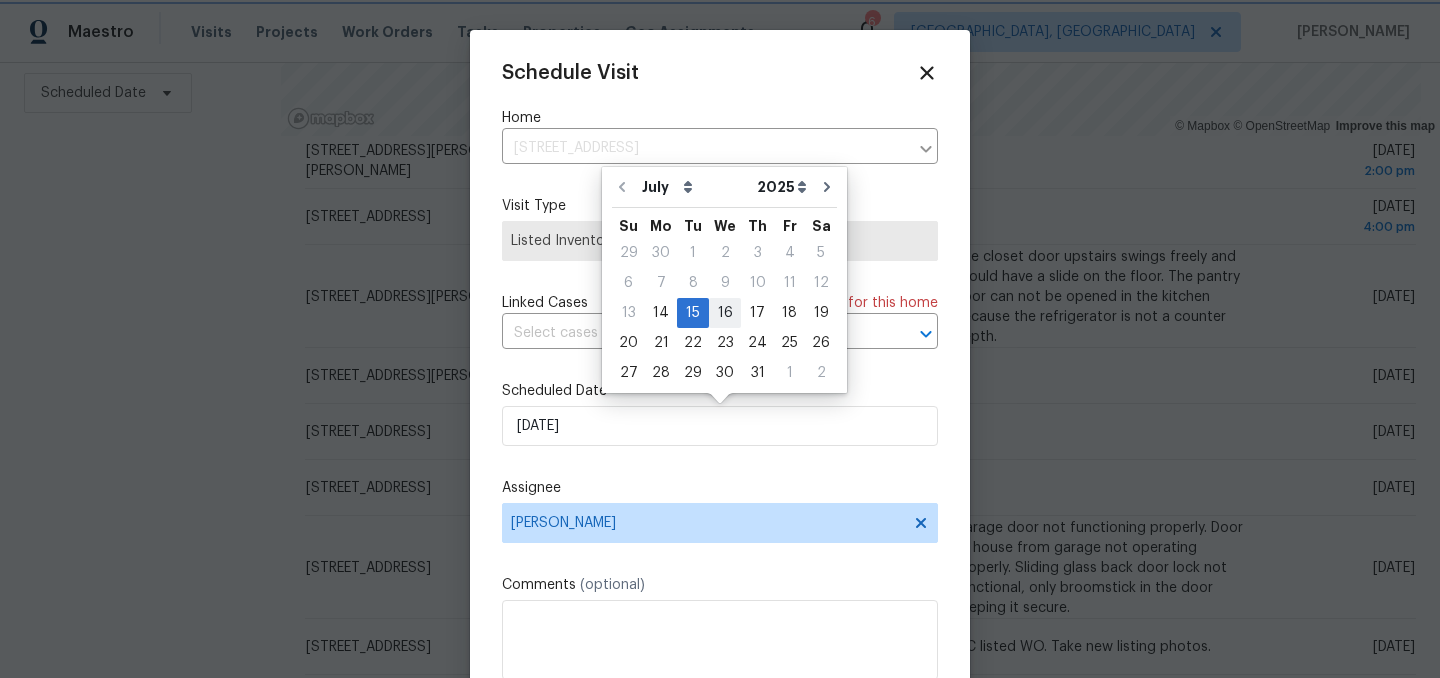 type on "[DATE]" 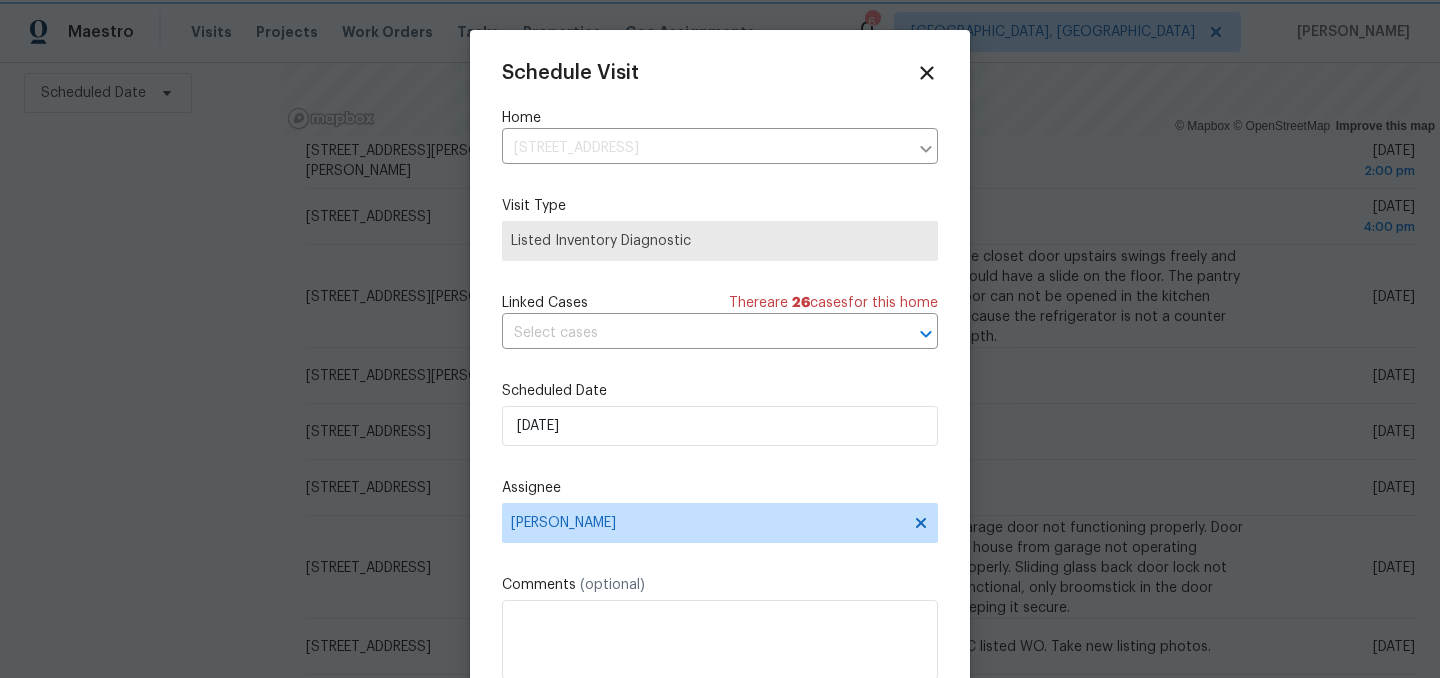 scroll, scrollTop: 36, scrollLeft: 0, axis: vertical 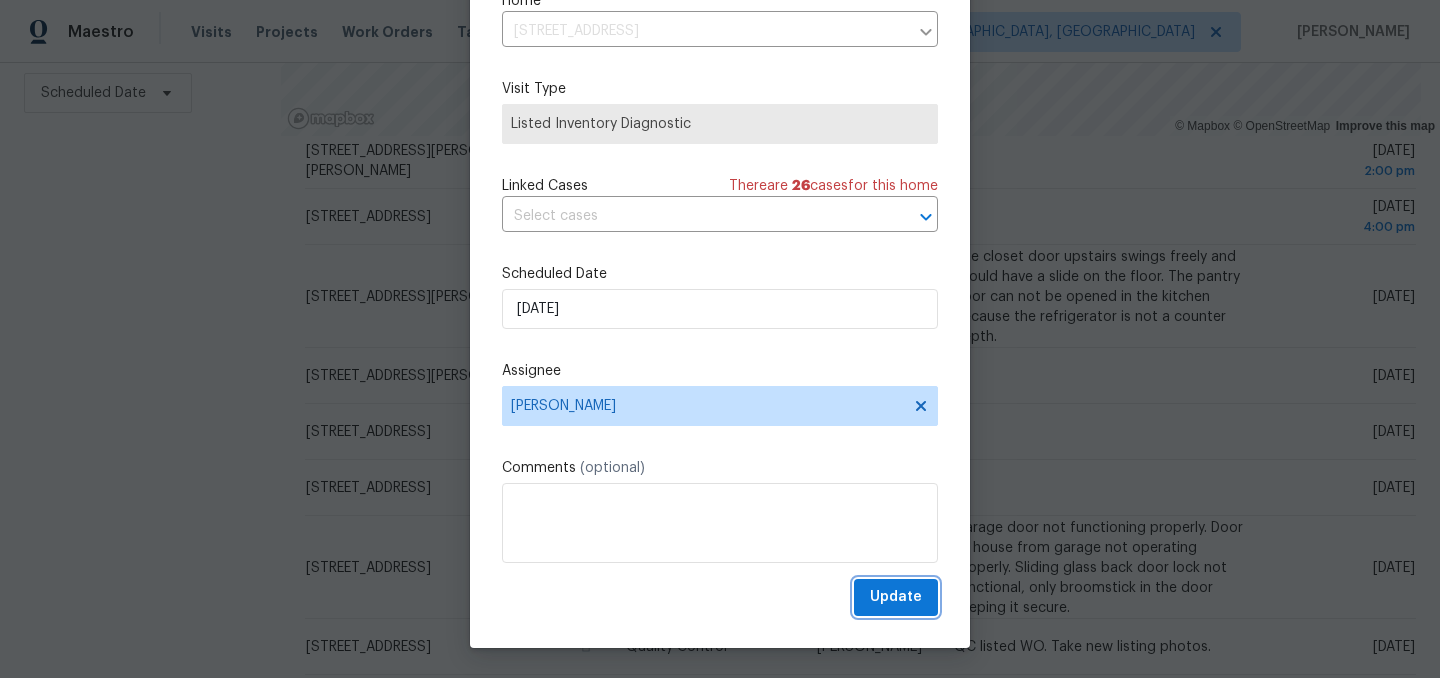 click on "Update" at bounding box center (896, 597) 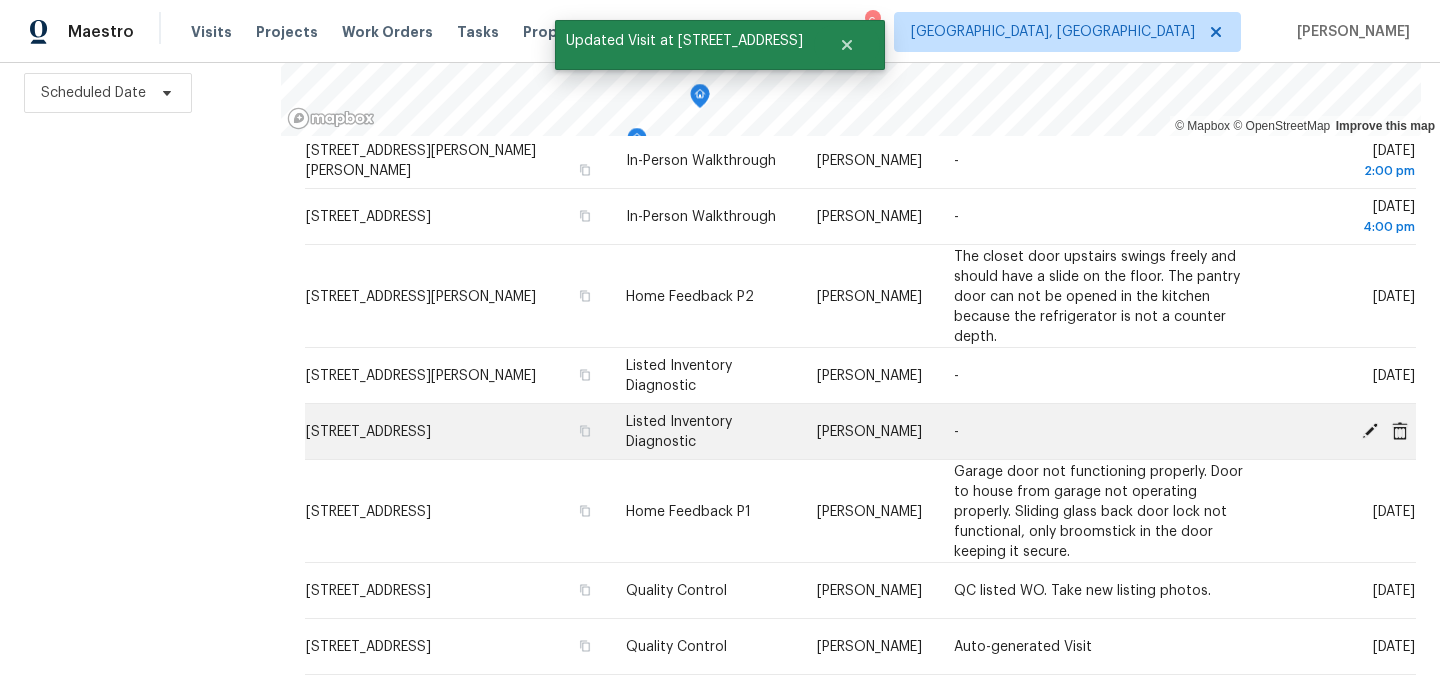 click 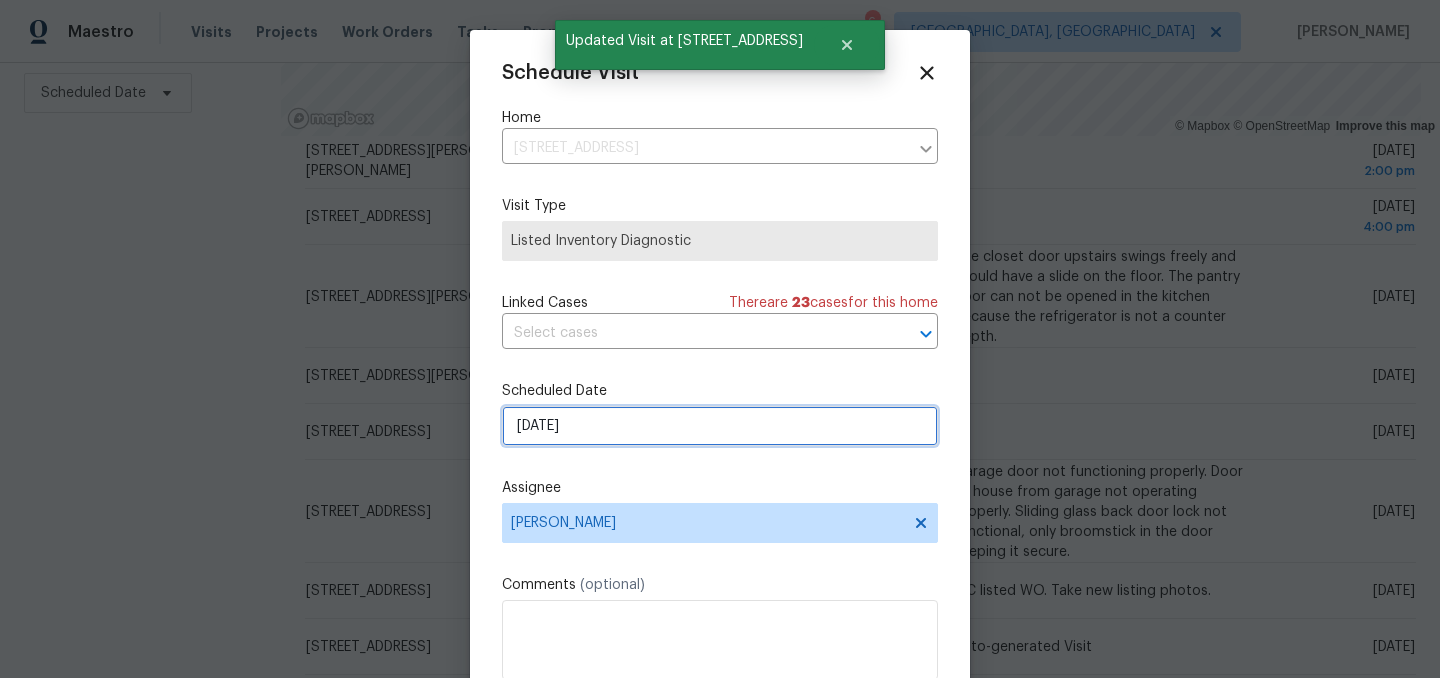 click on "[DATE]" at bounding box center [720, 426] 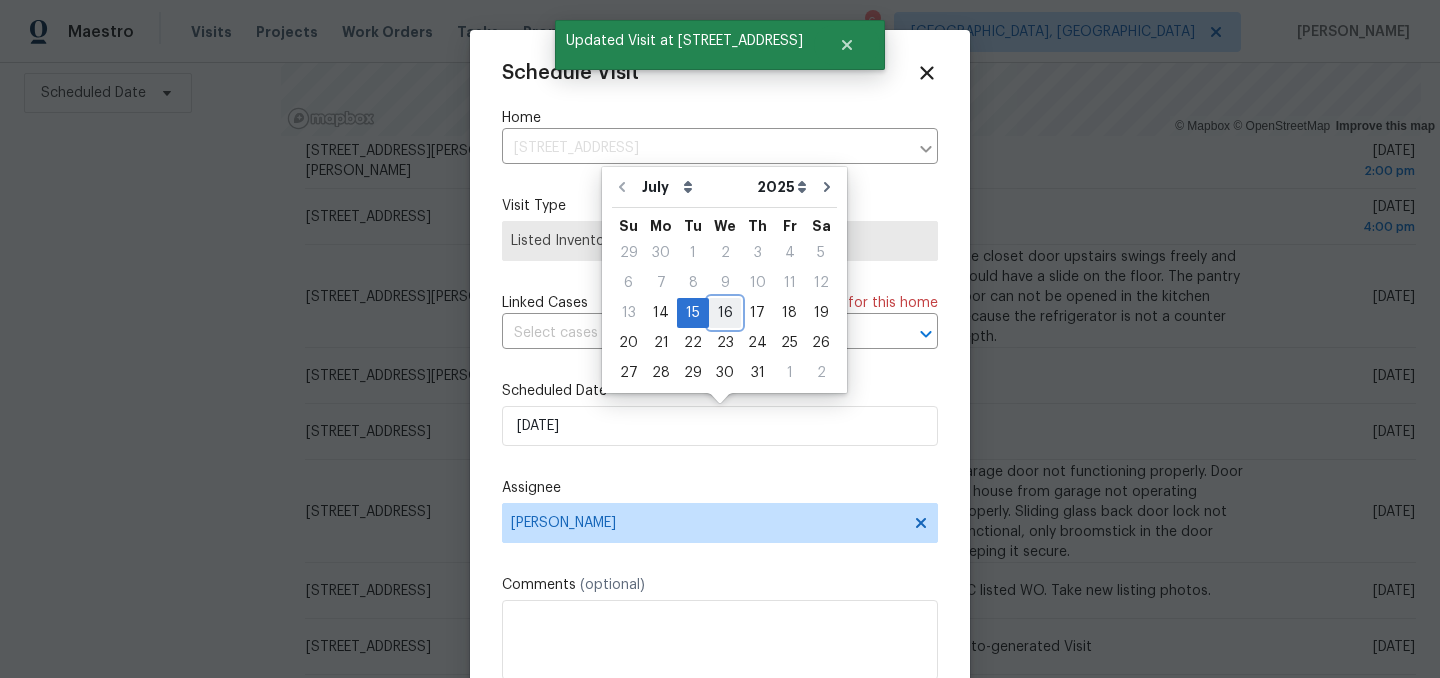 click on "16" at bounding box center (725, 313) 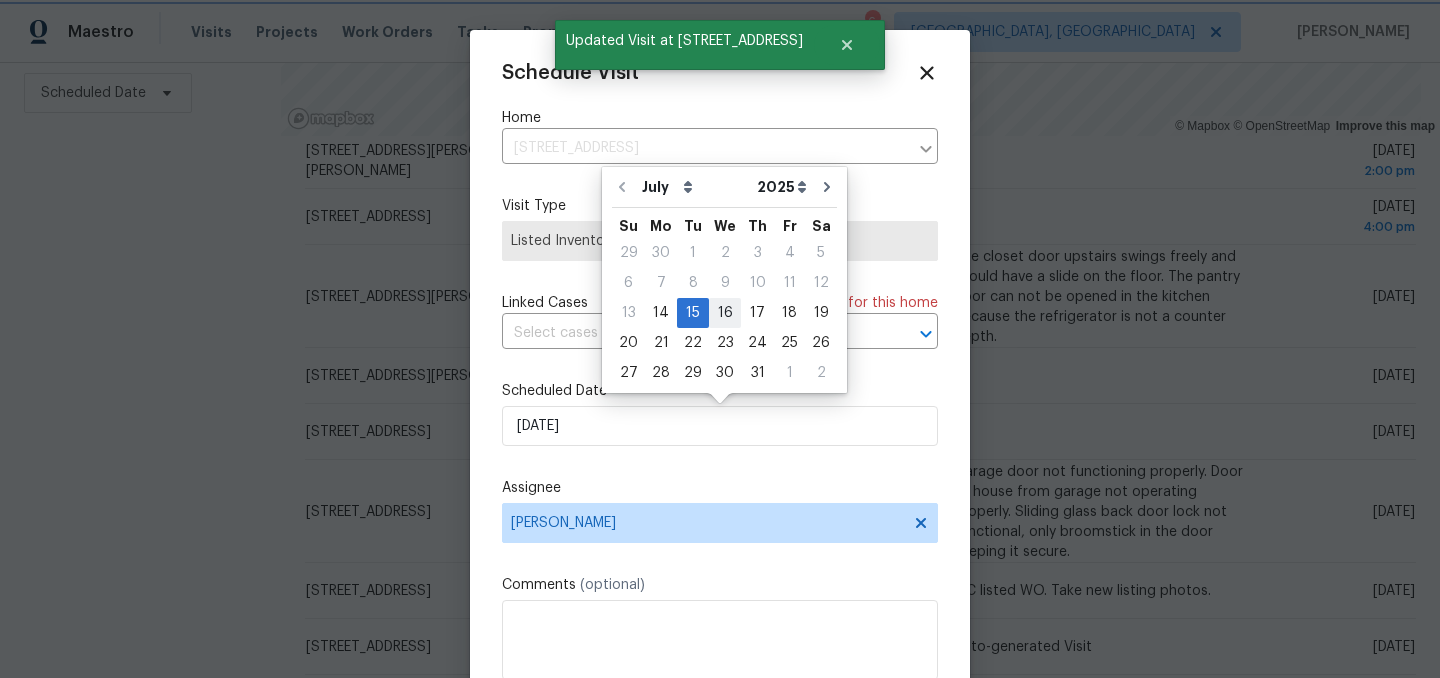 type on "[DATE]" 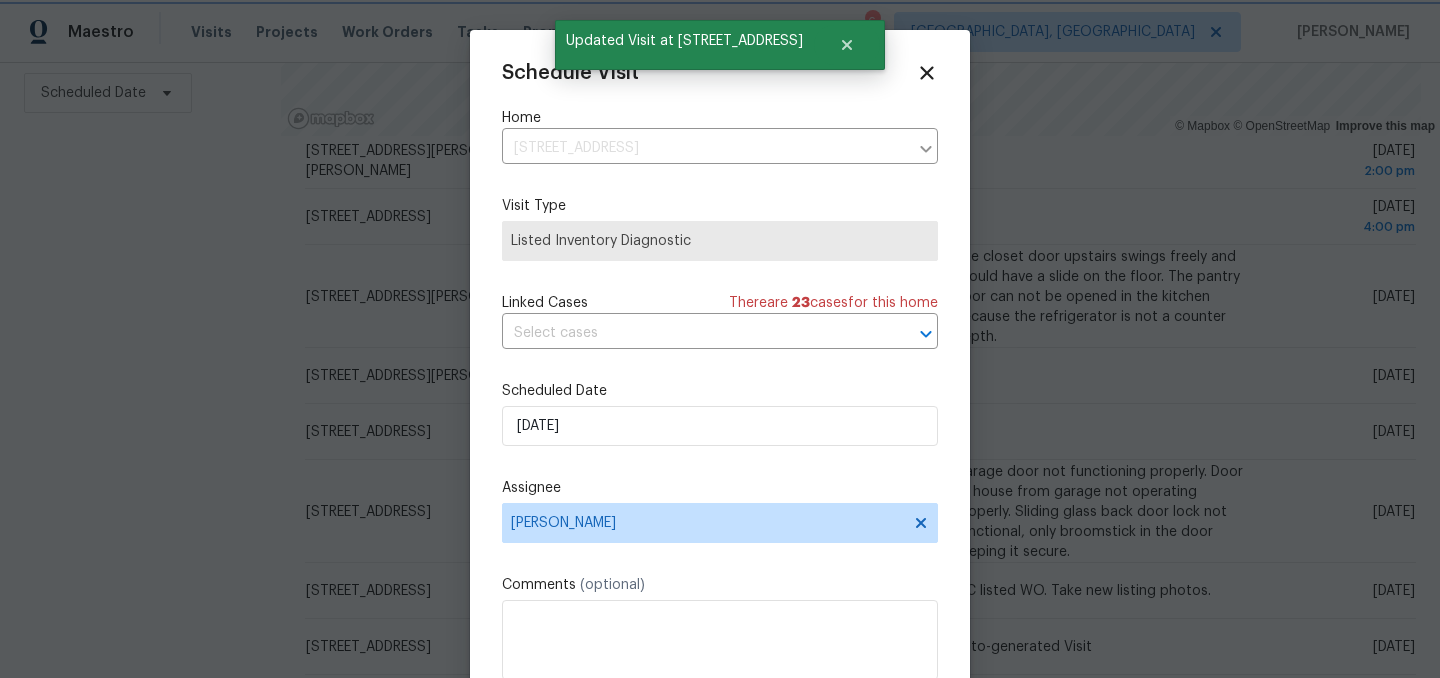 scroll, scrollTop: 36, scrollLeft: 0, axis: vertical 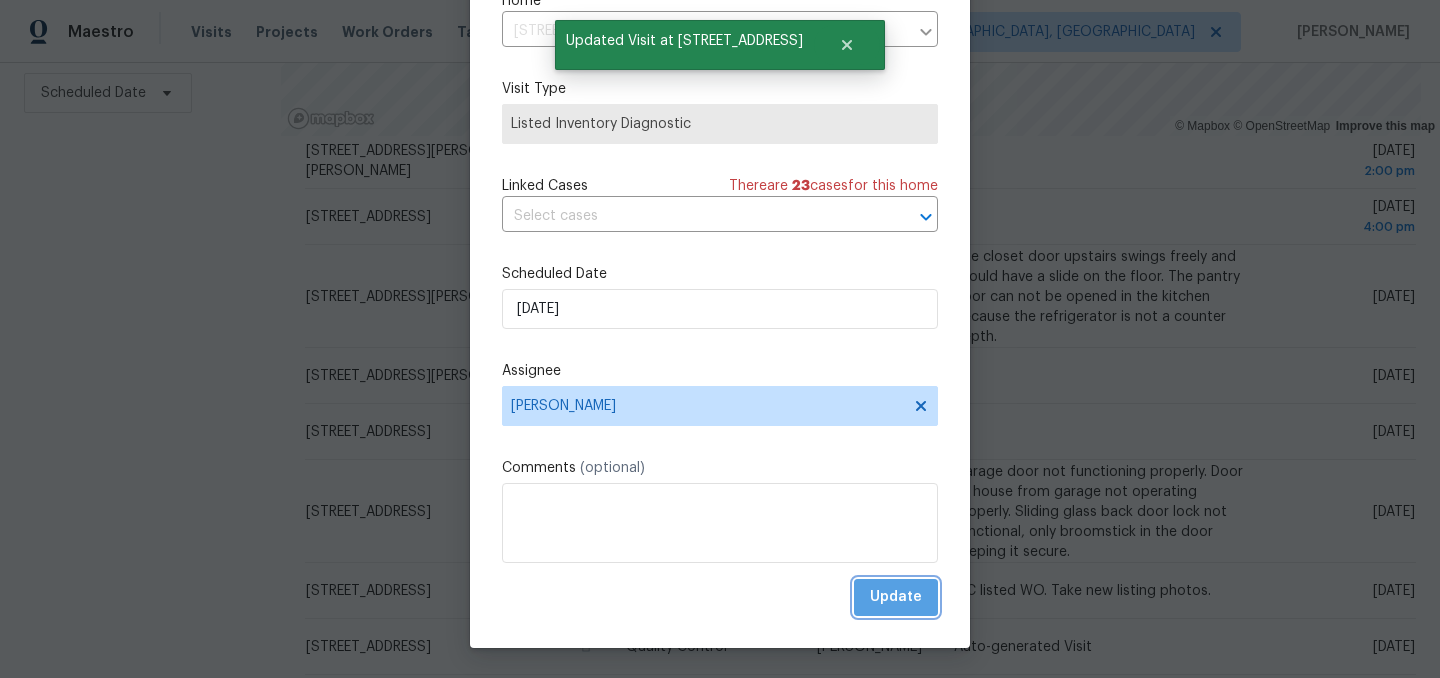click on "Update" at bounding box center [896, 597] 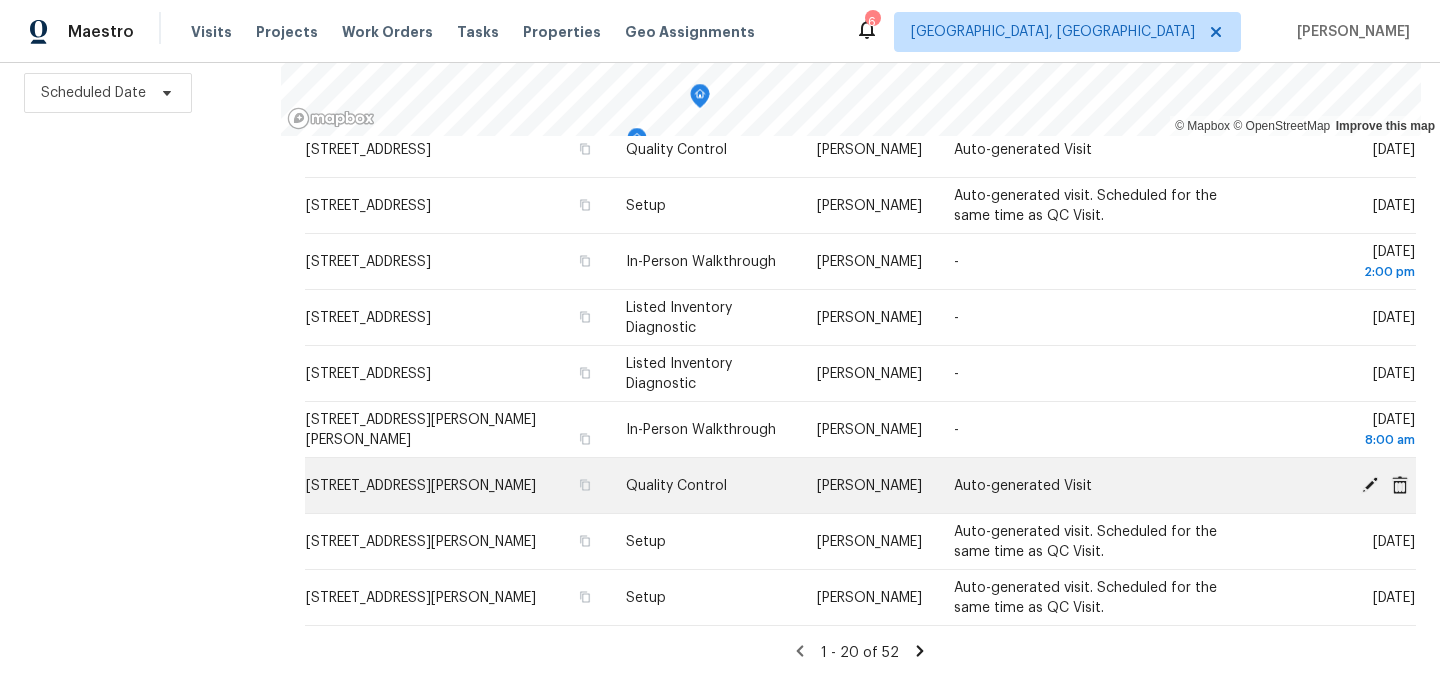 scroll, scrollTop: 0, scrollLeft: 0, axis: both 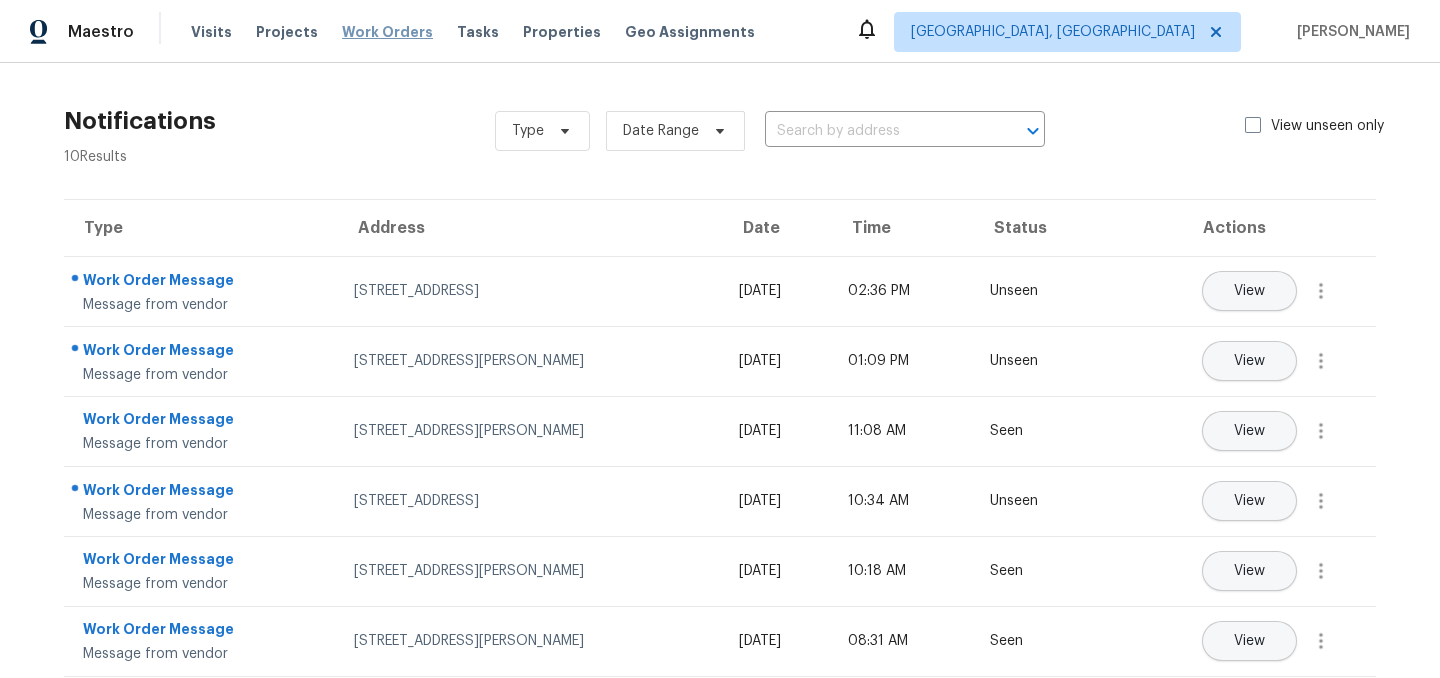 click on "Work Orders" at bounding box center [387, 32] 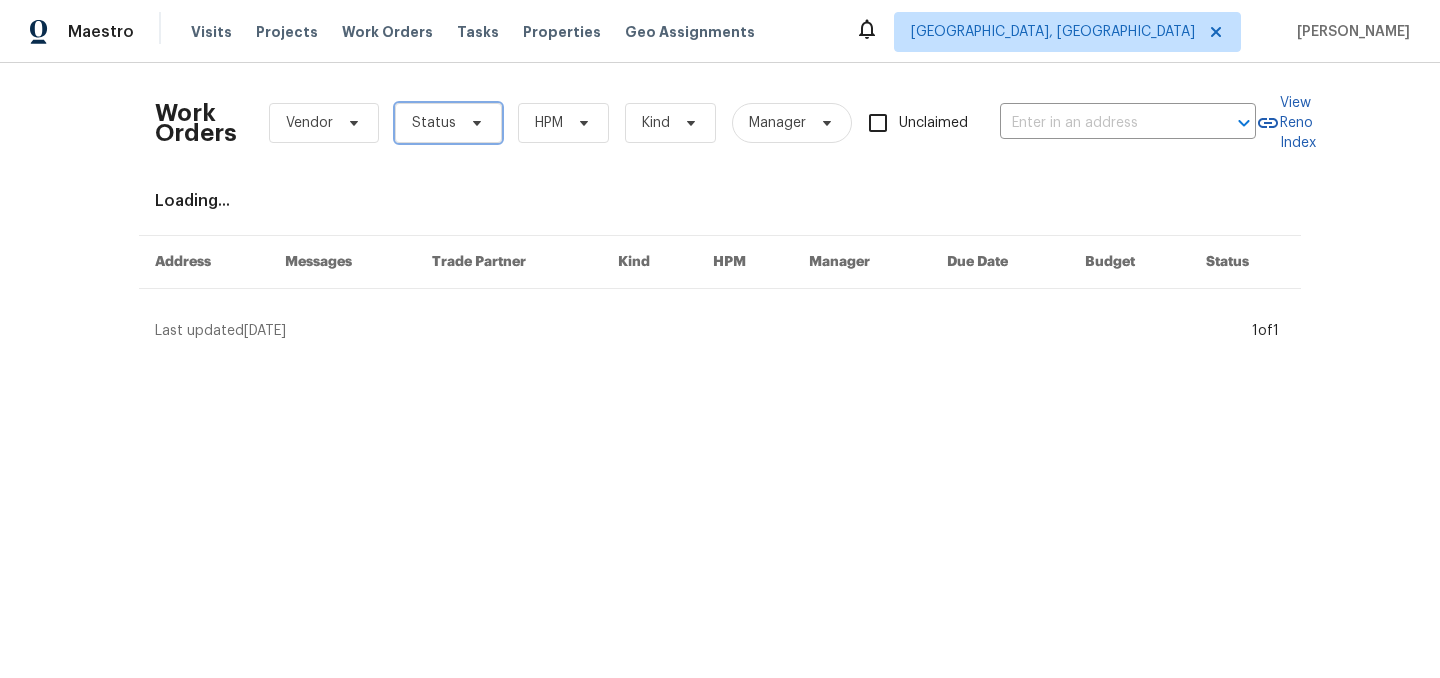 click on "Status" at bounding box center (448, 123) 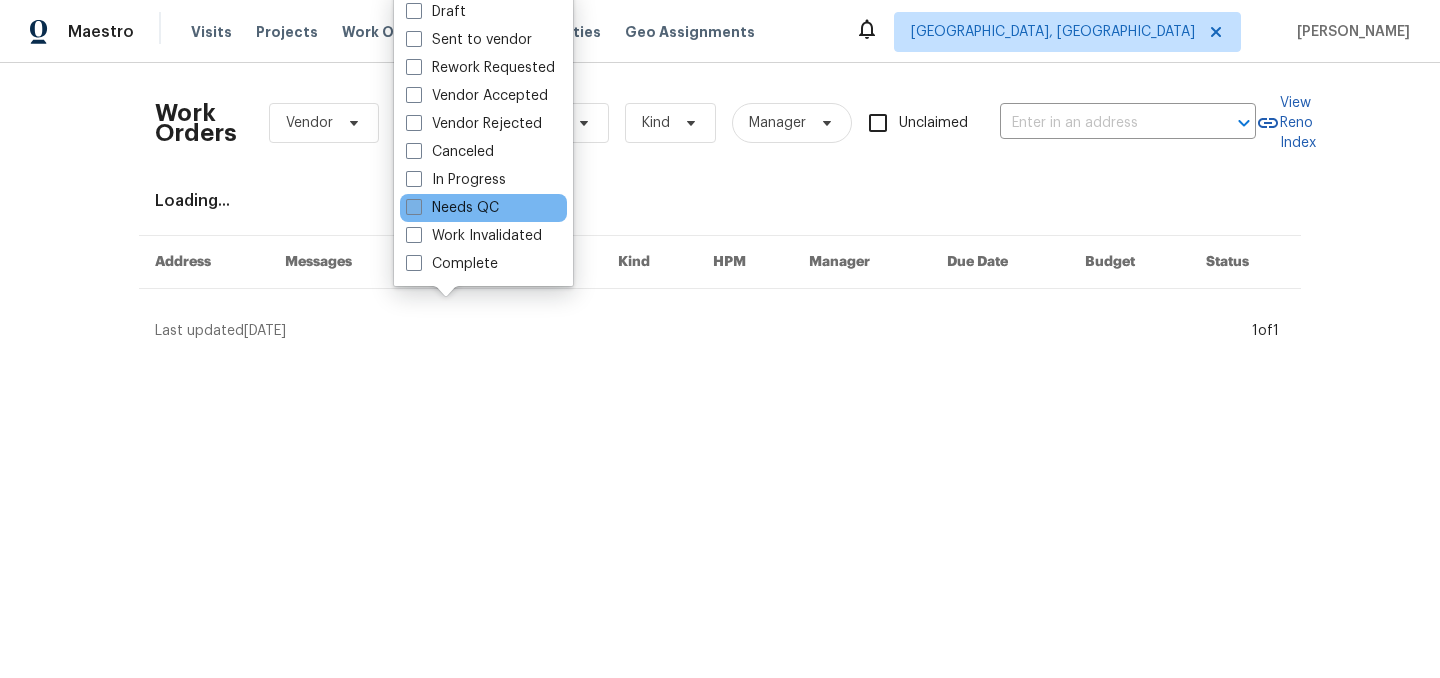click on "Needs QC" at bounding box center (452, 208) 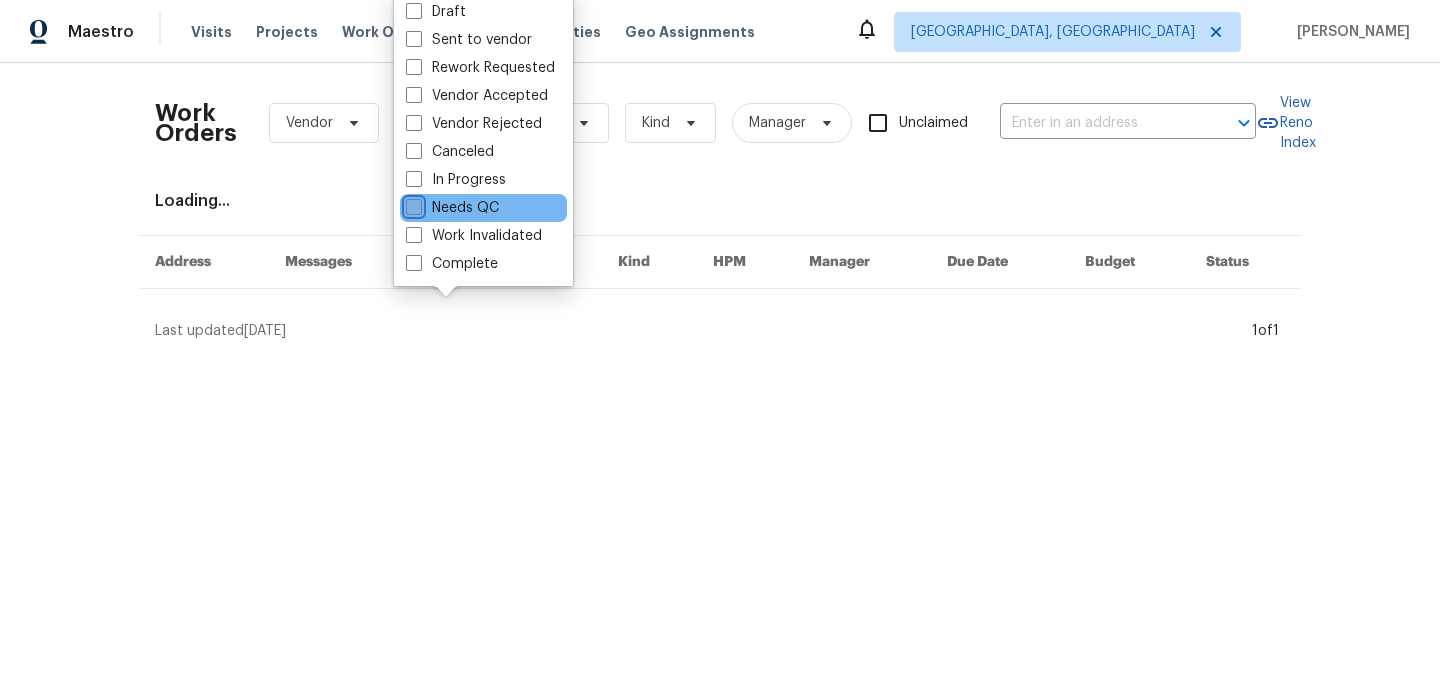 click on "Needs QC" at bounding box center (412, 204) 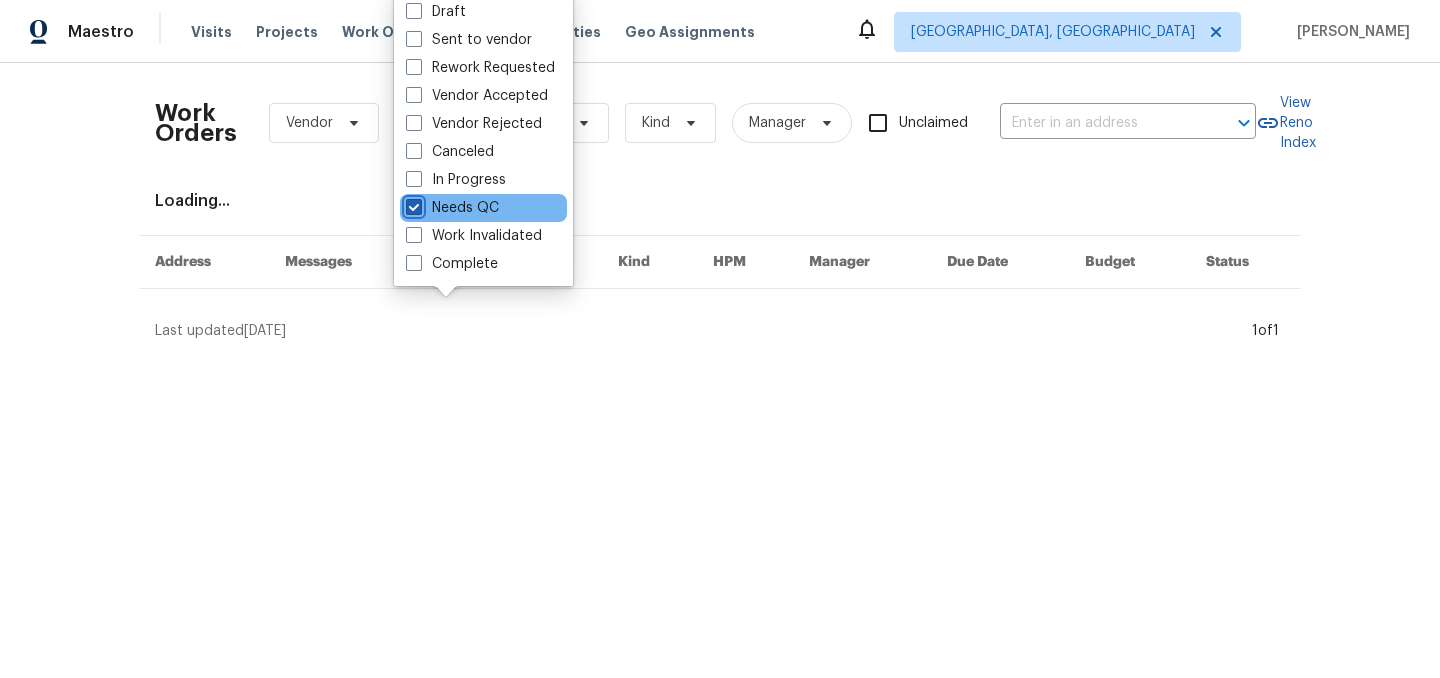 checkbox on "true" 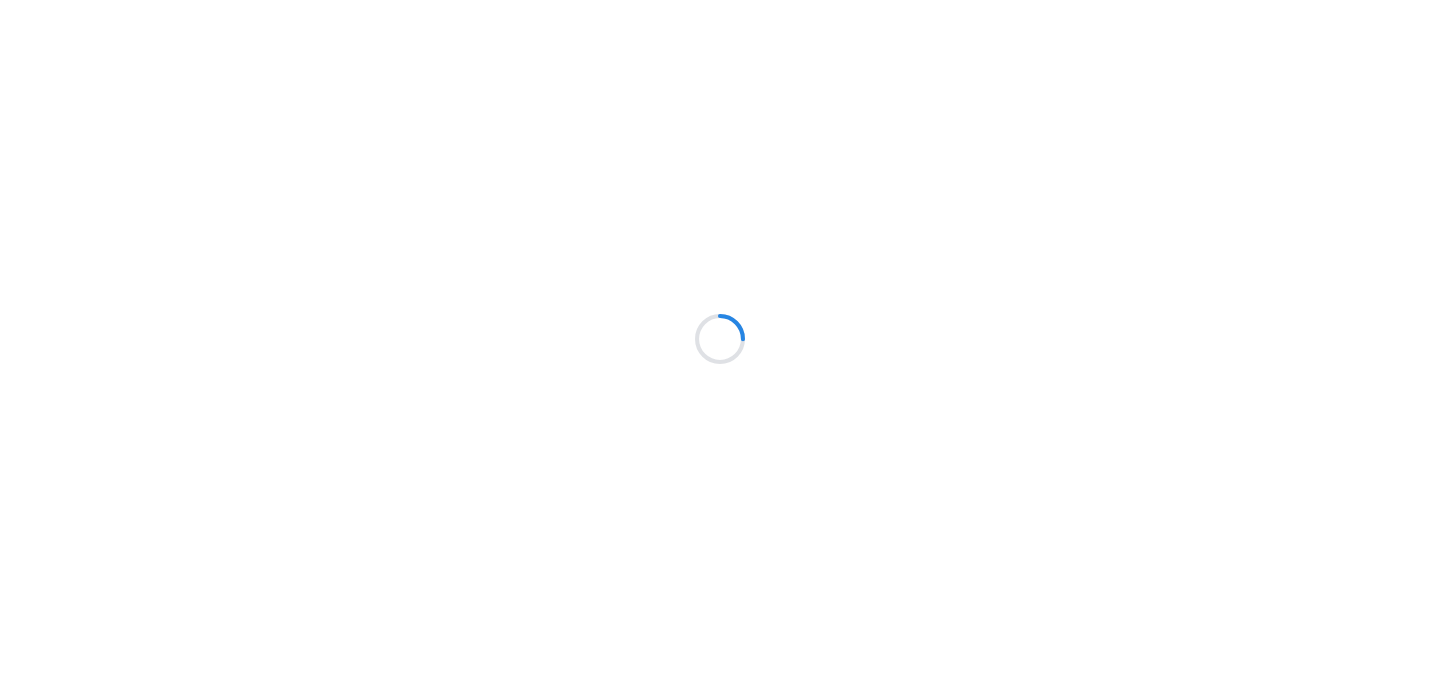scroll, scrollTop: 0, scrollLeft: 0, axis: both 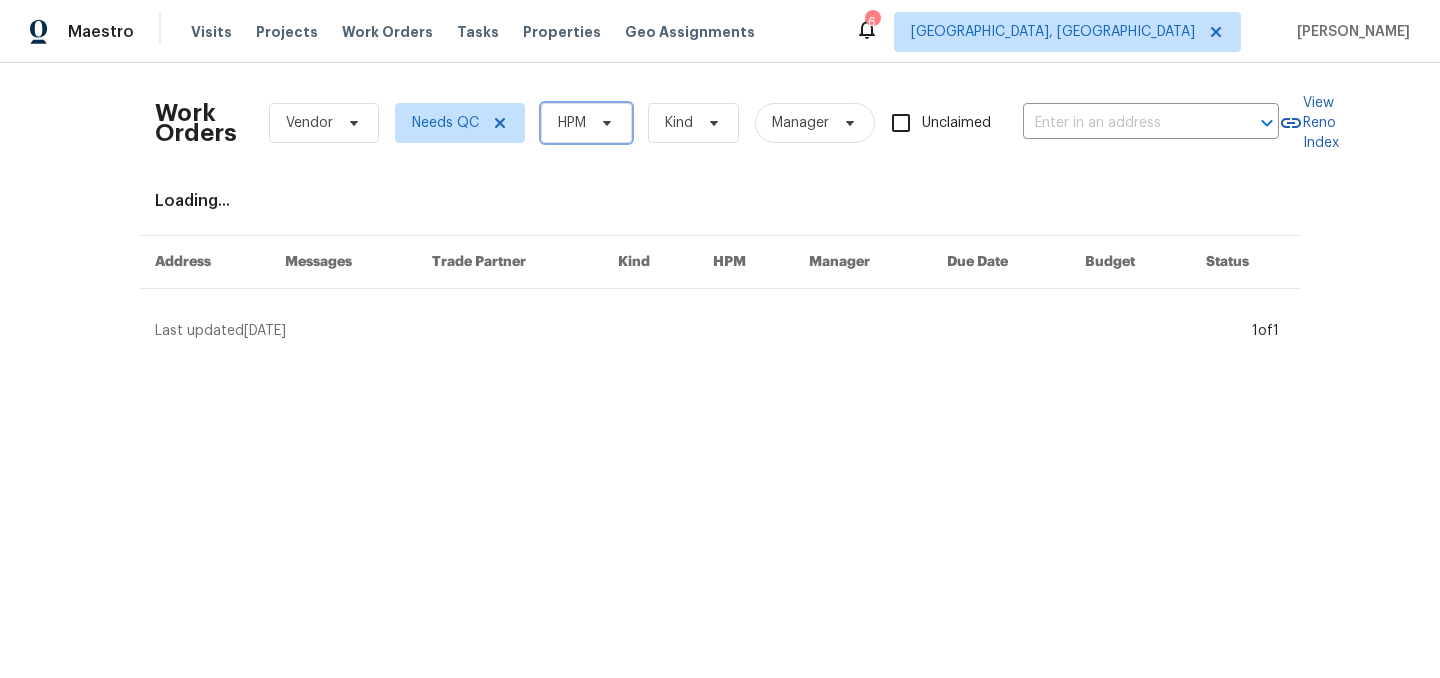 click on "HPM" at bounding box center [586, 123] 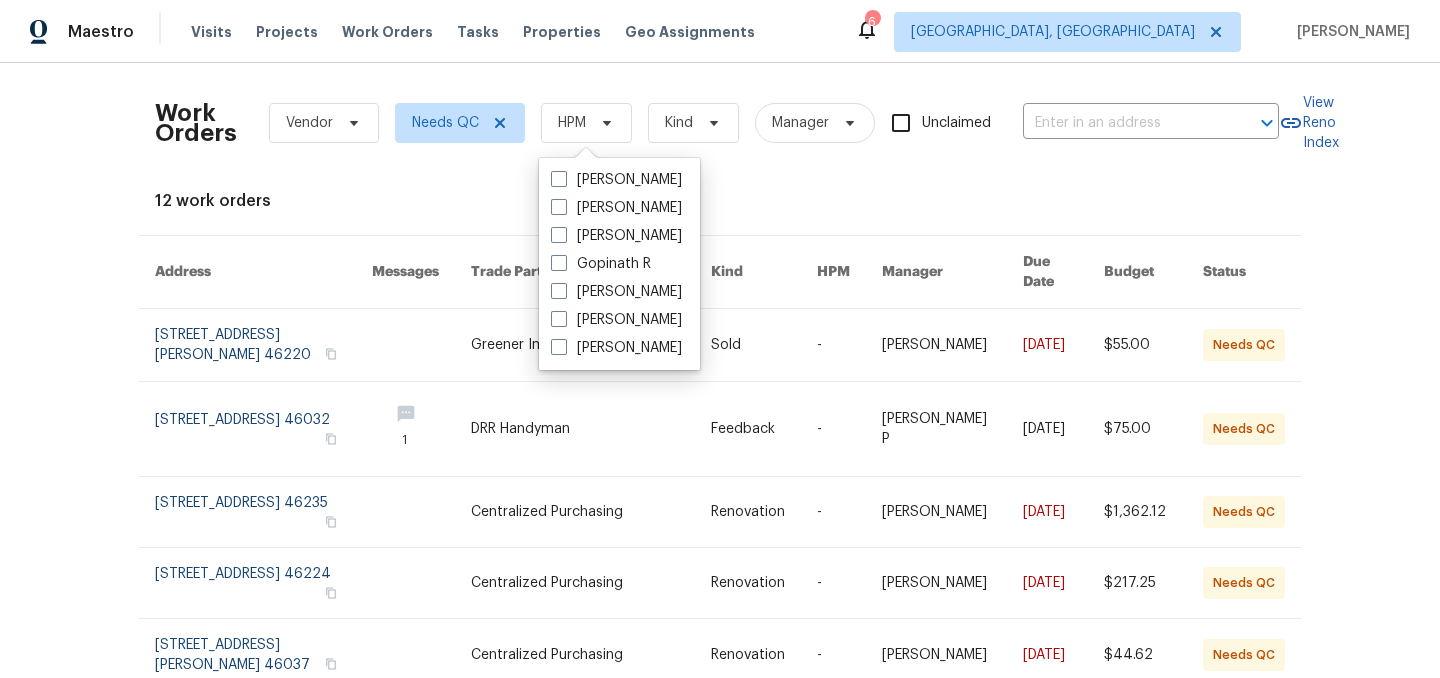 click on "Work Orders Vendor Needs QC HPM Kind Manager Unclaimed ​ View Reno Index 12 work orders Address Messages Trade Partner Kind HPM Manager Due Date Budget Status [STREET_ADDRESS][PERSON_NAME] Greener Image Sold - [PERSON_NAME] [DATE] $55.00 Needs [GEOGRAPHIC_DATA] [STREET_ADDRESS][PERSON_NAME] 1 DRR Handyman Feedback - [PERSON_NAME] P [DATE] $75.00 Needs QC [STREET_ADDRESS] Centralized Purchasing Renovation - [PERSON_NAME] [DATE] $1,362.12 Needs QC [STREET_ADDRESS] Centralized Purchasing Renovation - [PERSON_NAME] [DATE] $217.25 Needs QC [STREET_ADDRESS] Centralized Purchasing Renovation - [PERSON_NAME] [DATE] $44.62 Needs QC [STREET_ADDRESS][PERSON_NAME] Centralized Purchasing Renovation - [PERSON_NAME] [DATE] $1,392.90 Needs QC [STREET_ADDRESS][PERSON_NAME] 3 Surface Experts of Central [US_STATE] Listed - - [DATE] $250.00 Needs QC [STREET_ADDRESS][PERSON_NAME] 3 Sold" at bounding box center [720, 638] 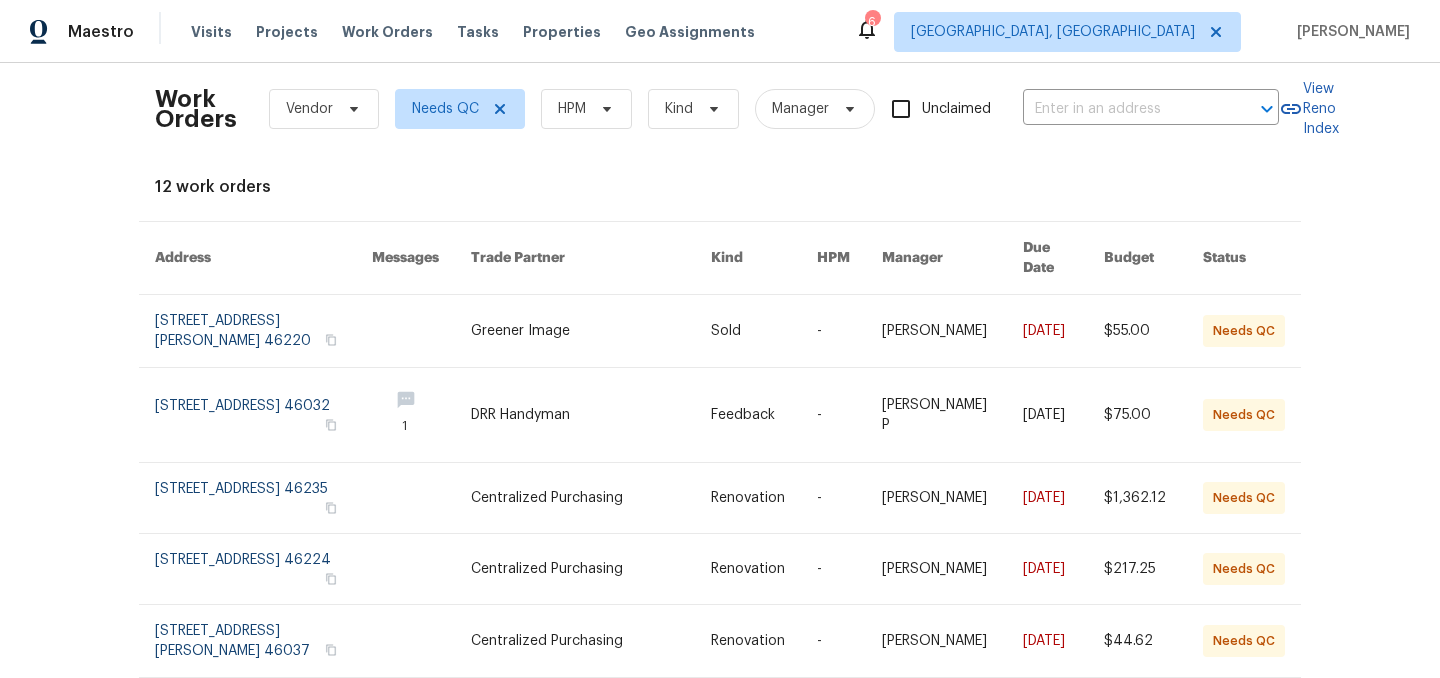 scroll, scrollTop: 0, scrollLeft: 0, axis: both 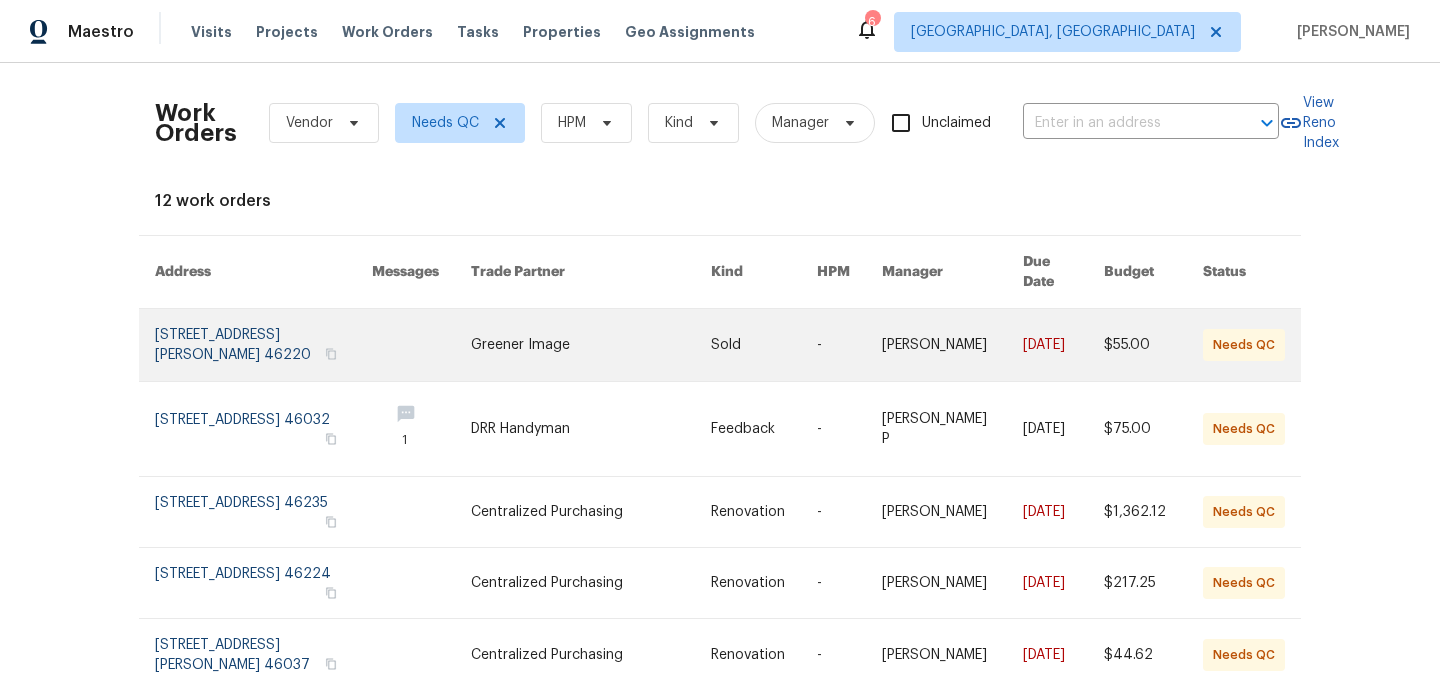 click at bounding box center [591, 345] 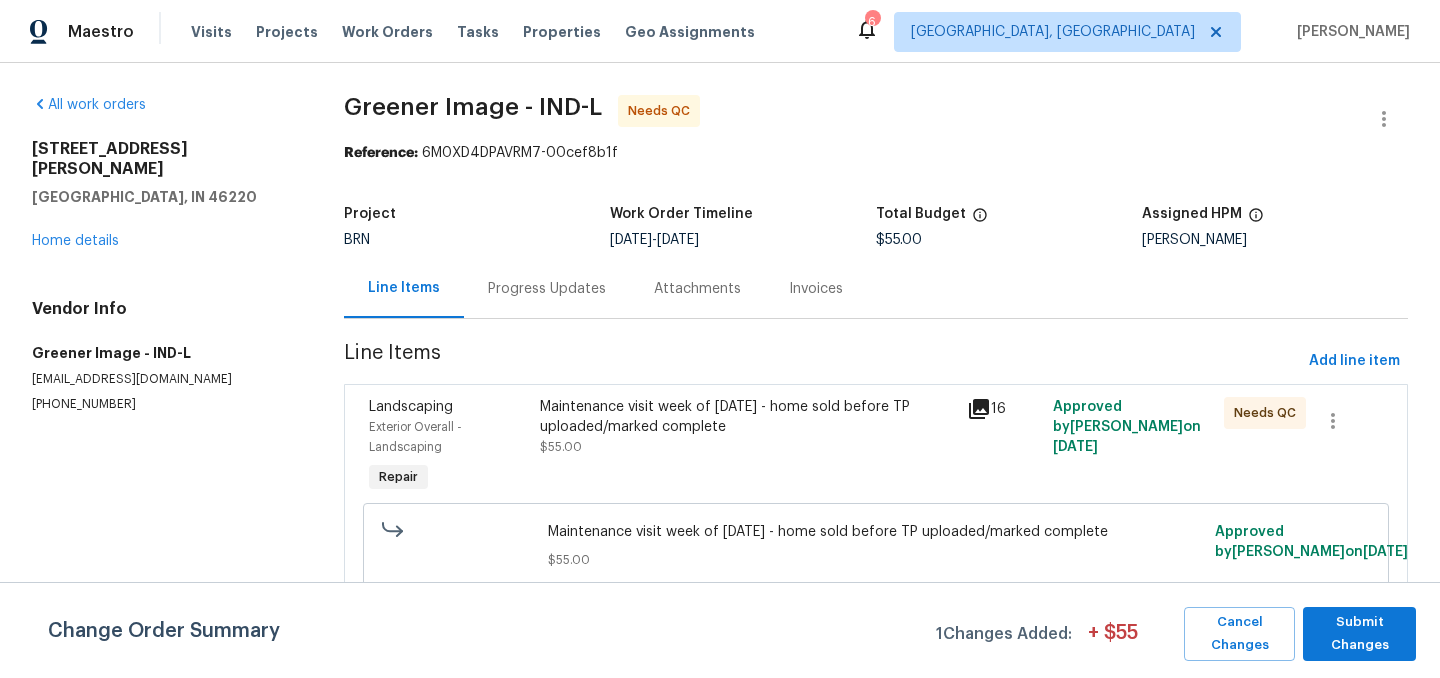click on "Maintenance visit week of [DATE] - home sold before TP uploaded/marked complete" at bounding box center (748, 417) 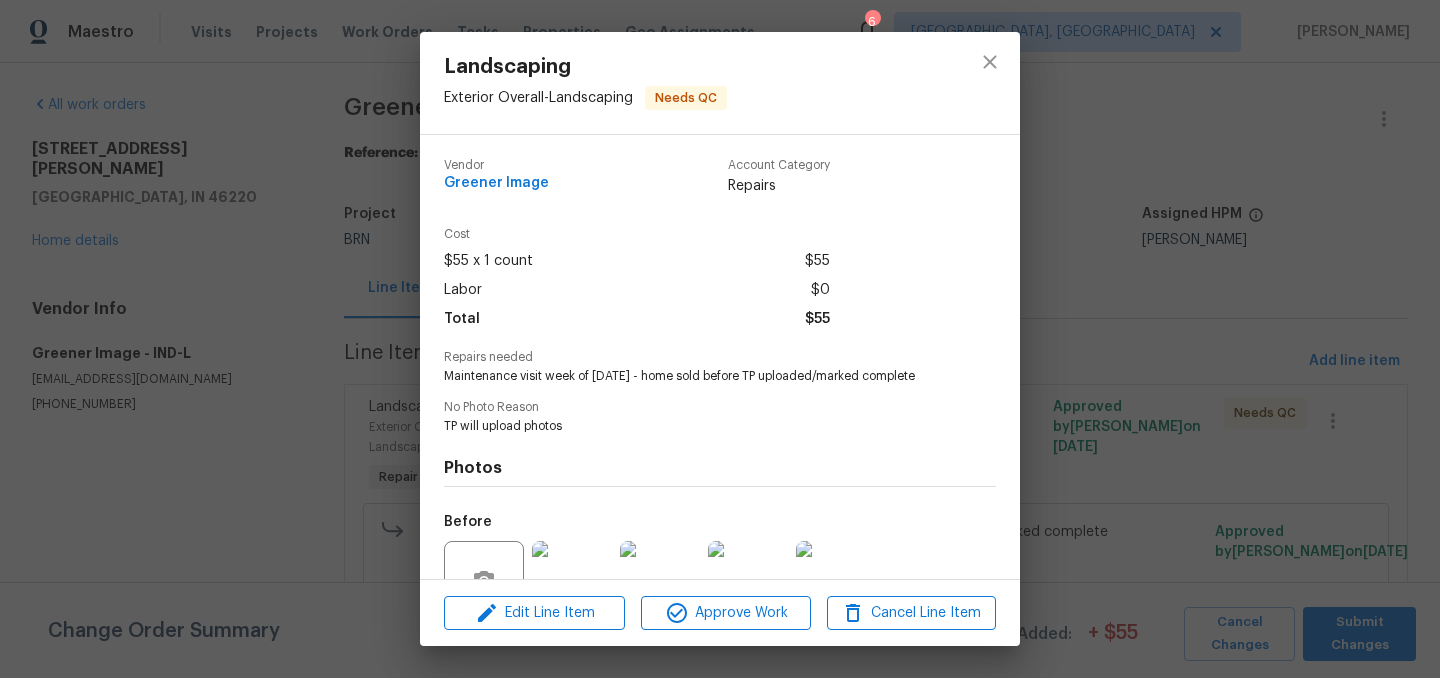 scroll, scrollTop: 192, scrollLeft: 0, axis: vertical 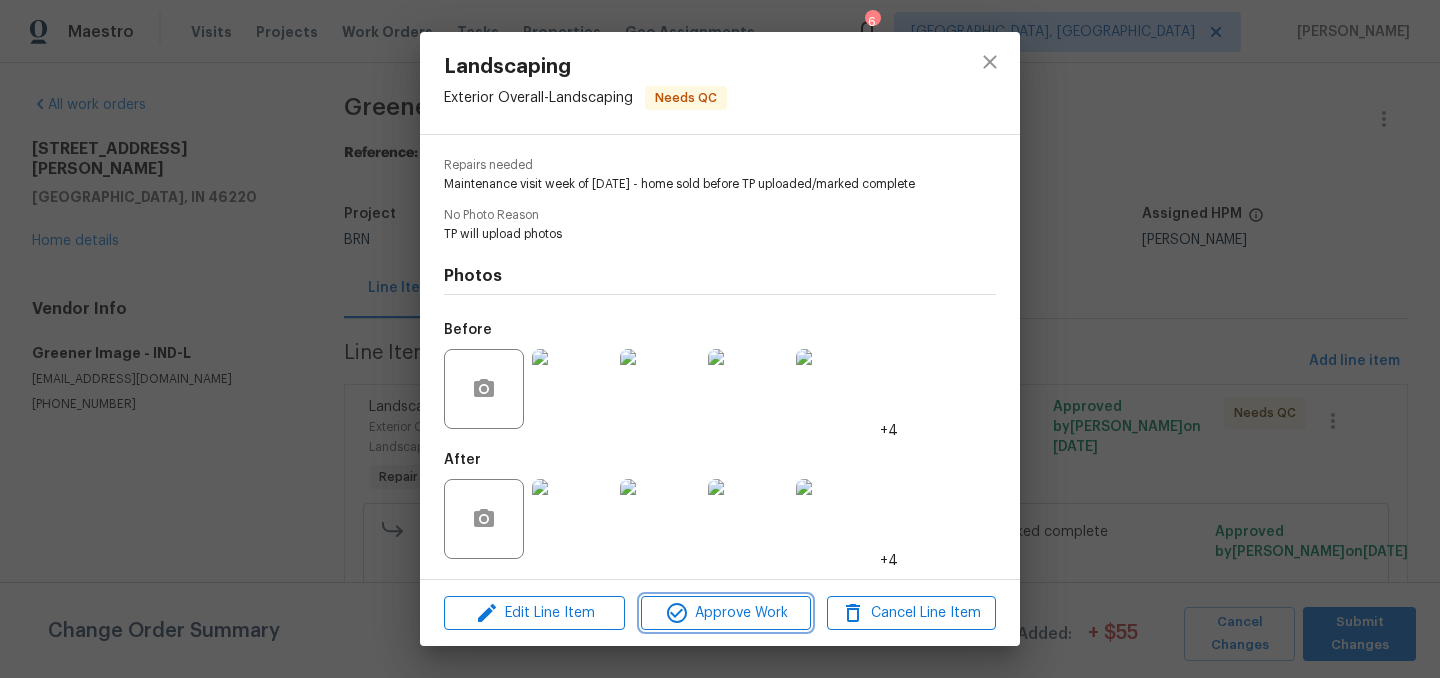 click on "Approve Work" at bounding box center [725, 613] 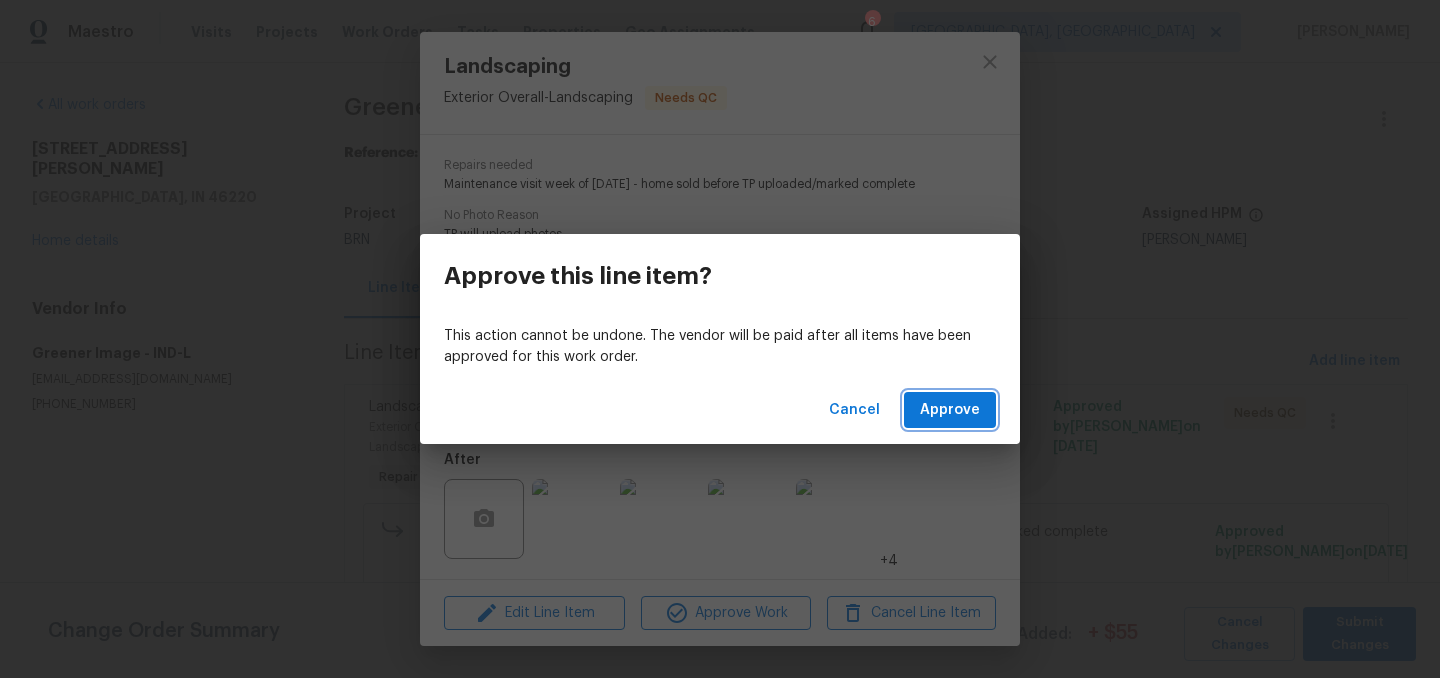 click on "Approve" at bounding box center (950, 410) 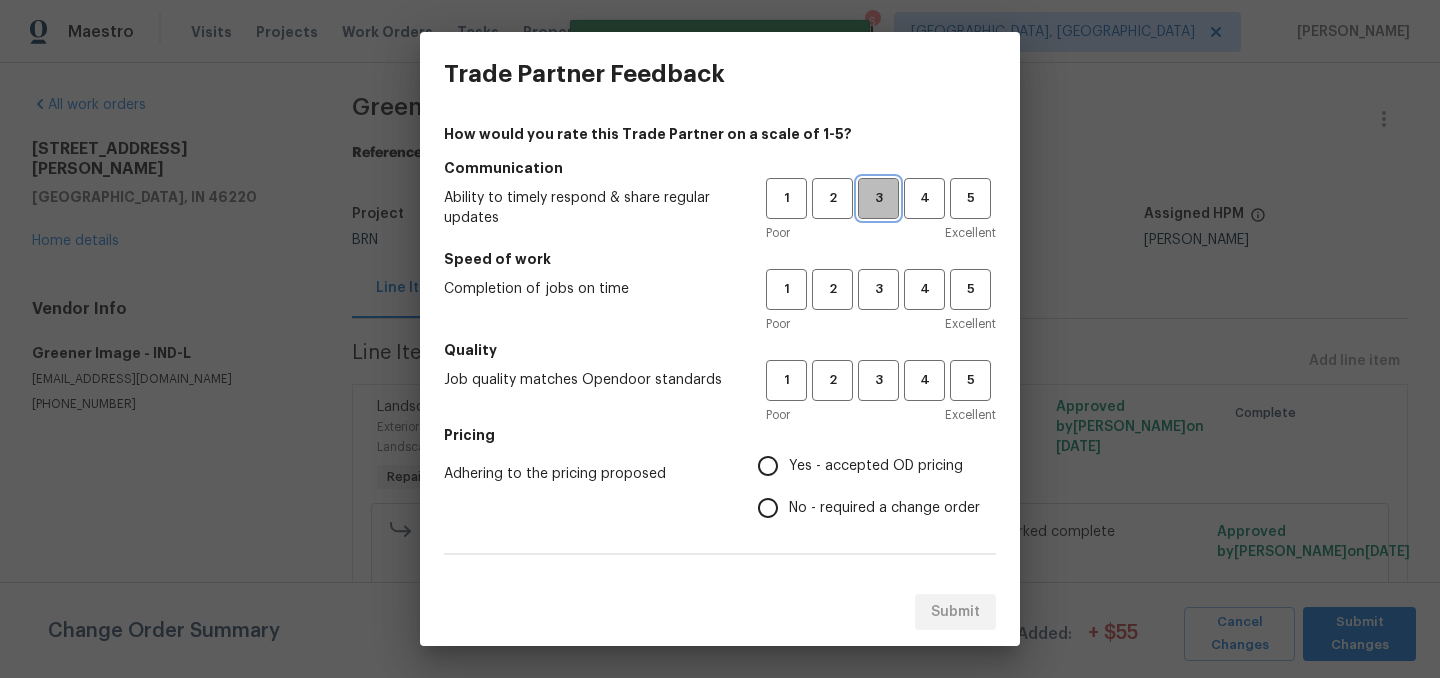 click on "3" at bounding box center (878, 198) 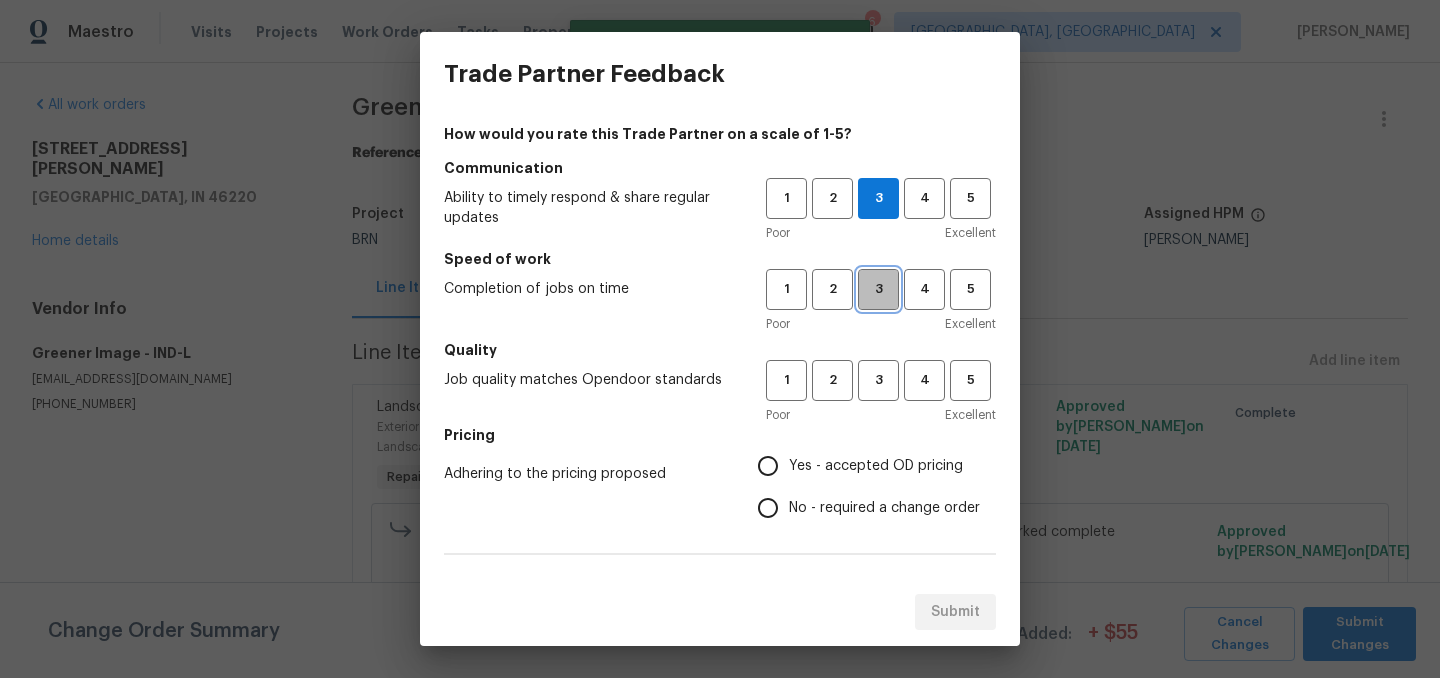 click on "3" at bounding box center (878, 289) 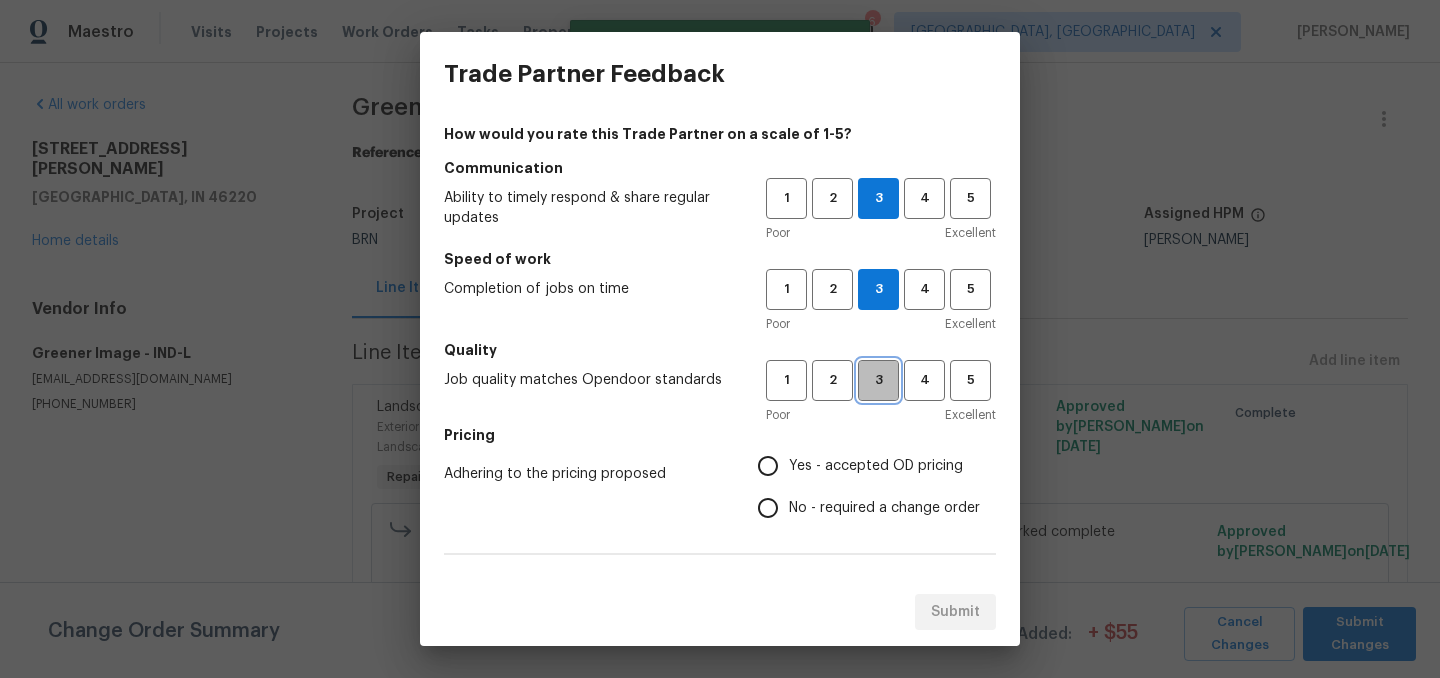 click on "3" at bounding box center [878, 380] 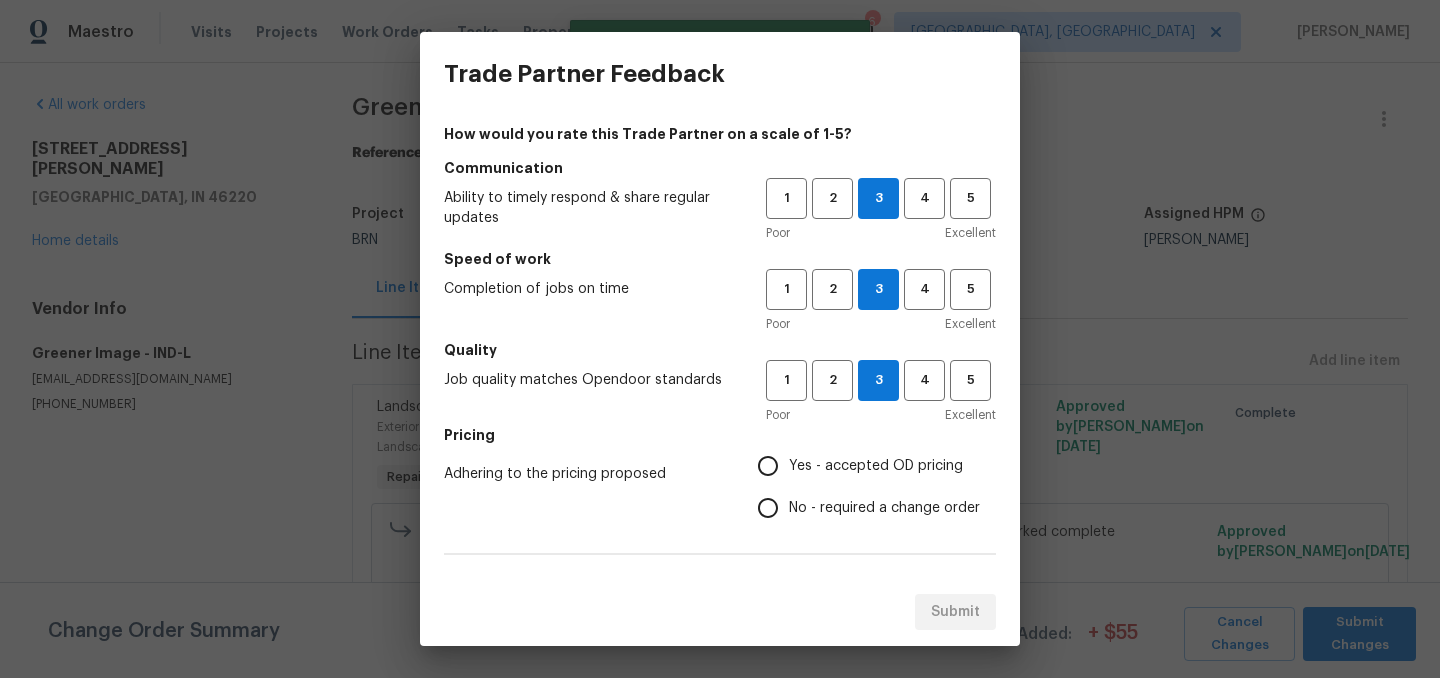 click on "Yes - accepted OD pricing" at bounding box center [768, 466] 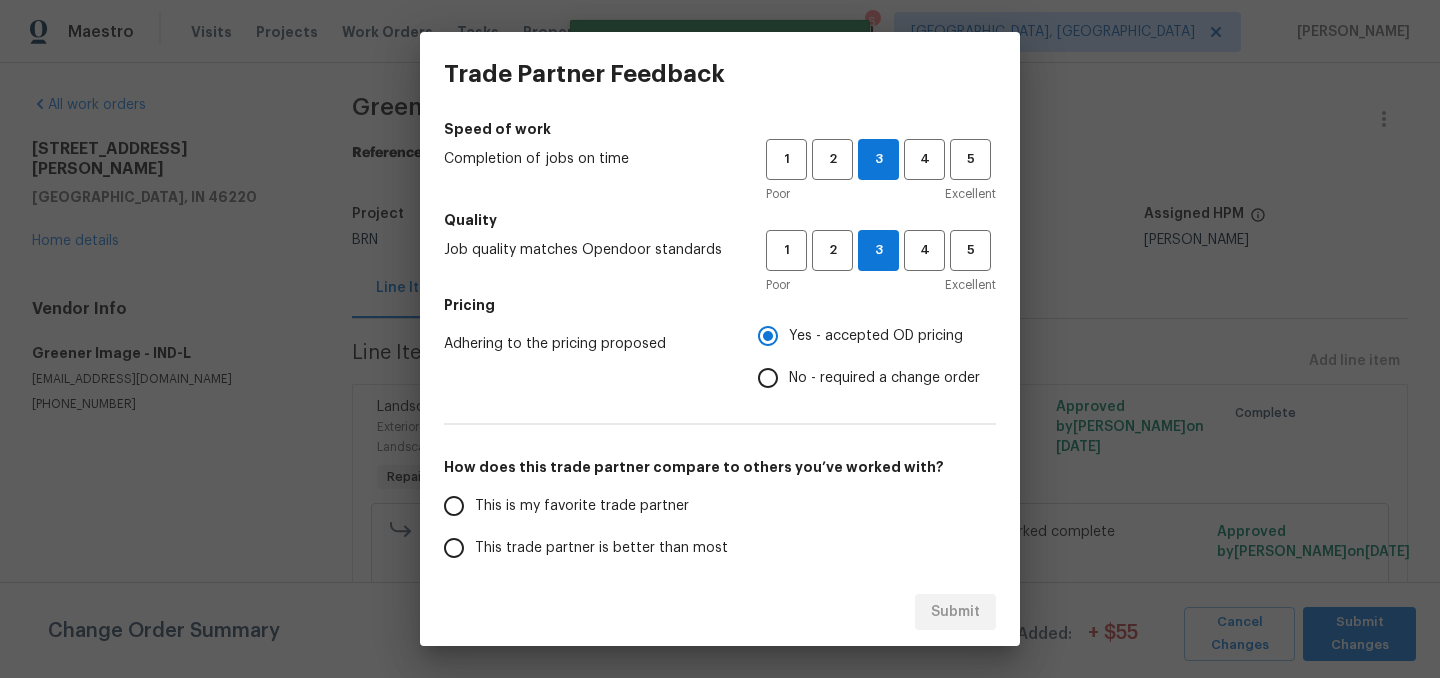 scroll, scrollTop: 132, scrollLeft: 0, axis: vertical 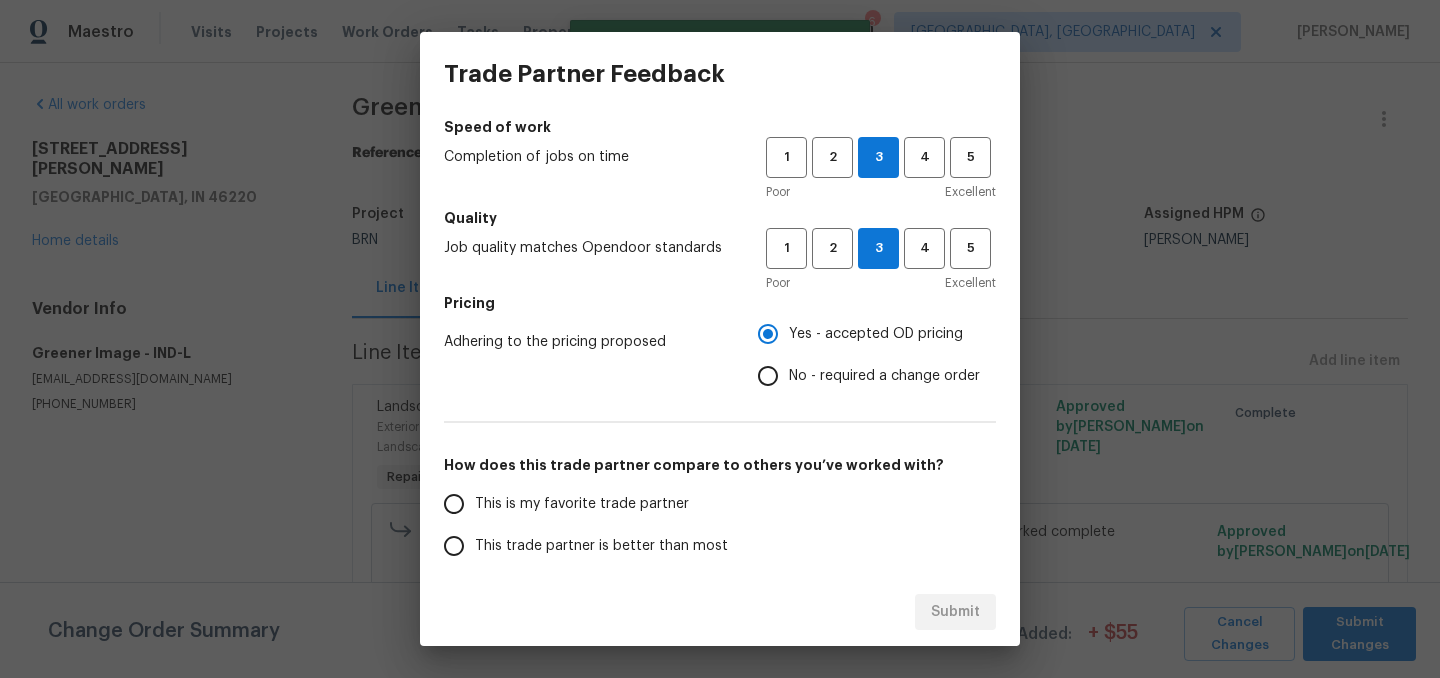 click on "This trade partner is better than most" at bounding box center [601, 546] 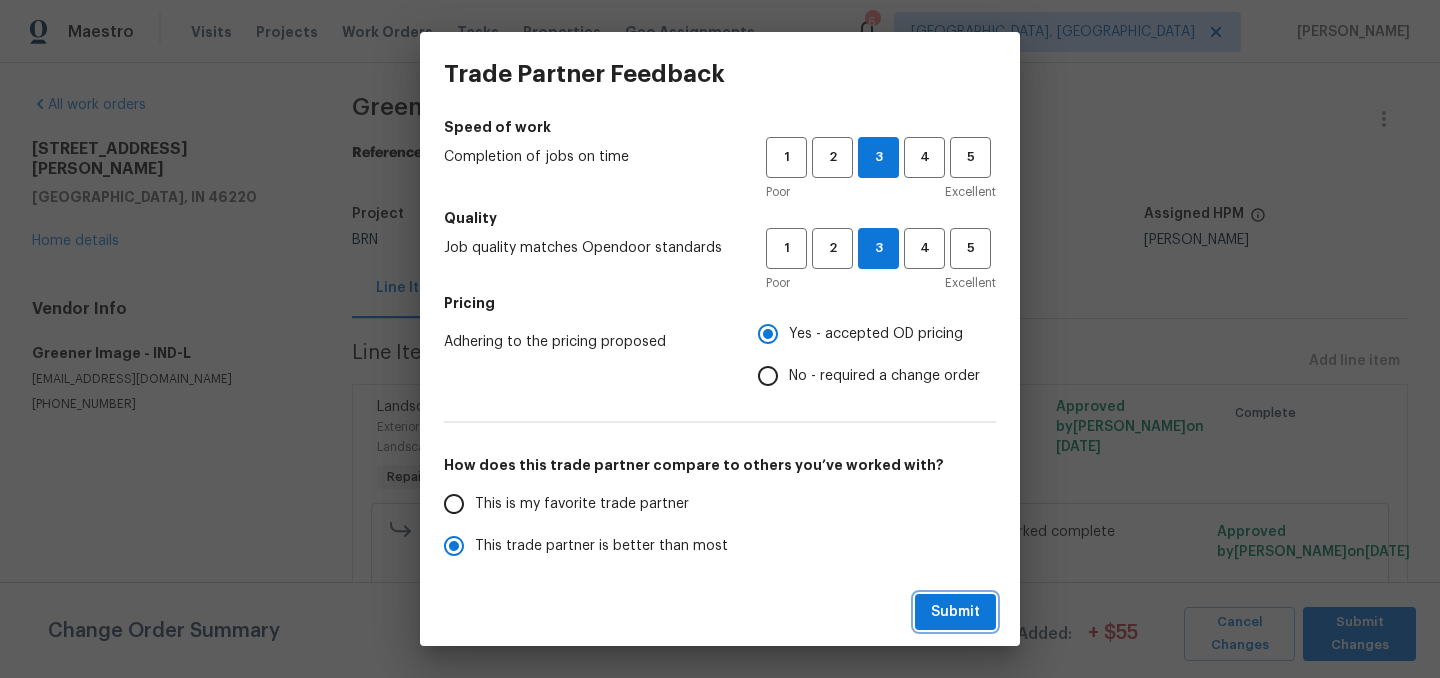 click on "Submit" at bounding box center [955, 612] 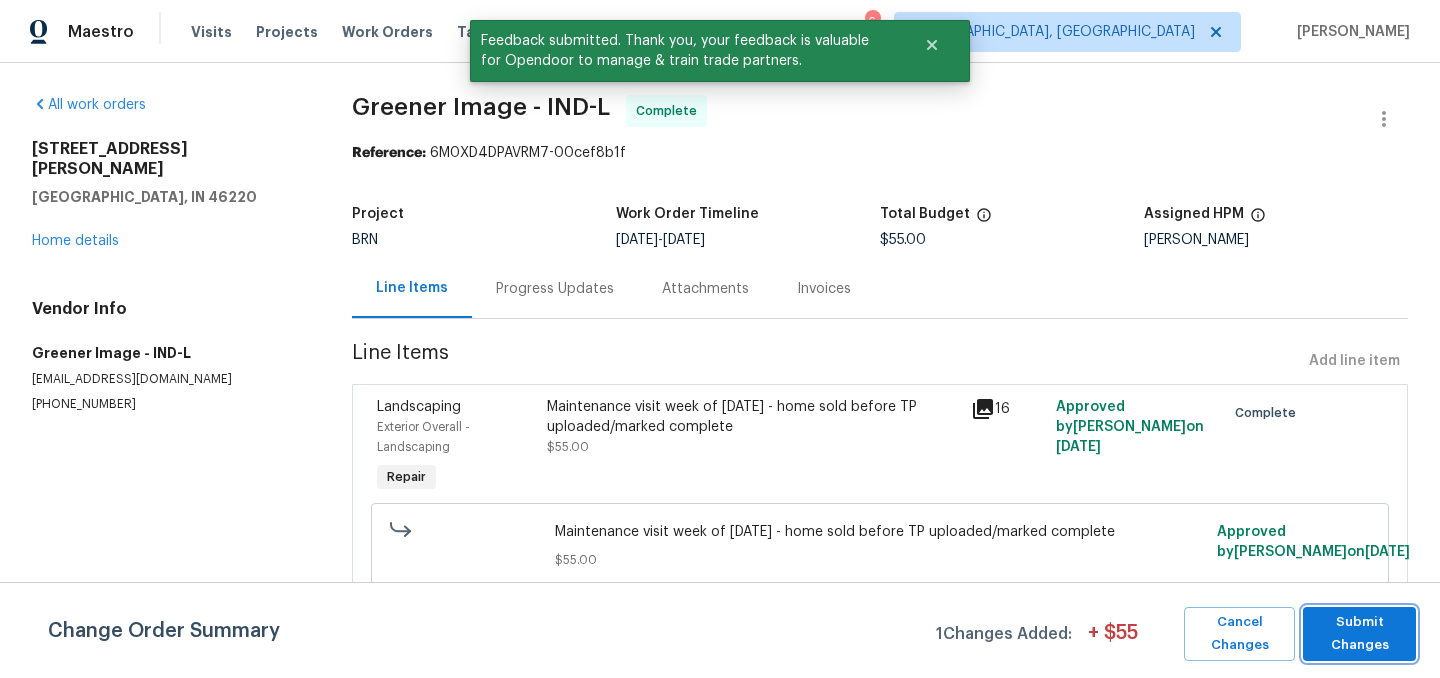 click on "Submit Changes" at bounding box center [1359, 634] 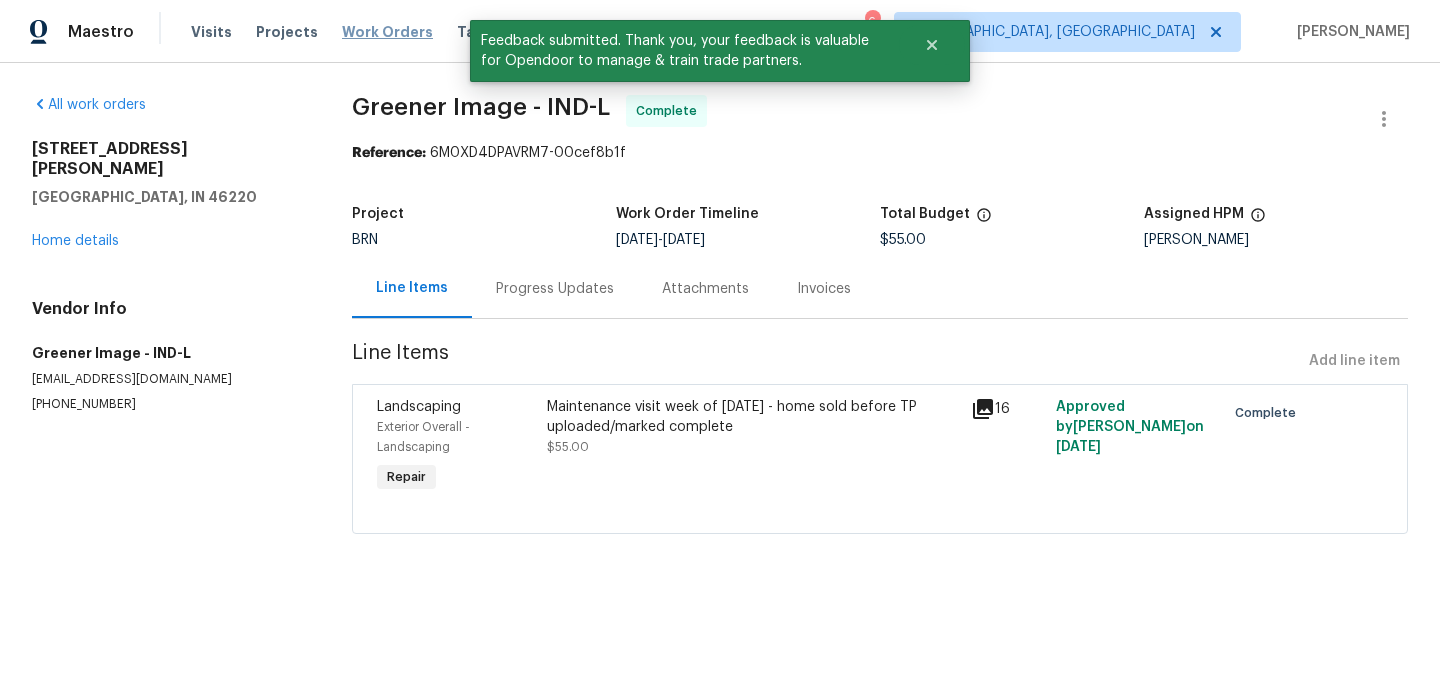 click on "Work Orders" at bounding box center (387, 32) 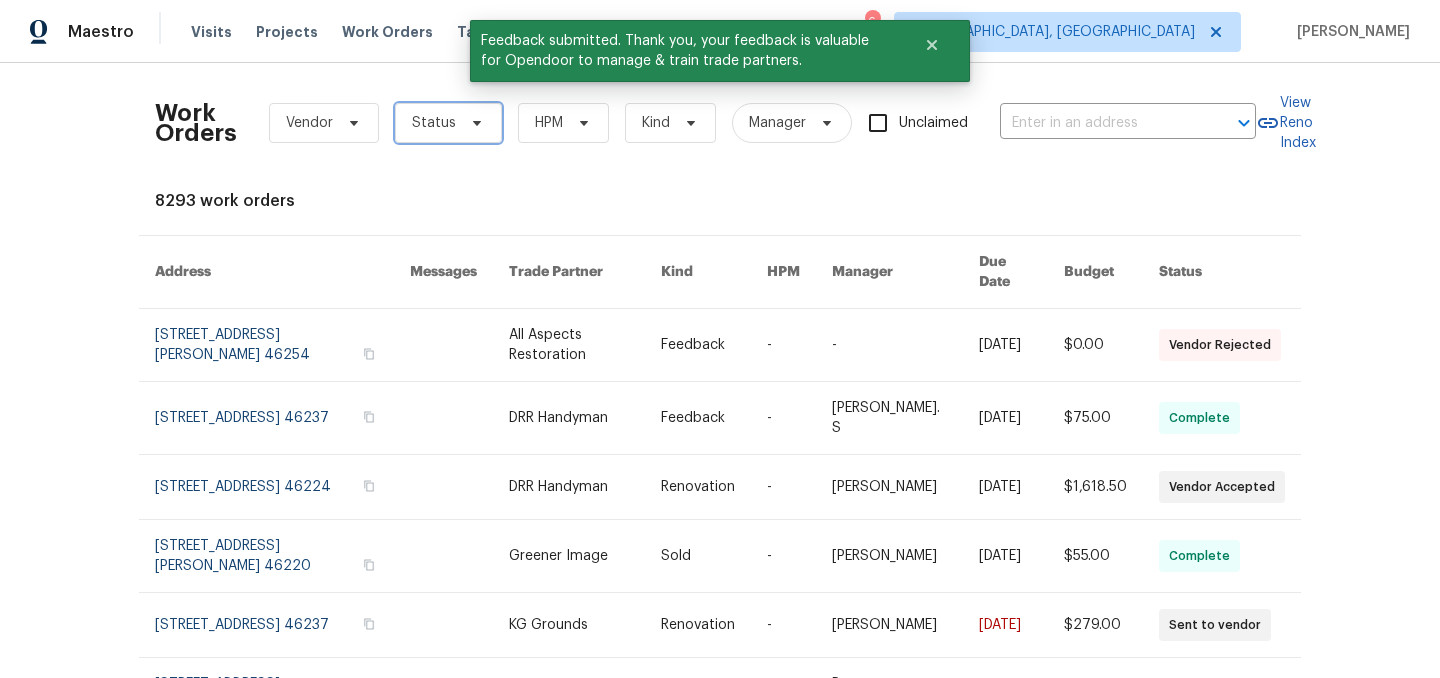 click on "Status" at bounding box center (434, 123) 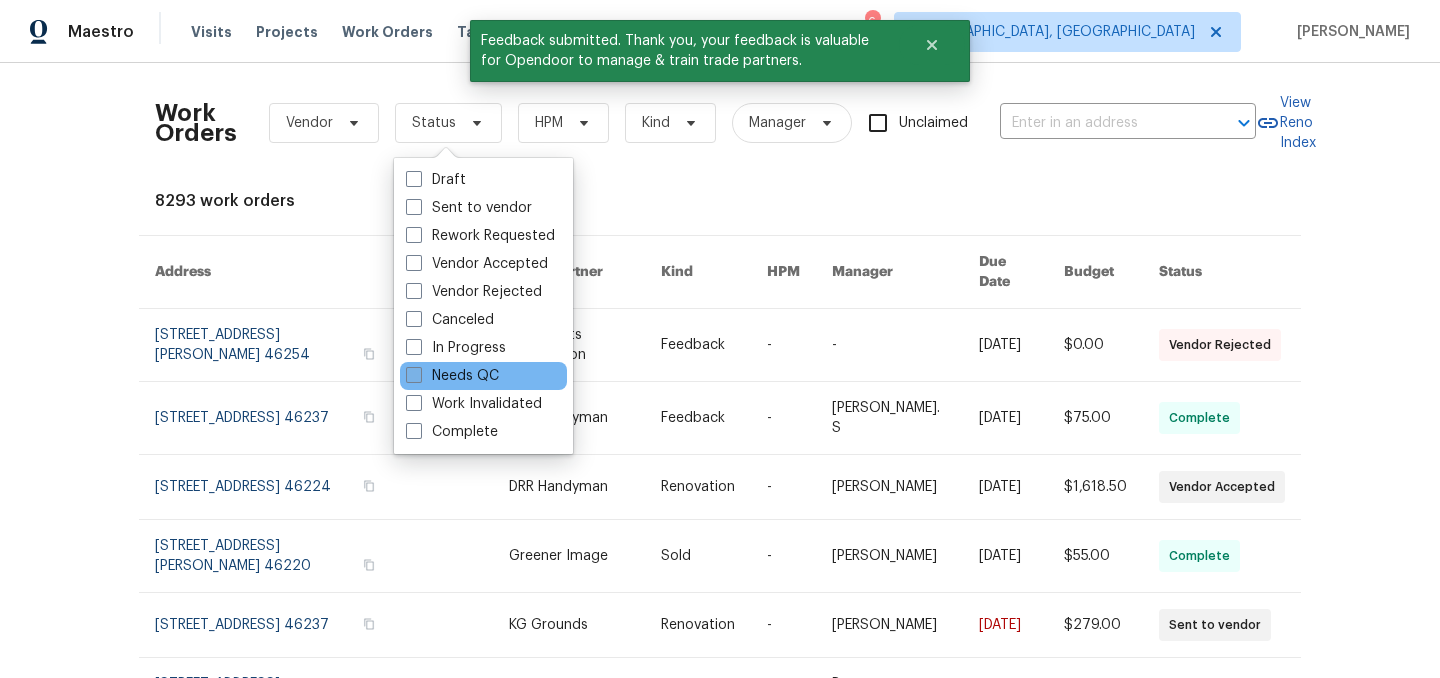 click on "Needs QC" at bounding box center (452, 376) 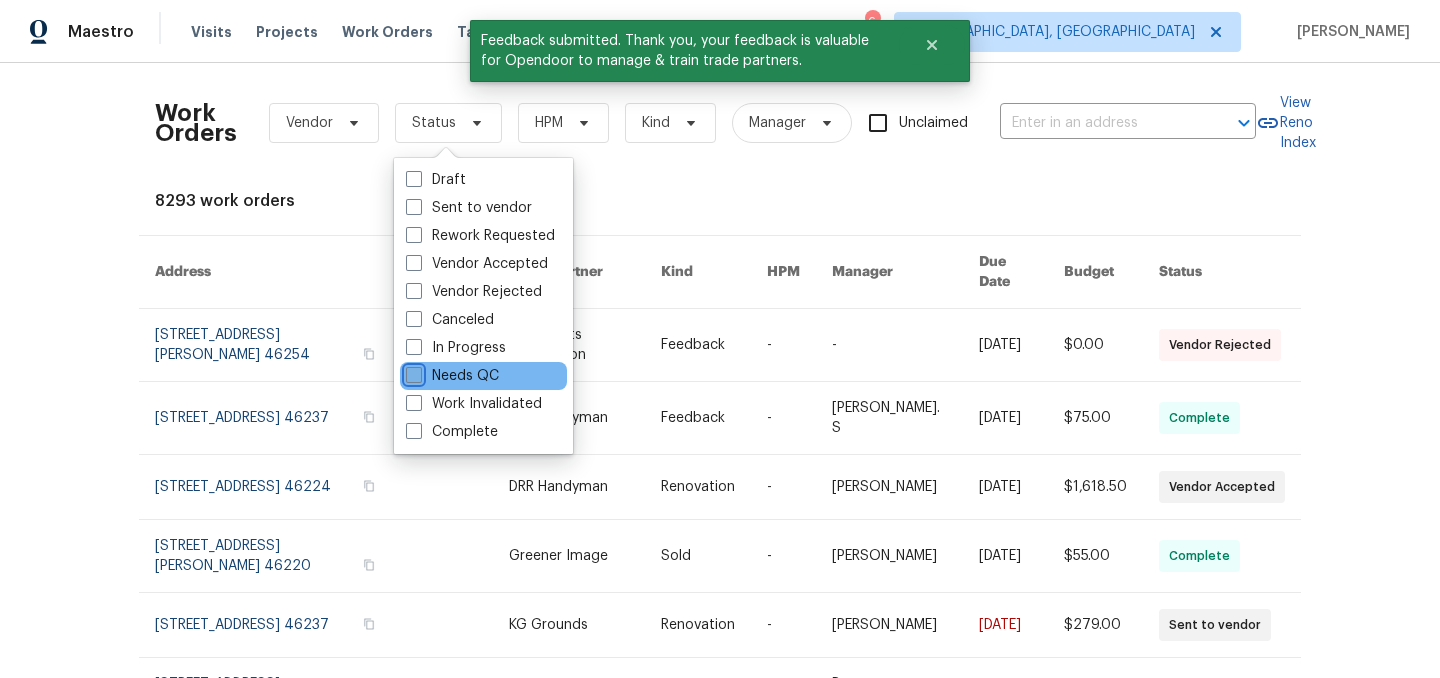 click on "Needs QC" at bounding box center (412, 372) 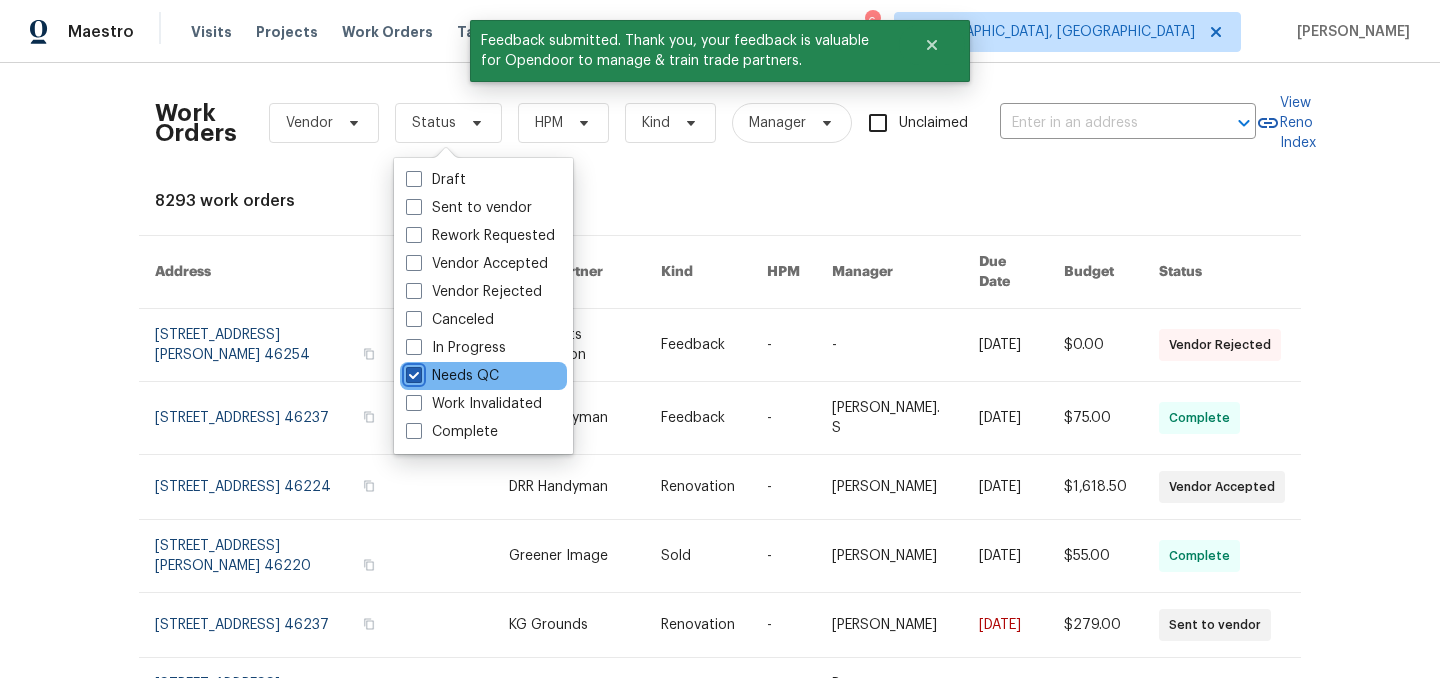 checkbox on "true" 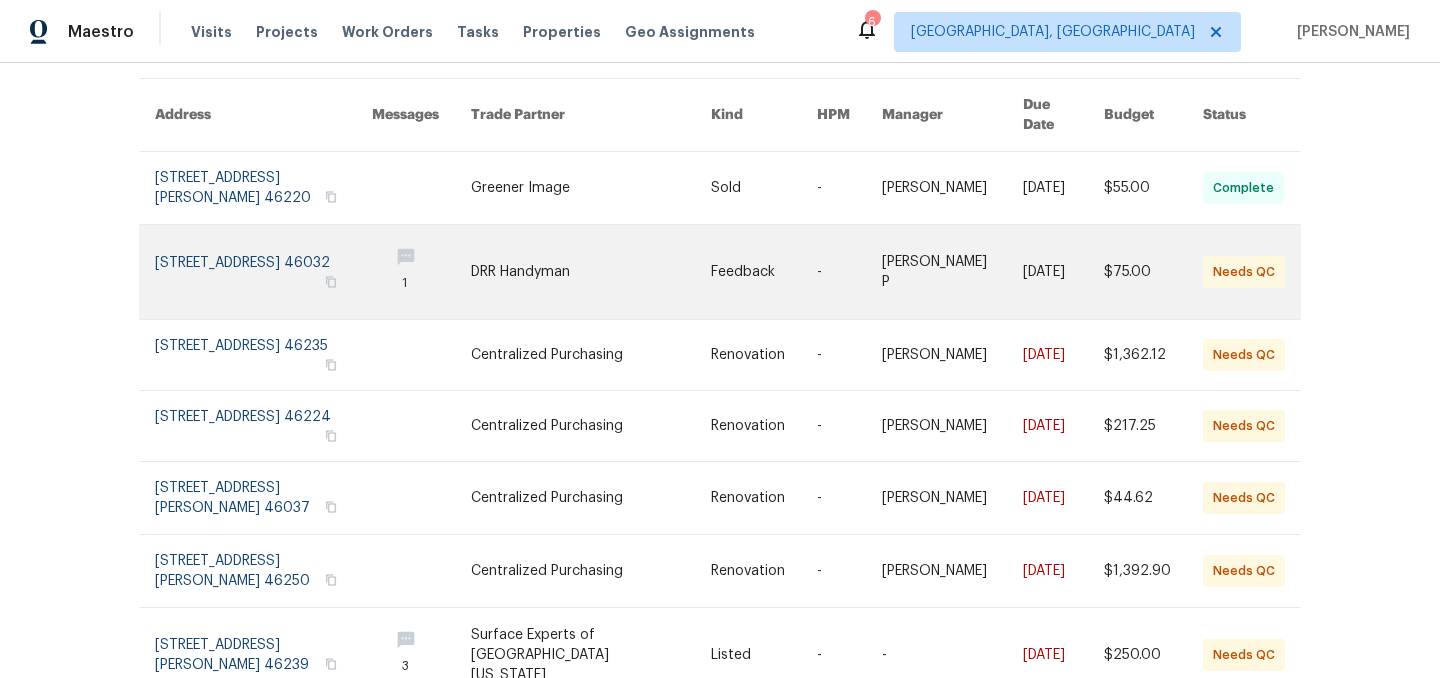 scroll, scrollTop: 158, scrollLeft: 0, axis: vertical 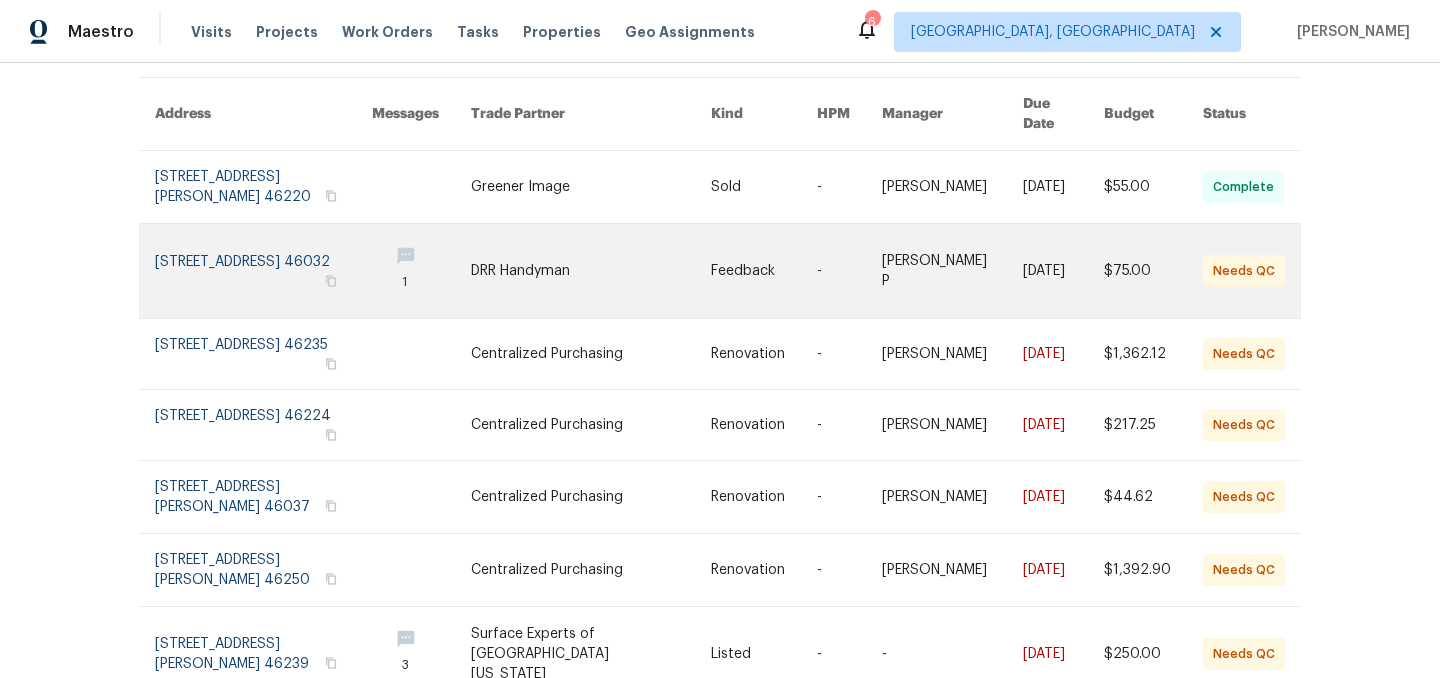 click at bounding box center [591, 271] 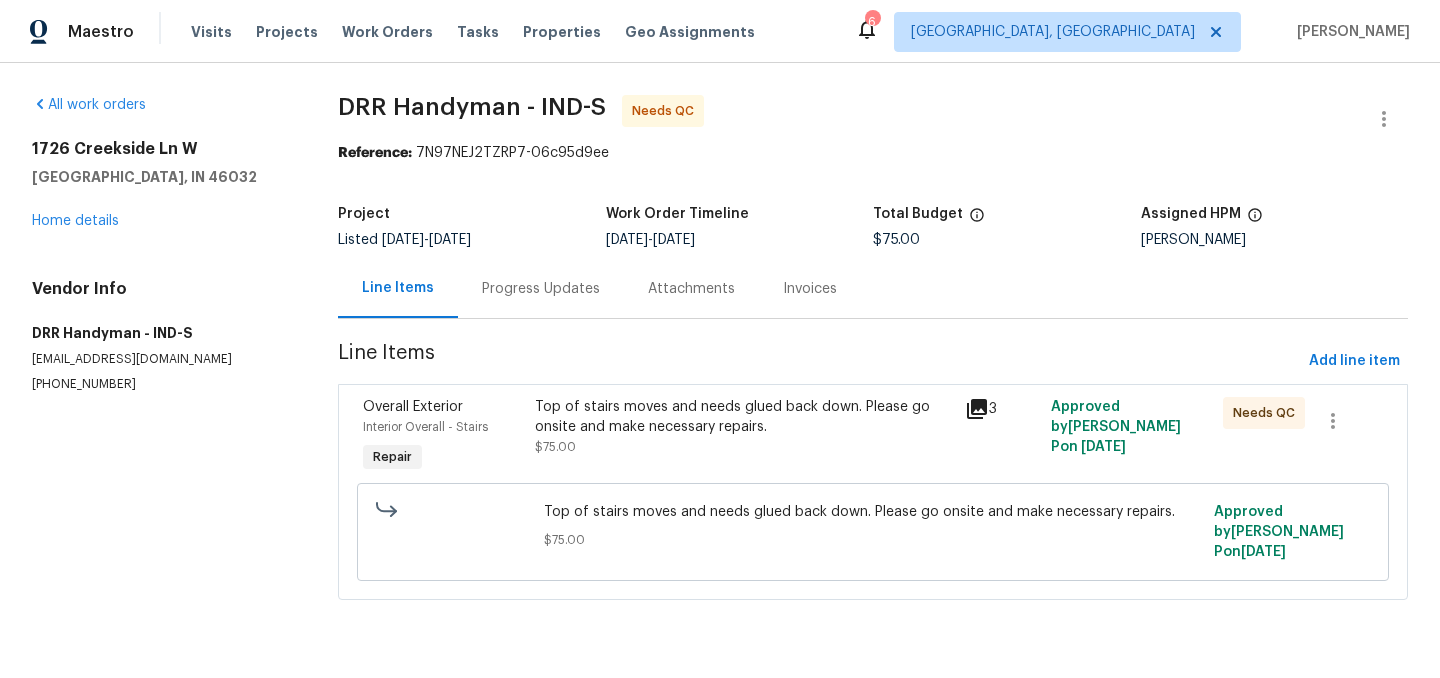 click on "Top of stairs moves and needs glued back down. Please go onsite and make necessary repairs." at bounding box center [744, 417] 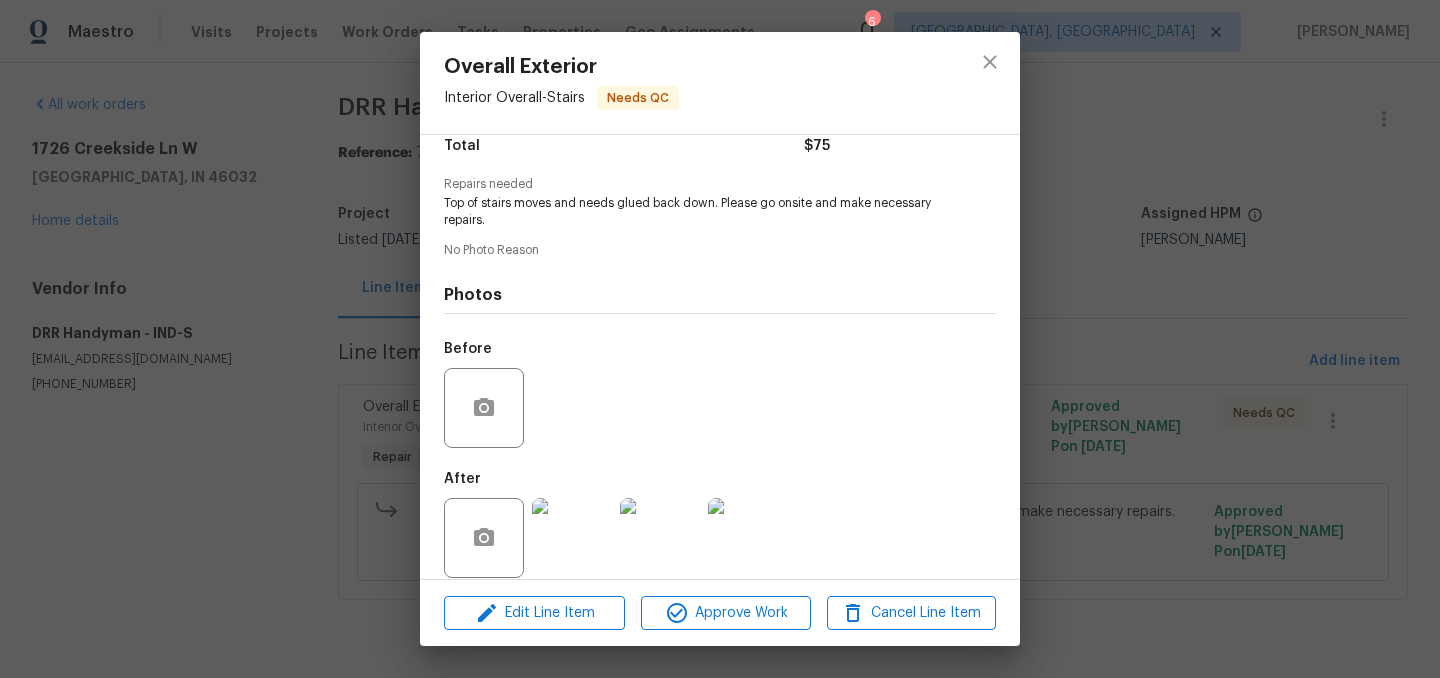 scroll, scrollTop: 192, scrollLeft: 0, axis: vertical 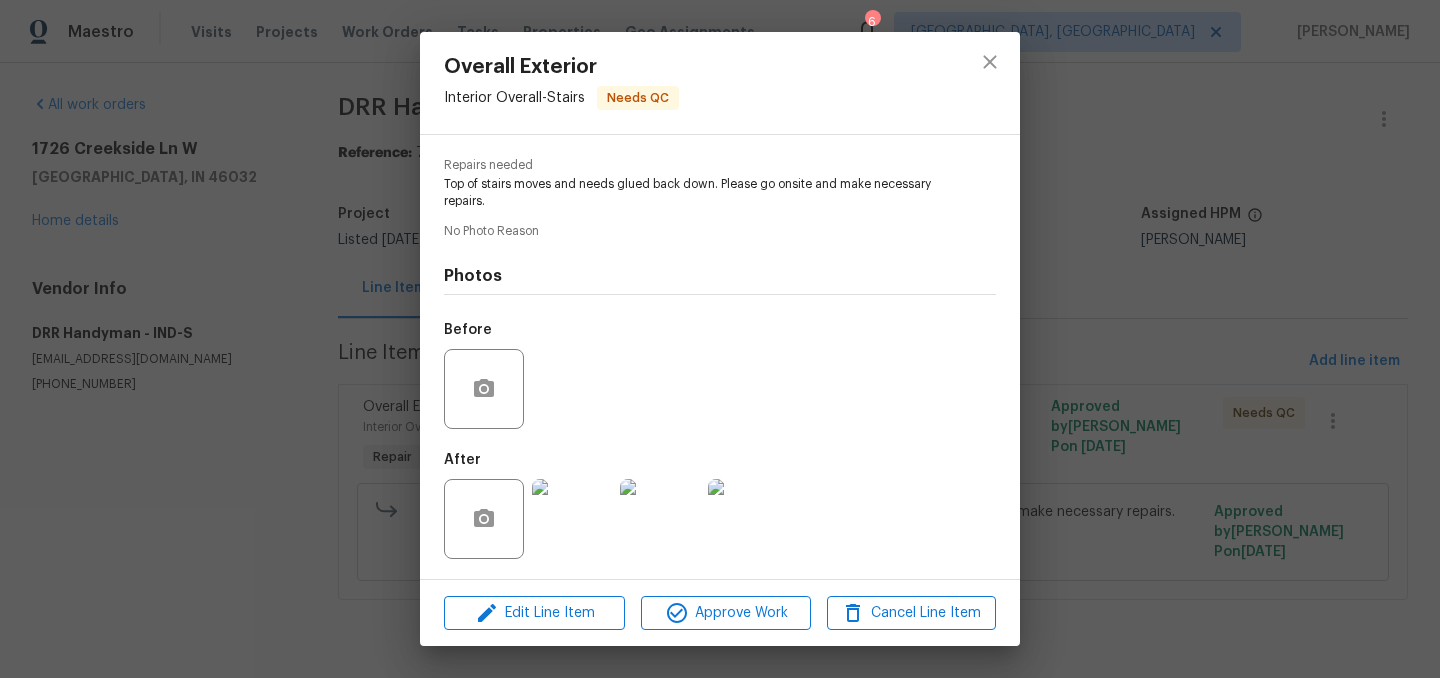 click at bounding box center (572, 519) 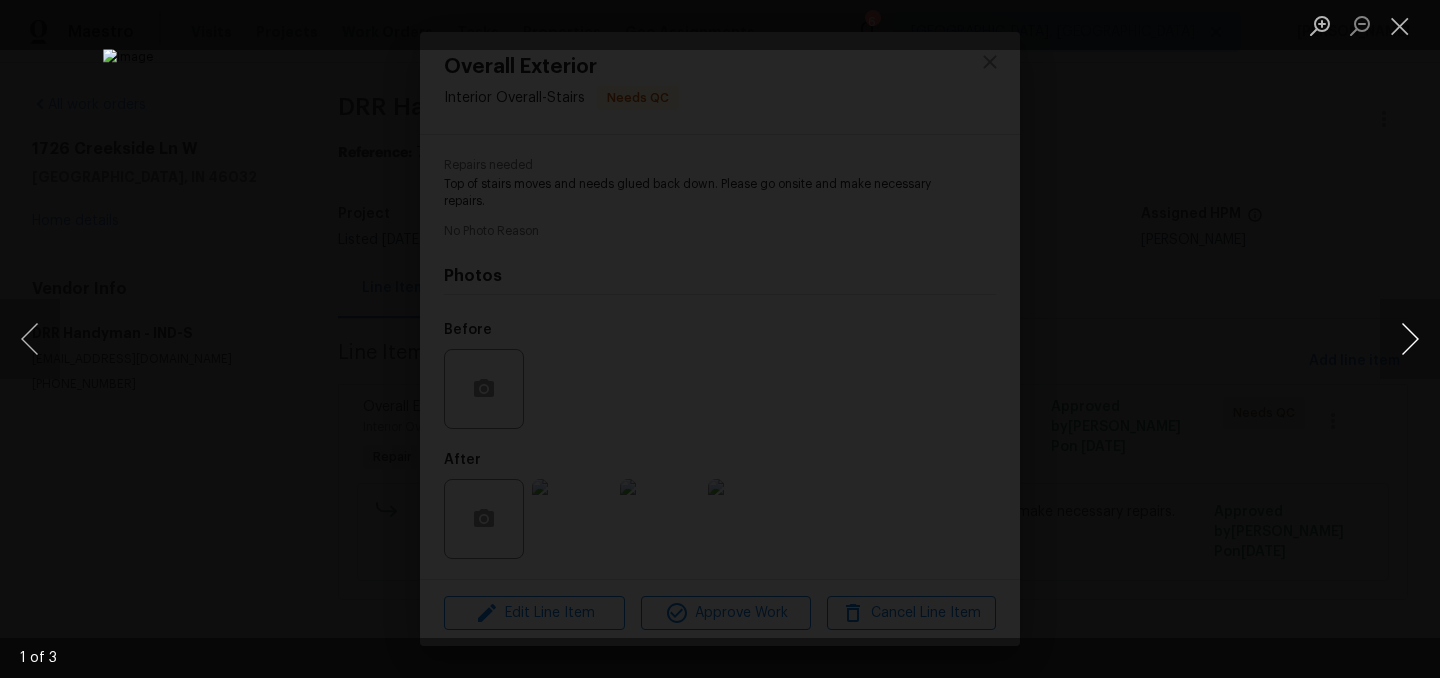 click at bounding box center (1410, 339) 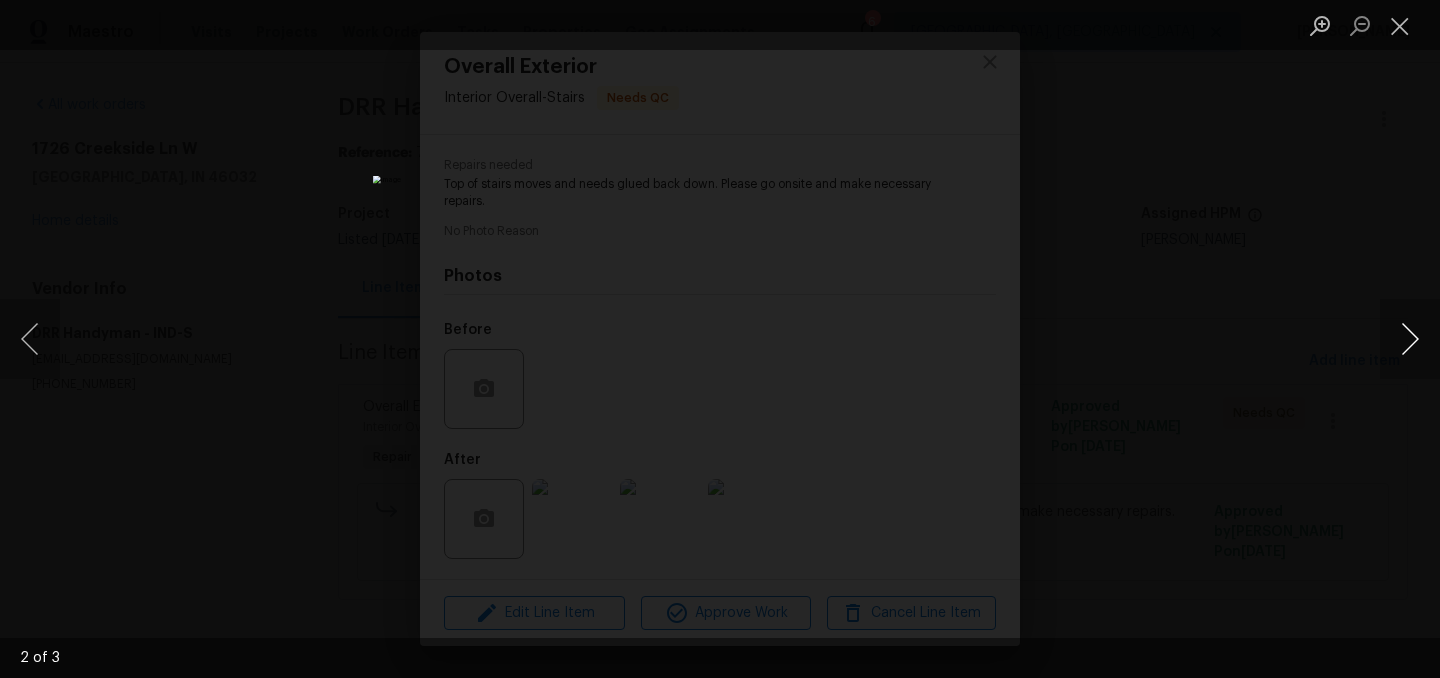 click at bounding box center (1410, 339) 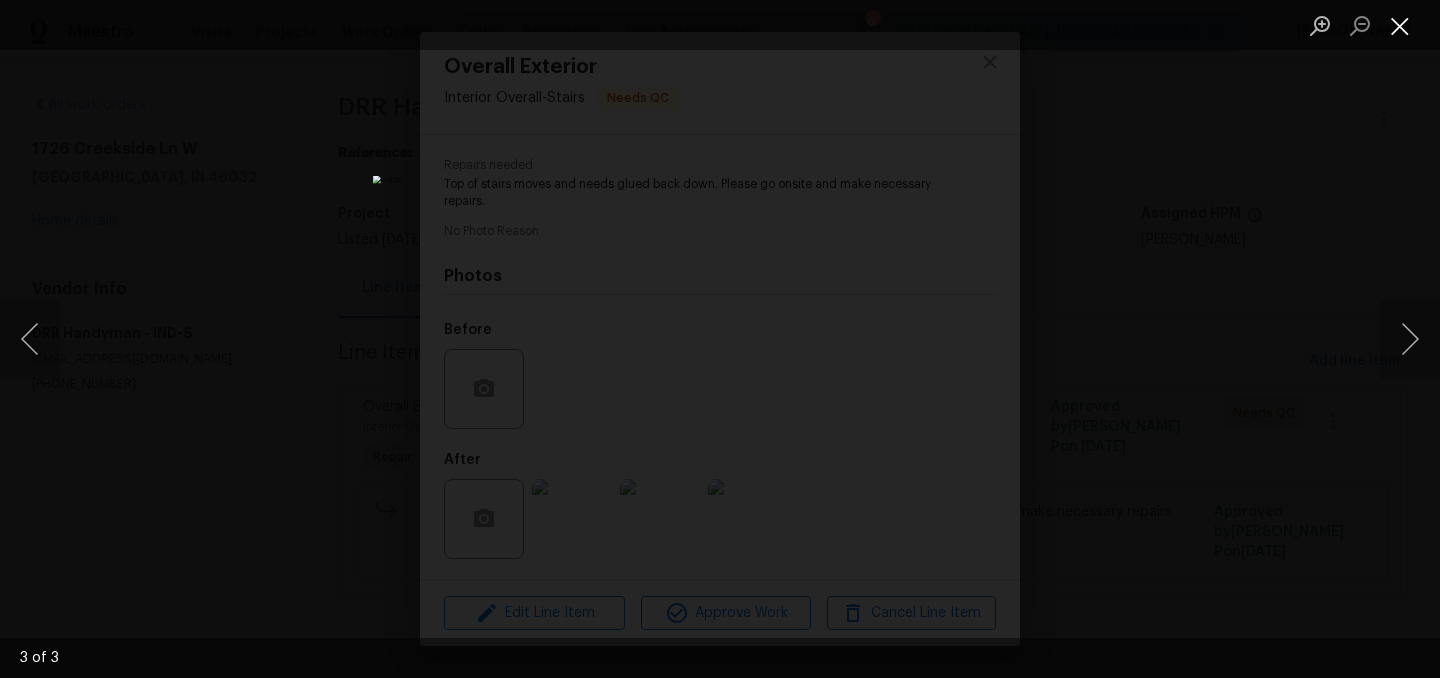 click at bounding box center (1400, 25) 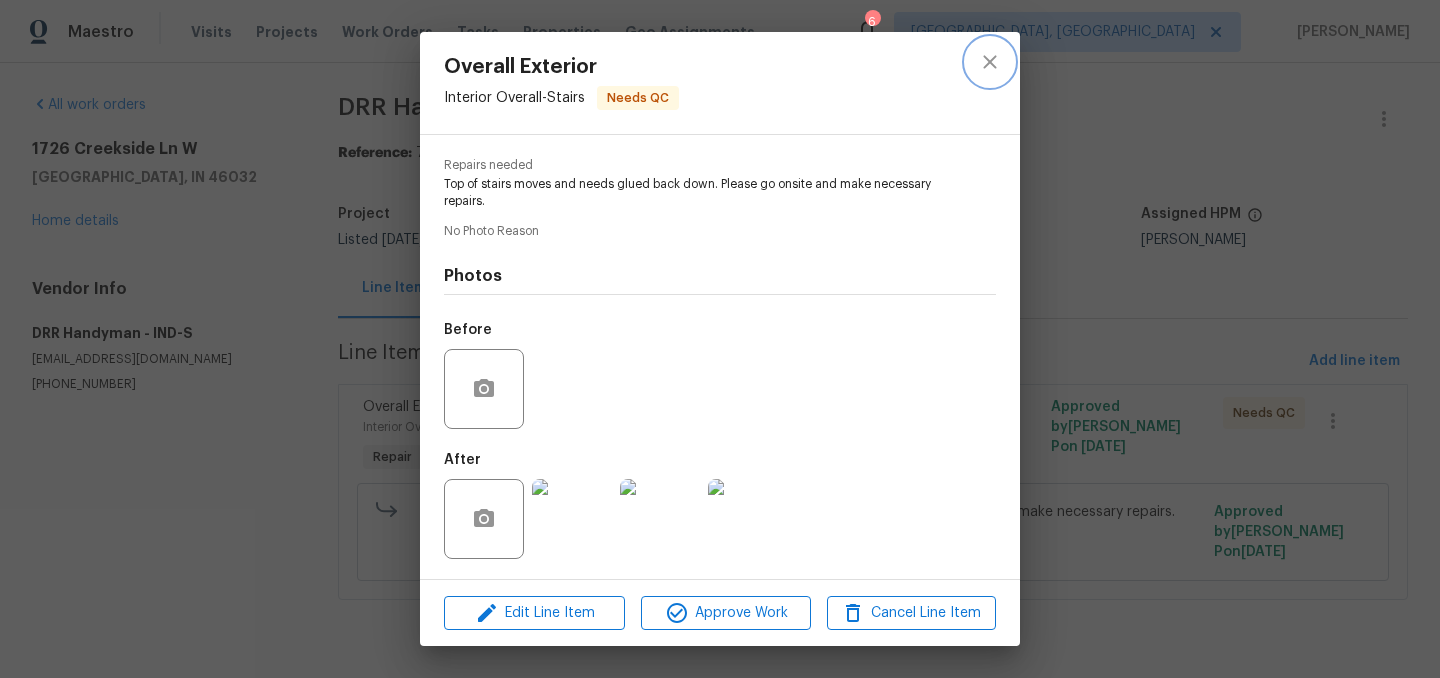 click 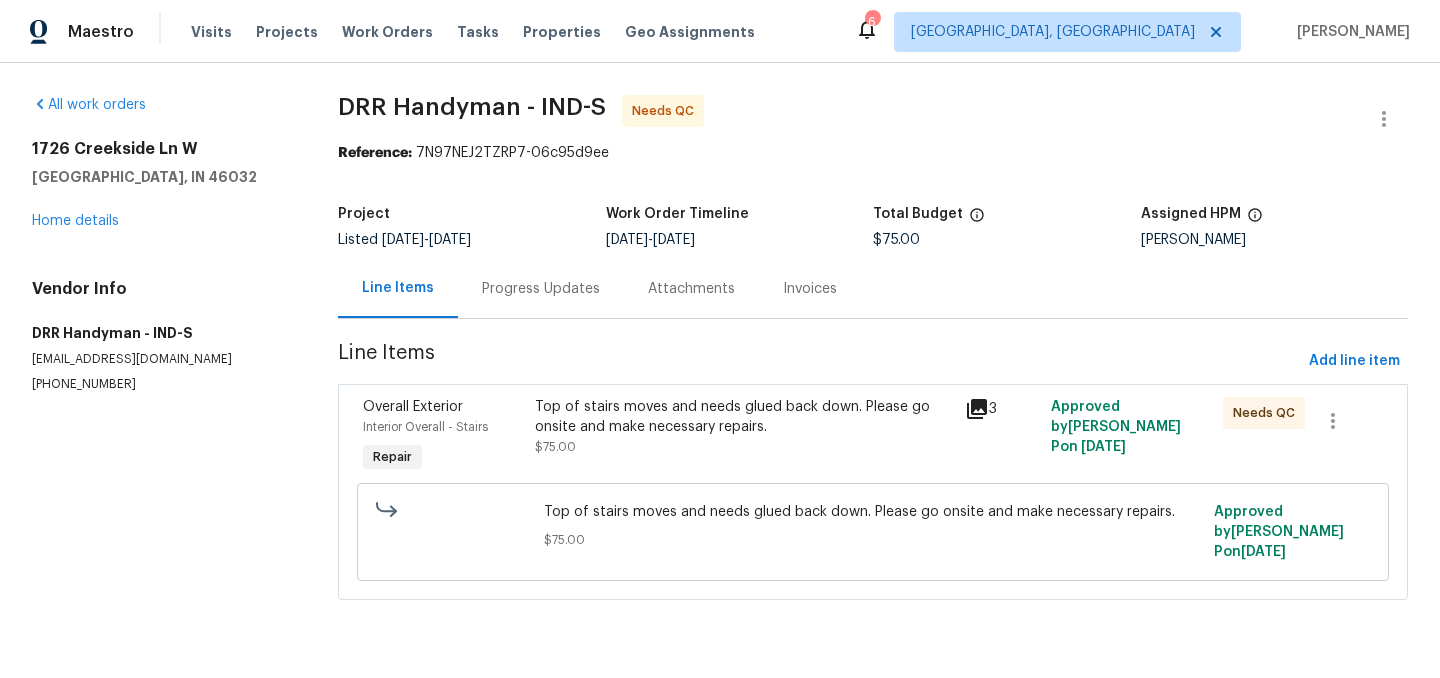 click on "Progress Updates" at bounding box center [541, 289] 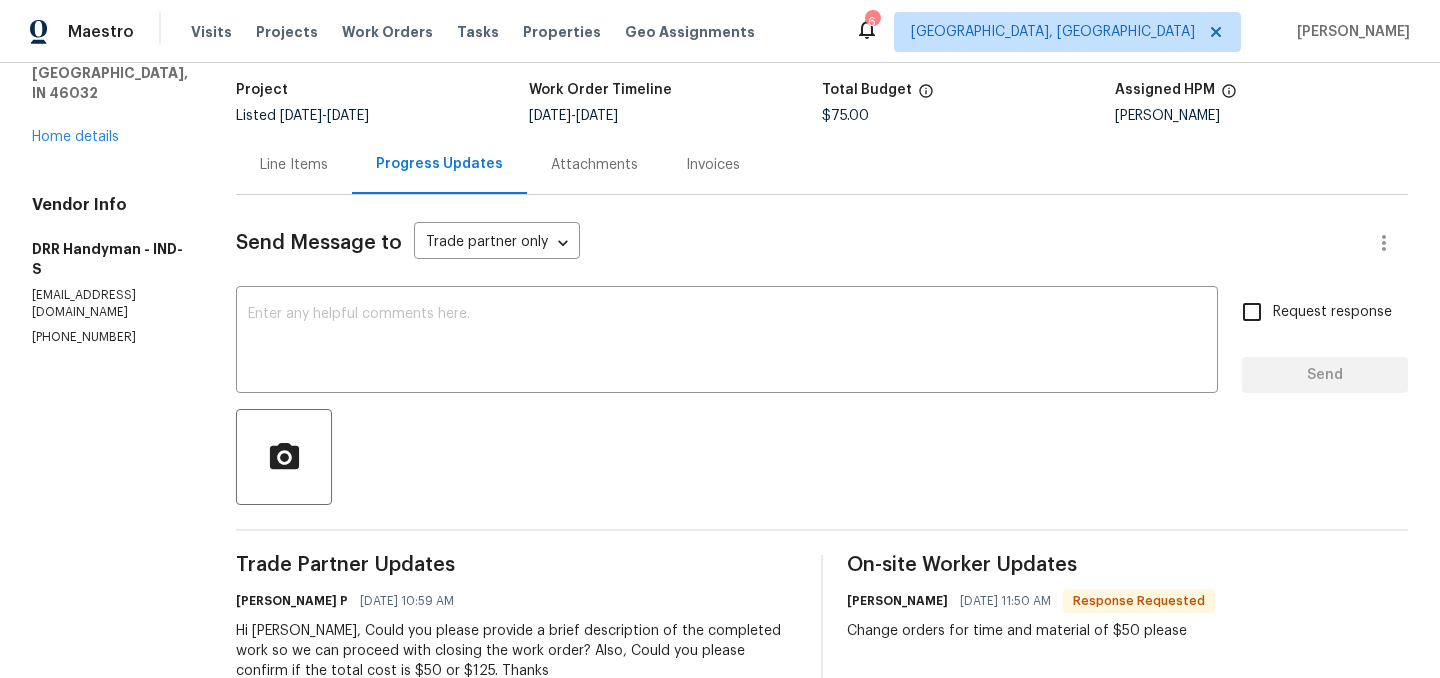 scroll, scrollTop: 121, scrollLeft: 0, axis: vertical 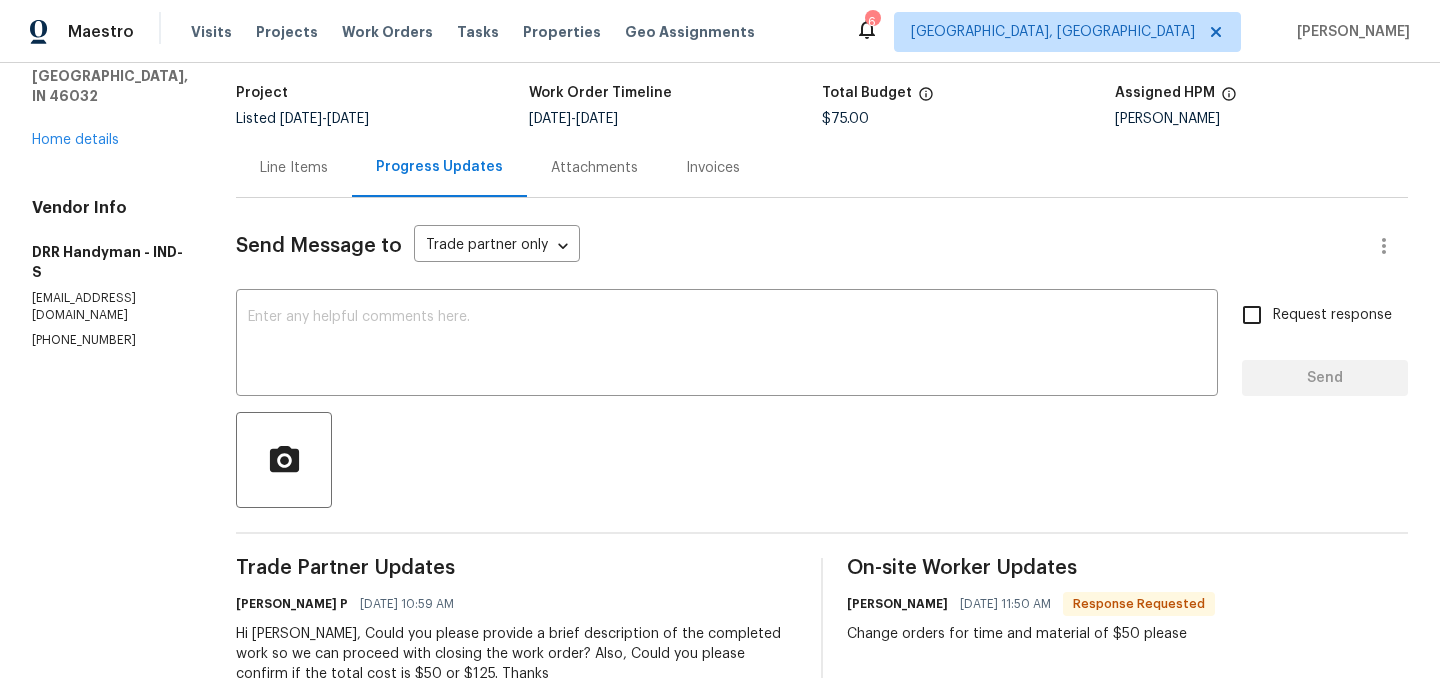click on "Line Items" at bounding box center [294, 167] 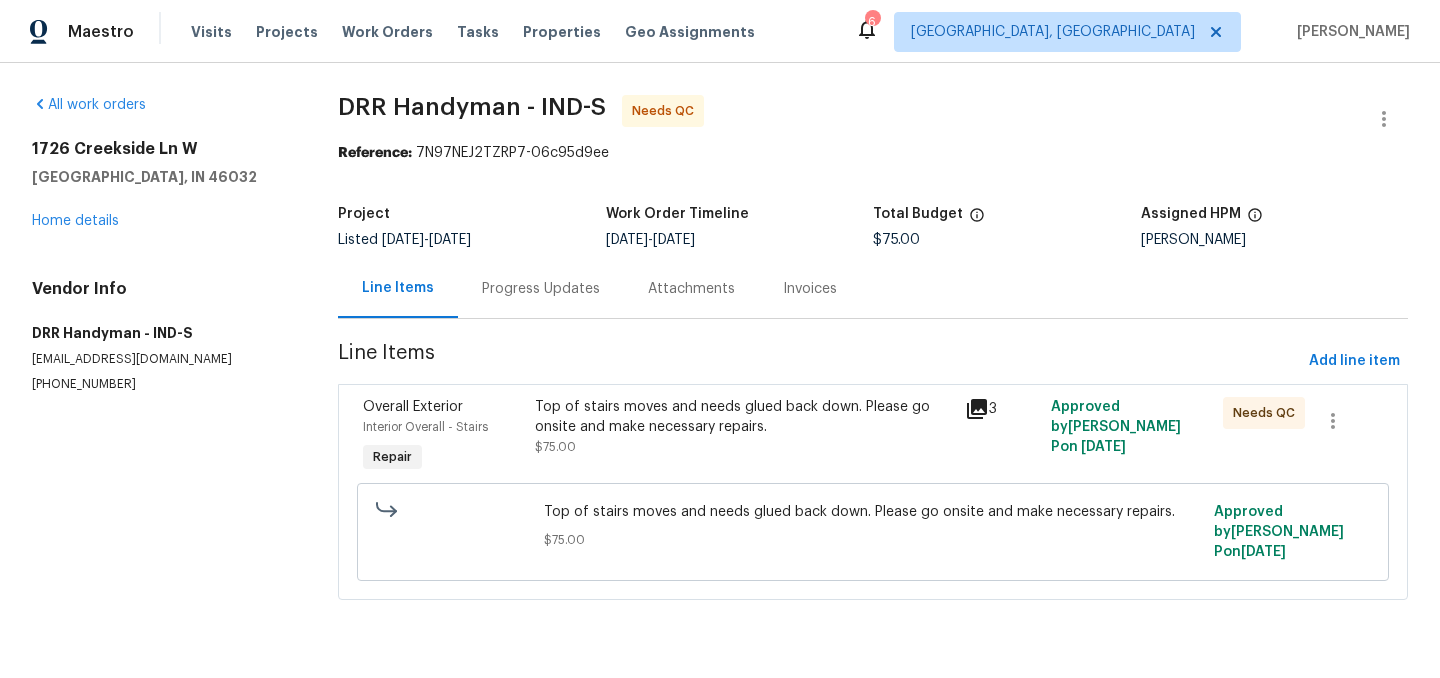 scroll, scrollTop: 0, scrollLeft: 0, axis: both 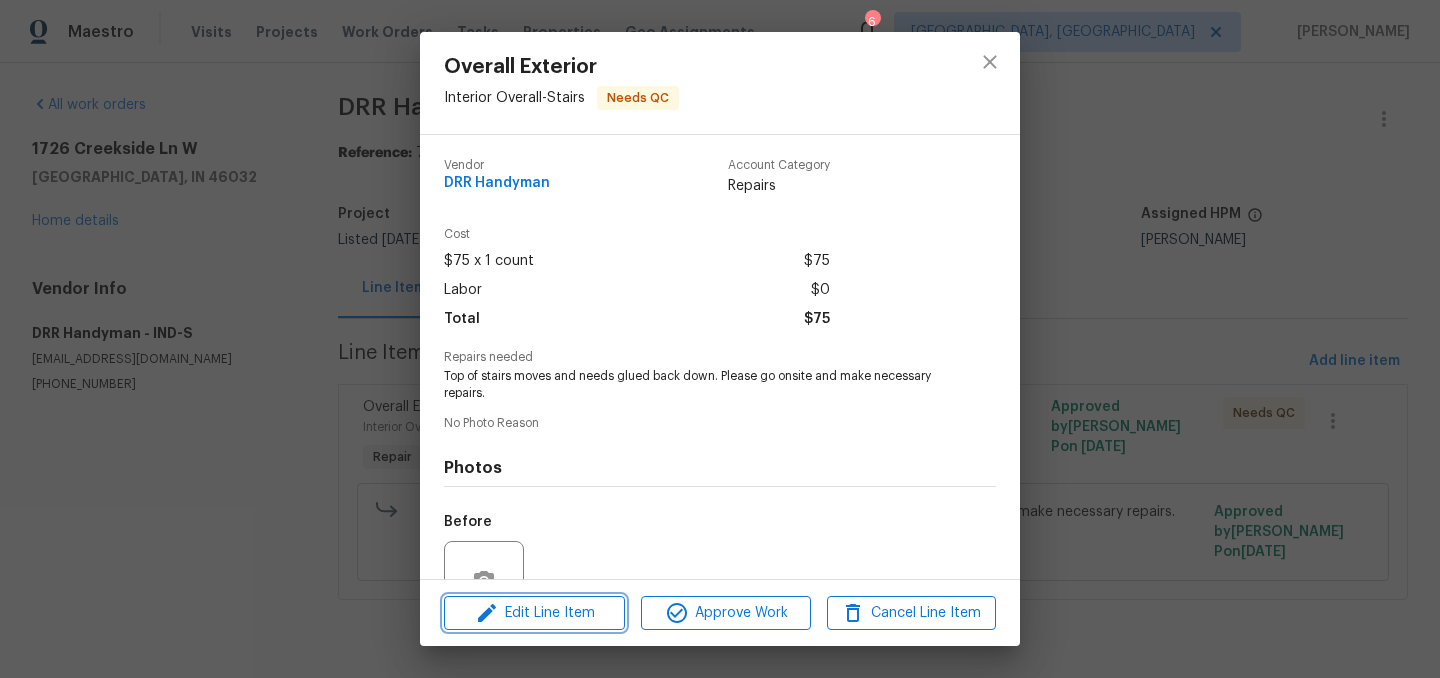 click on "Edit Line Item" at bounding box center [534, 613] 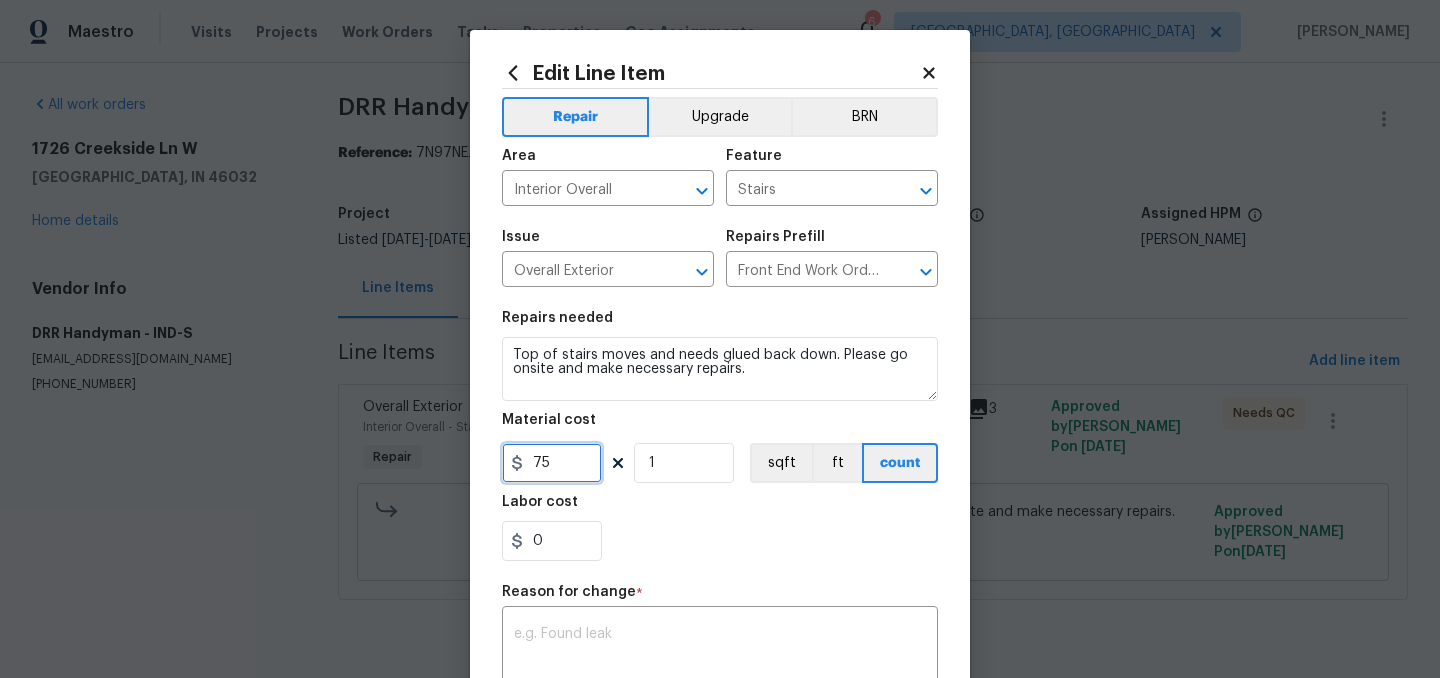 click on "75" at bounding box center (552, 463) 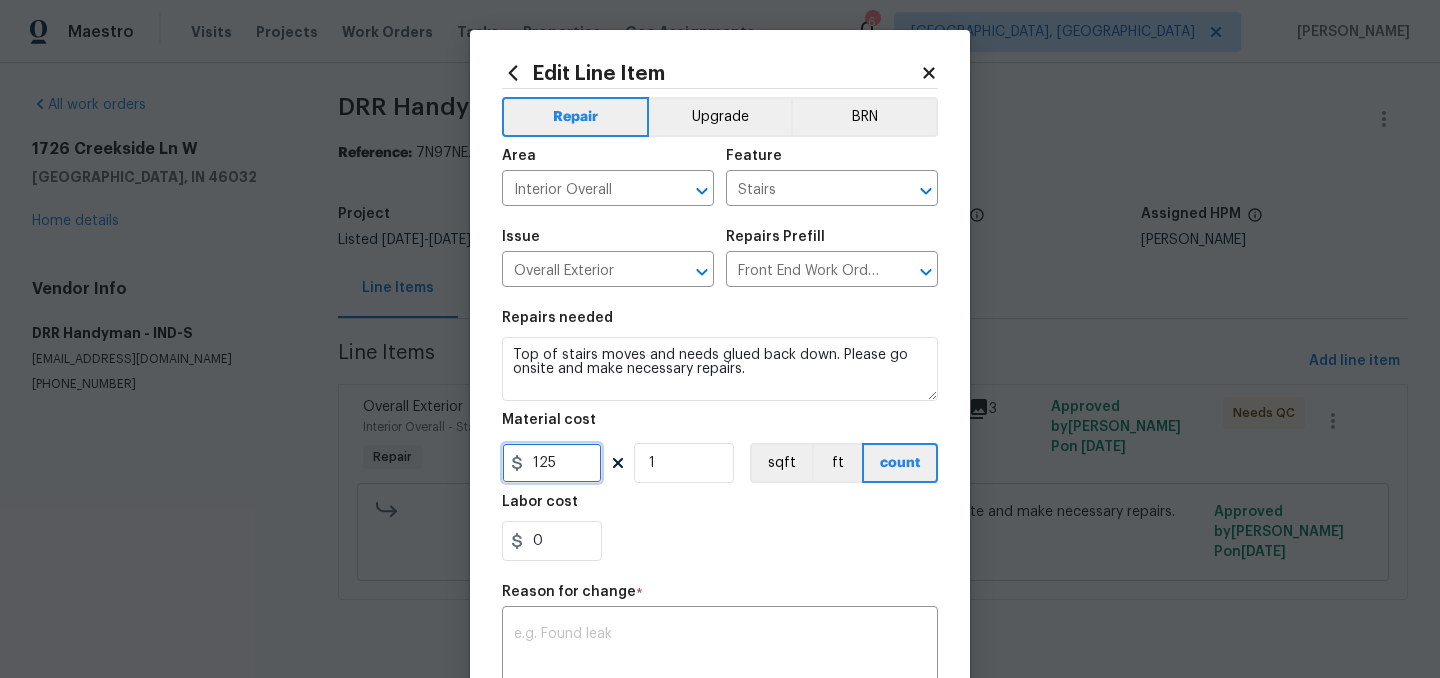 type on "125" 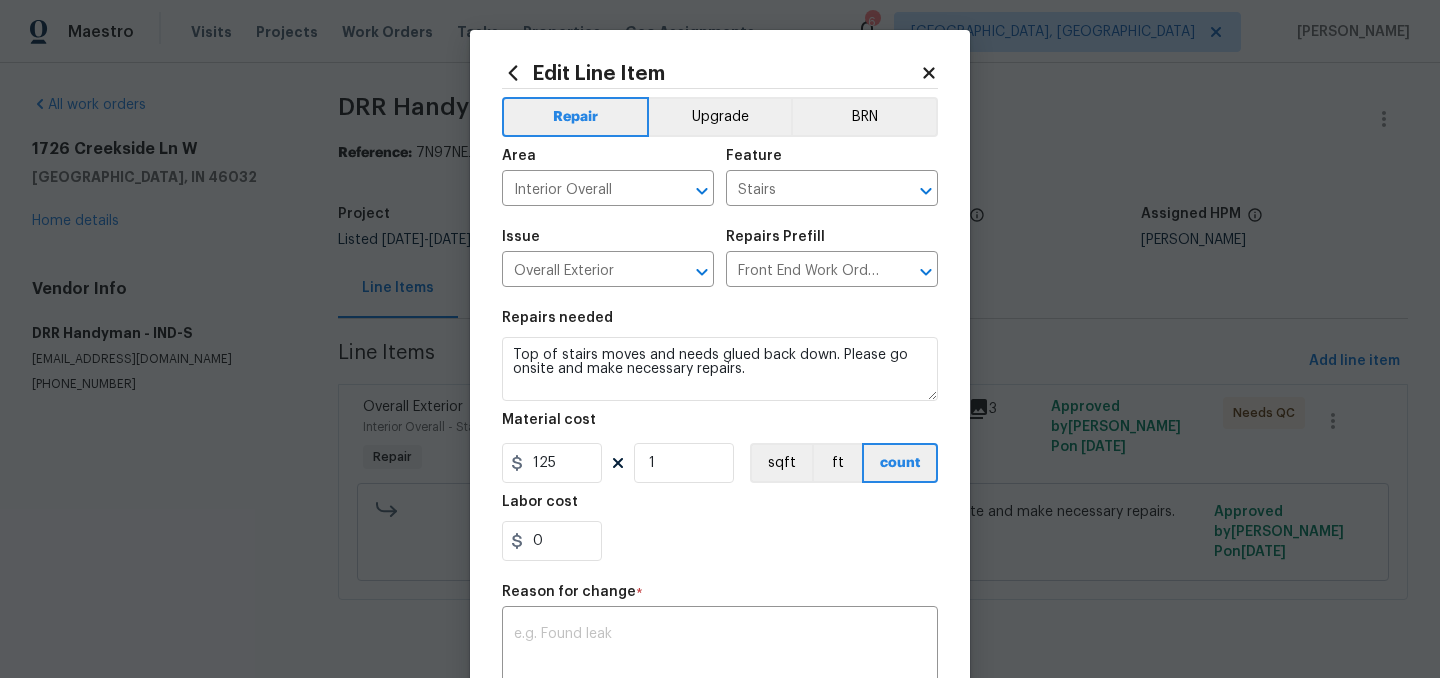click on "0" at bounding box center [720, 541] 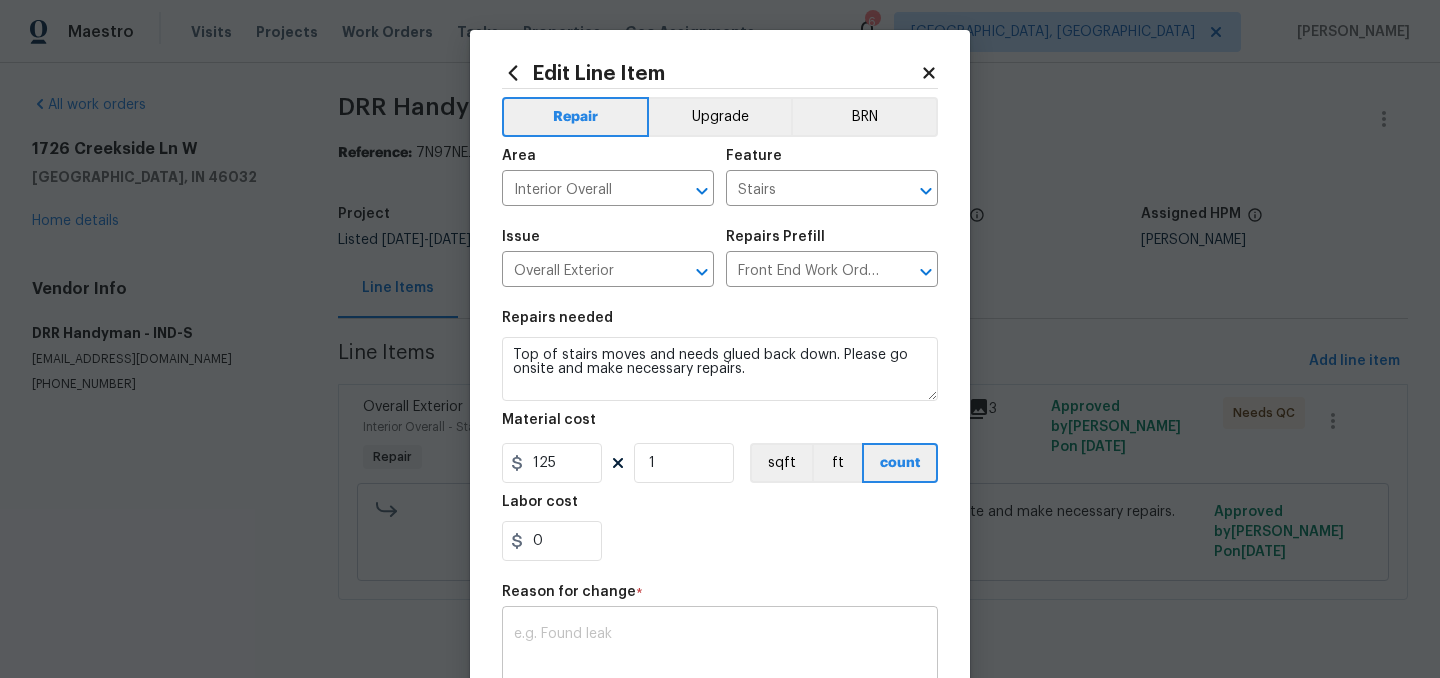 click at bounding box center [720, 648] 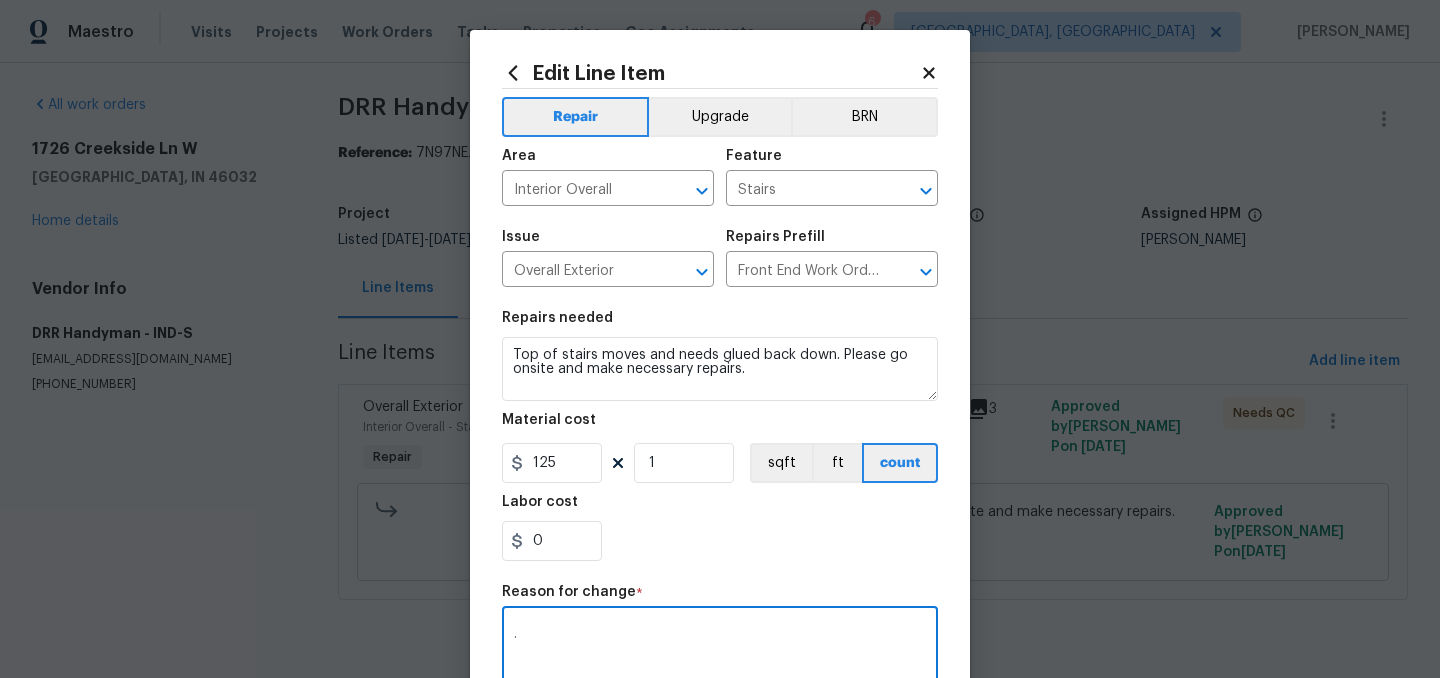 type on "." 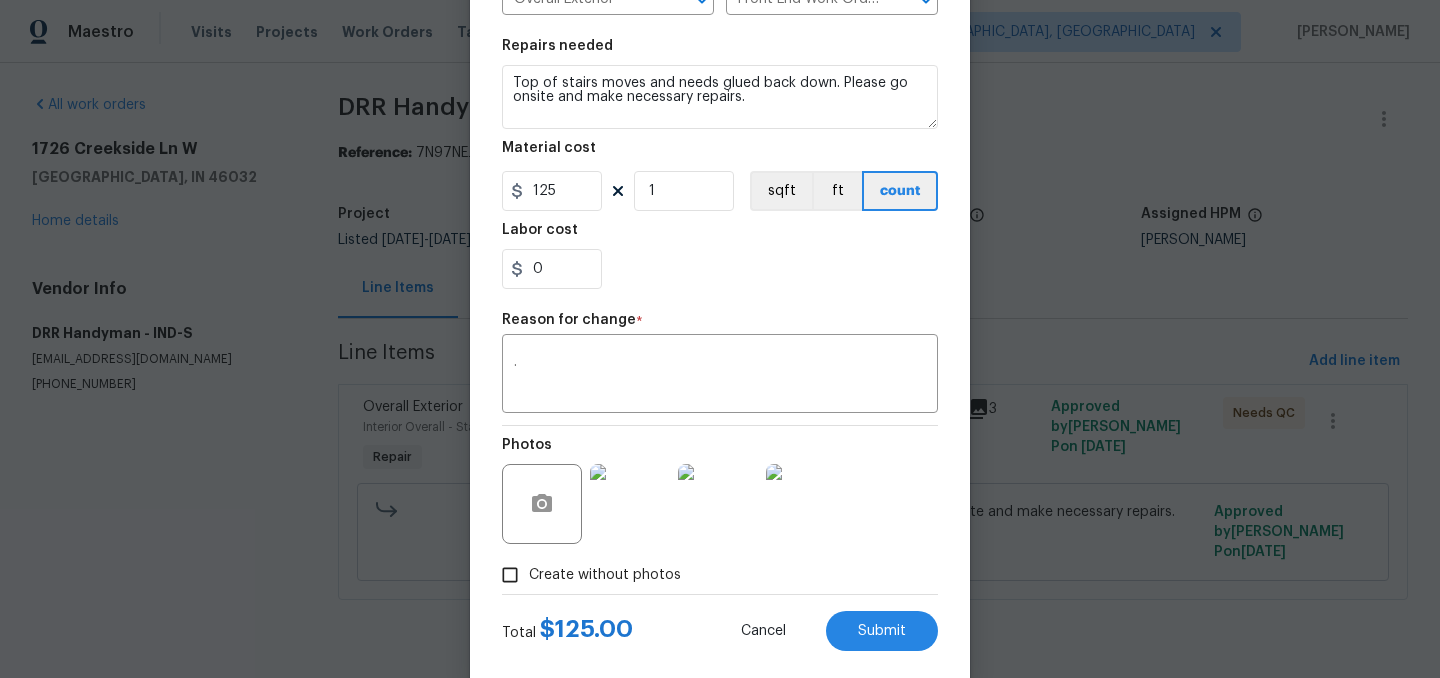 scroll, scrollTop: 308, scrollLeft: 0, axis: vertical 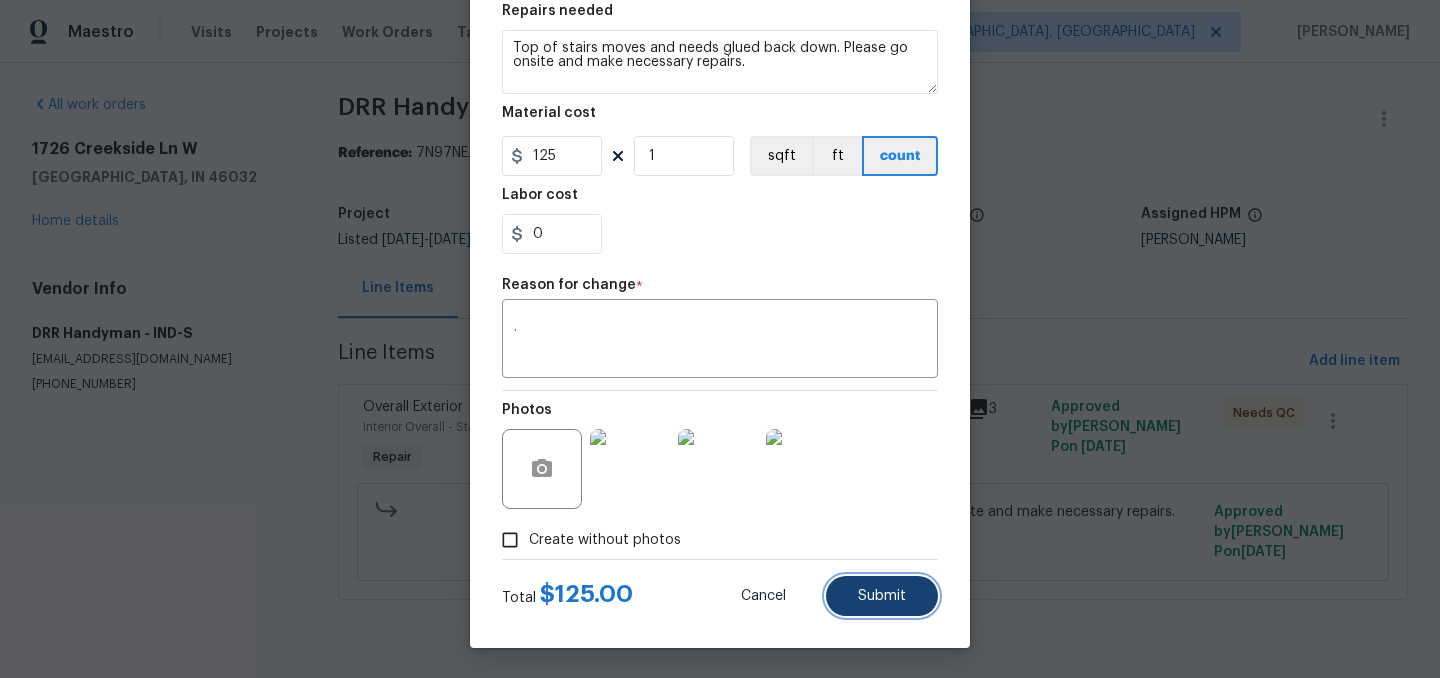 click on "Submit" at bounding box center (882, 596) 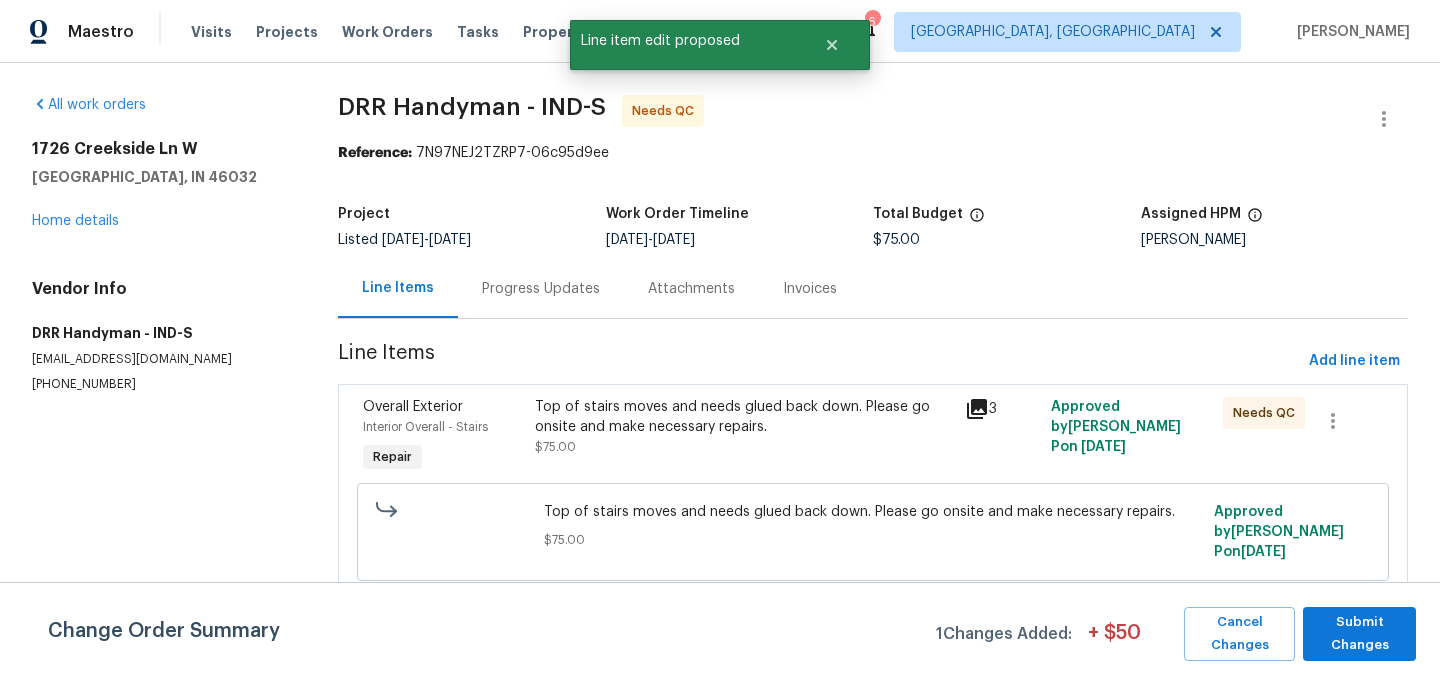 scroll, scrollTop: 0, scrollLeft: 0, axis: both 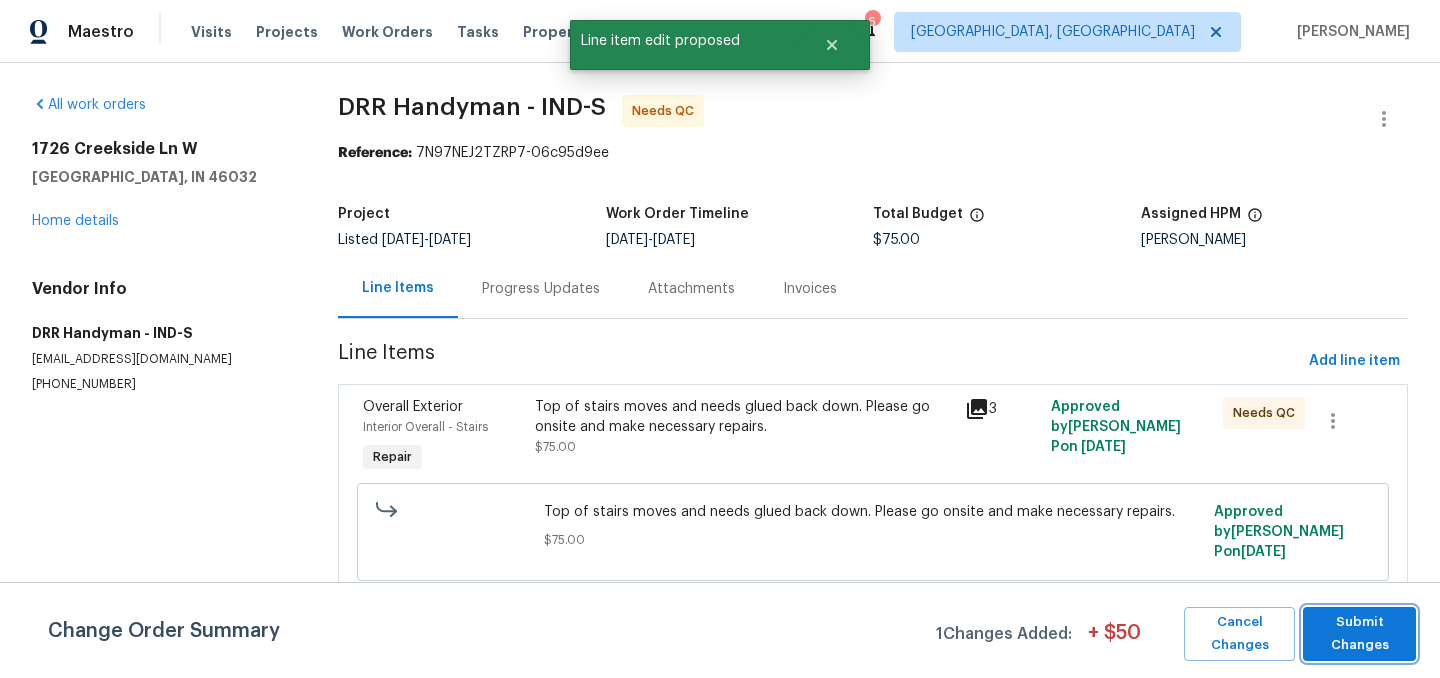 click on "Submit Changes" at bounding box center (1359, 634) 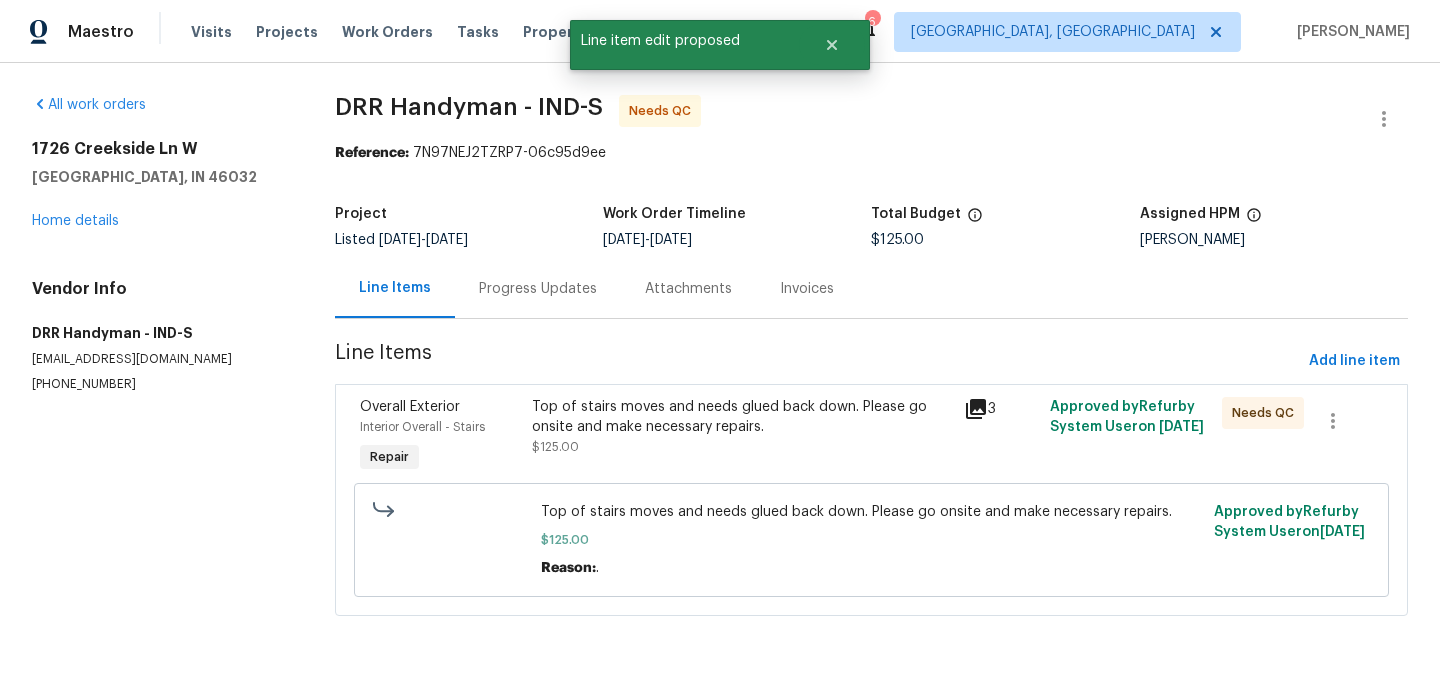 click on "Top of stairs moves and needs glued back down. Please go onsite and make necessary repairs. $125.00" at bounding box center [741, 437] 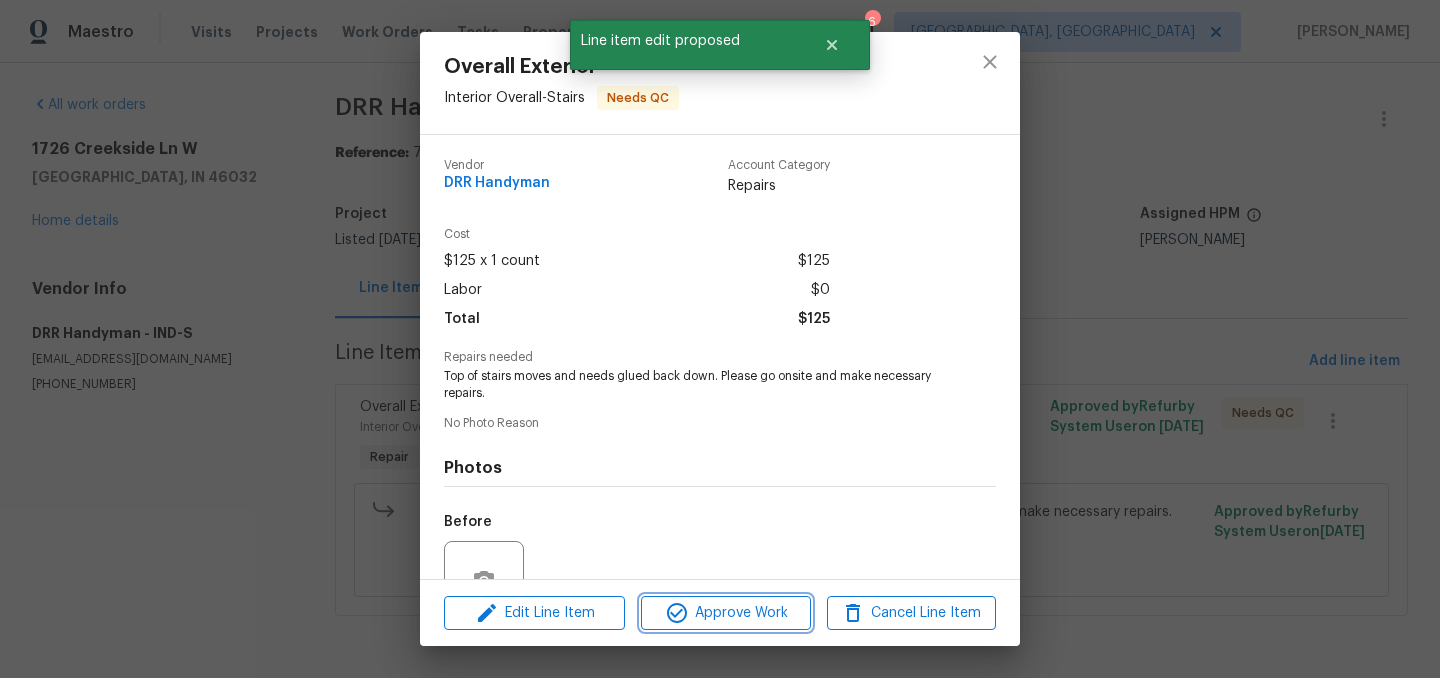 click on "Approve Work" at bounding box center [725, 613] 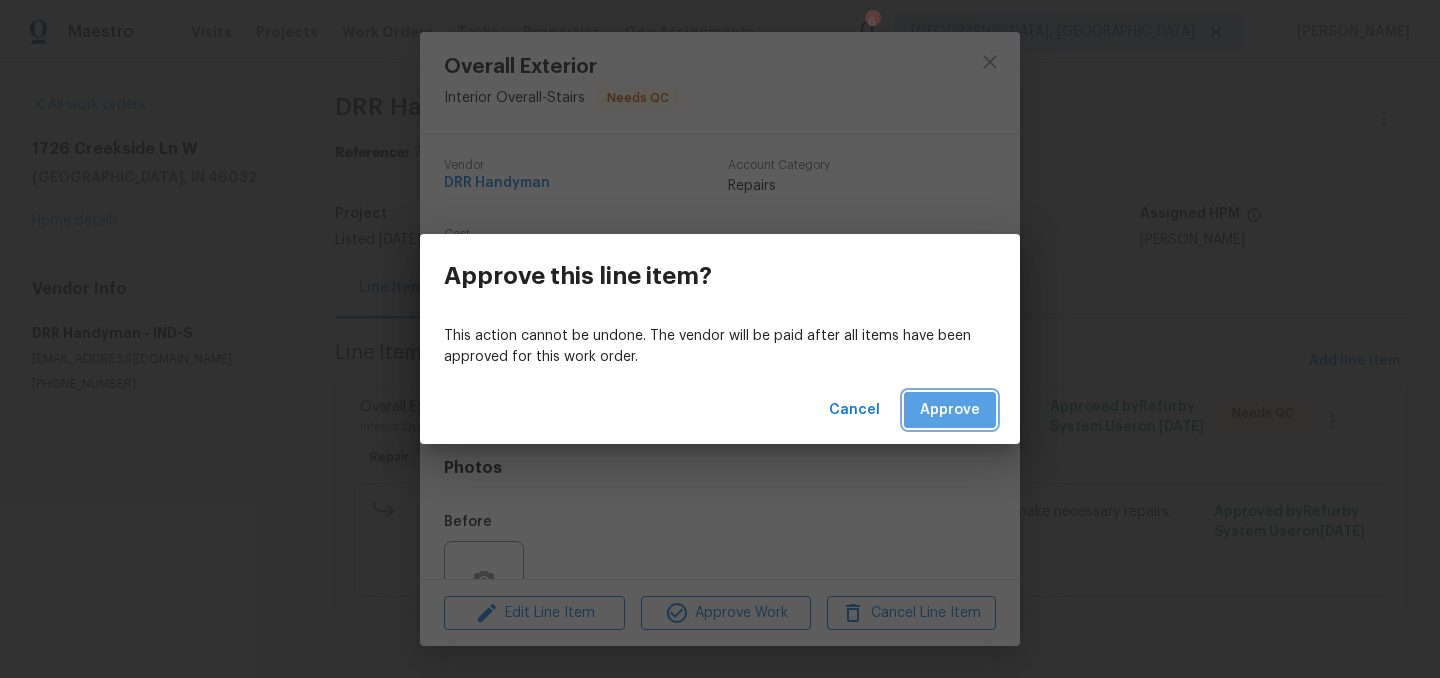 click on "Approve" at bounding box center [950, 410] 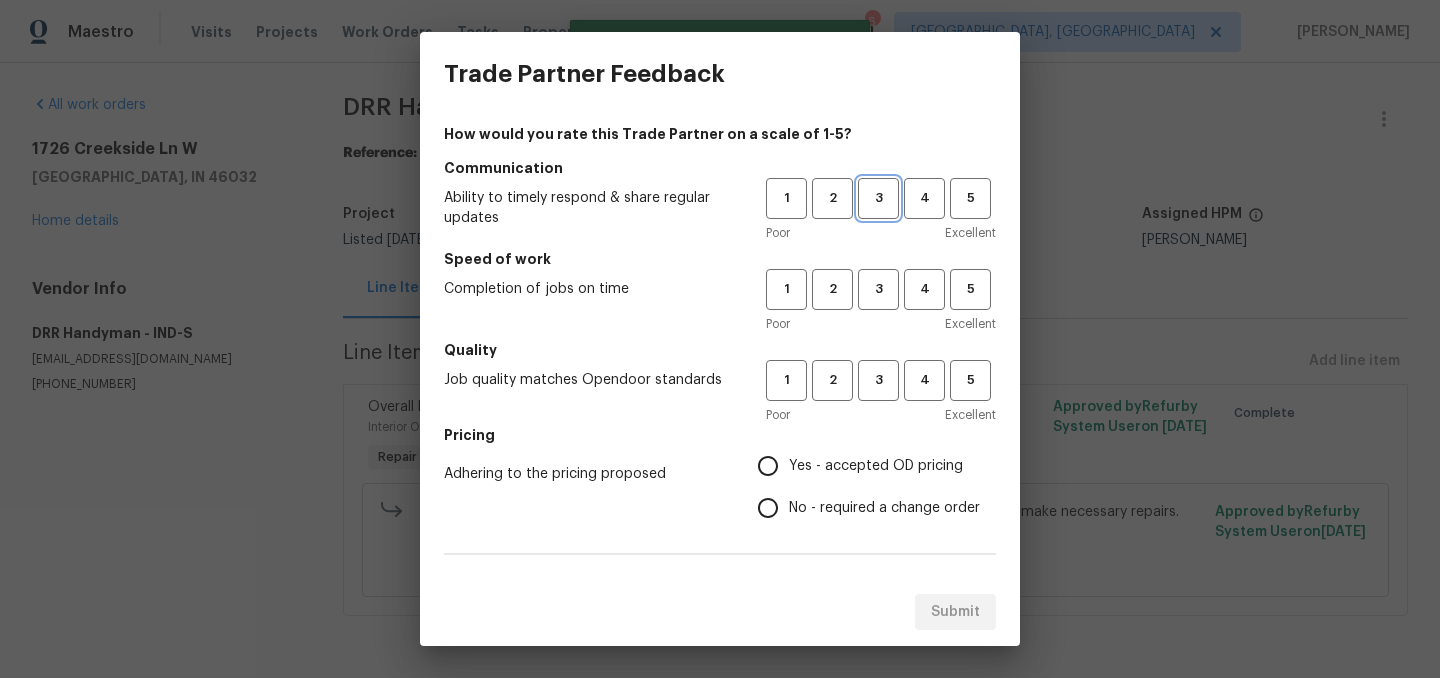 click on "3" at bounding box center [878, 198] 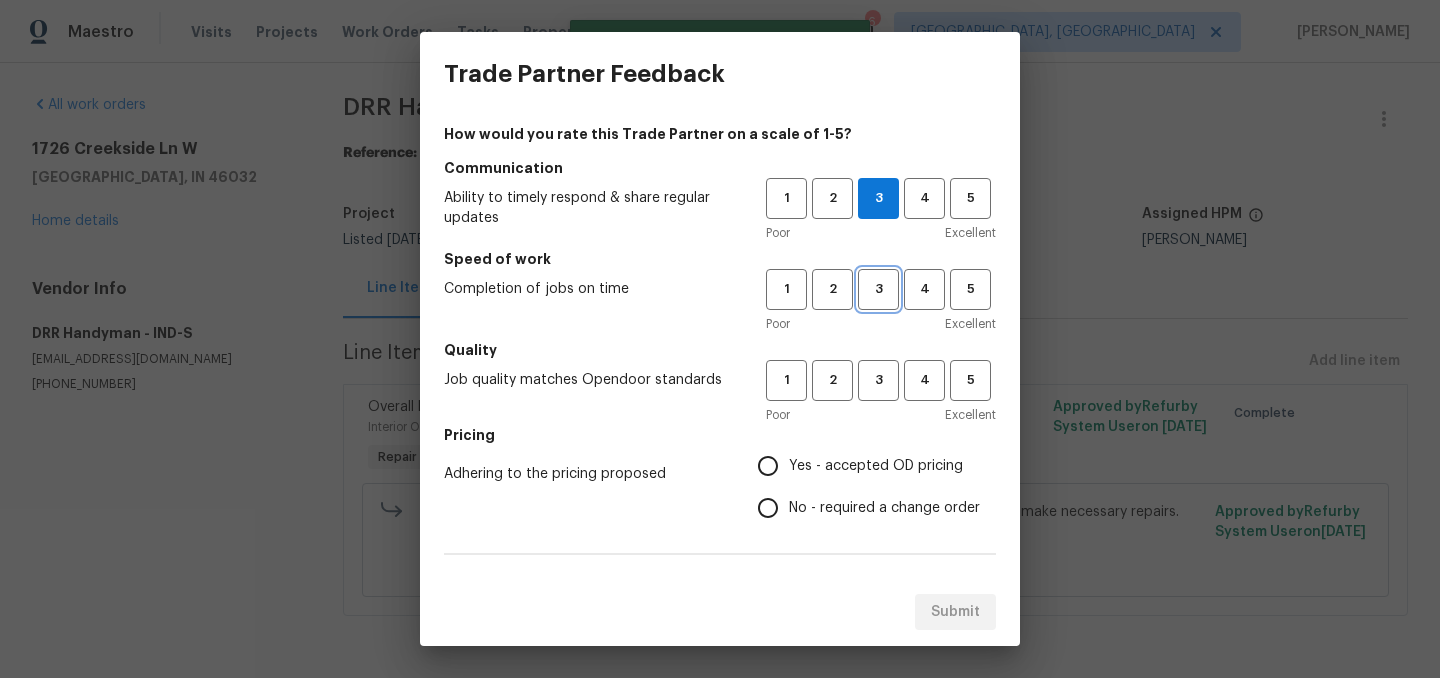 click on "3" at bounding box center [878, 289] 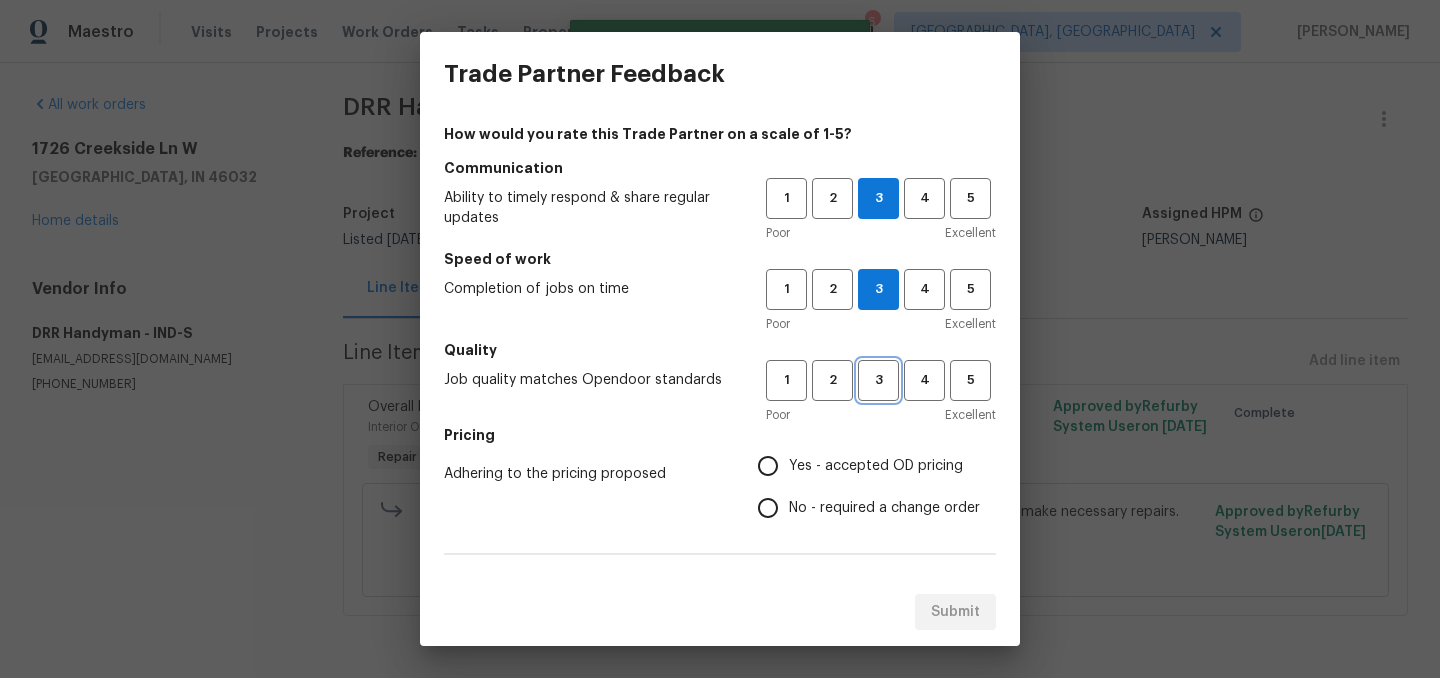 click on "3" at bounding box center (878, 380) 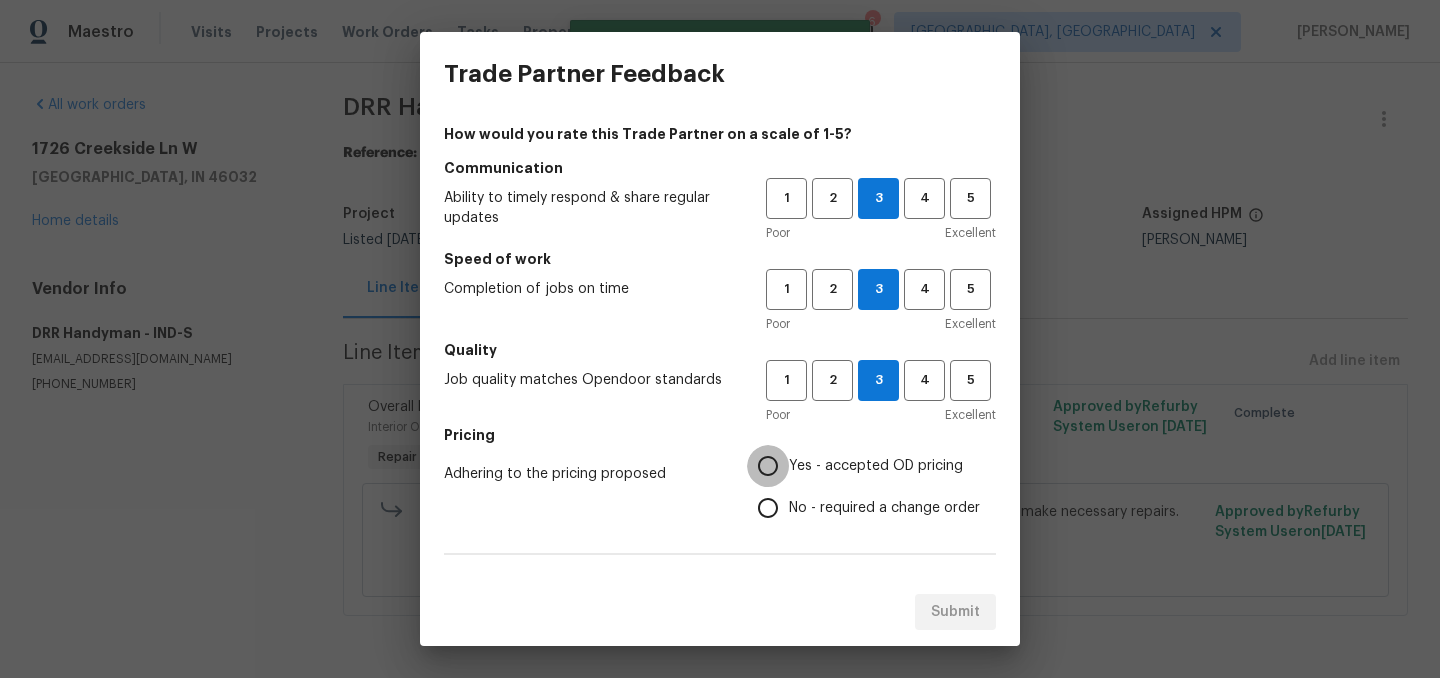 click on "Yes - accepted OD pricing" at bounding box center [768, 466] 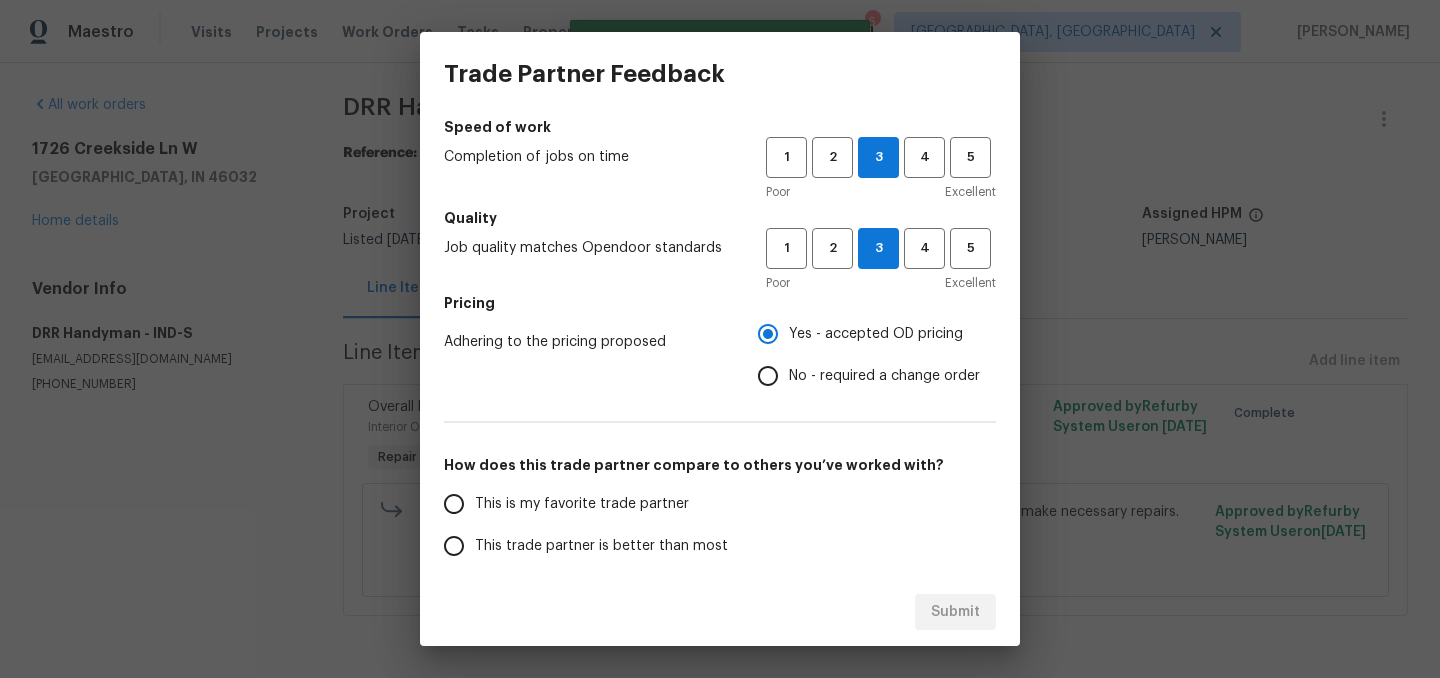 scroll, scrollTop: 142, scrollLeft: 0, axis: vertical 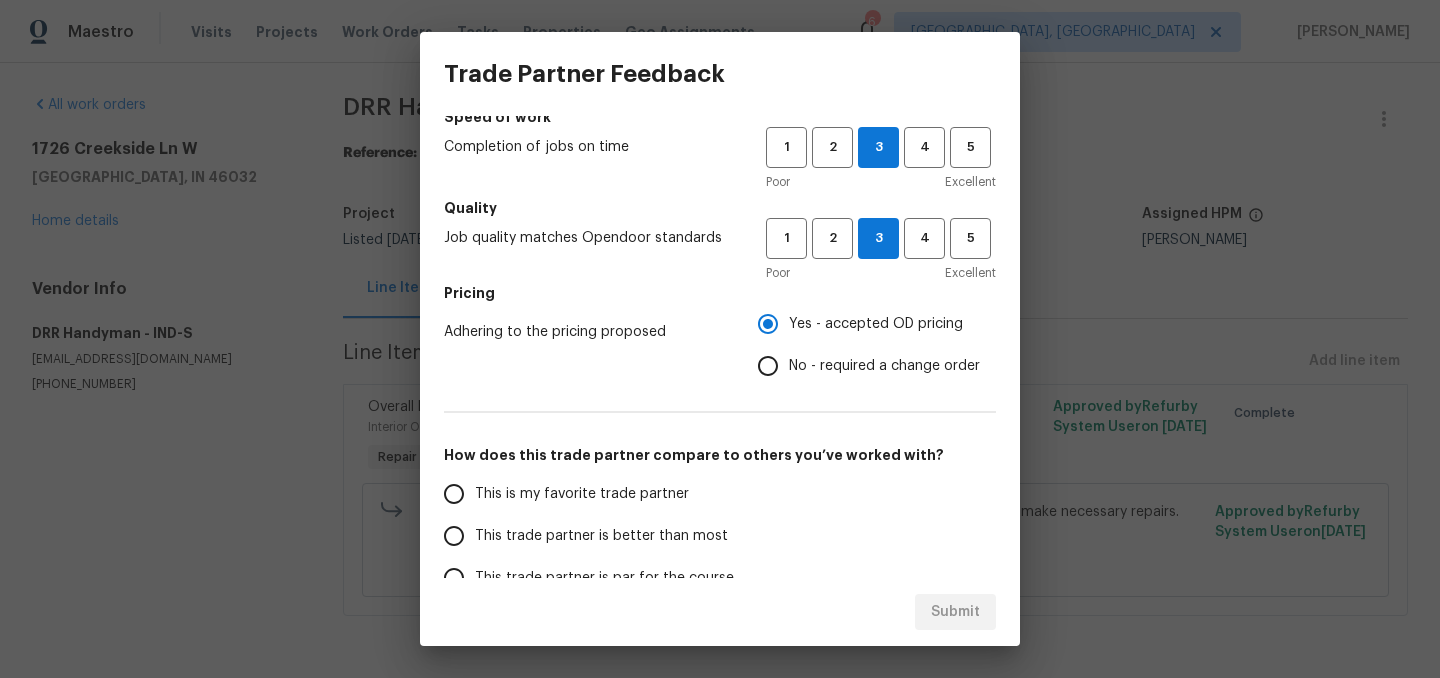 click on "This trade partner is better than most" at bounding box center [601, 536] 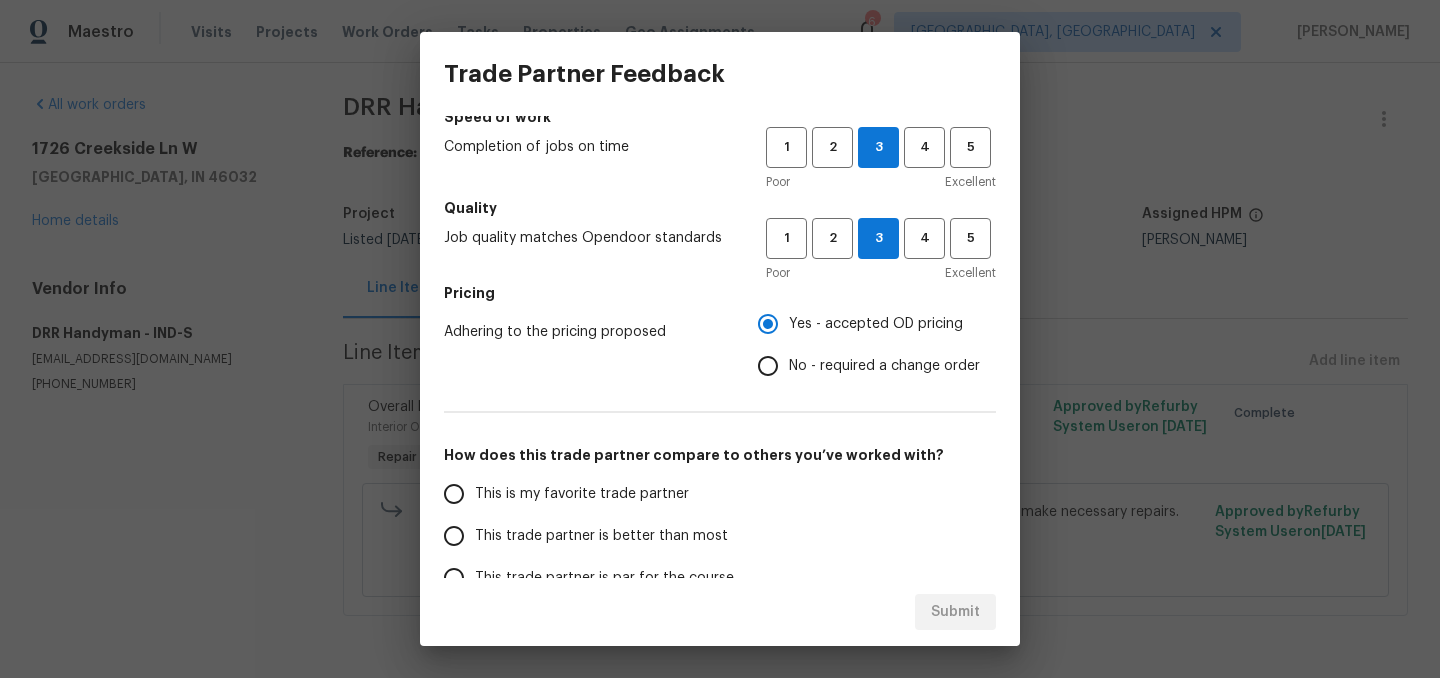 click on "This trade partner is better than most" at bounding box center (454, 536) 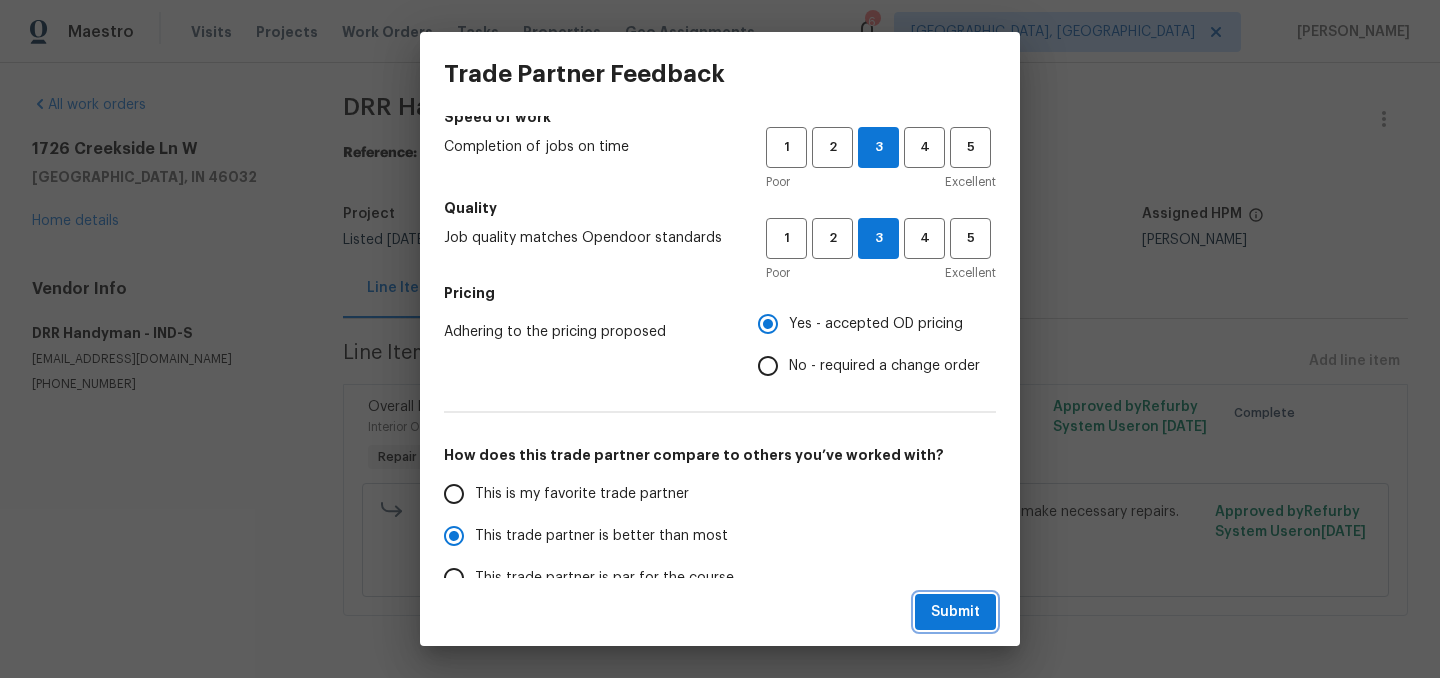 click on "Submit" at bounding box center [955, 612] 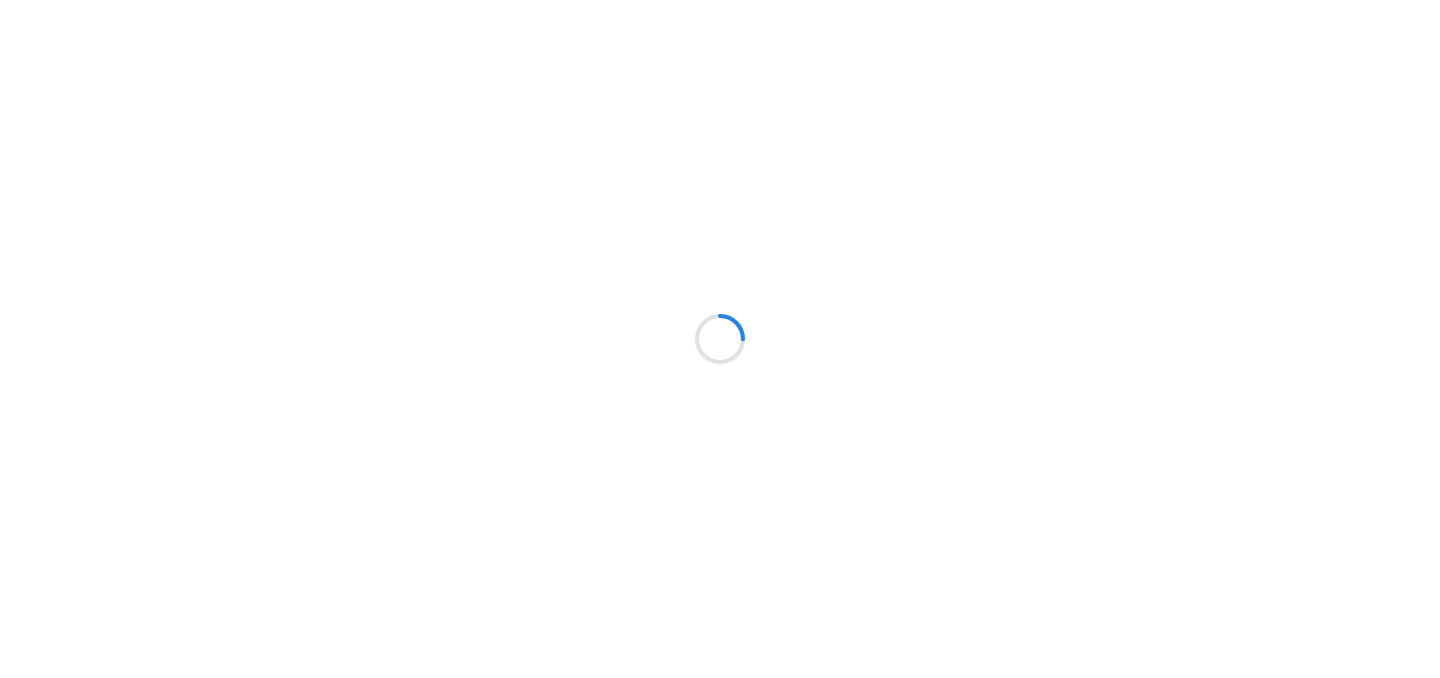 scroll, scrollTop: 0, scrollLeft: 0, axis: both 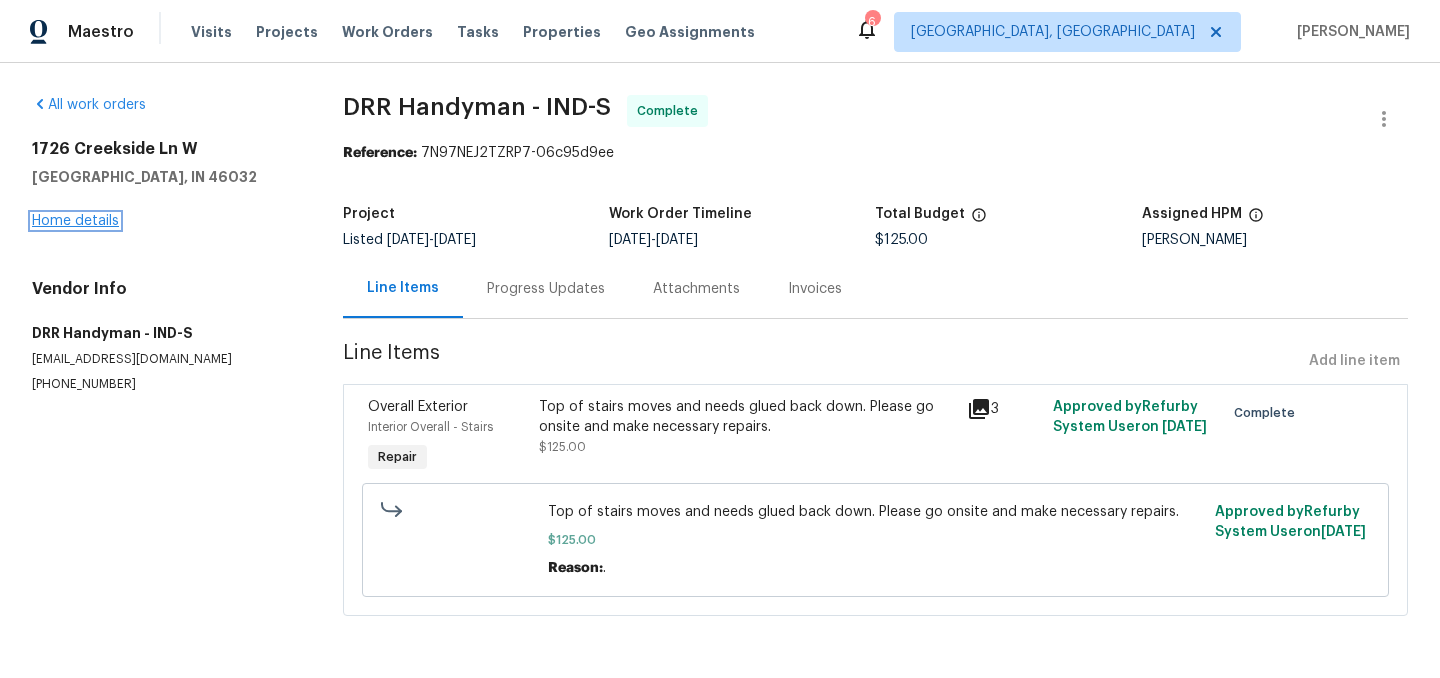 click on "Home details" at bounding box center (75, 221) 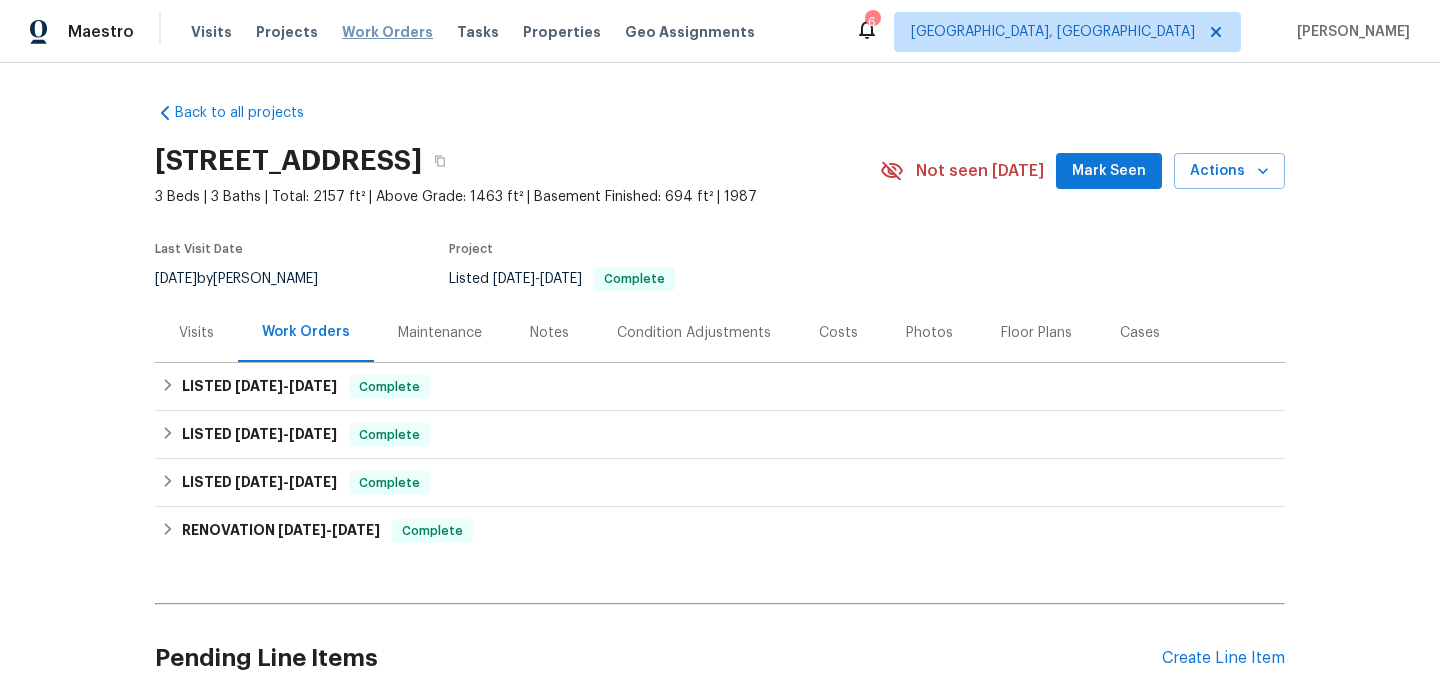 click on "Work Orders" at bounding box center [387, 32] 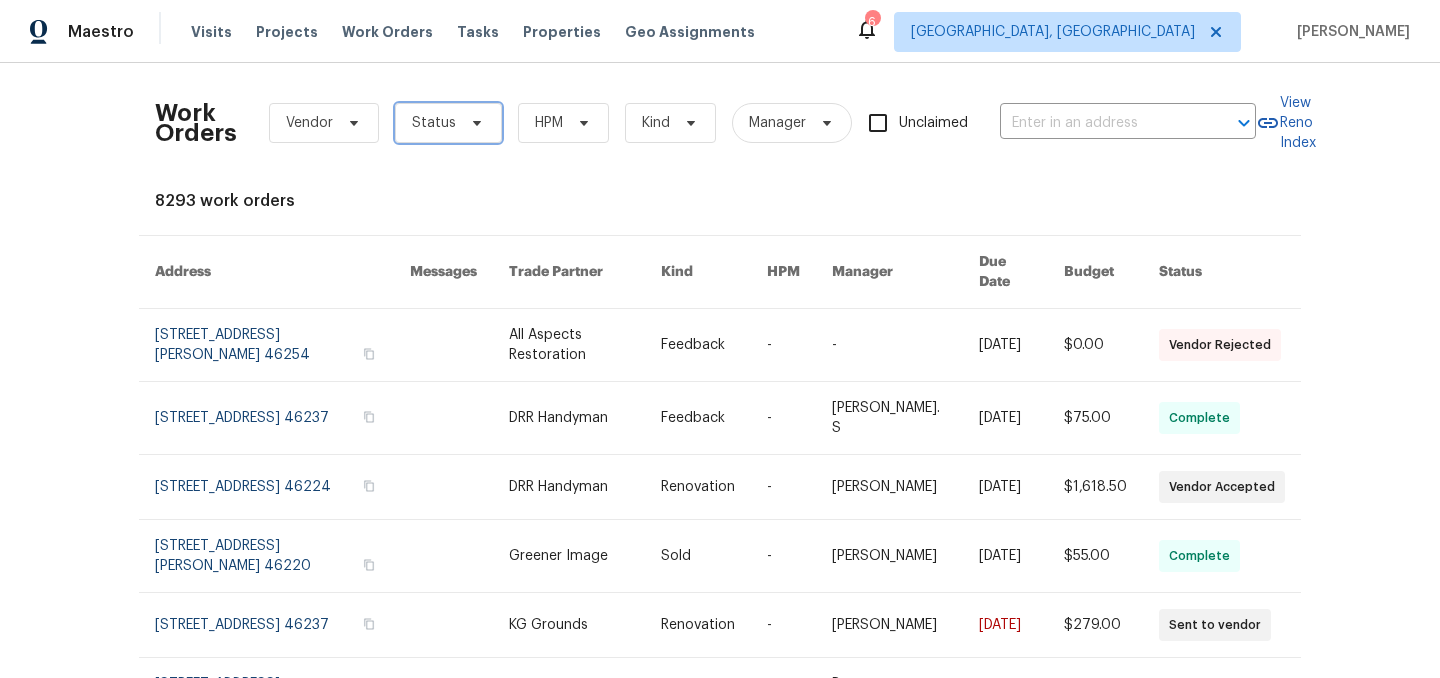 click on "Status" at bounding box center [434, 123] 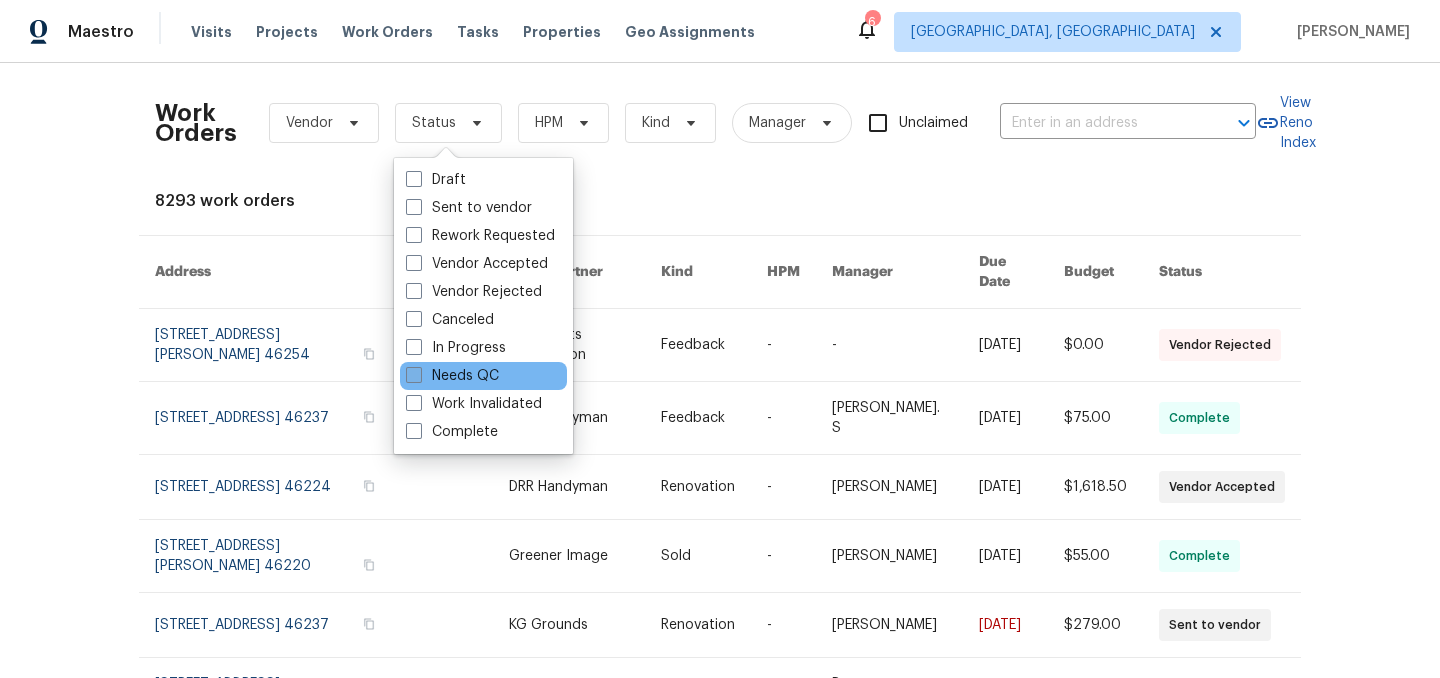click on "Needs QC" at bounding box center (452, 376) 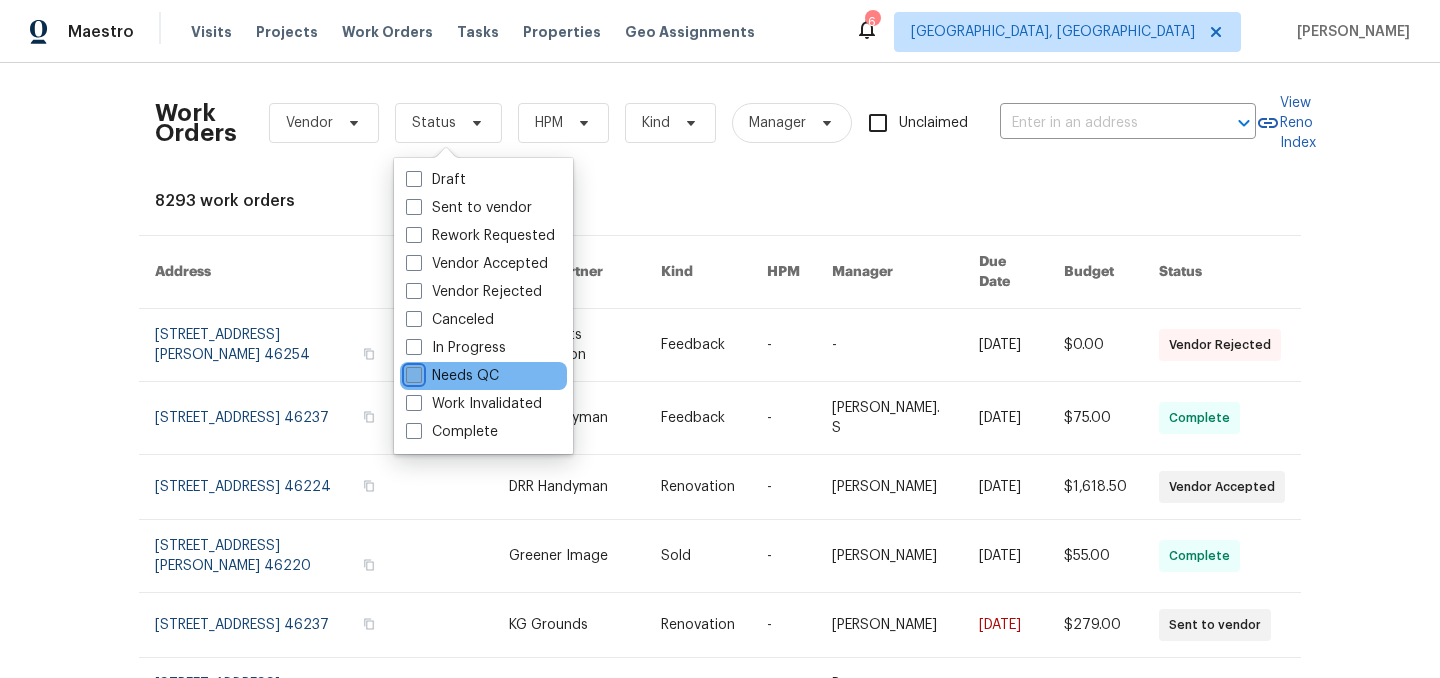 click on "Needs QC" at bounding box center (412, 372) 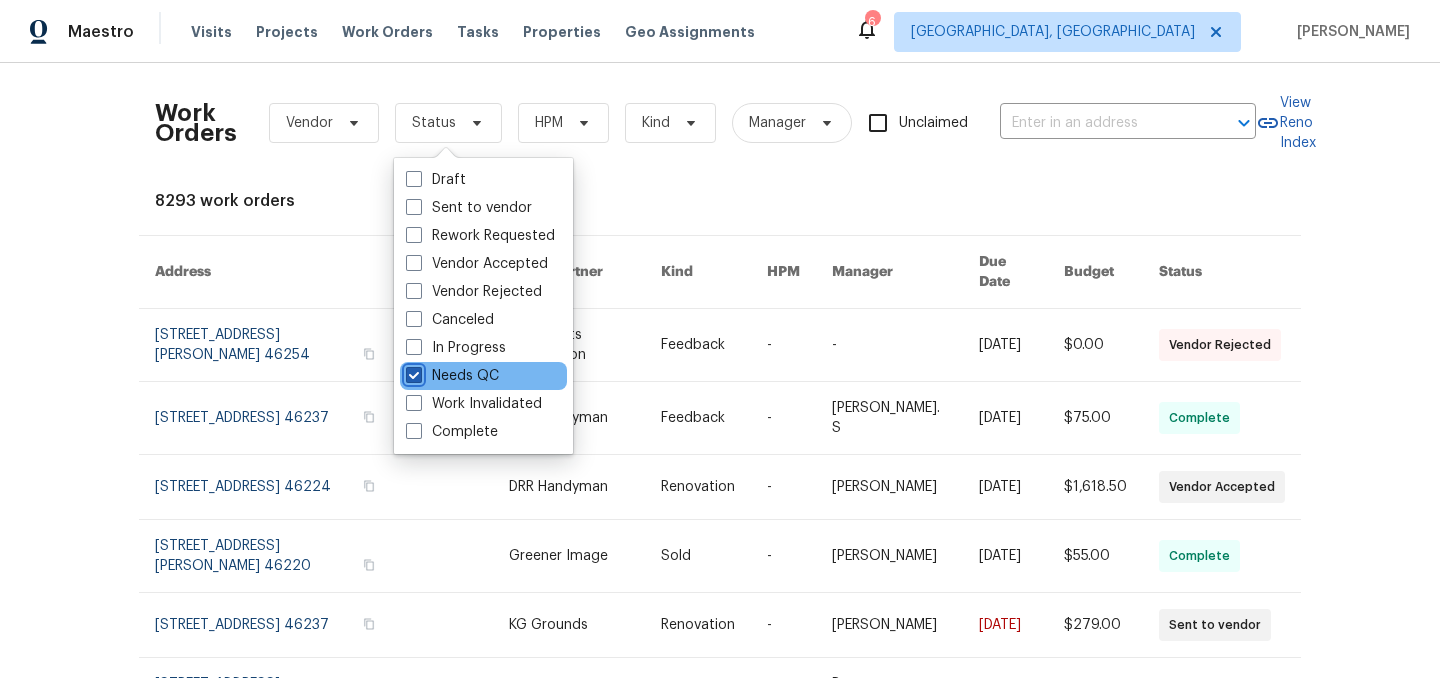 checkbox on "true" 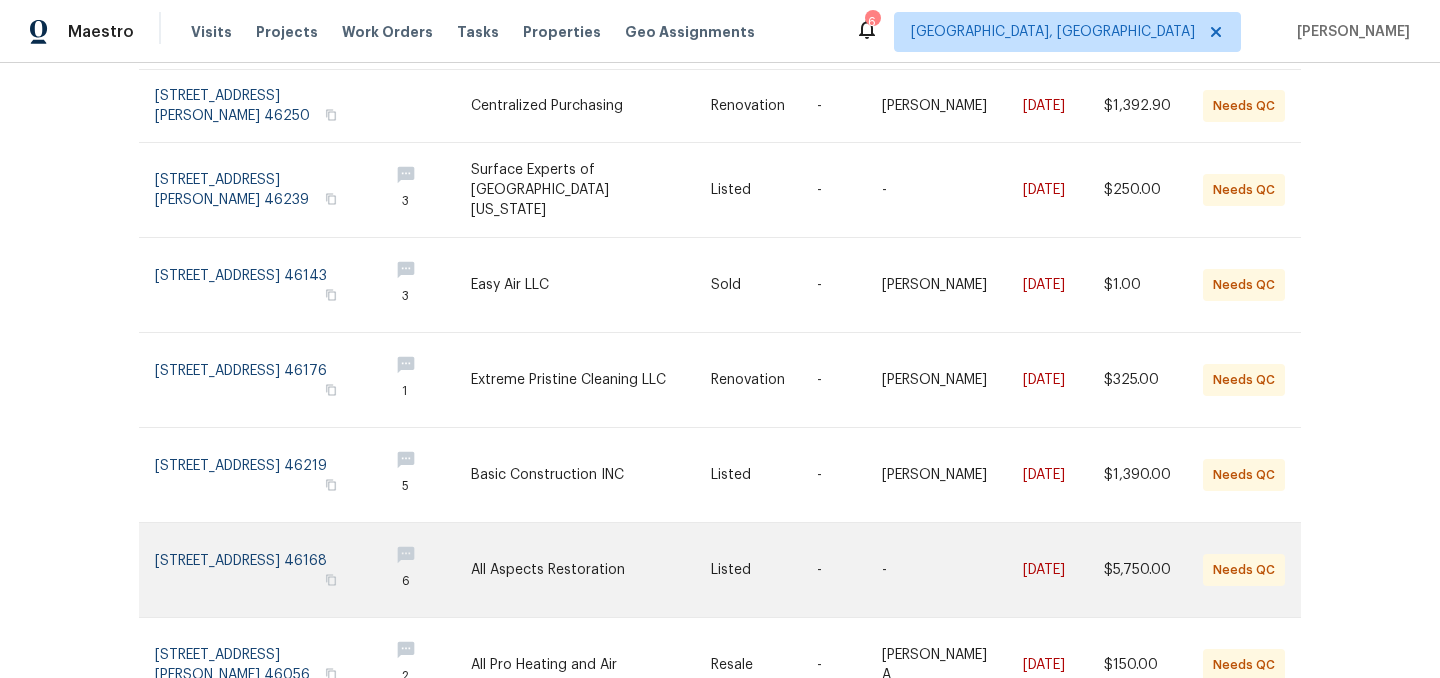 scroll, scrollTop: 440, scrollLeft: 0, axis: vertical 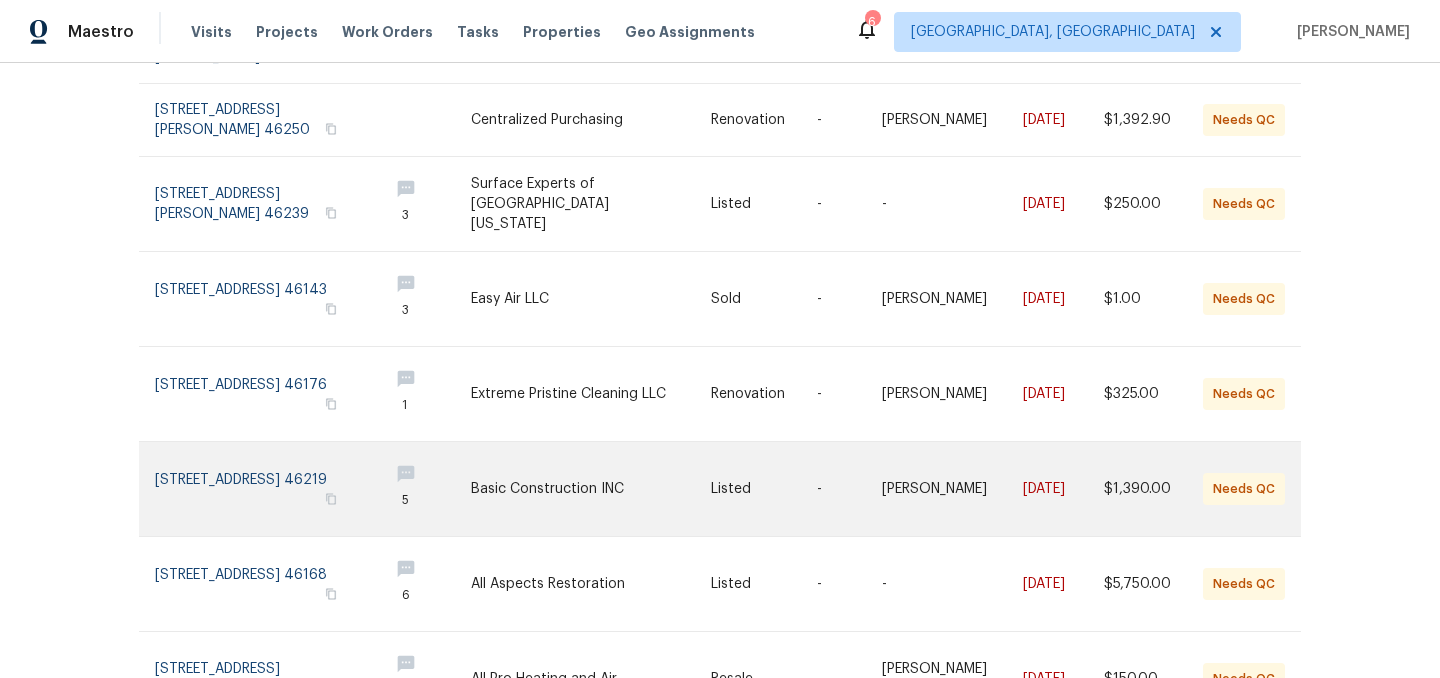 click at bounding box center [591, 489] 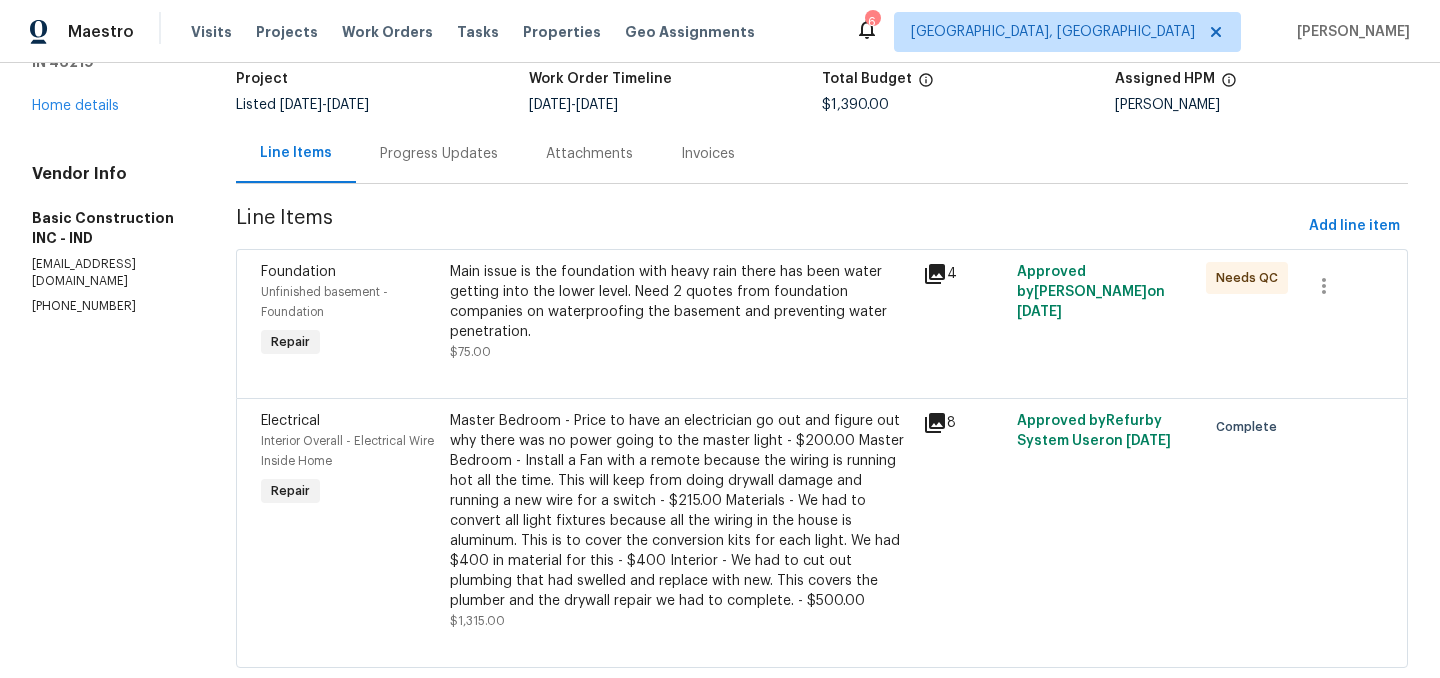 scroll, scrollTop: 131, scrollLeft: 0, axis: vertical 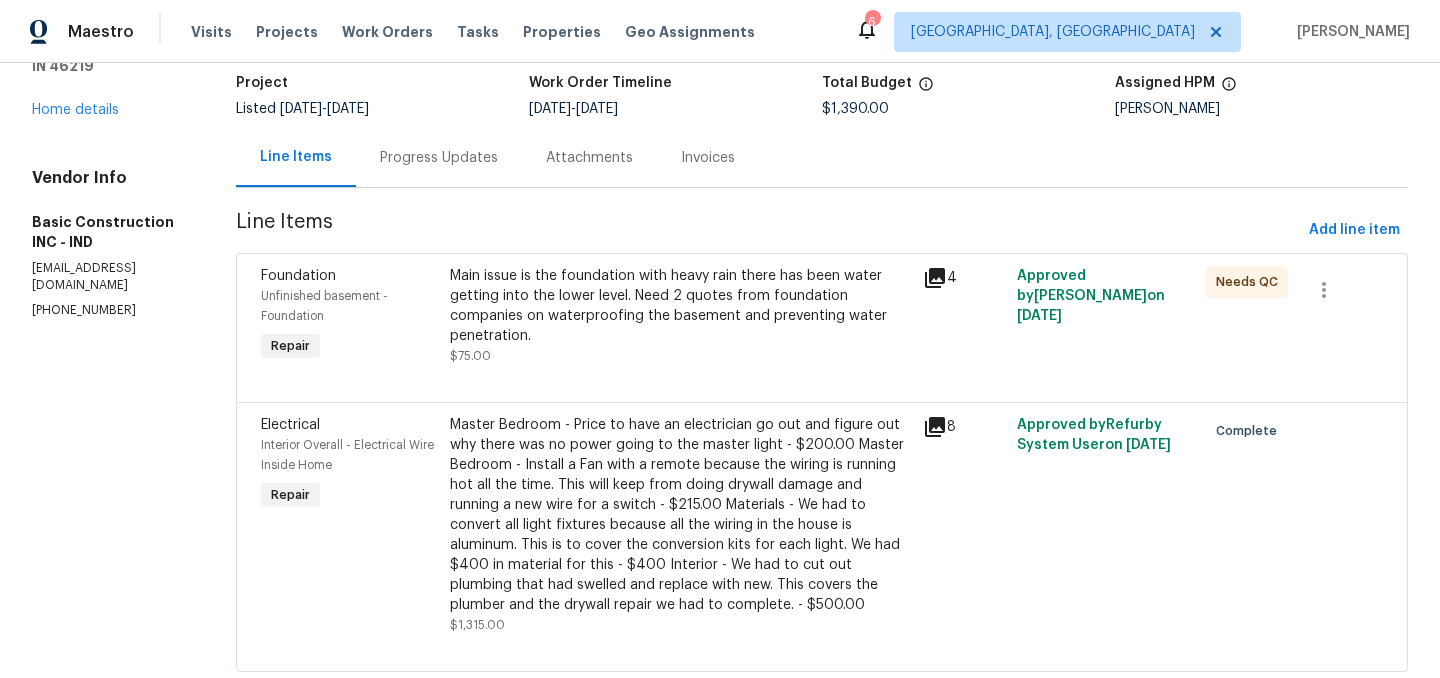 click on "Main issue is the foundation with heavy rain there has been water getting into the lower level. Need 2 quotes from foundation companies on waterproofing the basement and preventing water penetration." at bounding box center (680, 306) 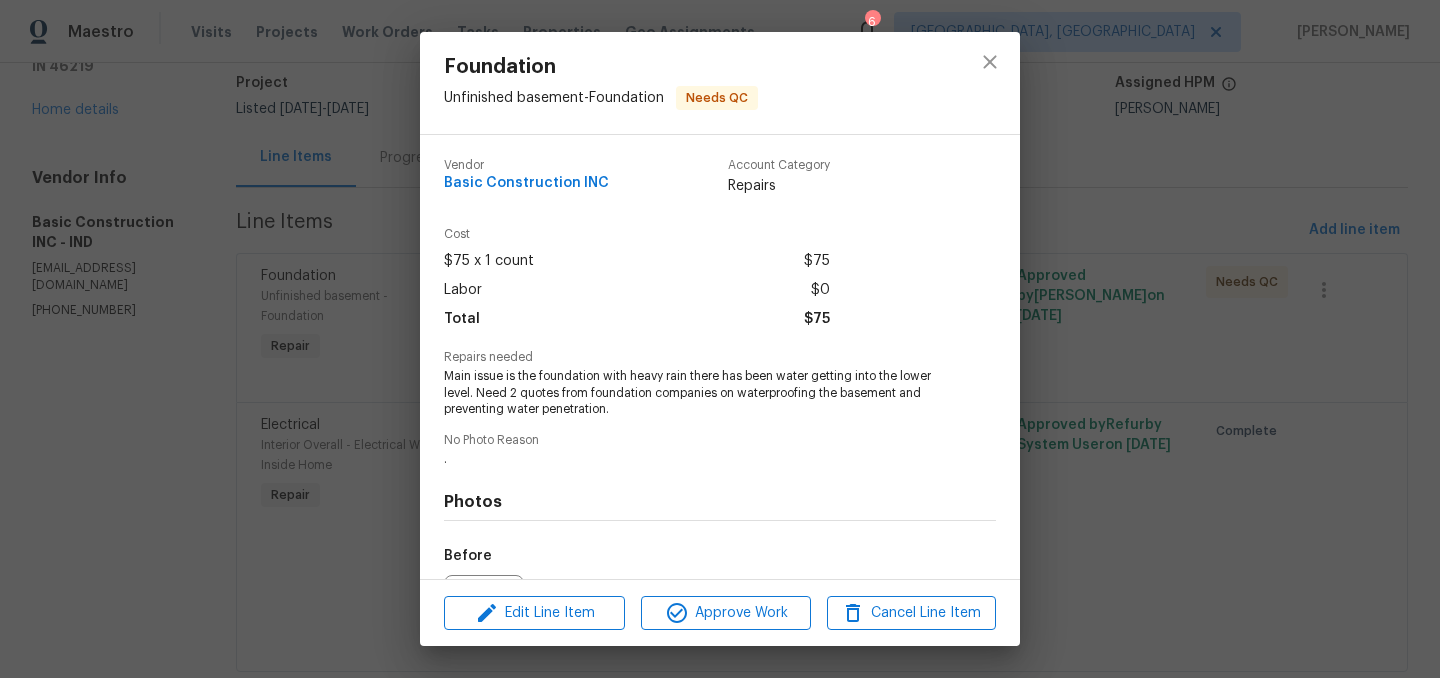 scroll, scrollTop: 226, scrollLeft: 0, axis: vertical 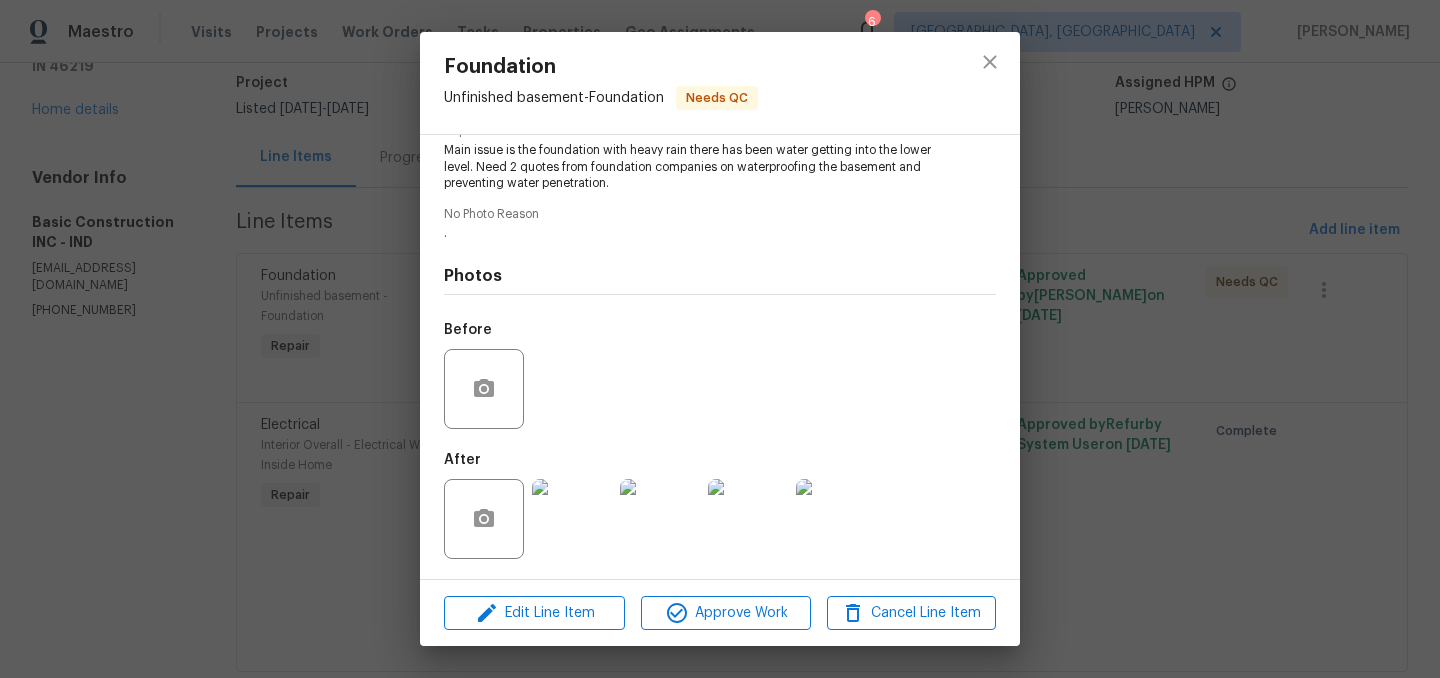 click at bounding box center [572, 519] 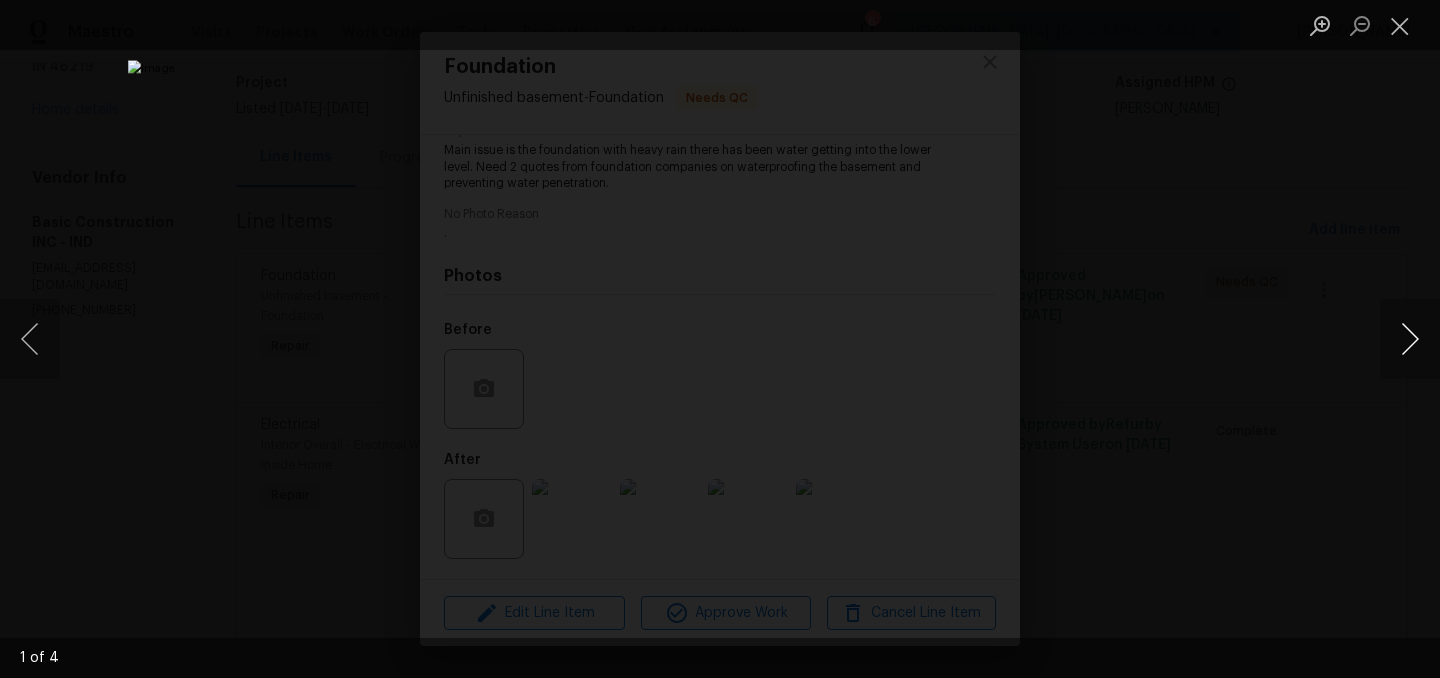 click at bounding box center [1410, 339] 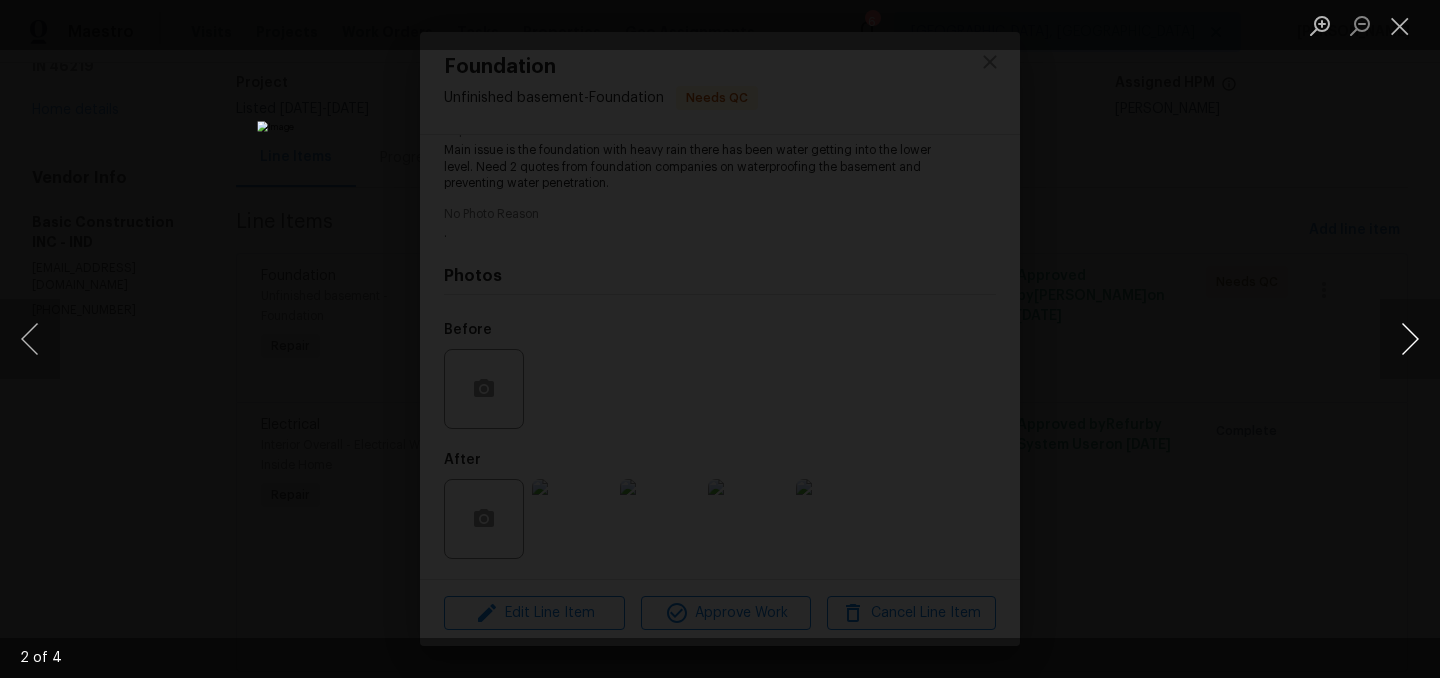 click at bounding box center [1410, 339] 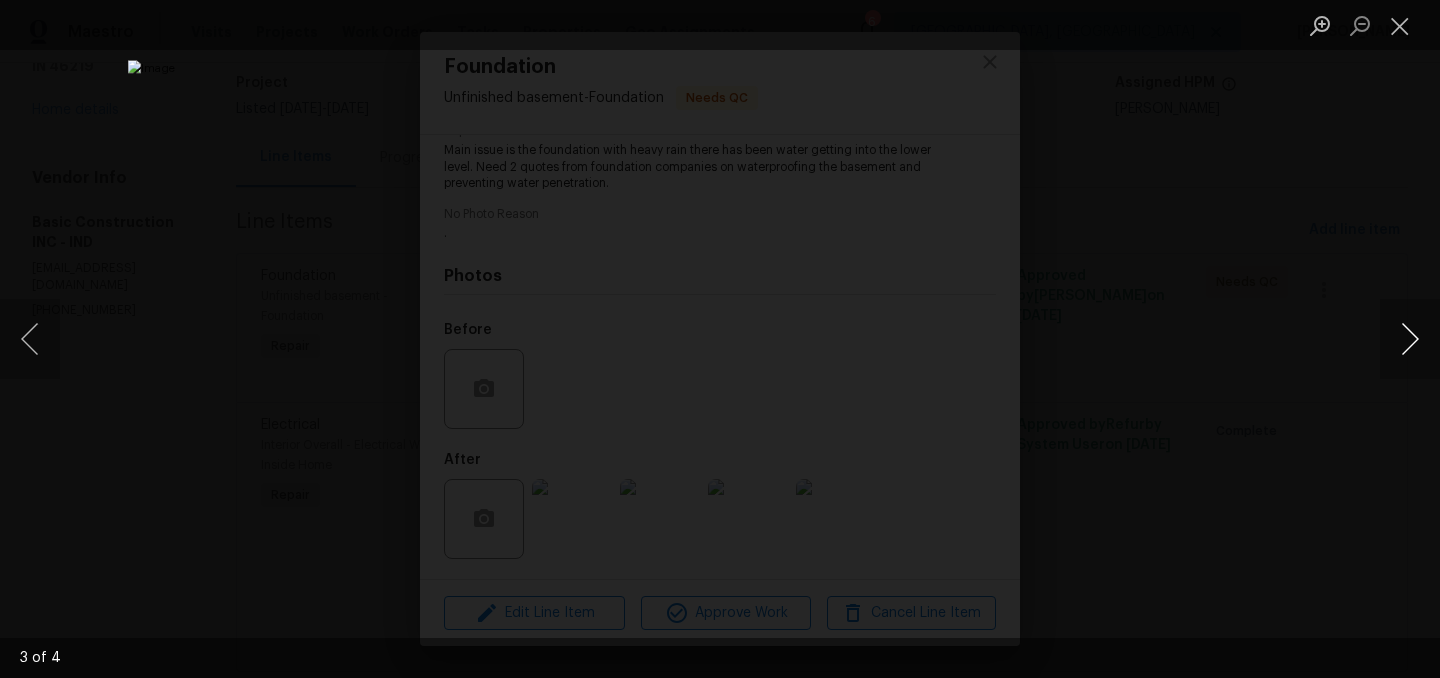 click at bounding box center [1410, 339] 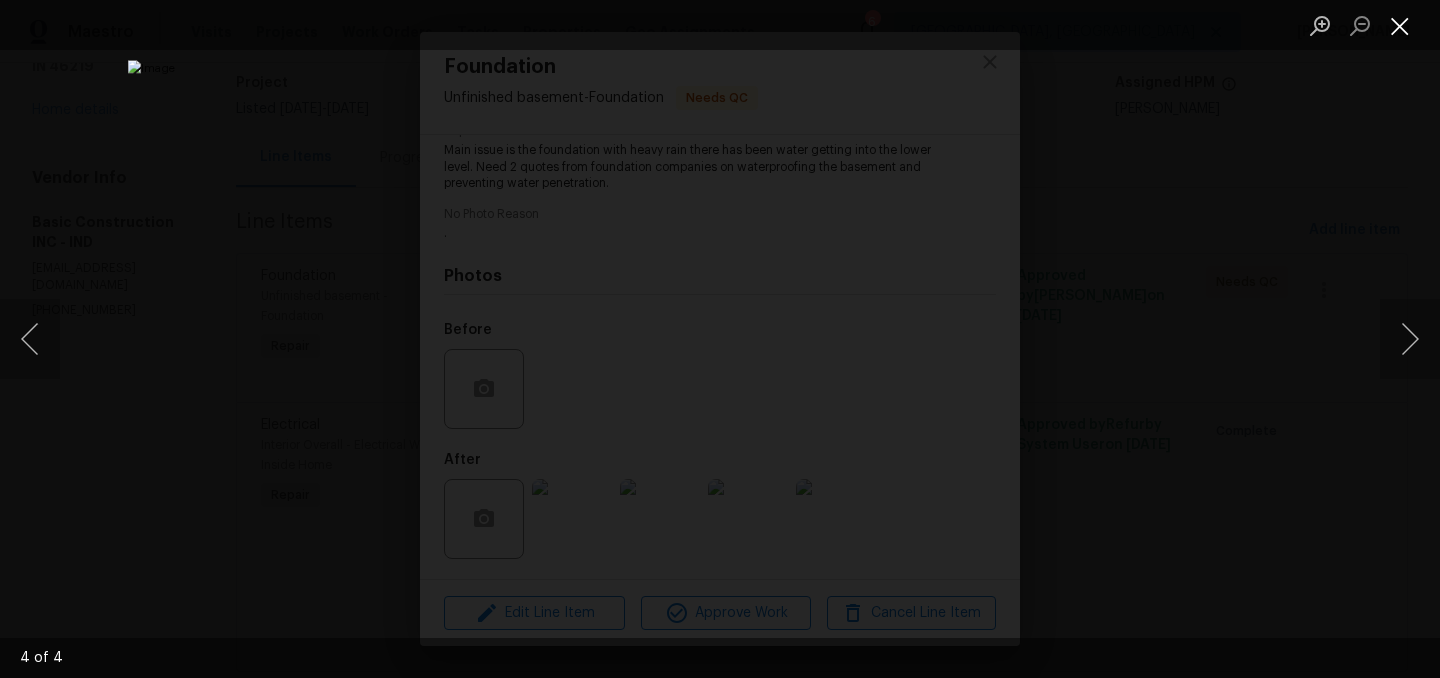 click at bounding box center (1400, 25) 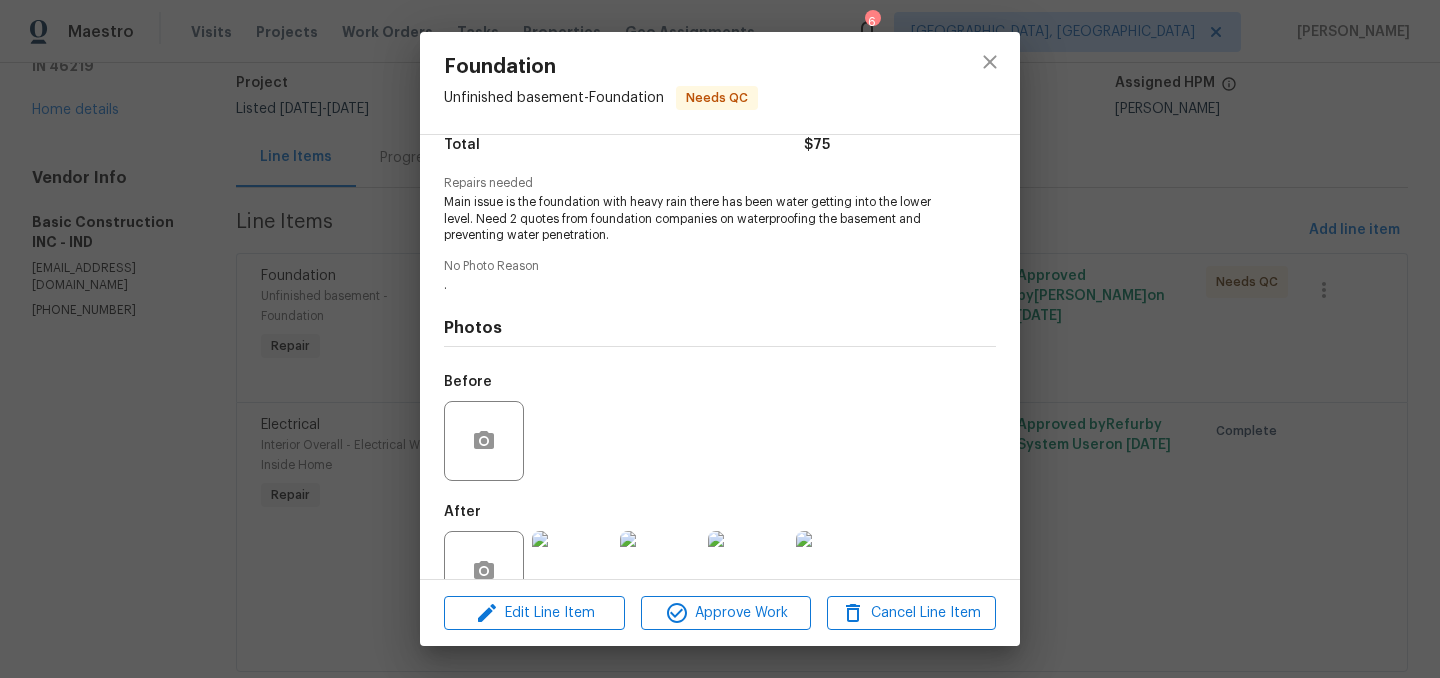 scroll, scrollTop: 0, scrollLeft: 0, axis: both 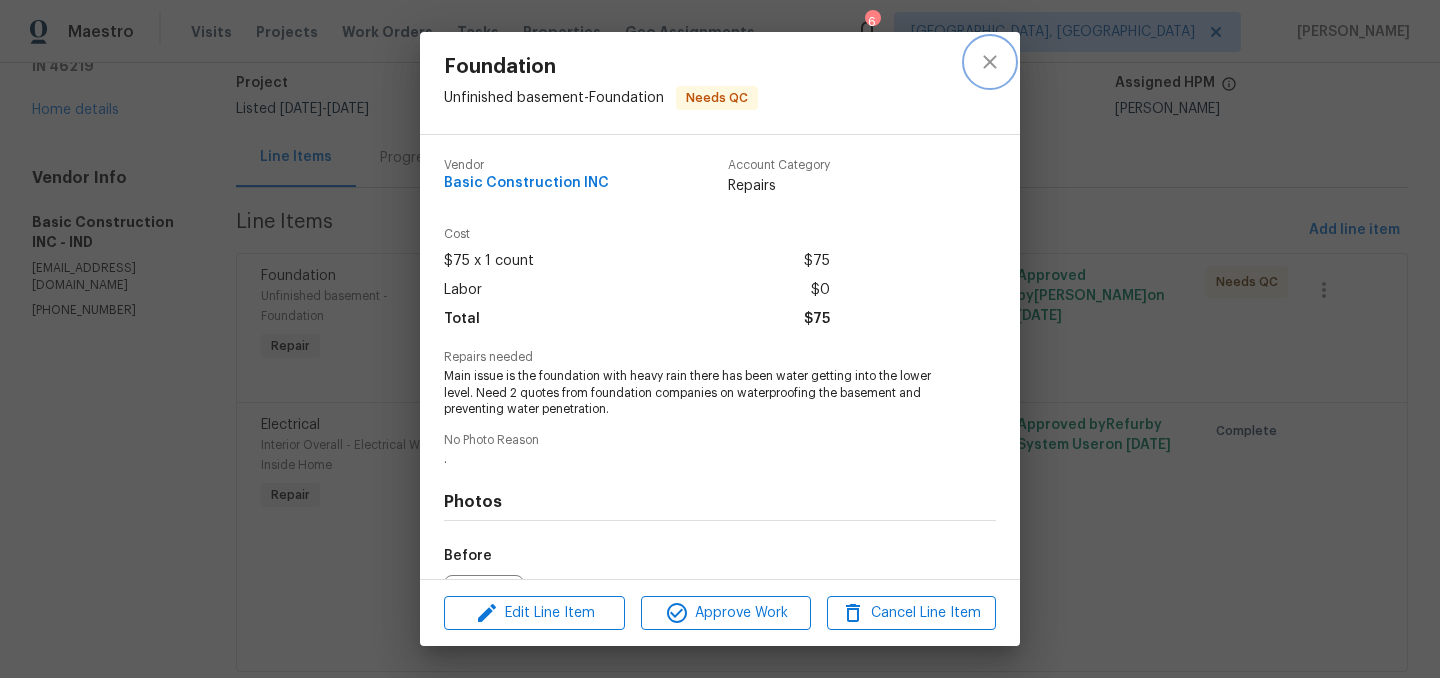 click 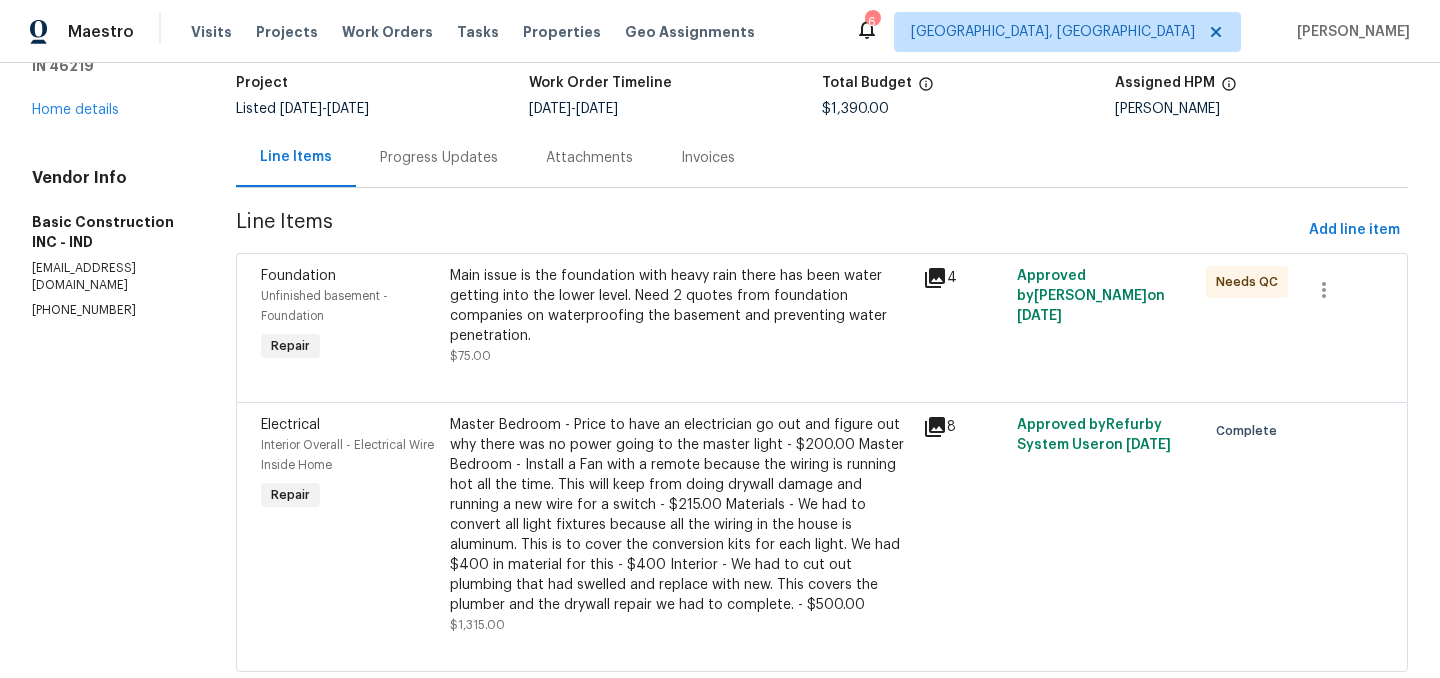 click on "Progress Updates" at bounding box center (439, 158) 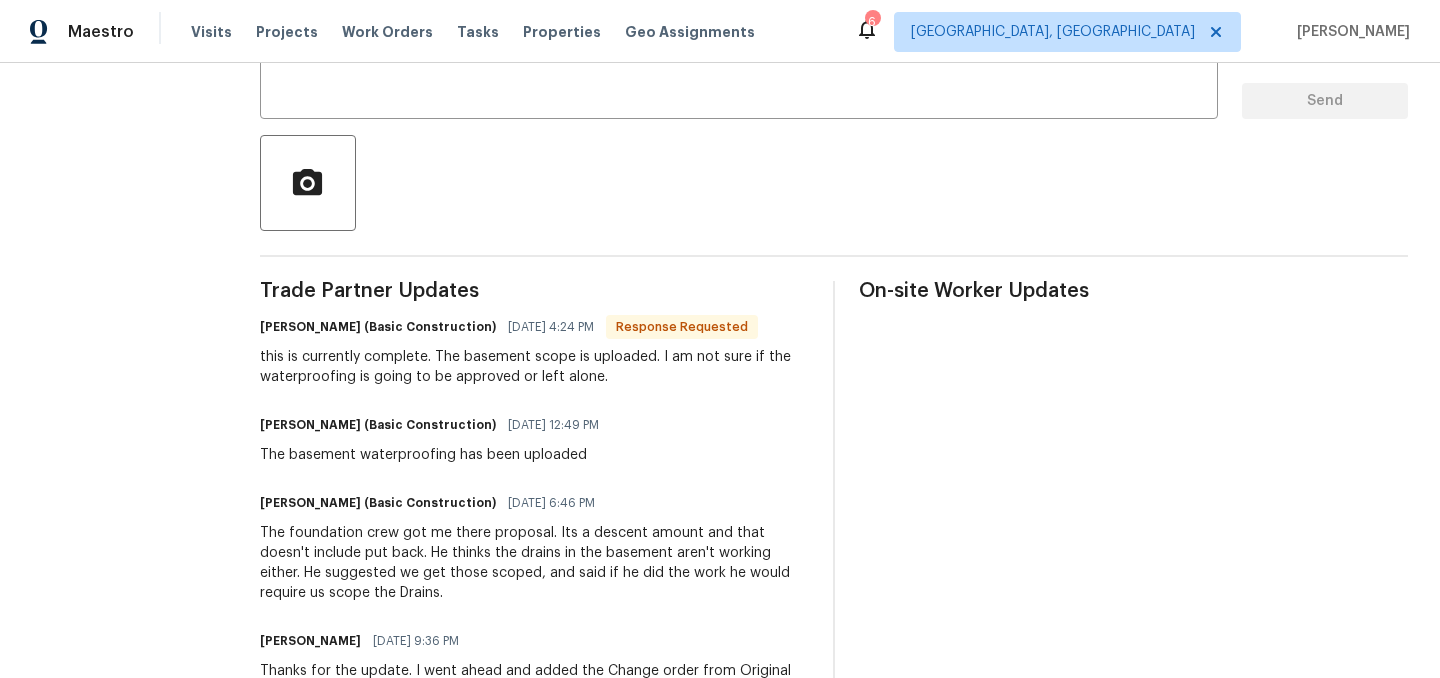 scroll, scrollTop: 0, scrollLeft: 0, axis: both 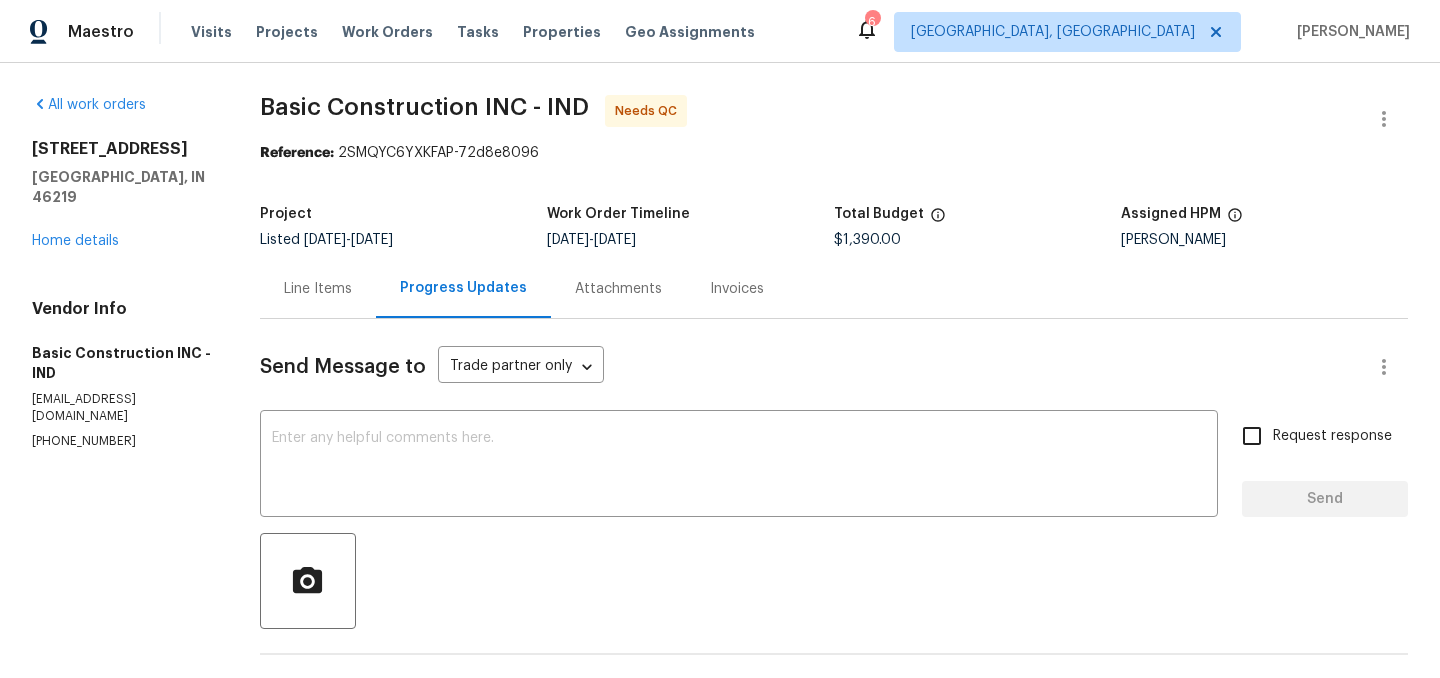 click on "Line Items" at bounding box center (318, 289) 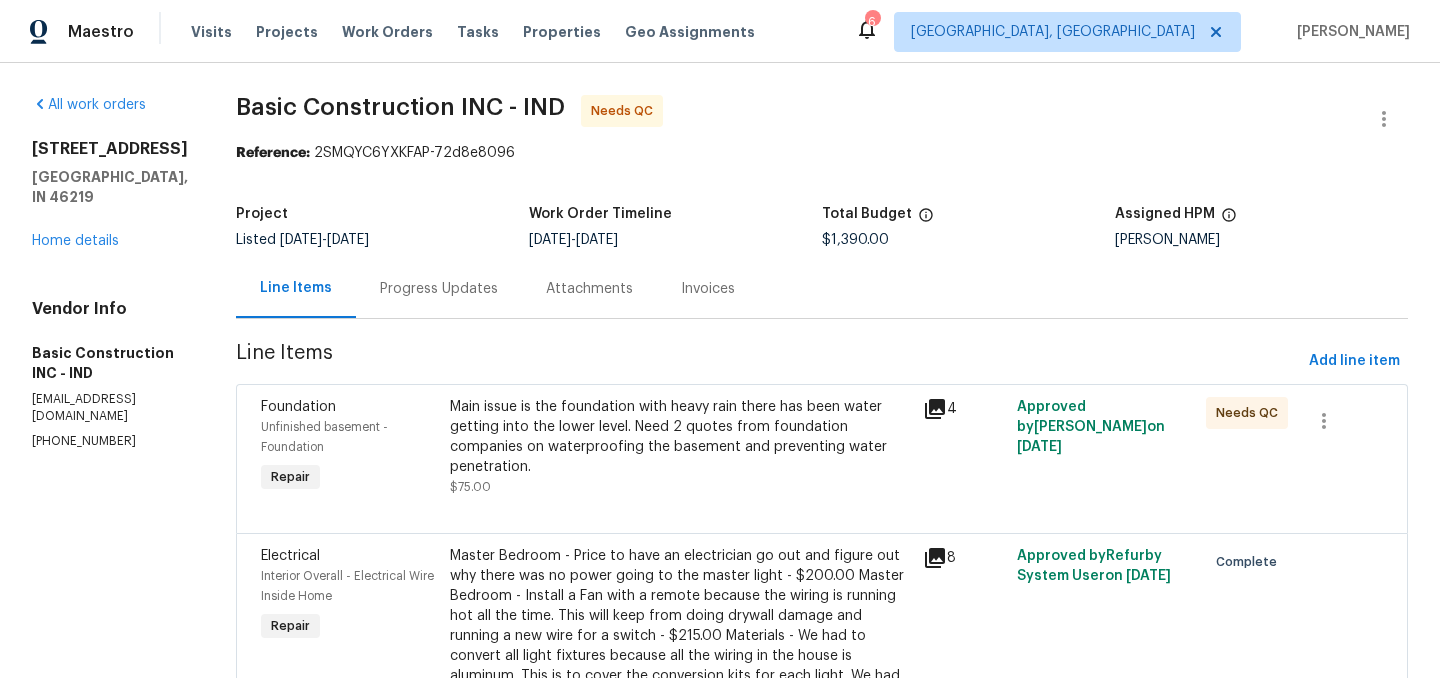 click on "Progress Updates" at bounding box center (439, 289) 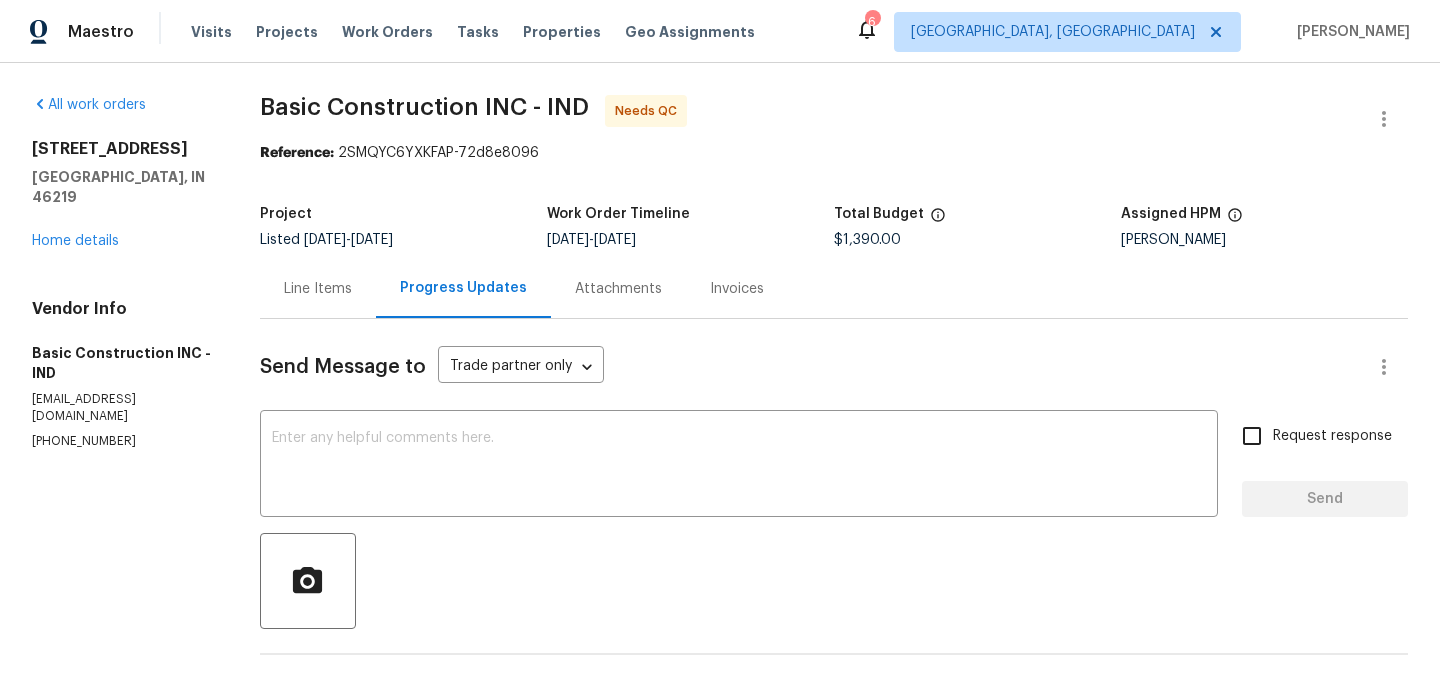 click on "Attachments" at bounding box center [618, 288] 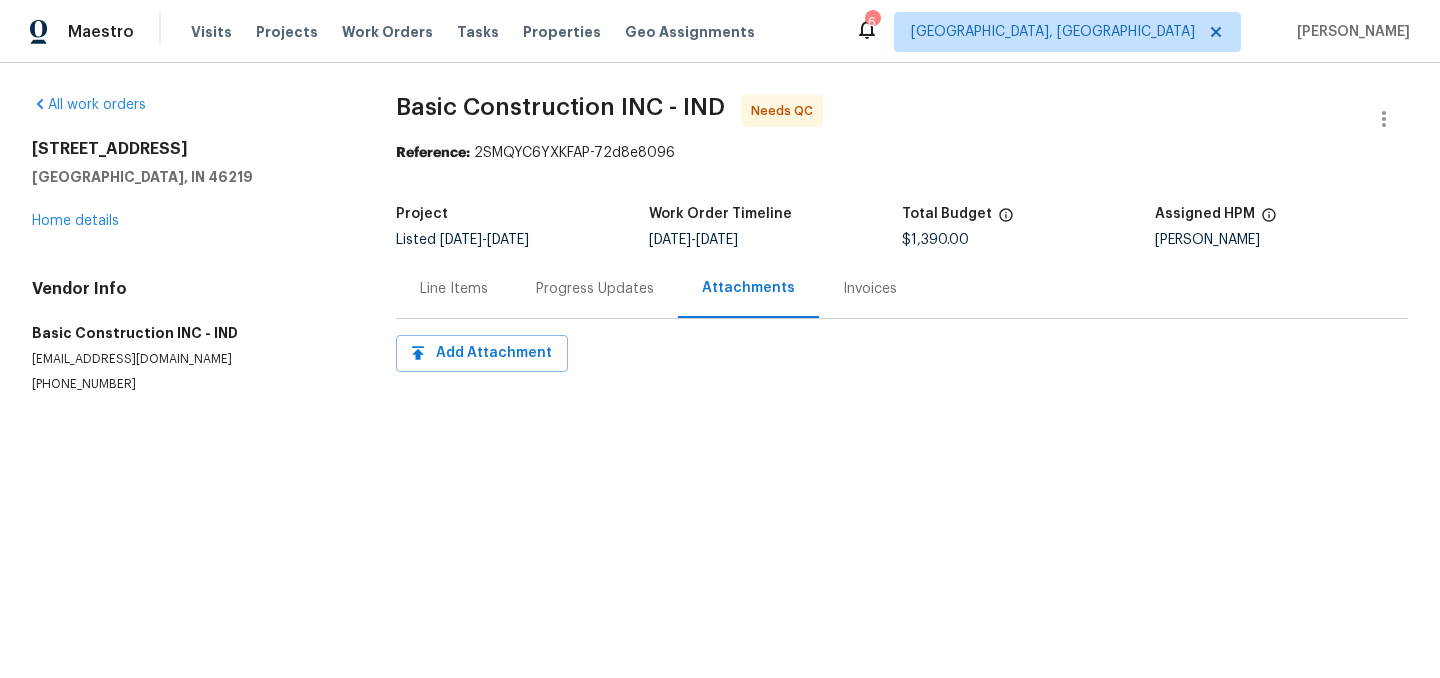 click on "Invoices" at bounding box center (870, 288) 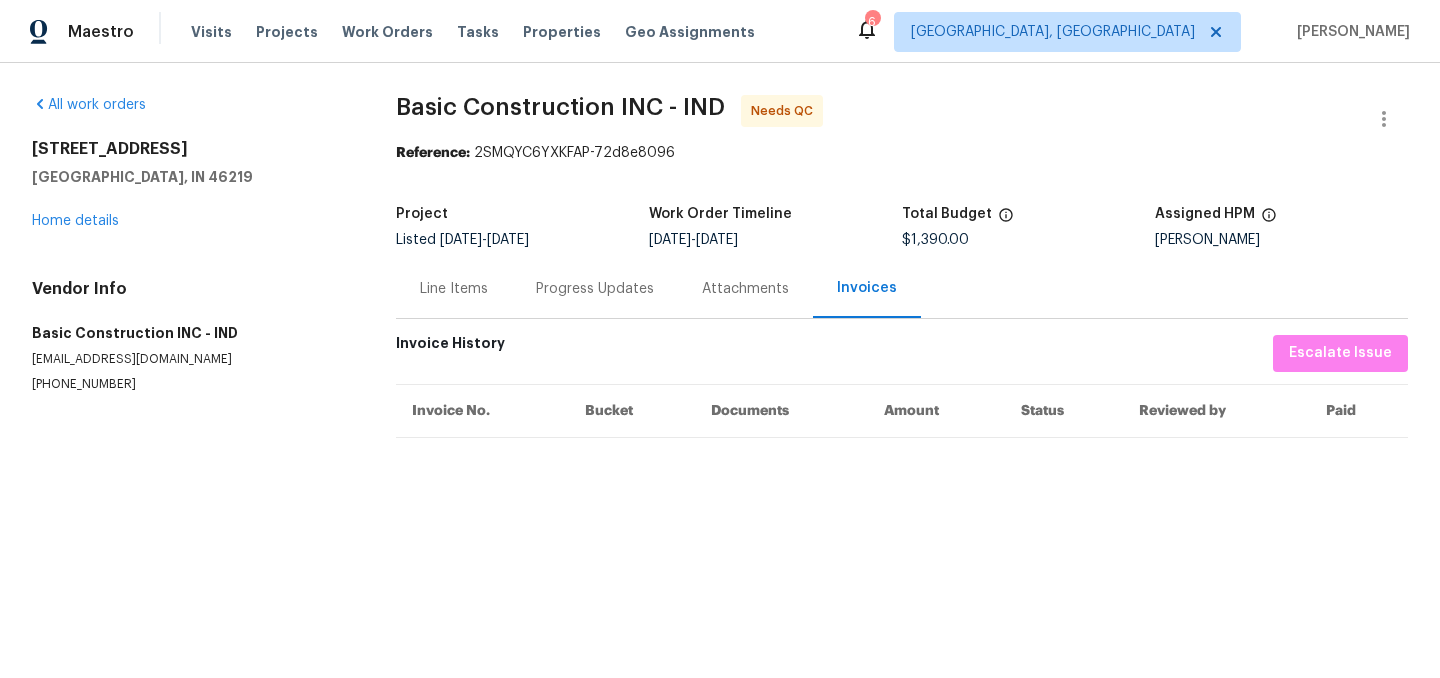 click on "Progress Updates" at bounding box center (595, 289) 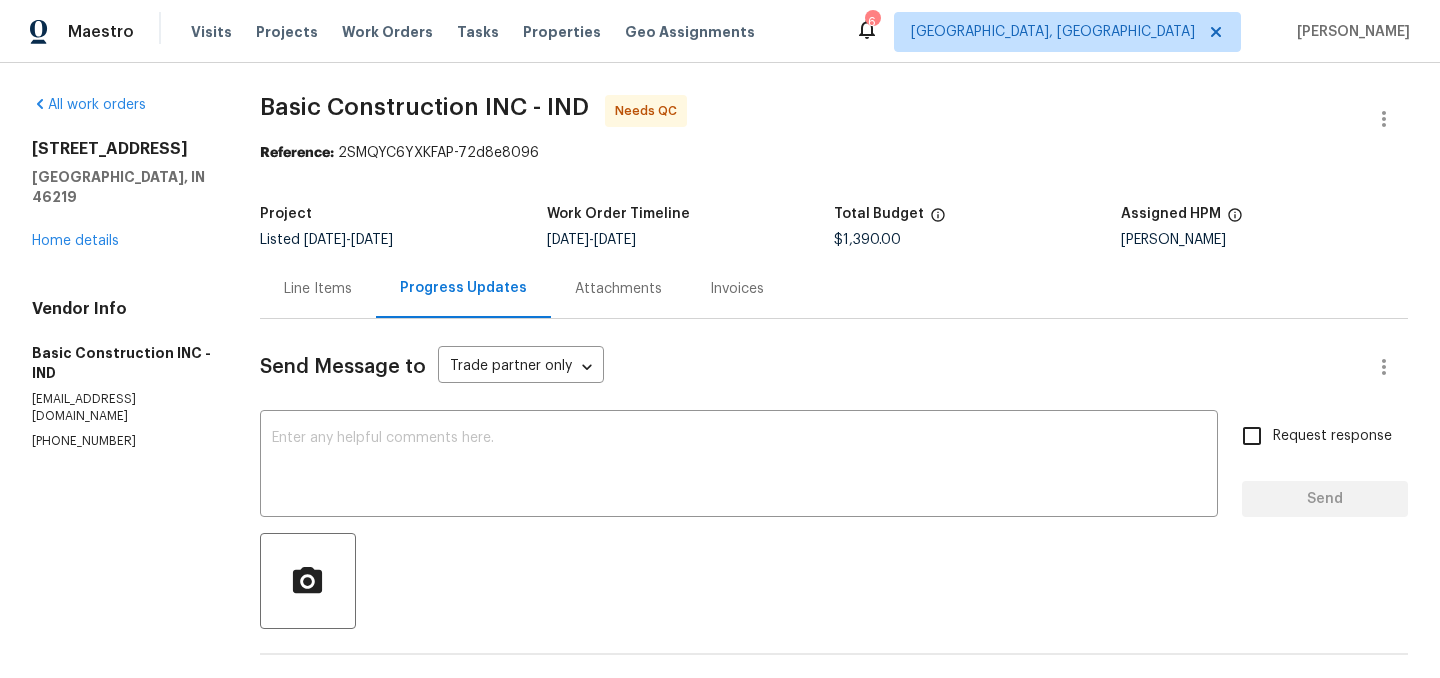 click on "Progress Updates" at bounding box center [463, 288] 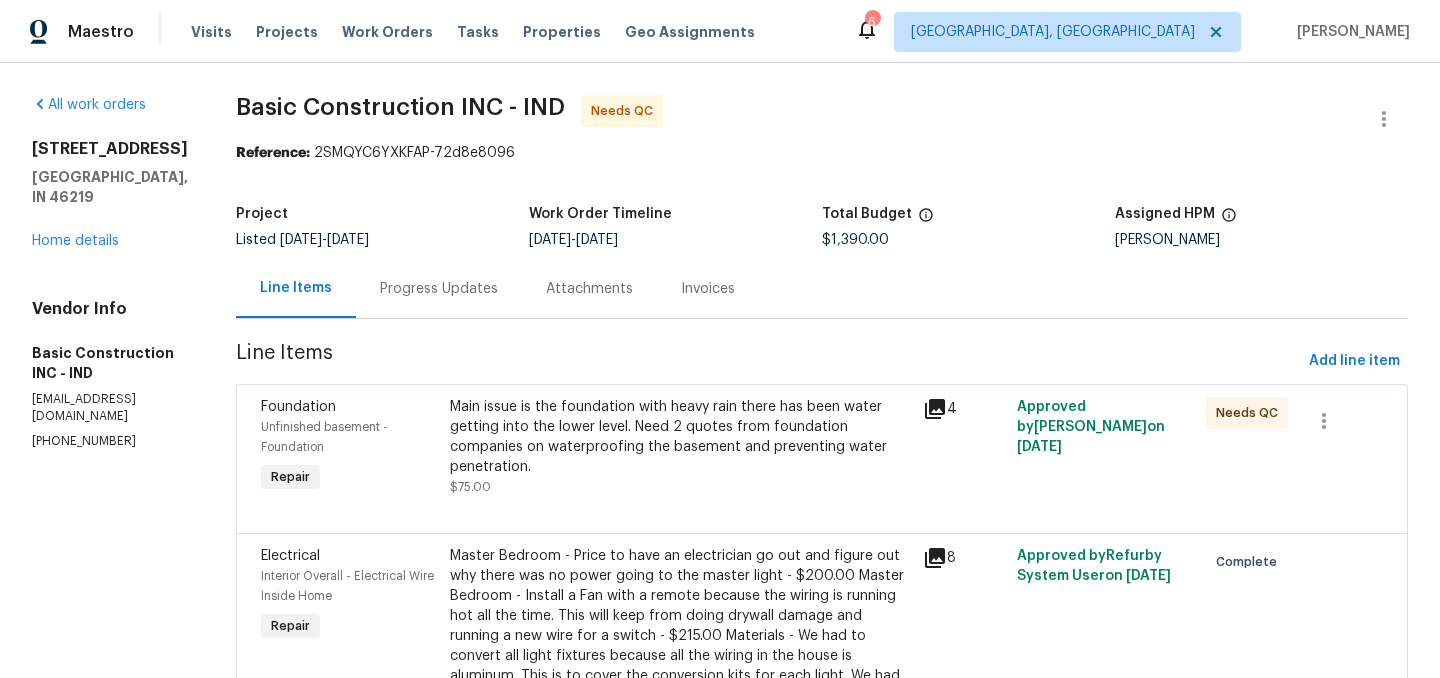 click on "Main issue is the foundation with heavy rain there has been water getting into the lower level. Need 2 quotes from foundation companies on waterproofing the basement and preventing water penetration. $75.00" at bounding box center [680, 447] 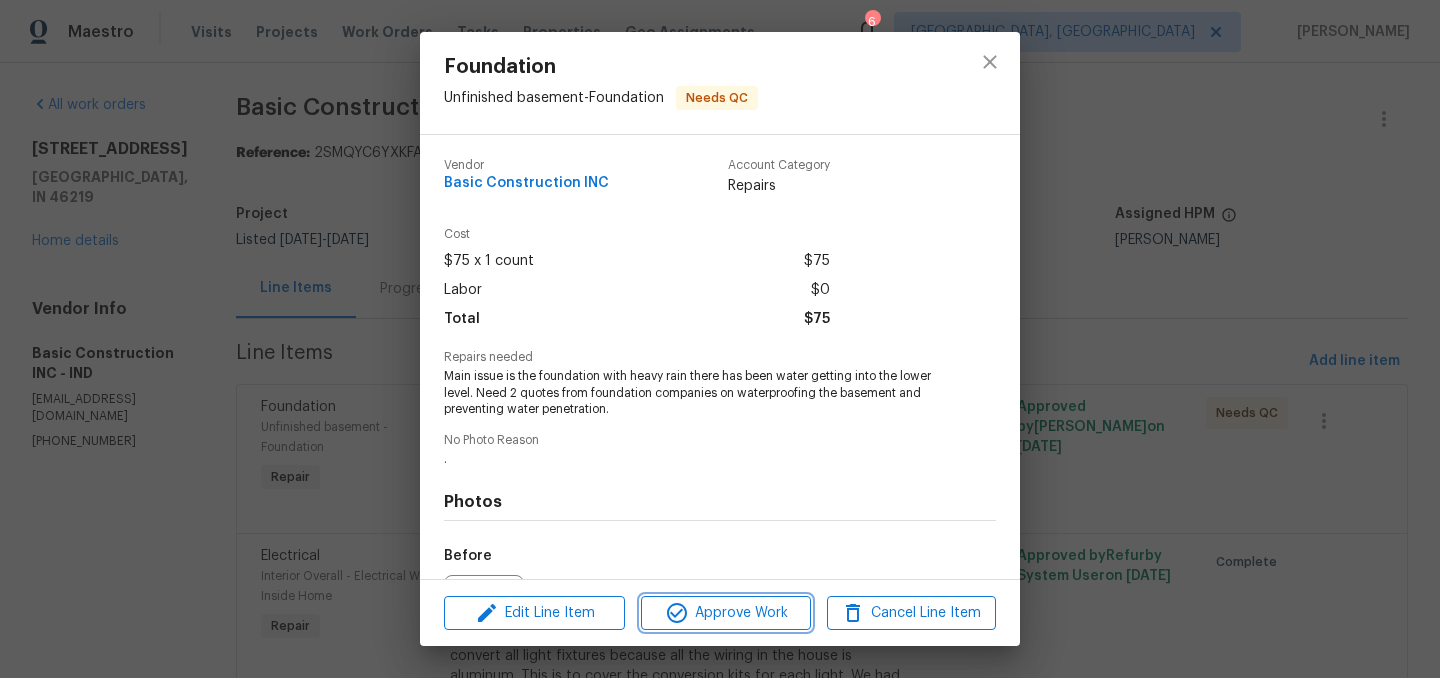 click on "Approve Work" at bounding box center (725, 613) 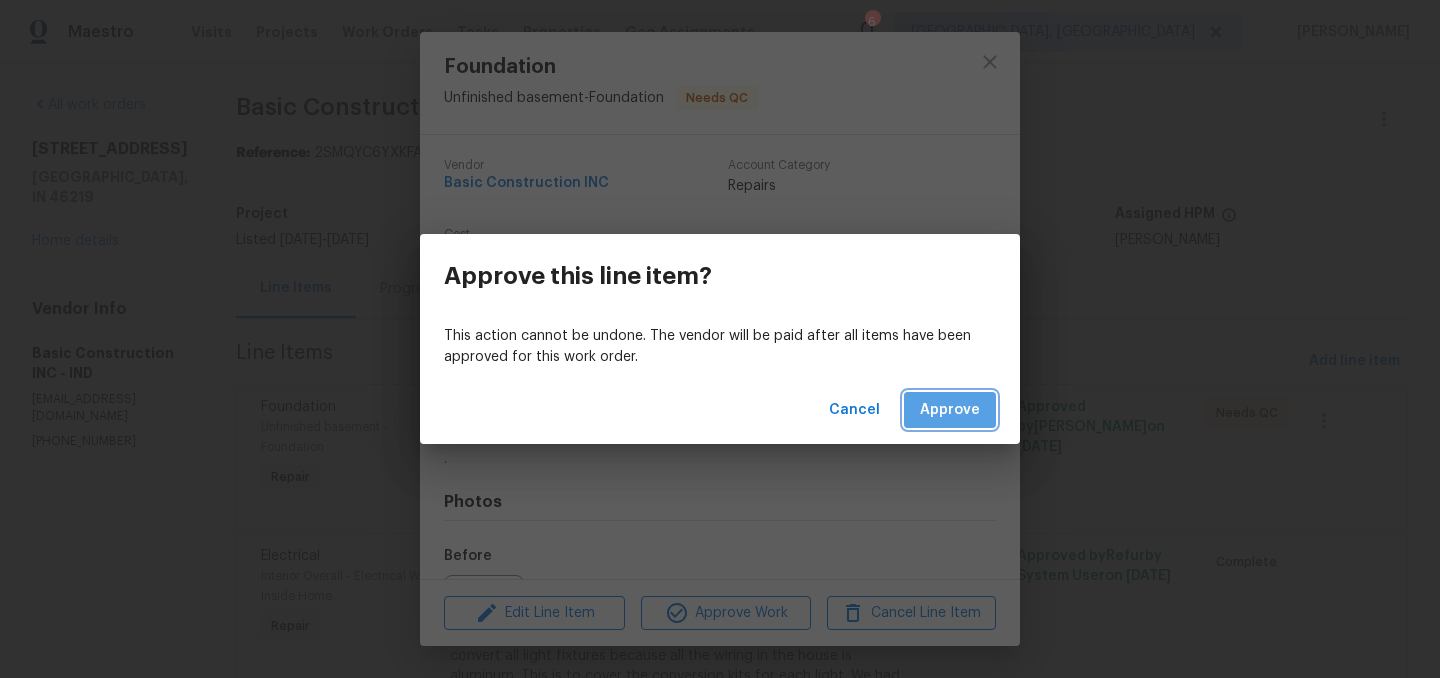 click on "Approve" at bounding box center [950, 410] 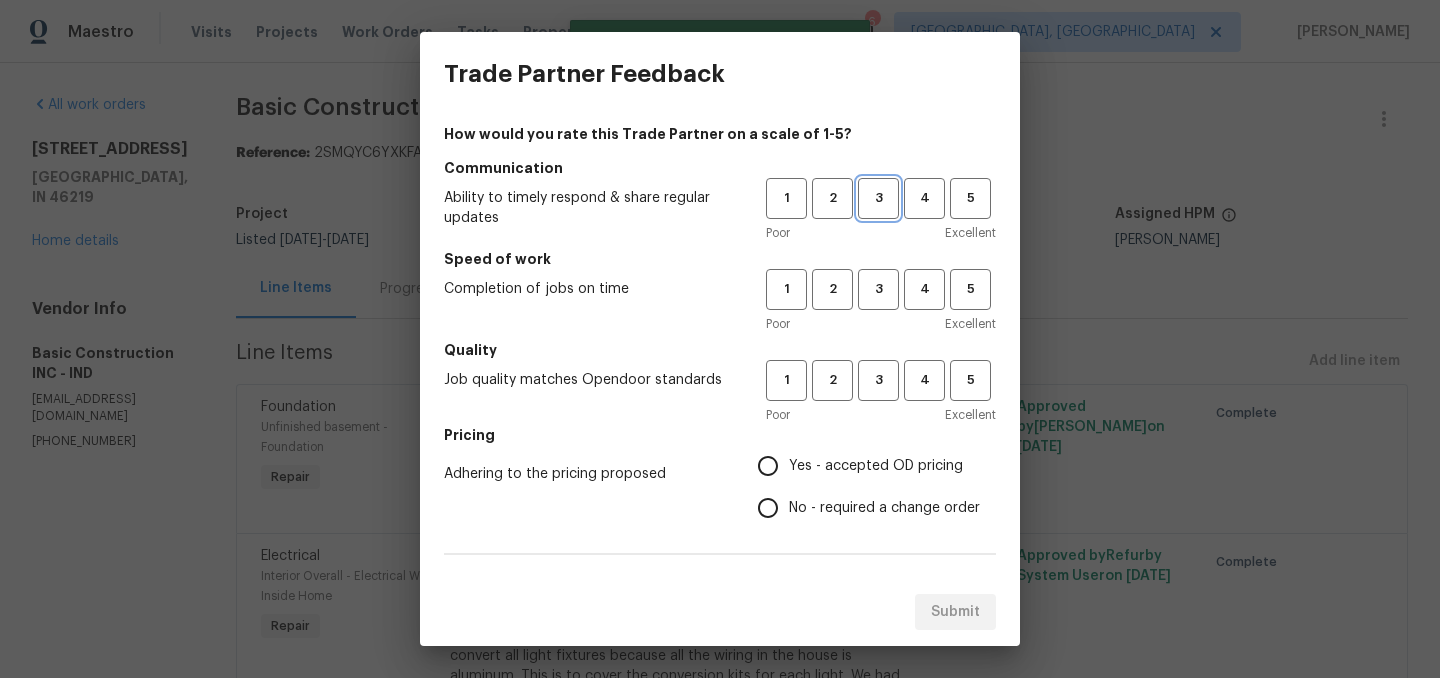 click on "3" at bounding box center (878, 198) 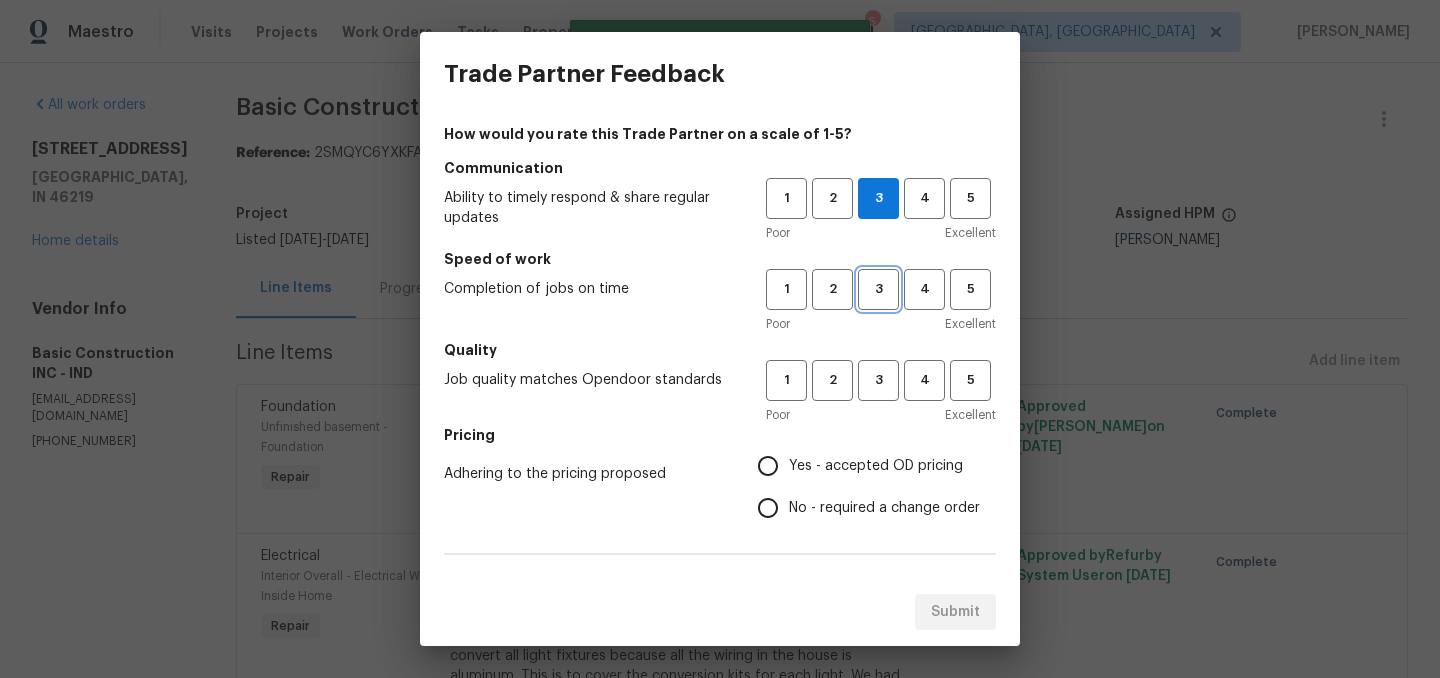 click on "3" at bounding box center [878, 289] 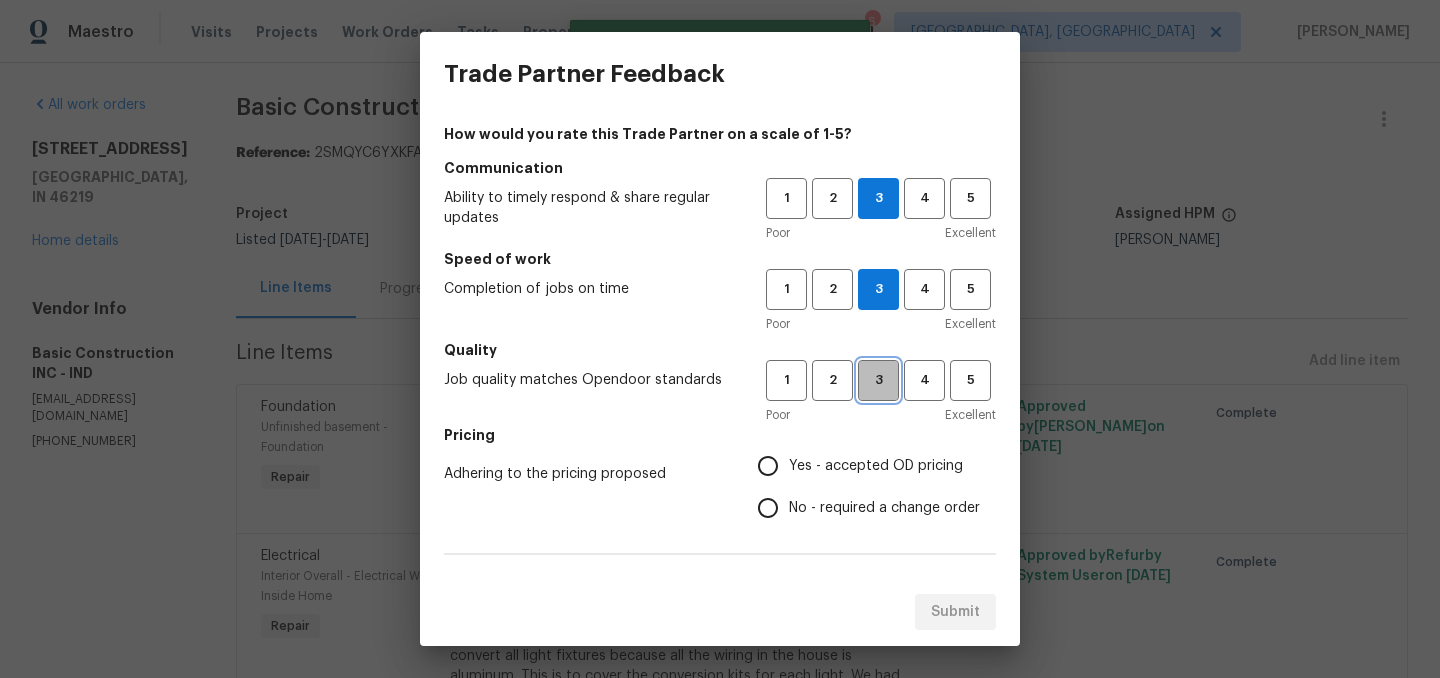 click on "3" at bounding box center [878, 380] 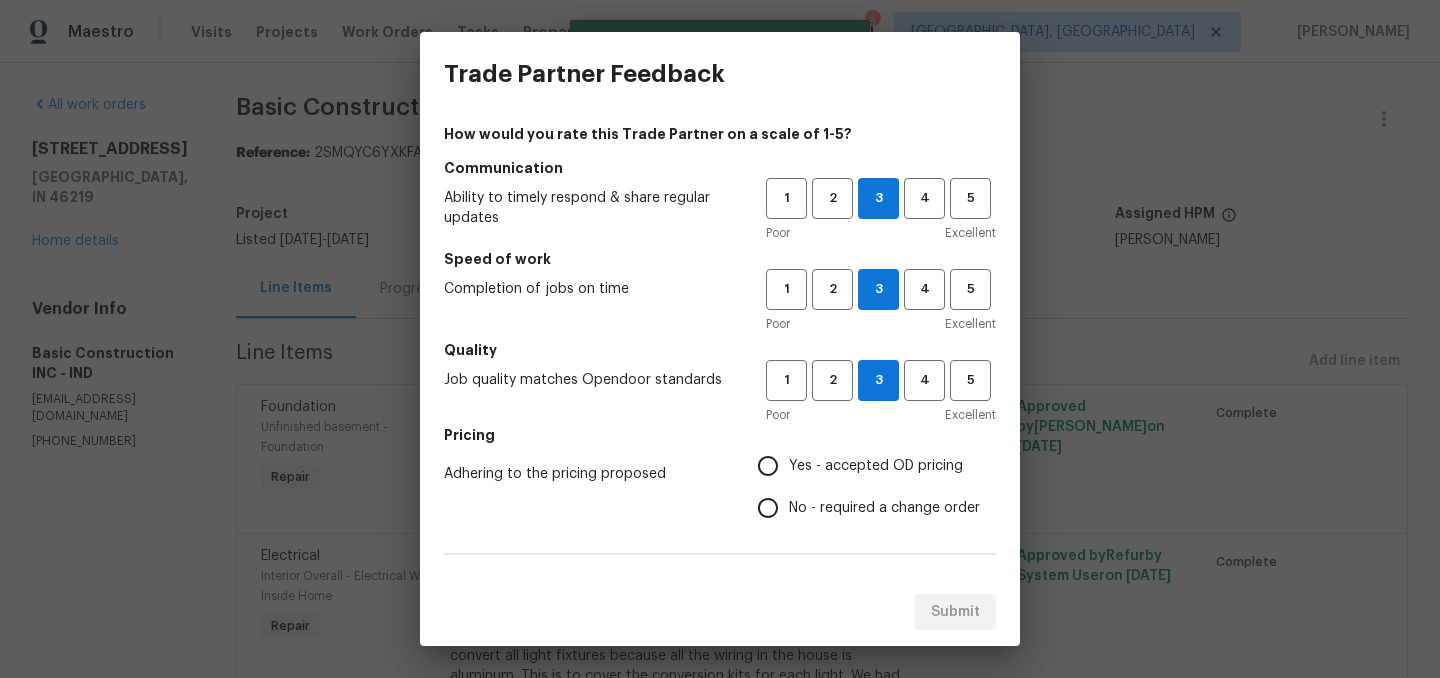 click on "Yes - accepted OD pricing" at bounding box center [768, 466] 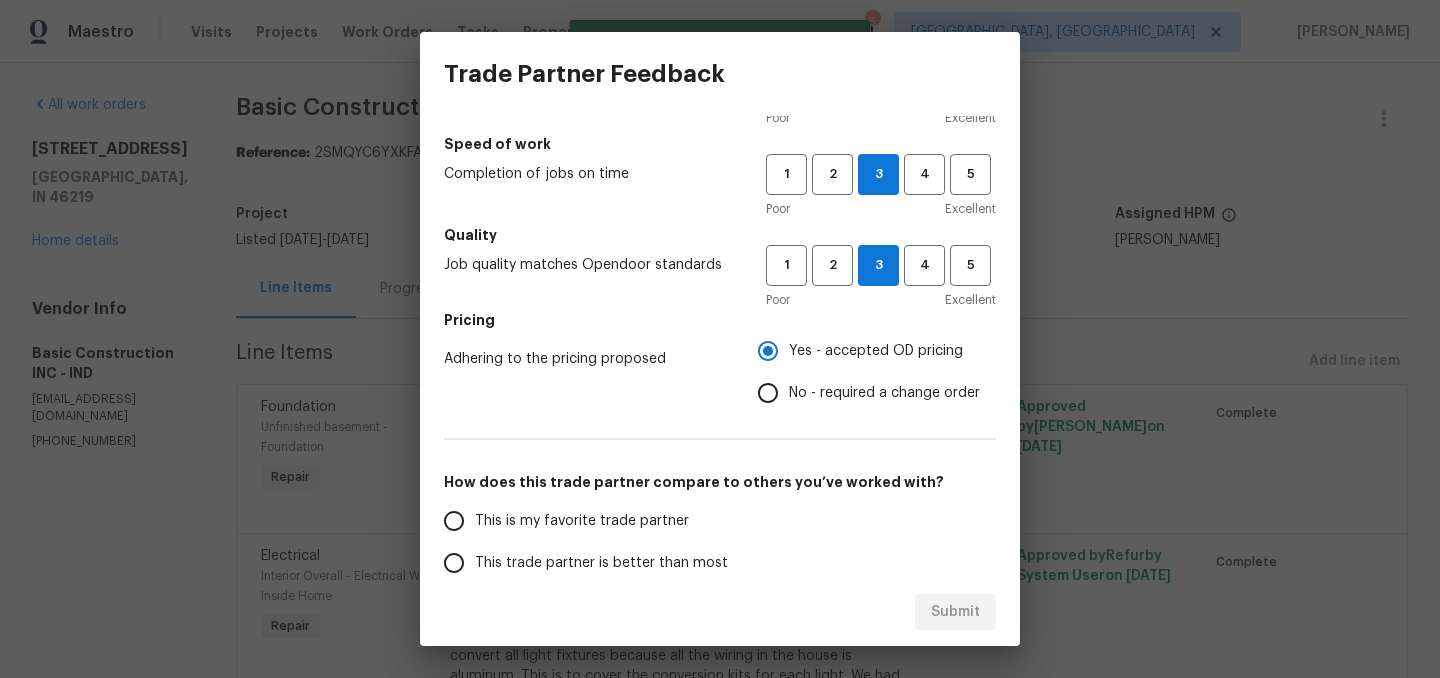 click on "This trade partner is better than most" at bounding box center [601, 563] 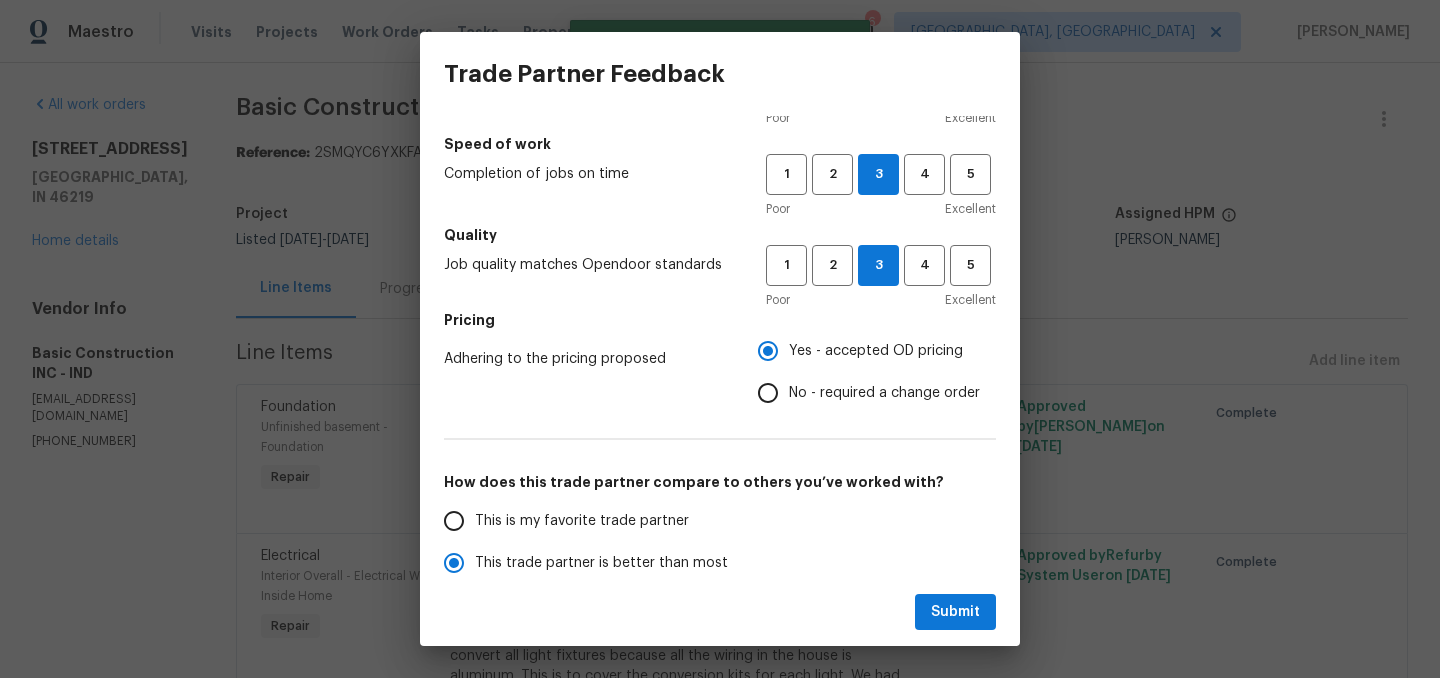 scroll, scrollTop: 121, scrollLeft: 0, axis: vertical 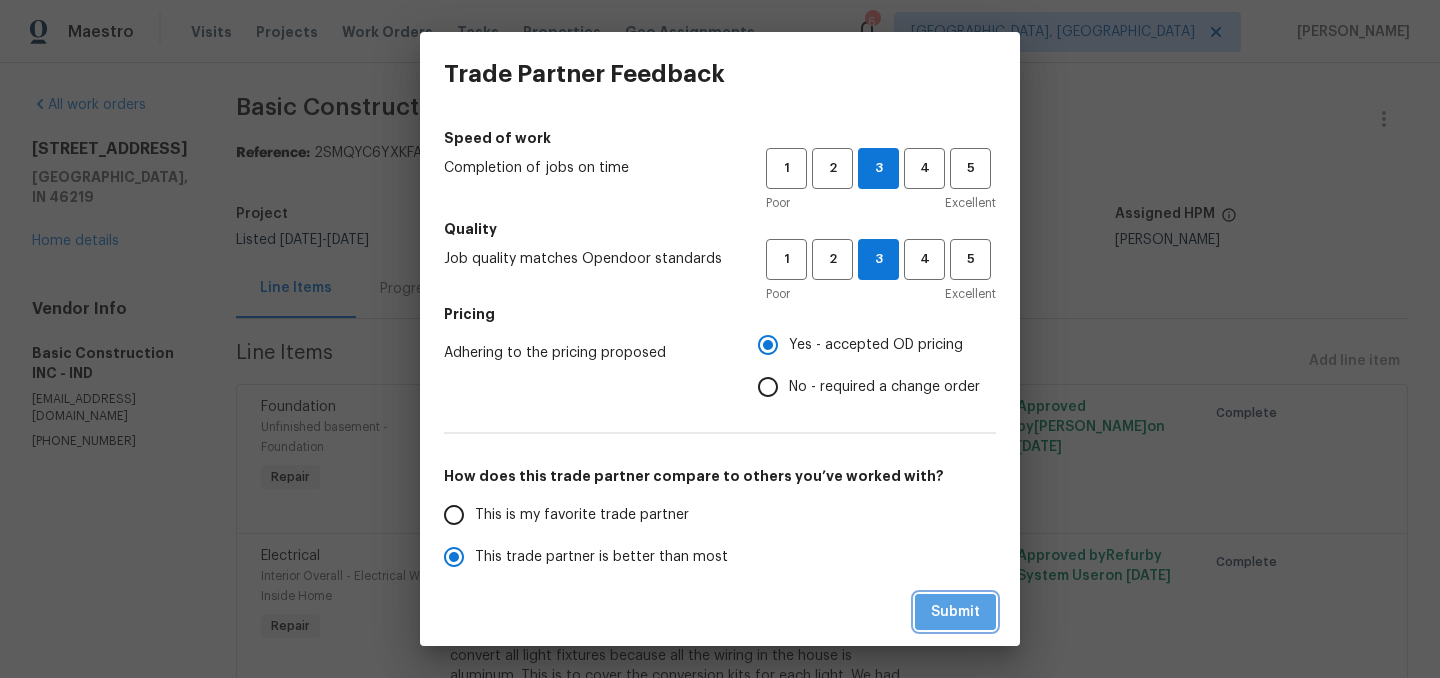 click on "Submit" at bounding box center (955, 612) 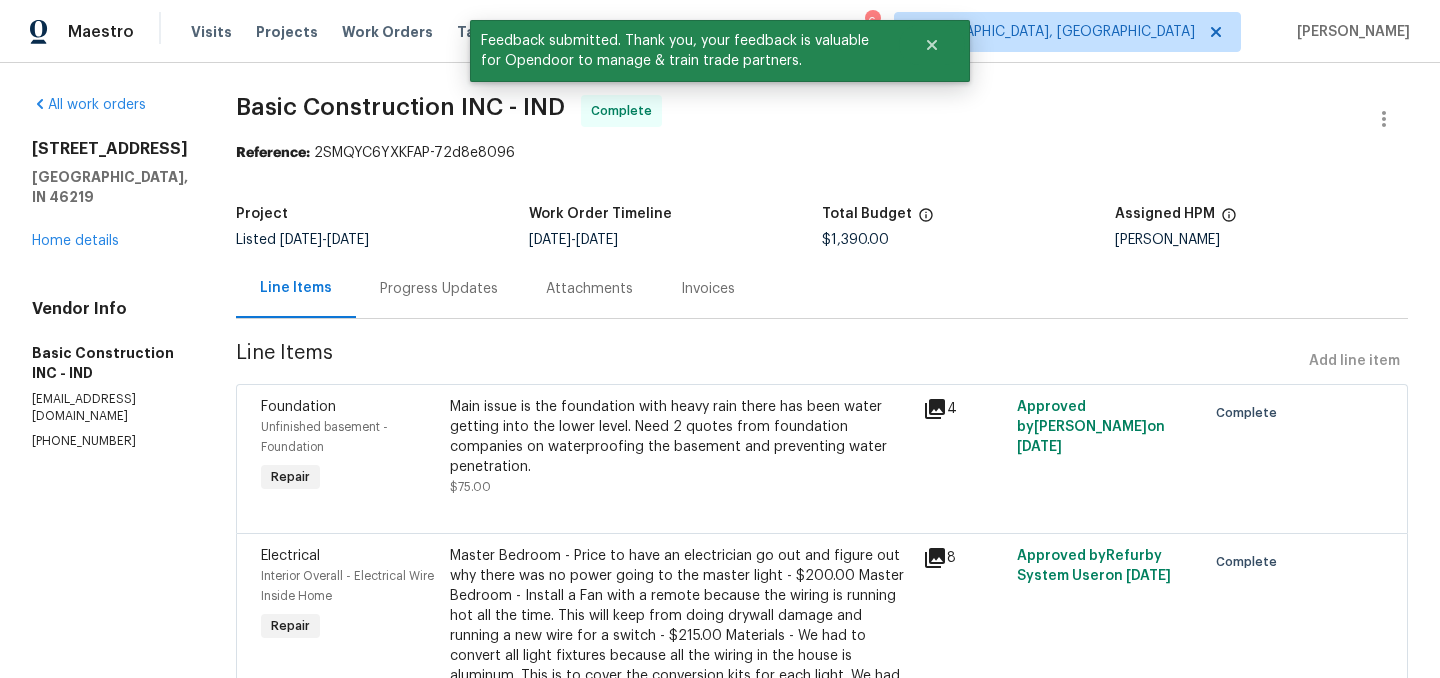 click on "Progress Updates" at bounding box center [439, 289] 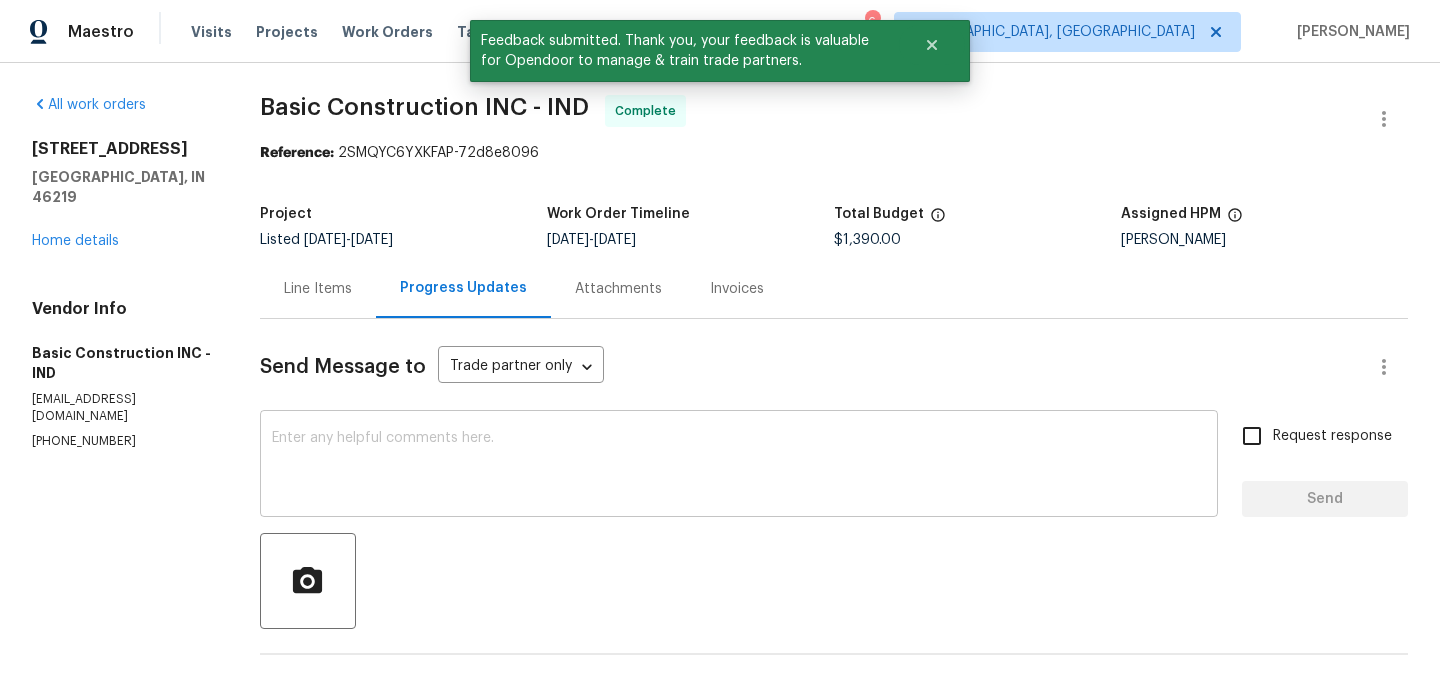 click at bounding box center (739, 466) 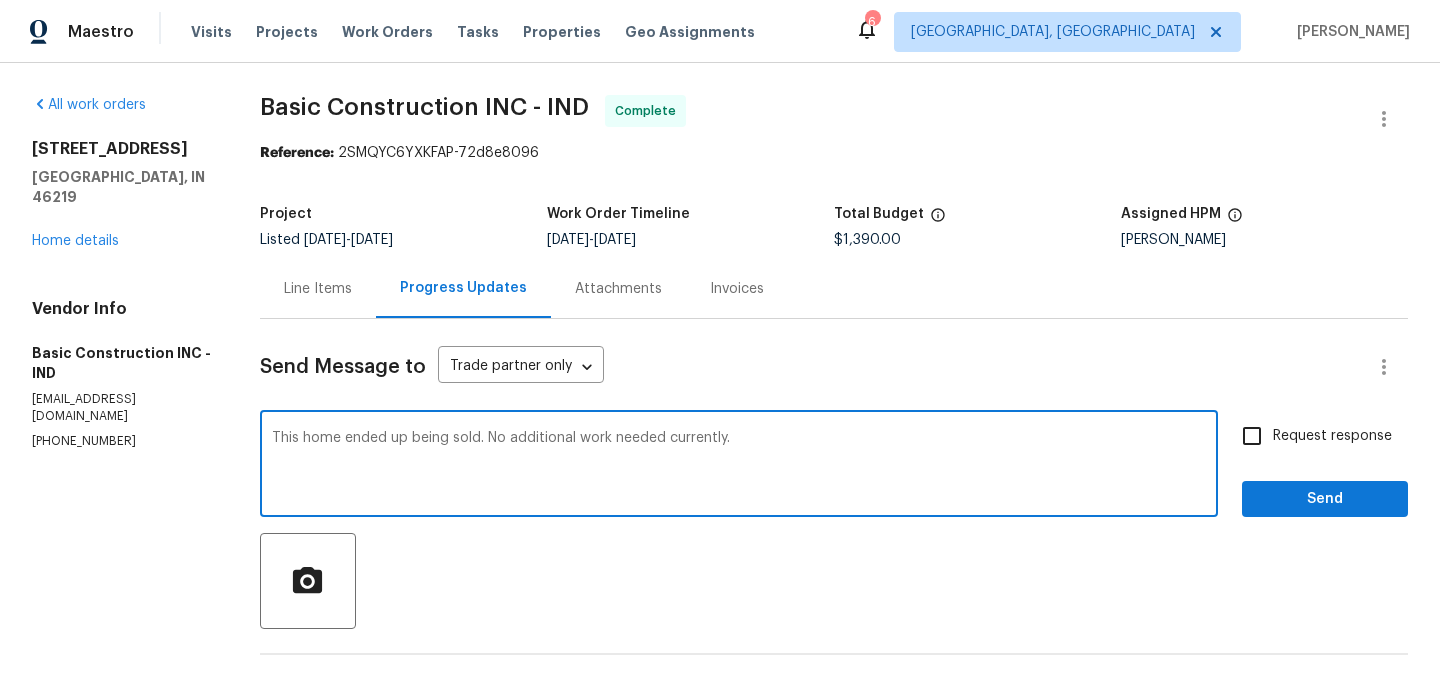 type on "This home ended up being sold. No additional work needed currently." 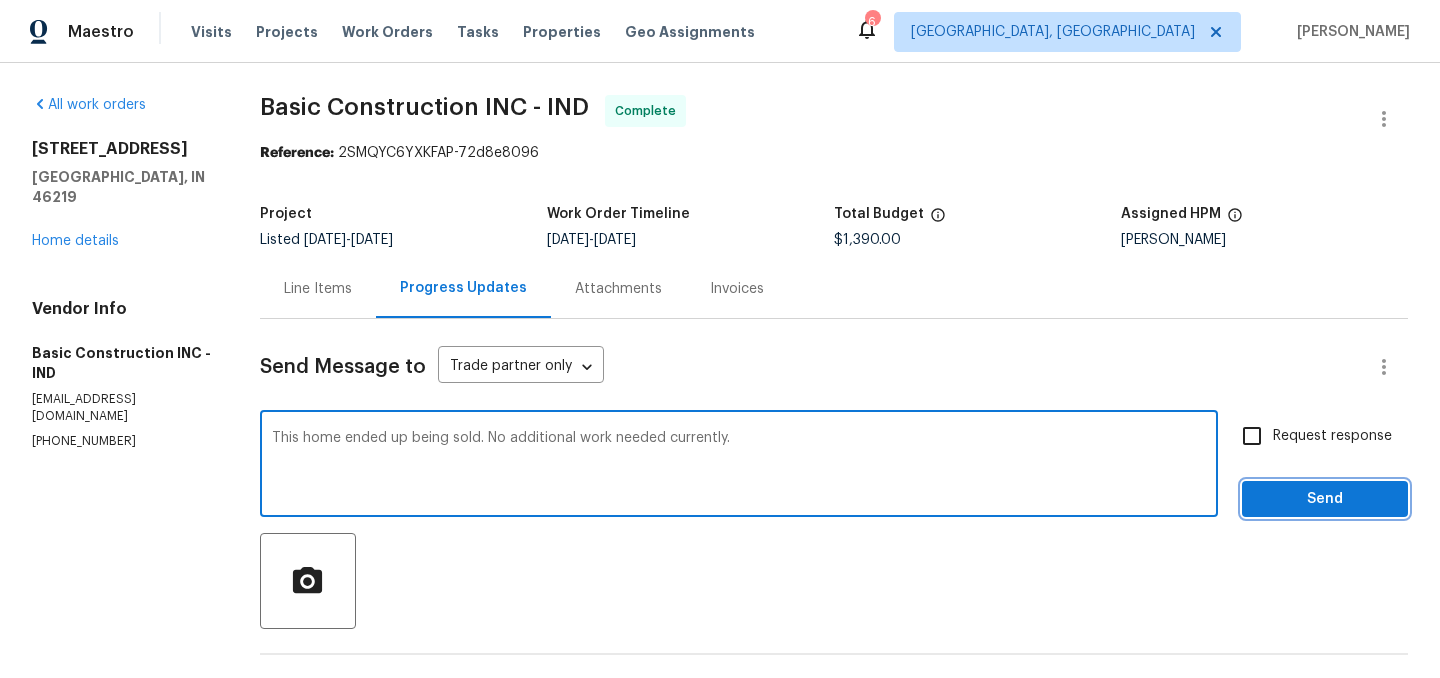 click on "Send" at bounding box center (1325, 499) 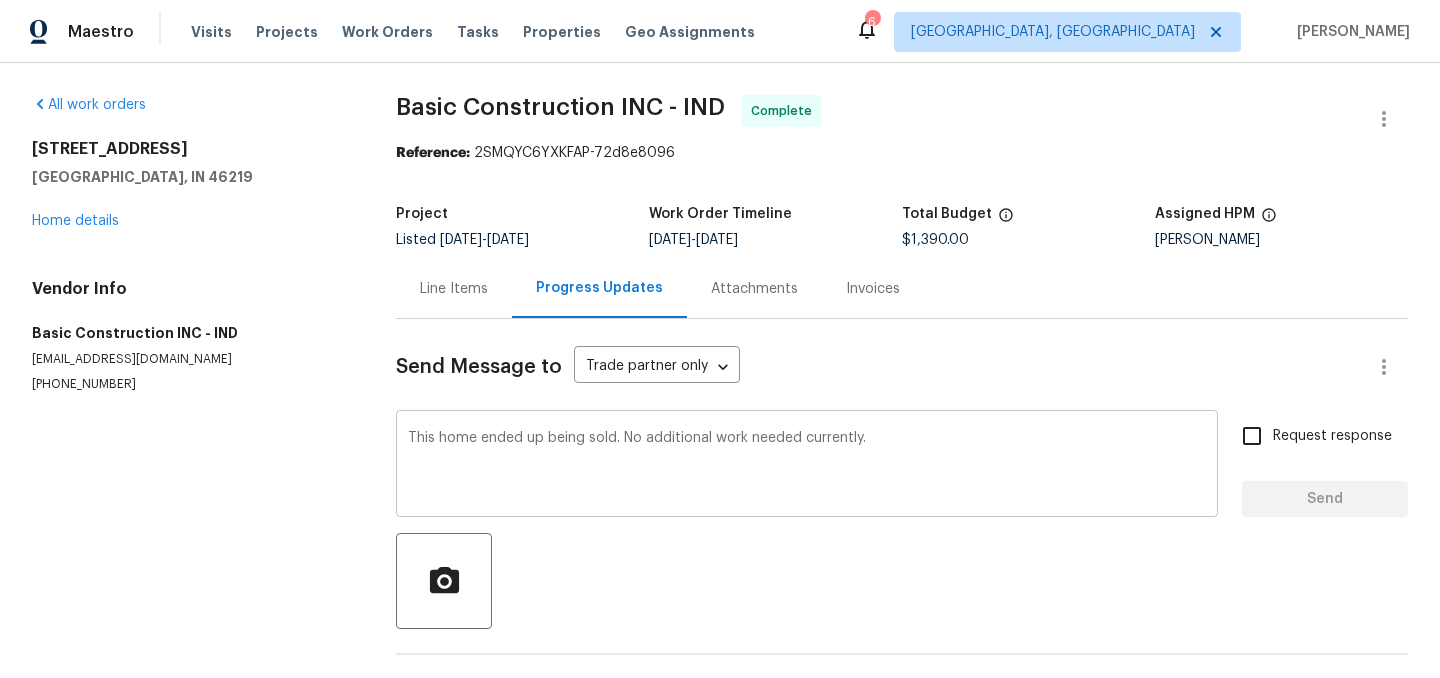 type 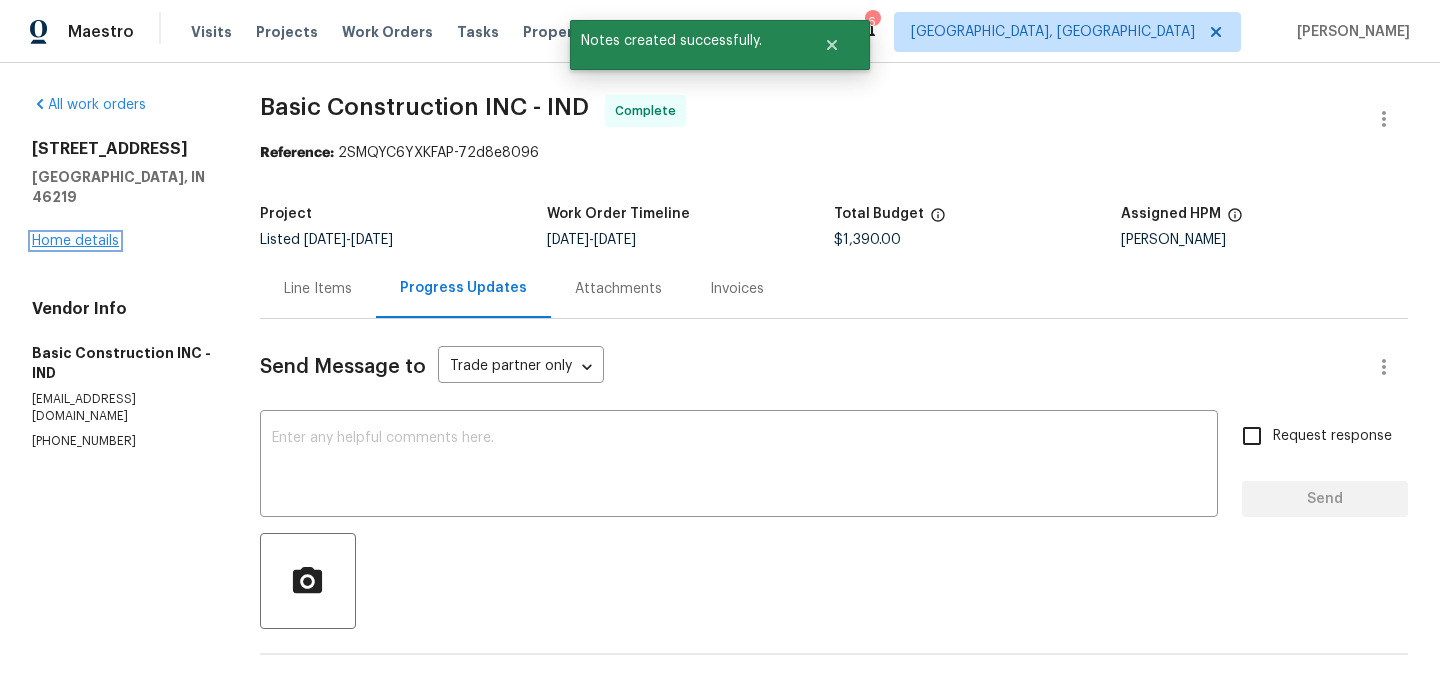 click on "Home details" at bounding box center [75, 241] 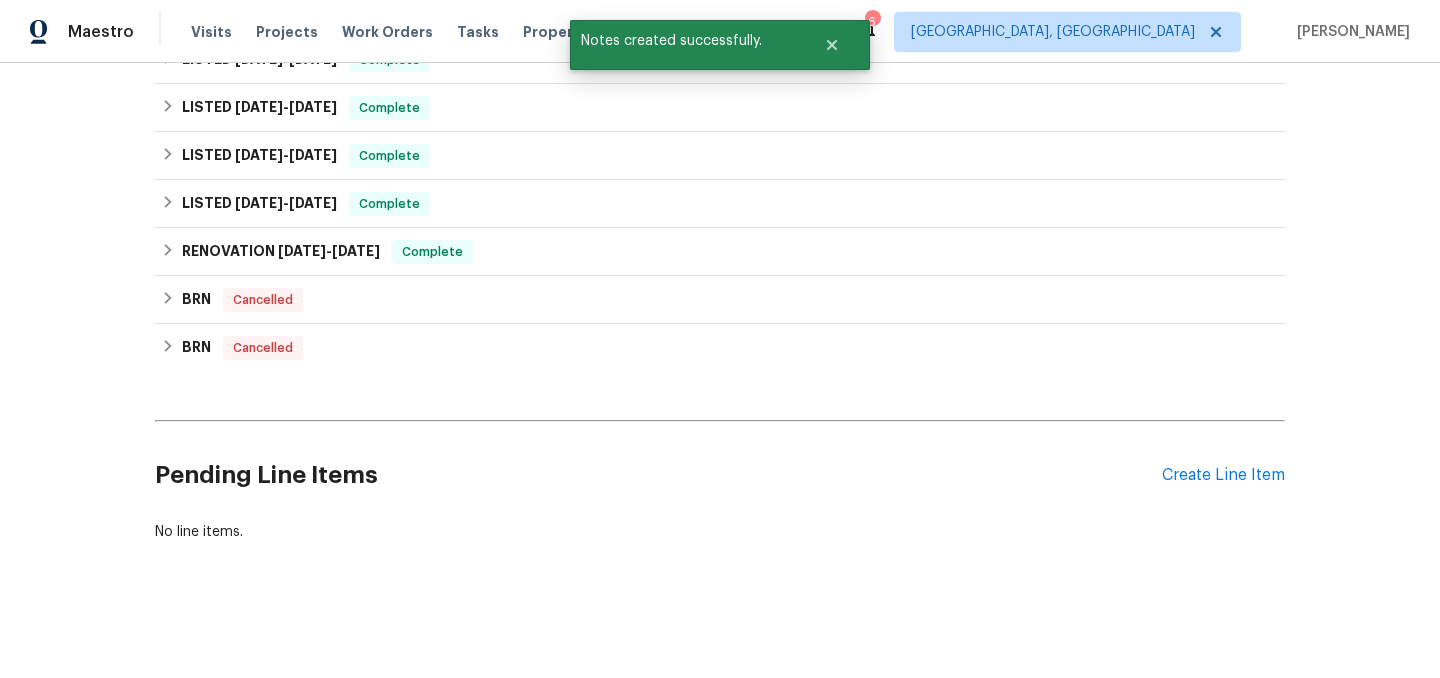 scroll, scrollTop: 0, scrollLeft: 0, axis: both 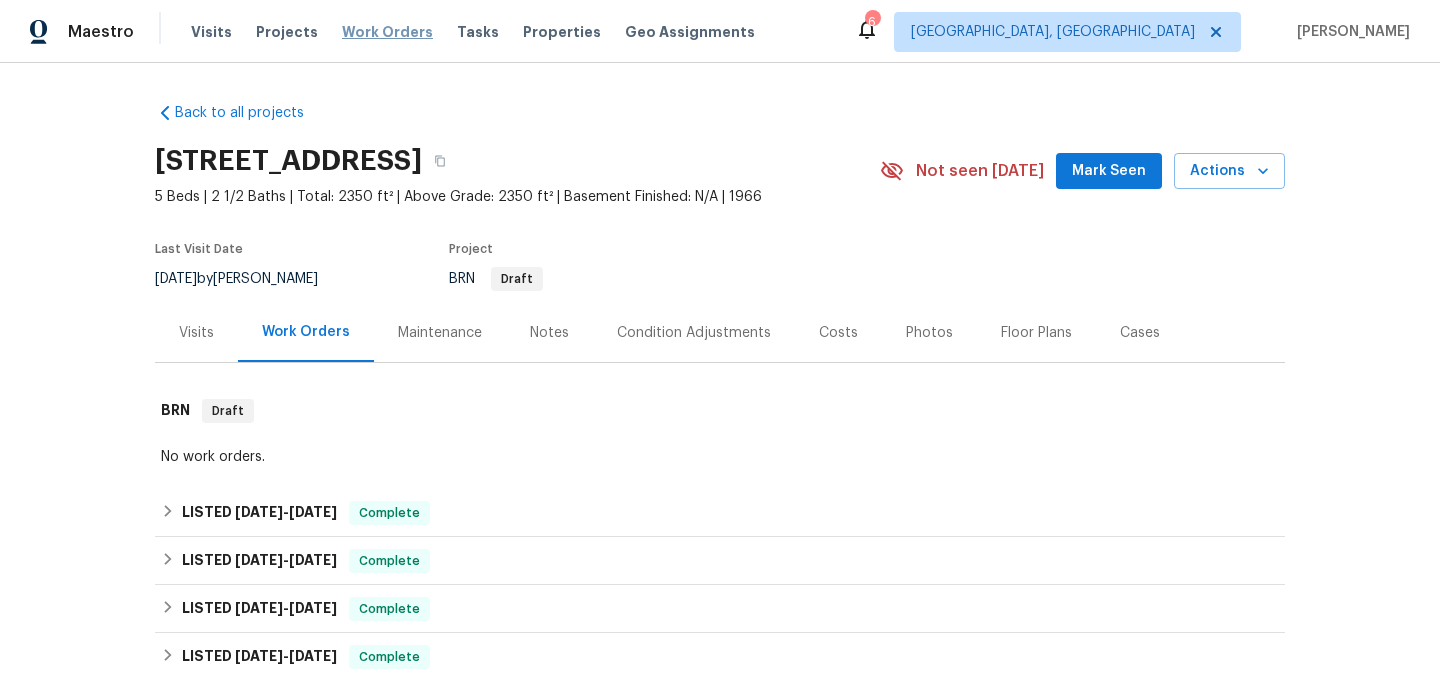 click on "Work Orders" at bounding box center [387, 32] 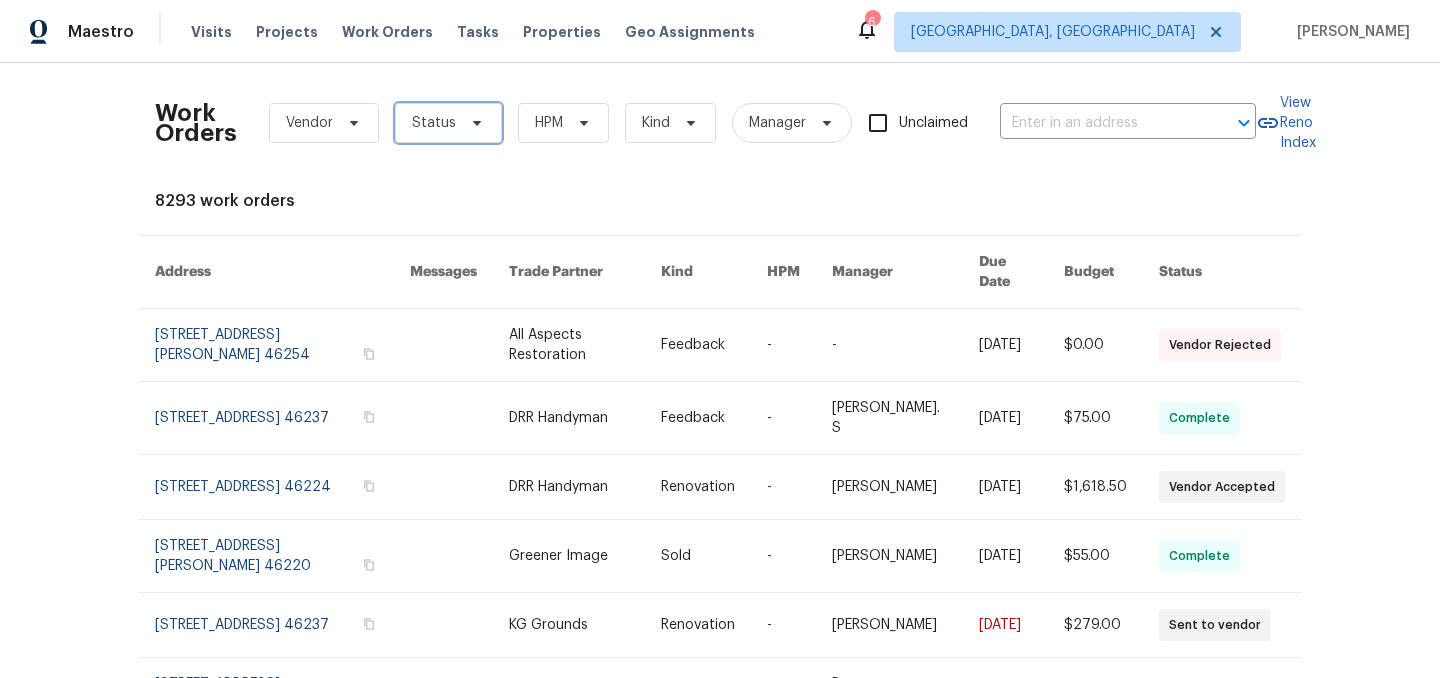 click on "Status" at bounding box center [434, 123] 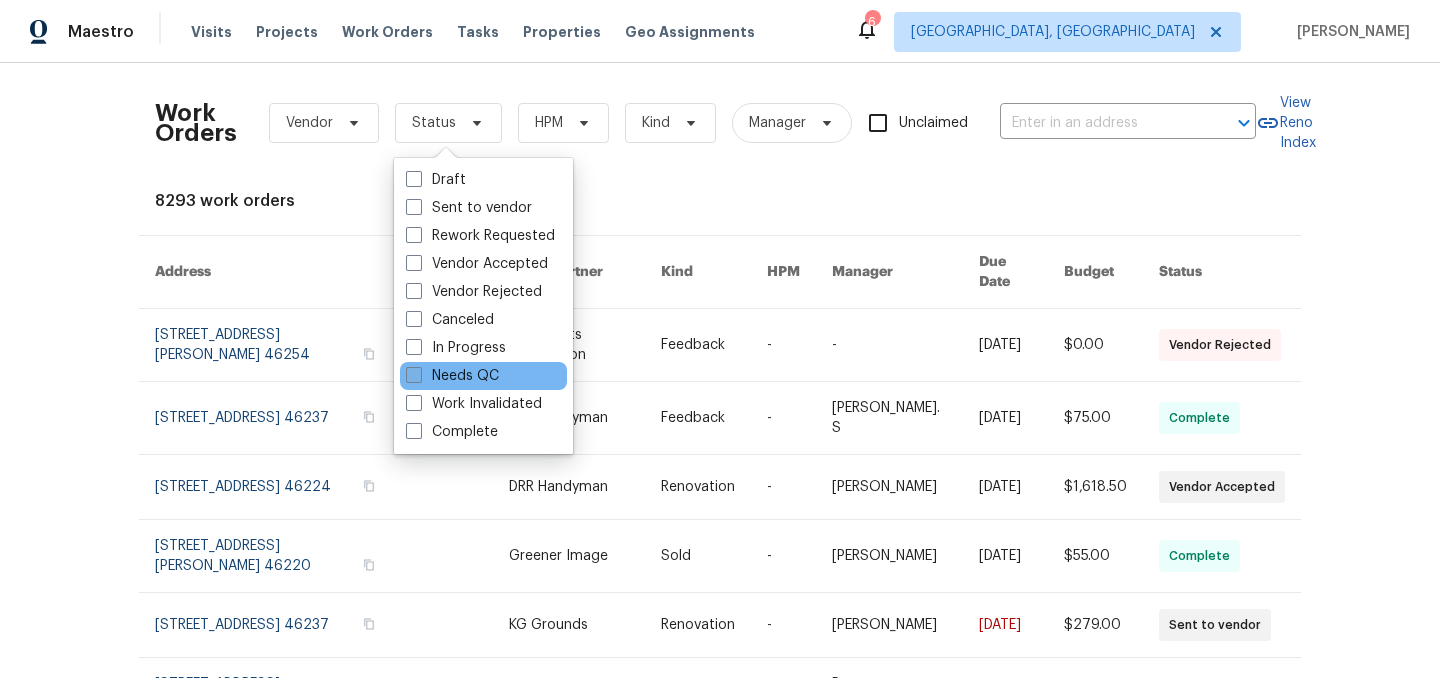 click on "Needs QC" at bounding box center (452, 376) 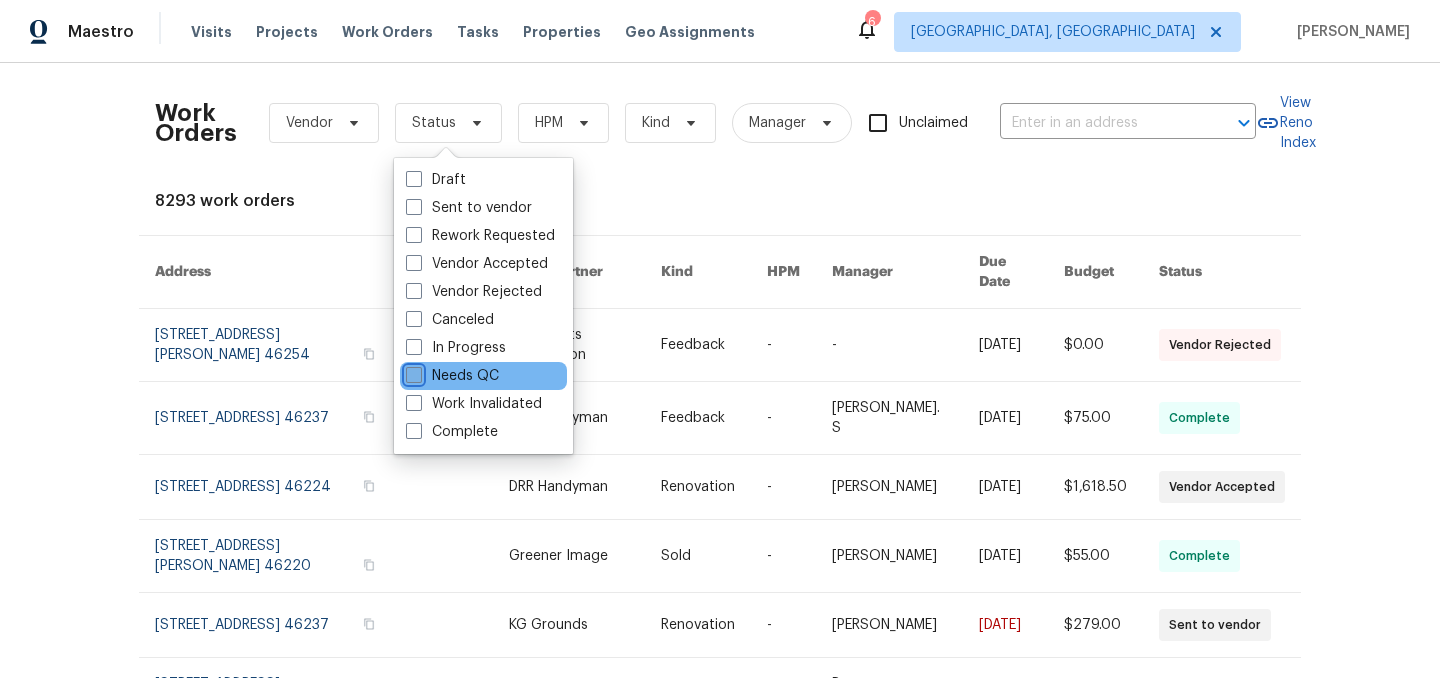 click on "Needs QC" at bounding box center (412, 372) 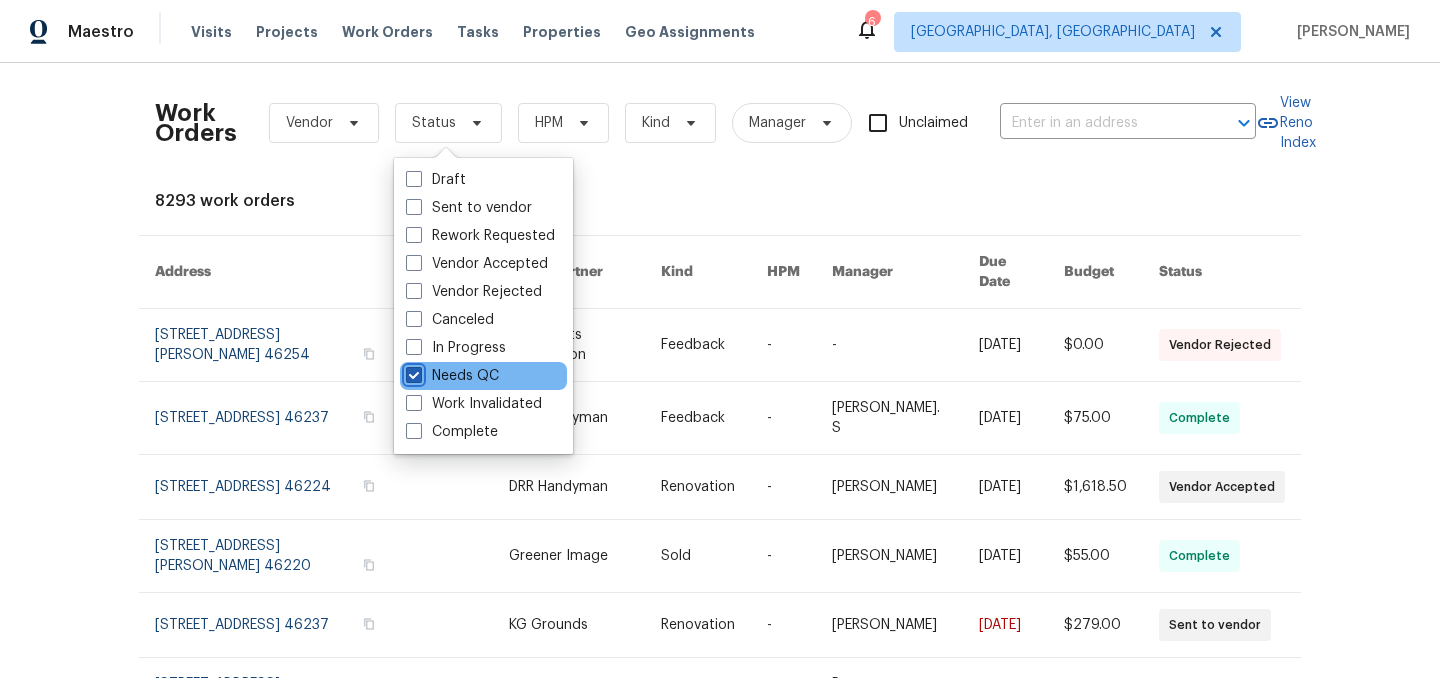 checkbox on "true" 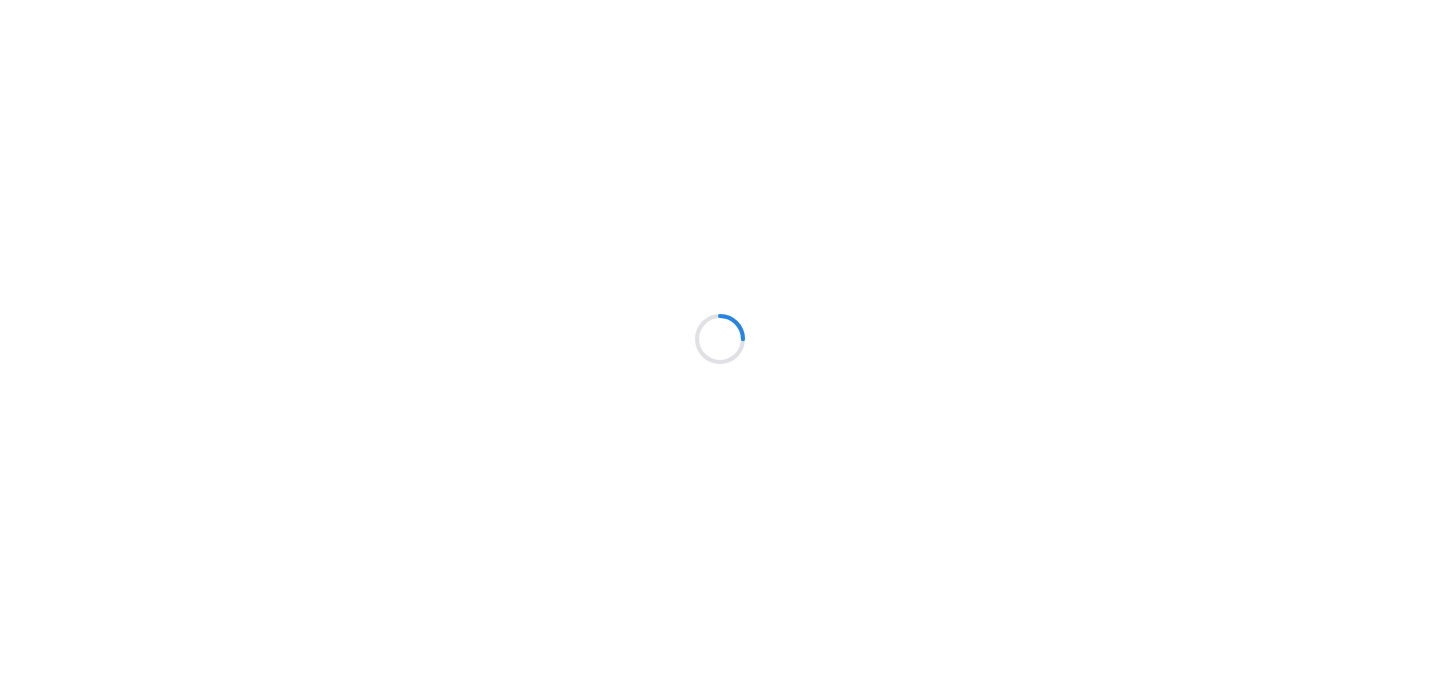 scroll, scrollTop: 0, scrollLeft: 0, axis: both 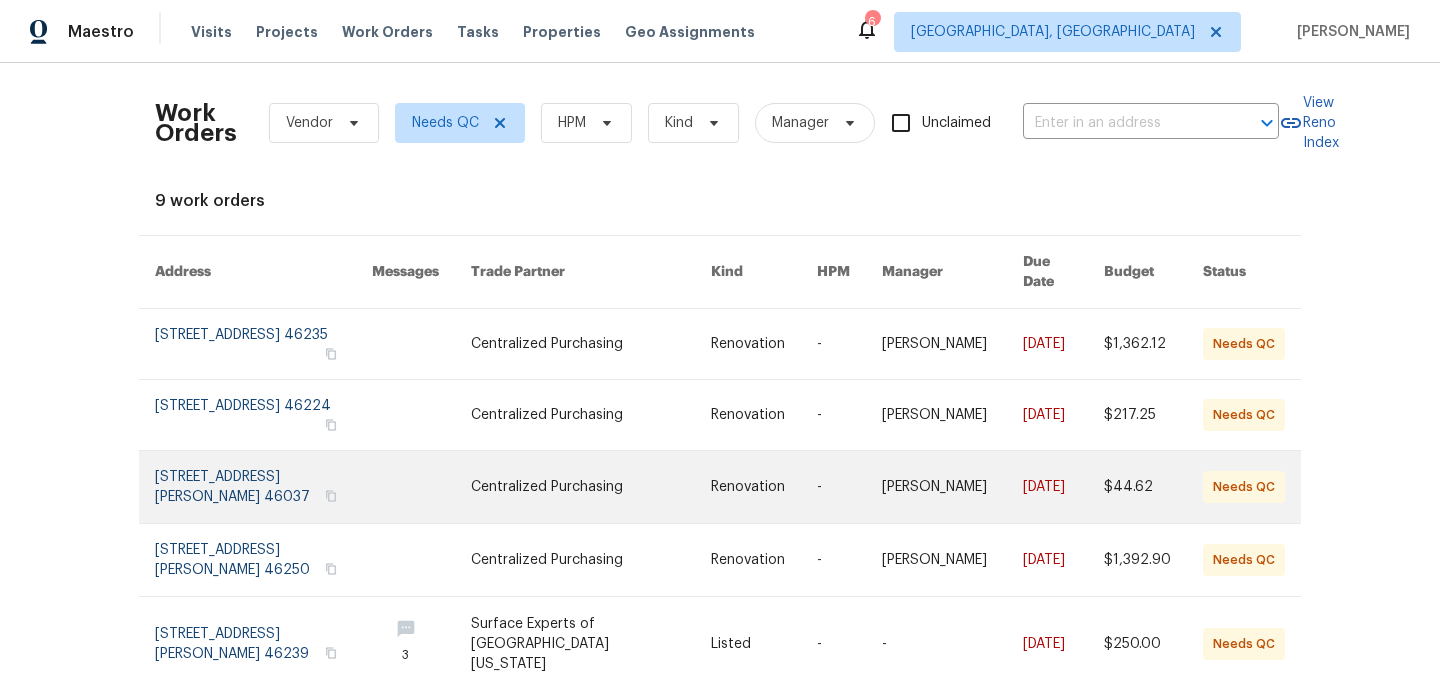 click at bounding box center (263, 487) 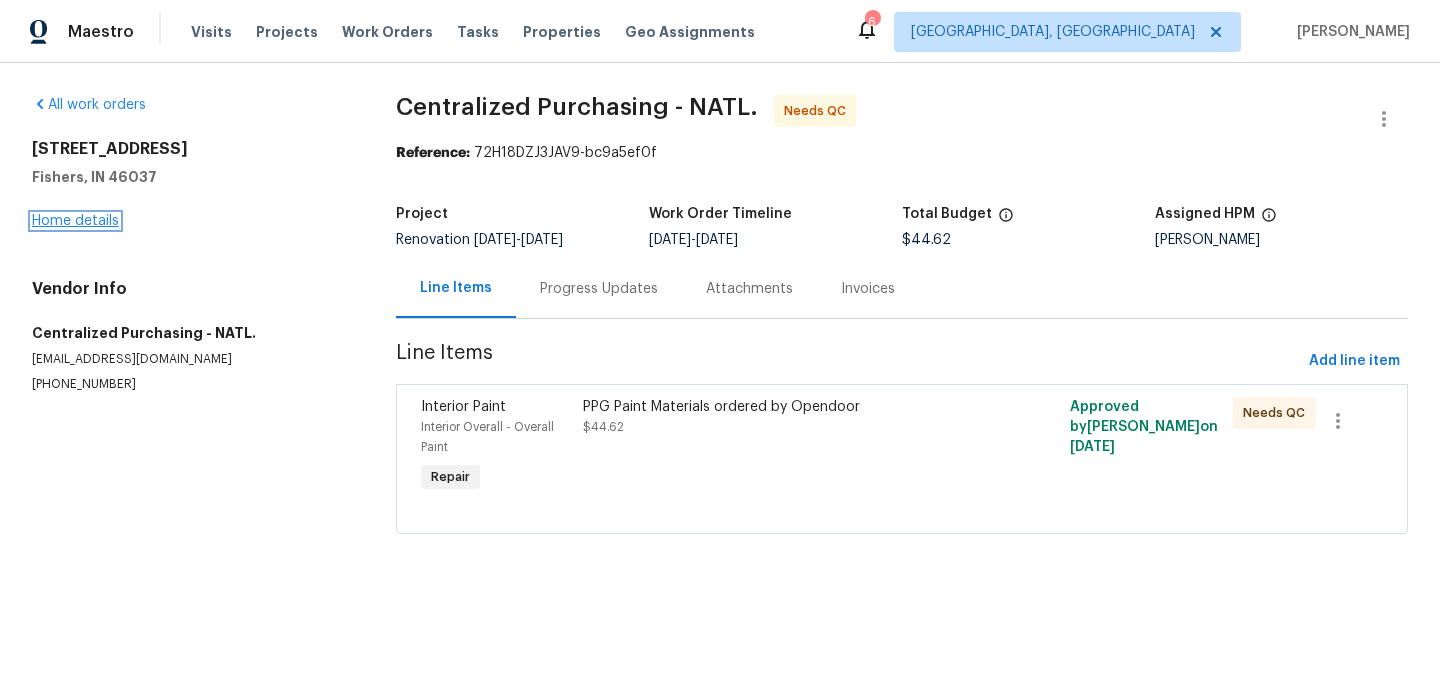 click on "Home details" at bounding box center (75, 221) 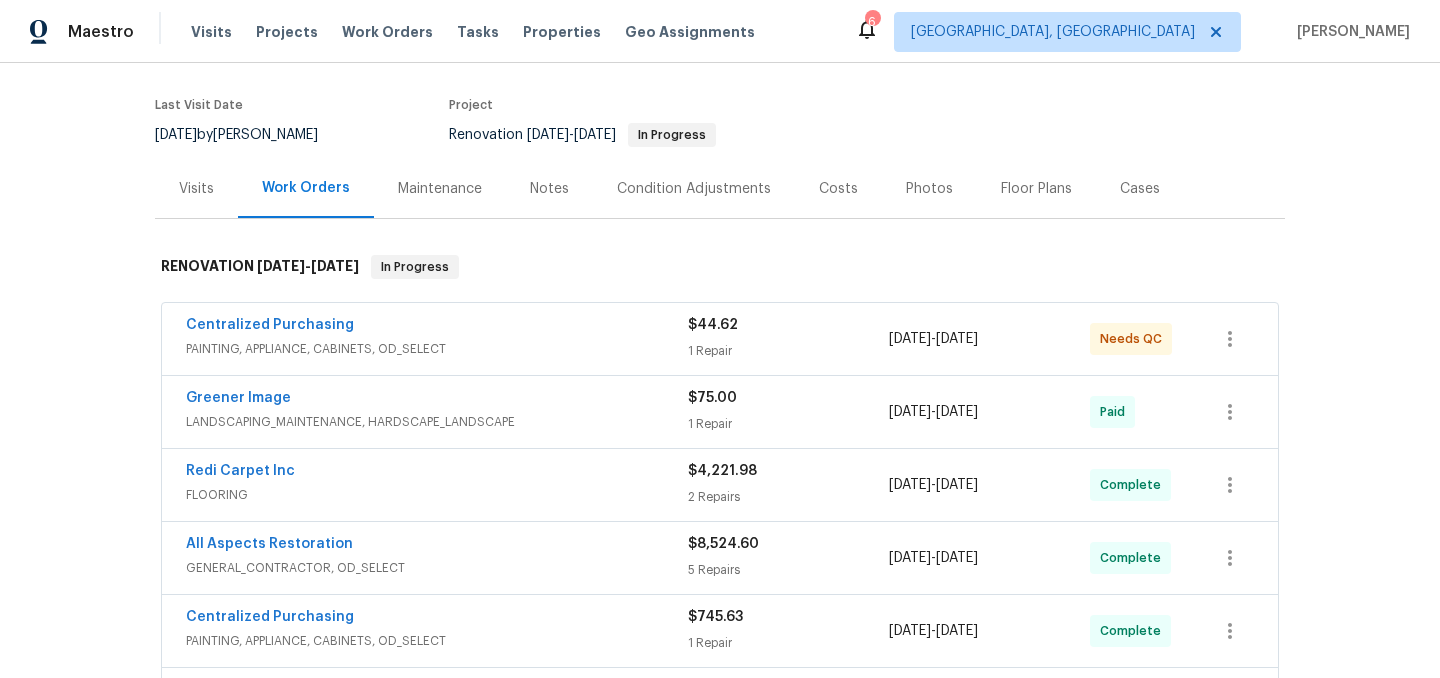 scroll, scrollTop: 0, scrollLeft: 0, axis: both 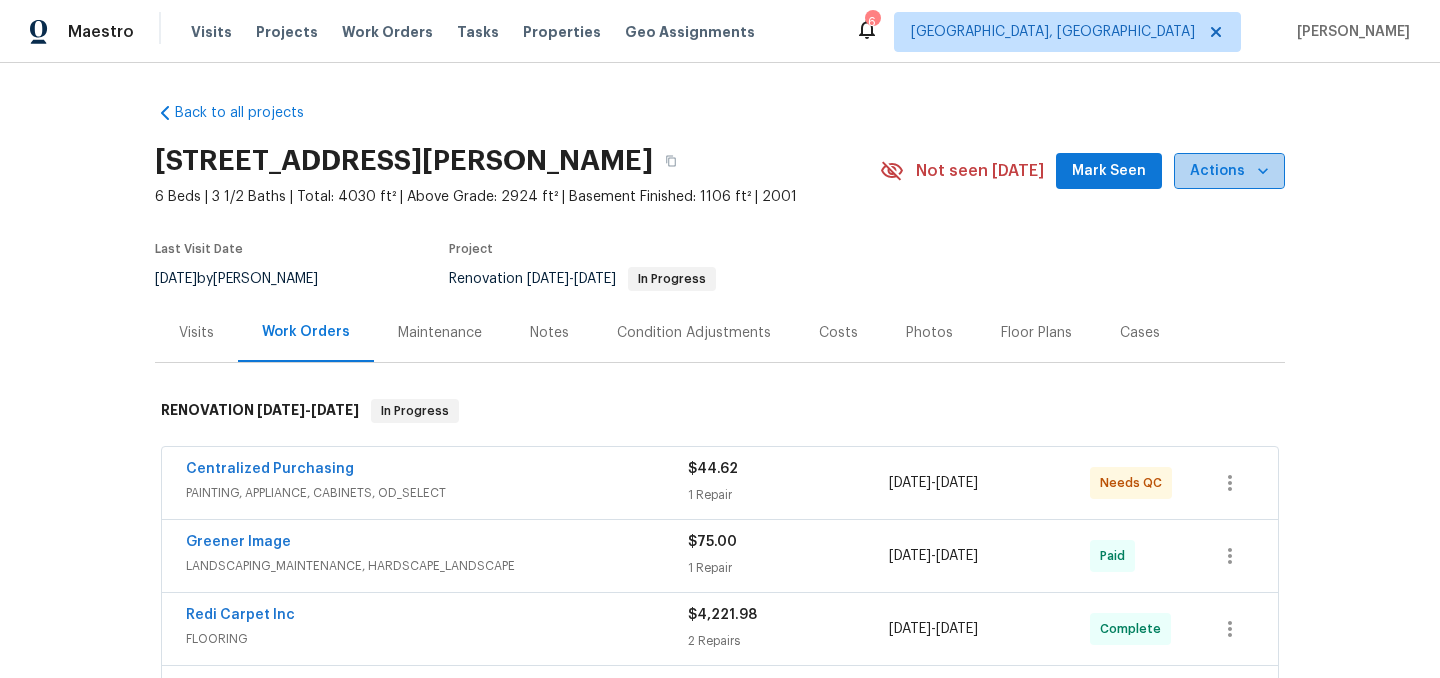 click on "Actions" at bounding box center [1229, 171] 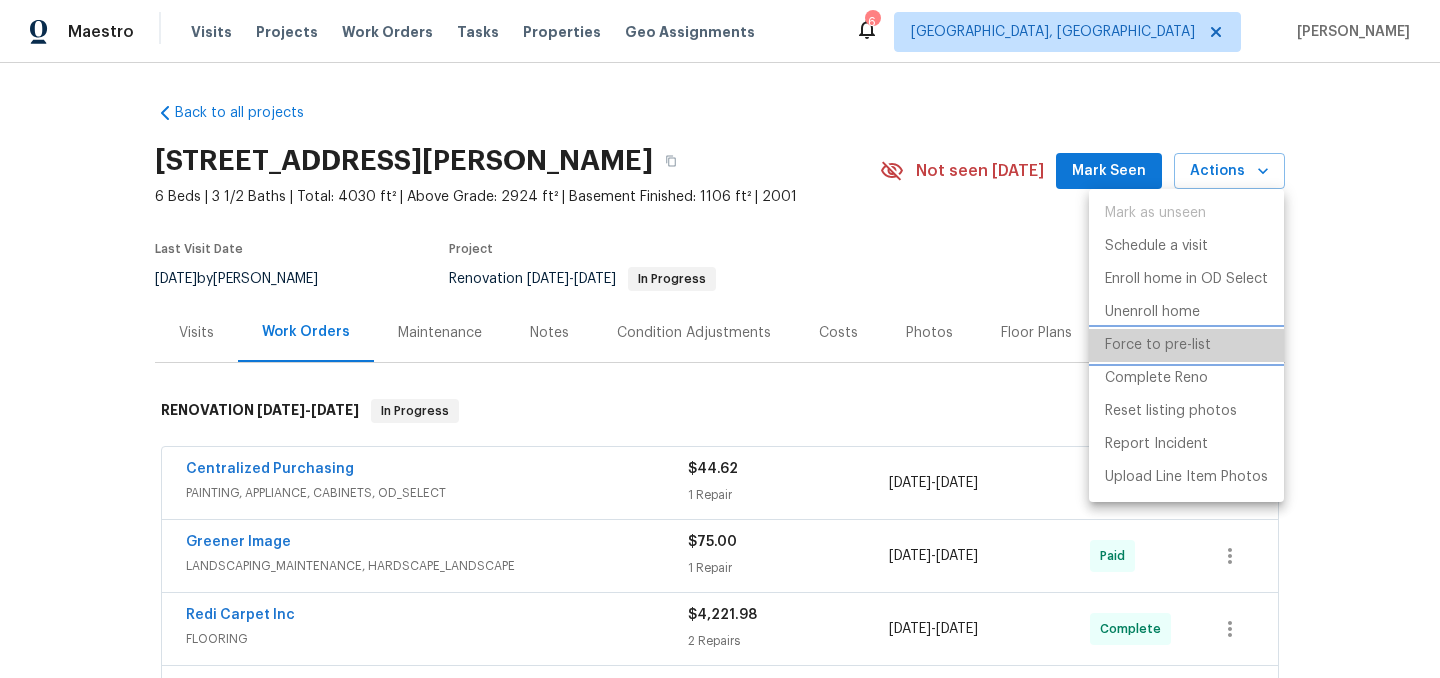click on "Force to pre-list" at bounding box center [1158, 345] 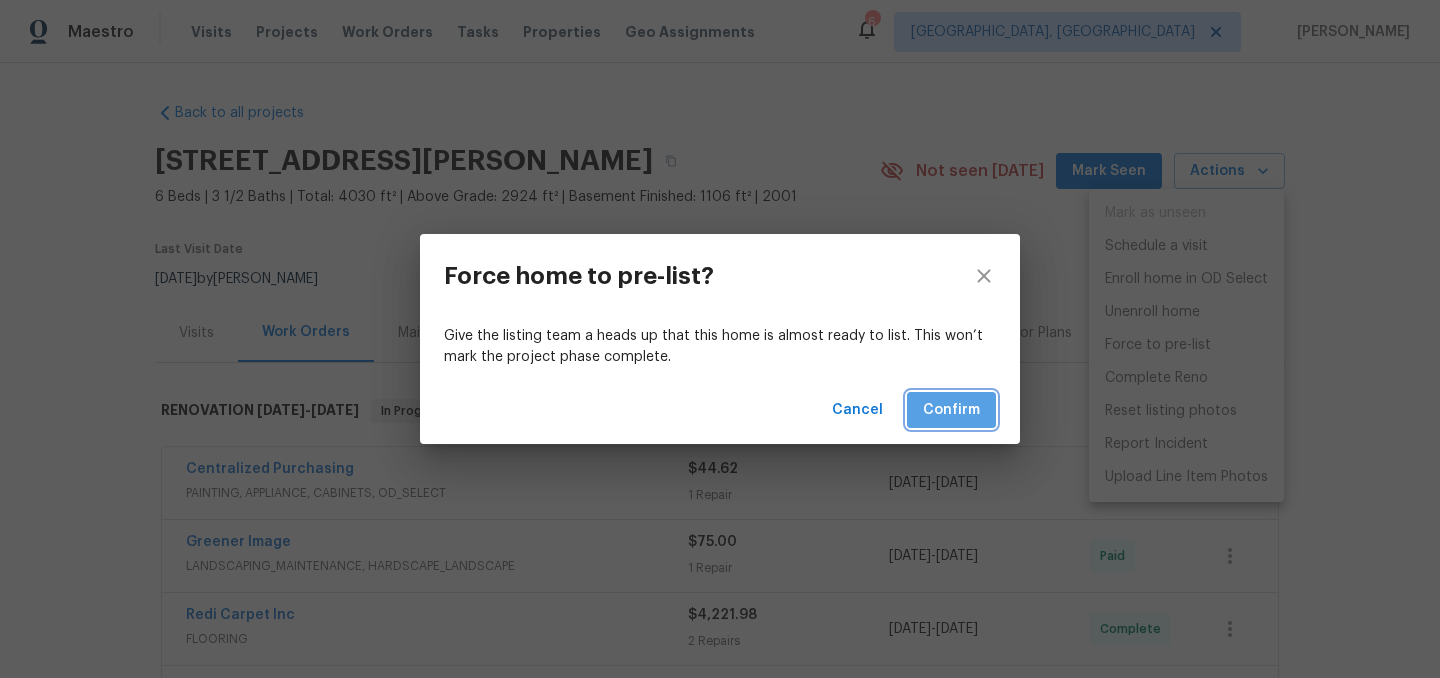 click on "Confirm" at bounding box center (951, 410) 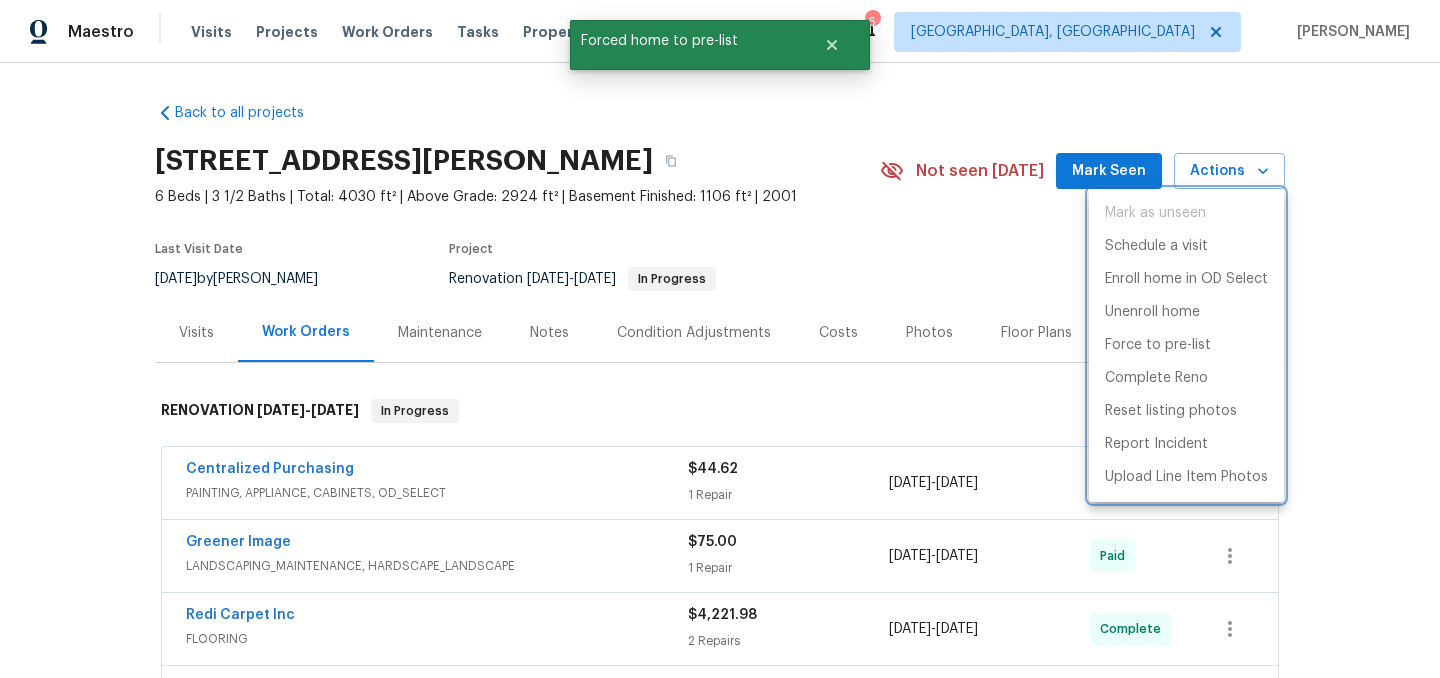click at bounding box center (720, 339) 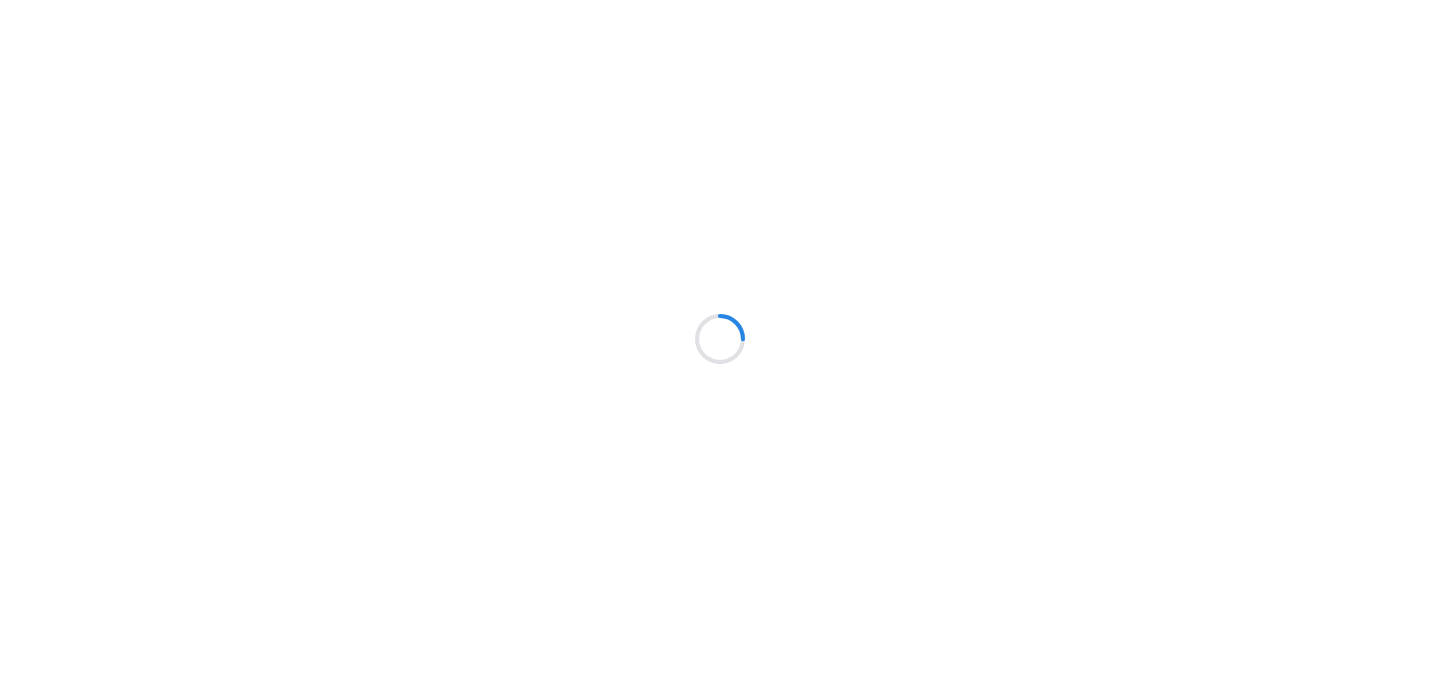 scroll, scrollTop: 0, scrollLeft: 0, axis: both 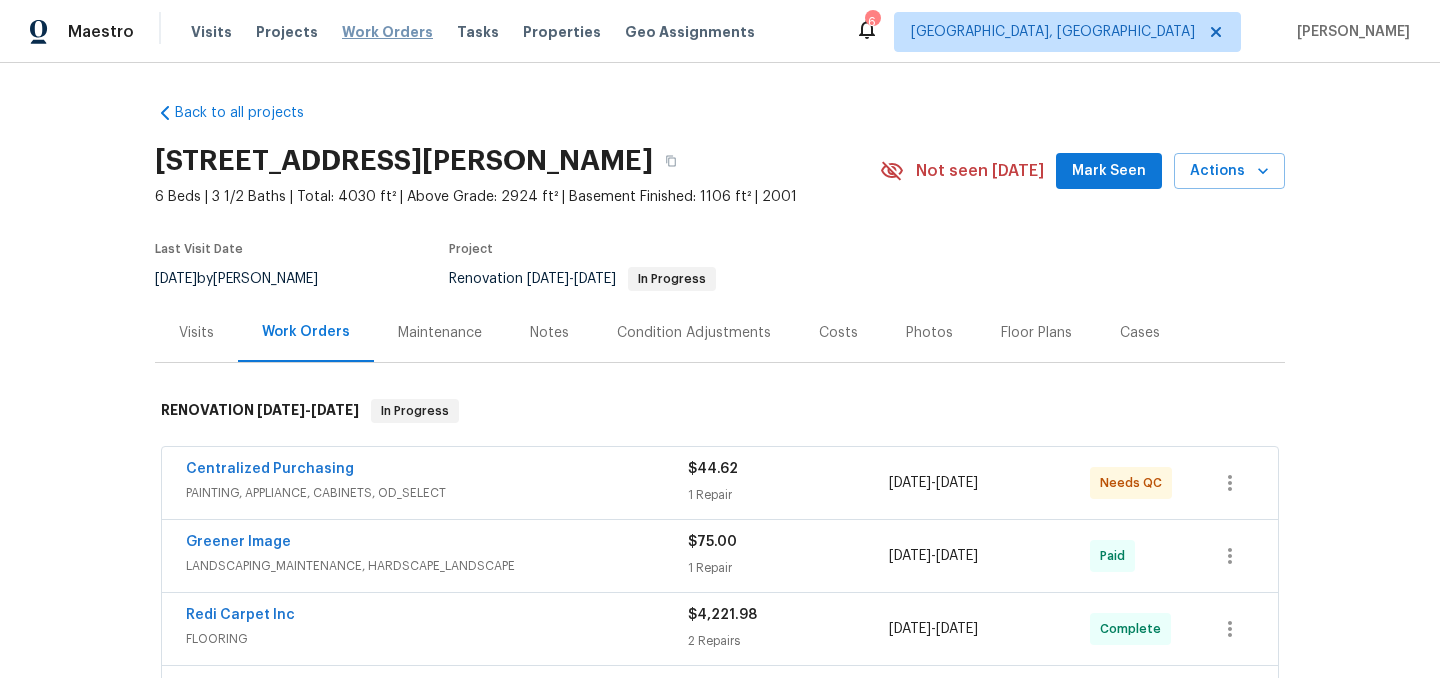 click on "Work Orders" at bounding box center (387, 32) 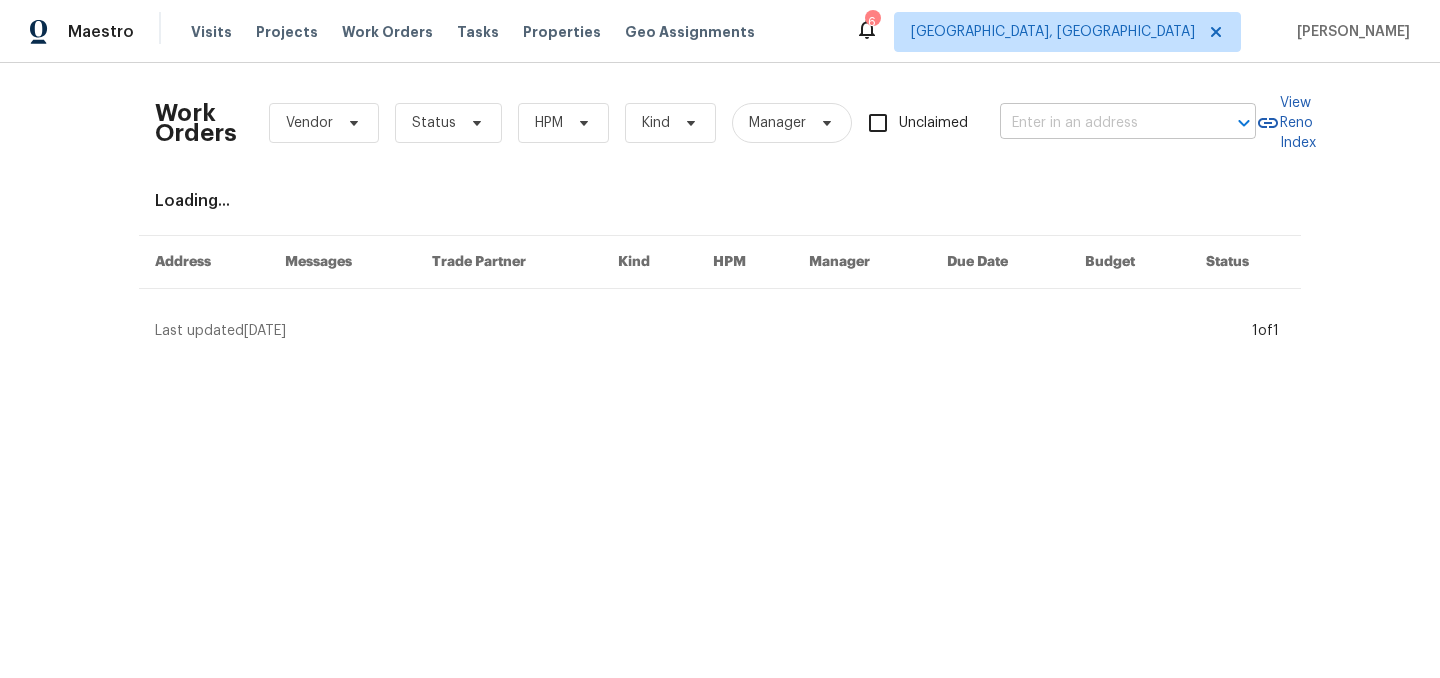 click at bounding box center [1100, 123] 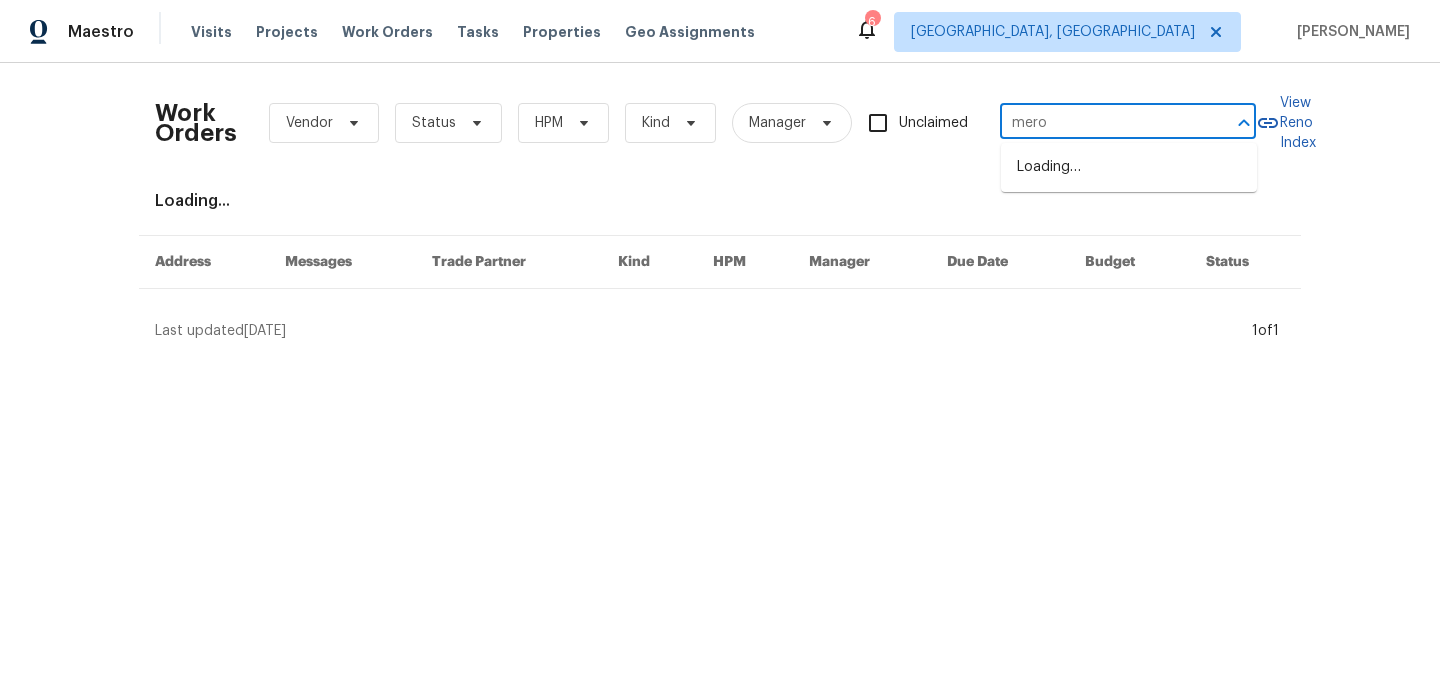 type on "merom" 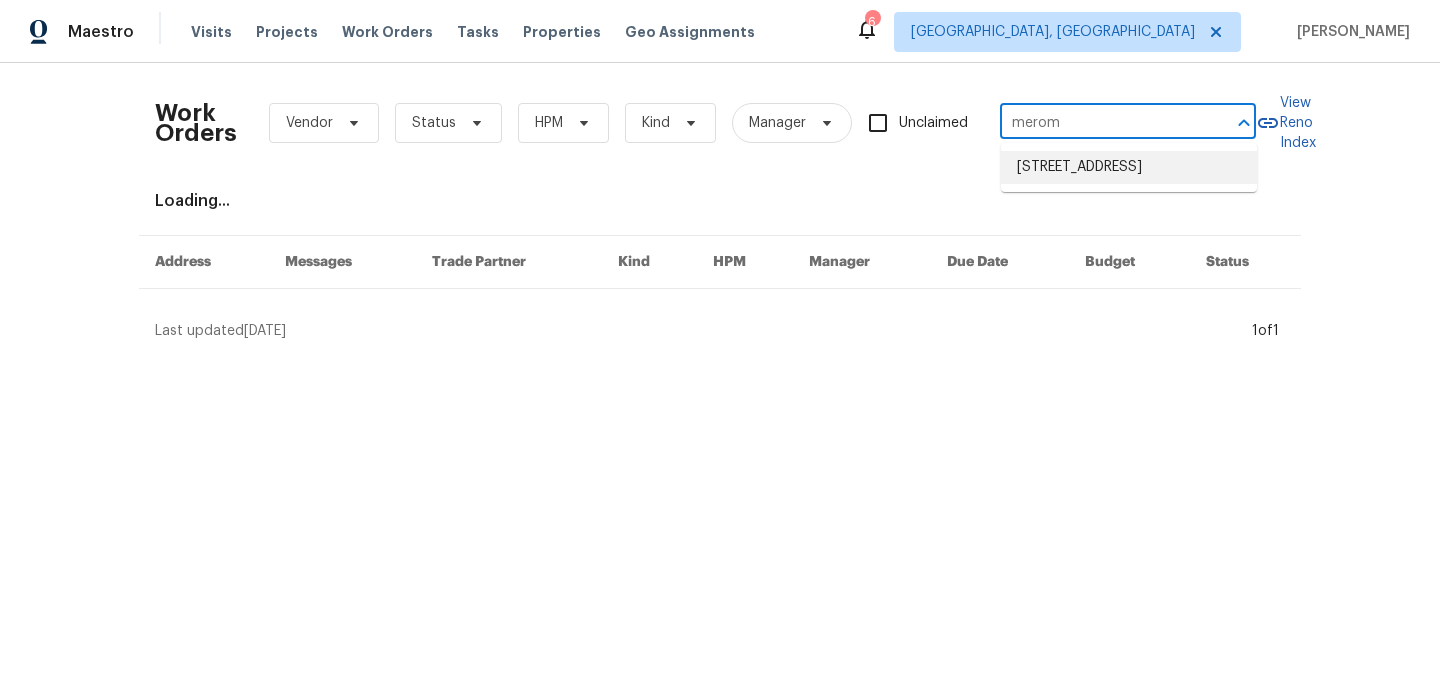 click on "[STREET_ADDRESS]" at bounding box center (1129, 167) 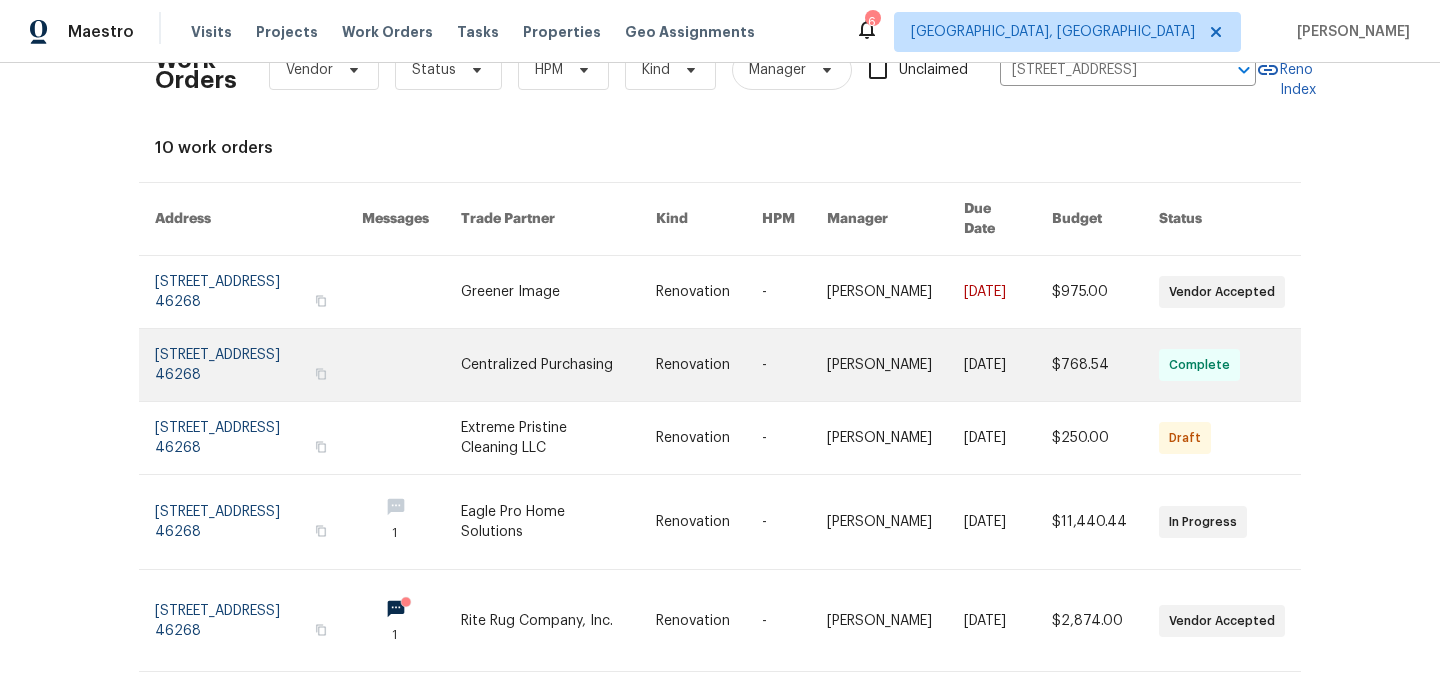 scroll, scrollTop: 164, scrollLeft: 0, axis: vertical 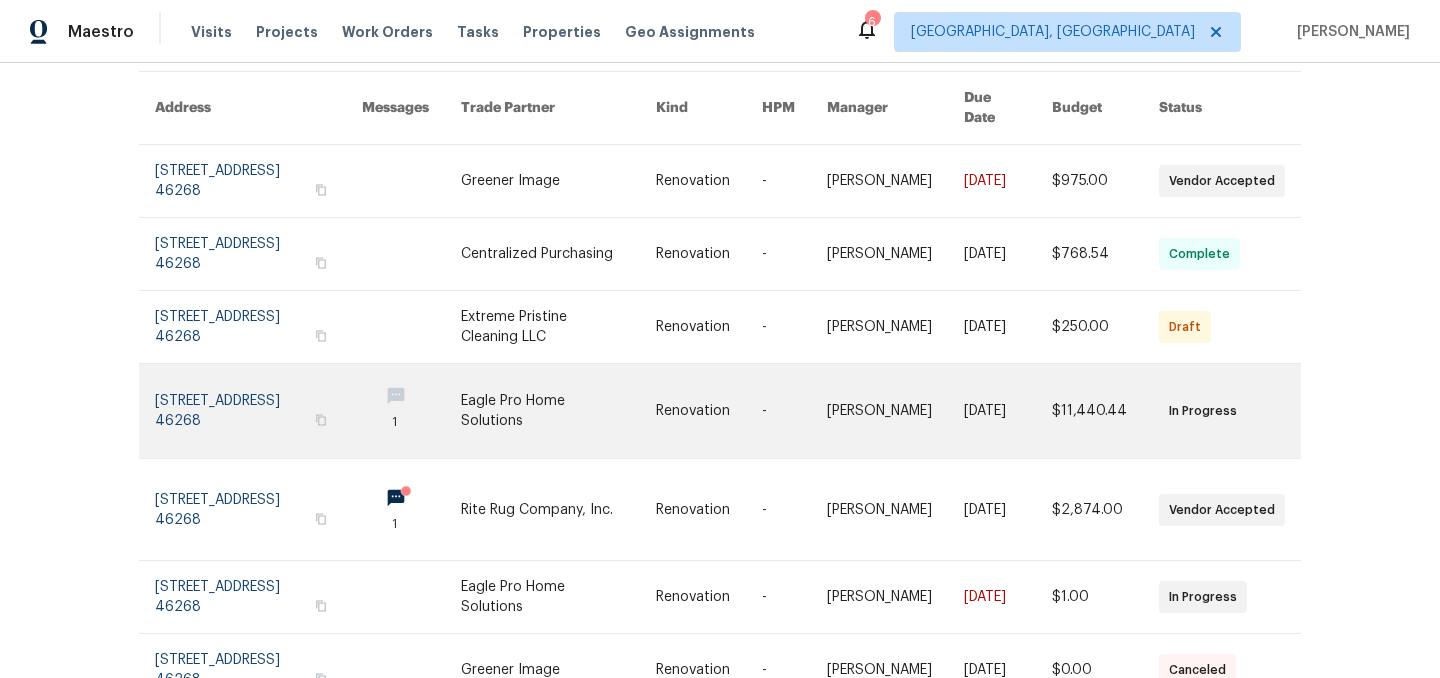 click at bounding box center [258, 411] 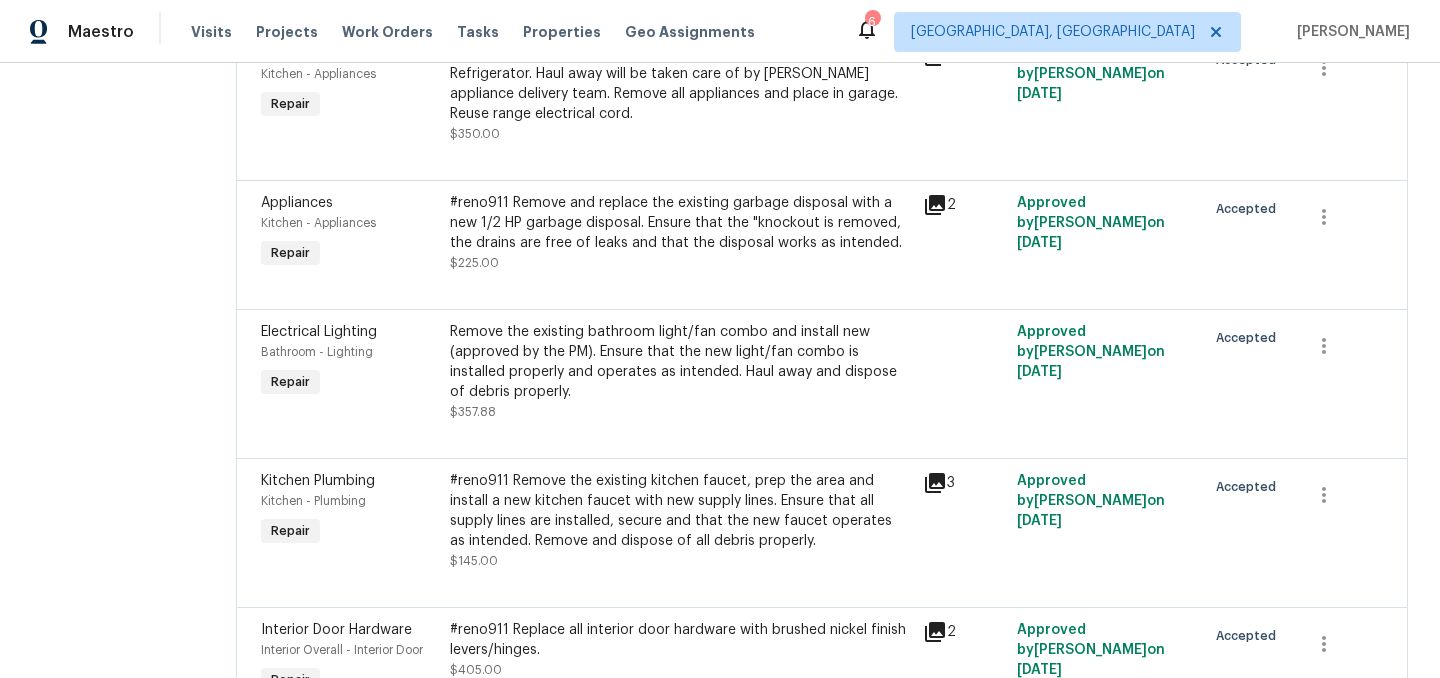 scroll, scrollTop: 0, scrollLeft: 0, axis: both 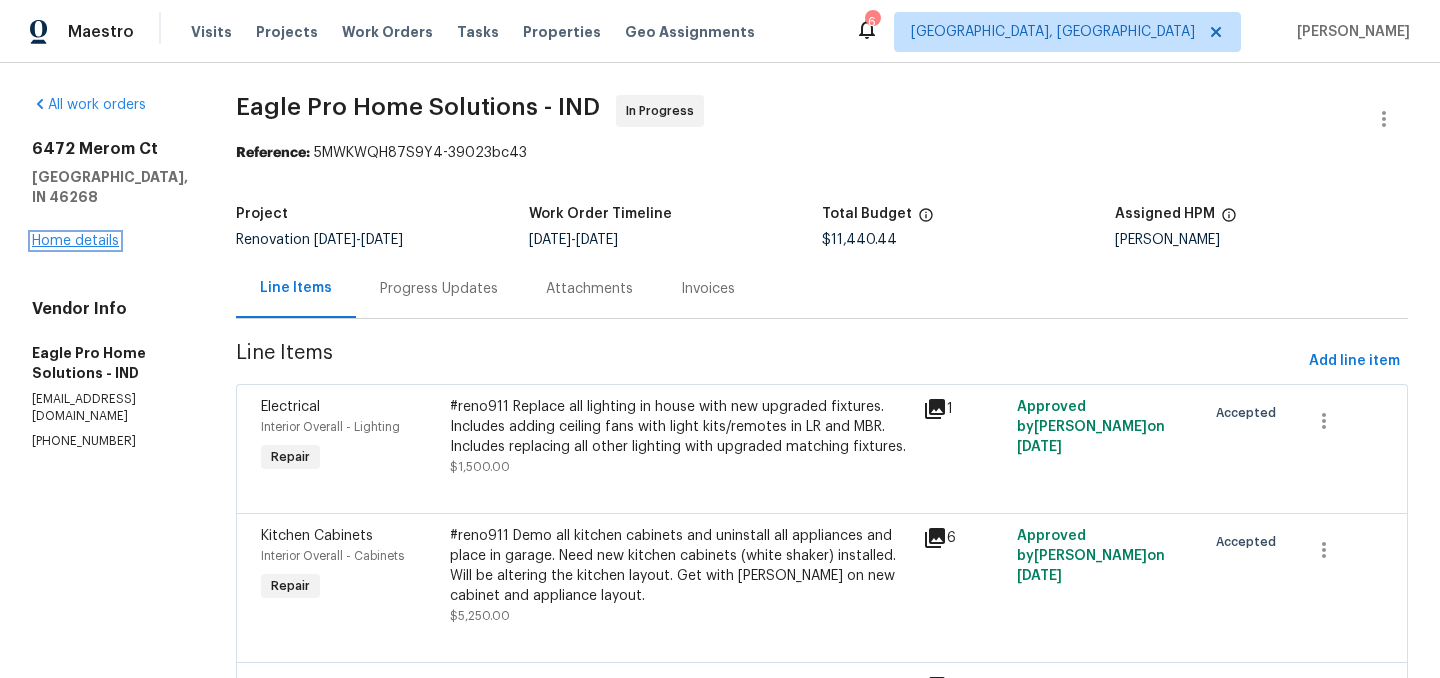 click on "Home details" at bounding box center (75, 241) 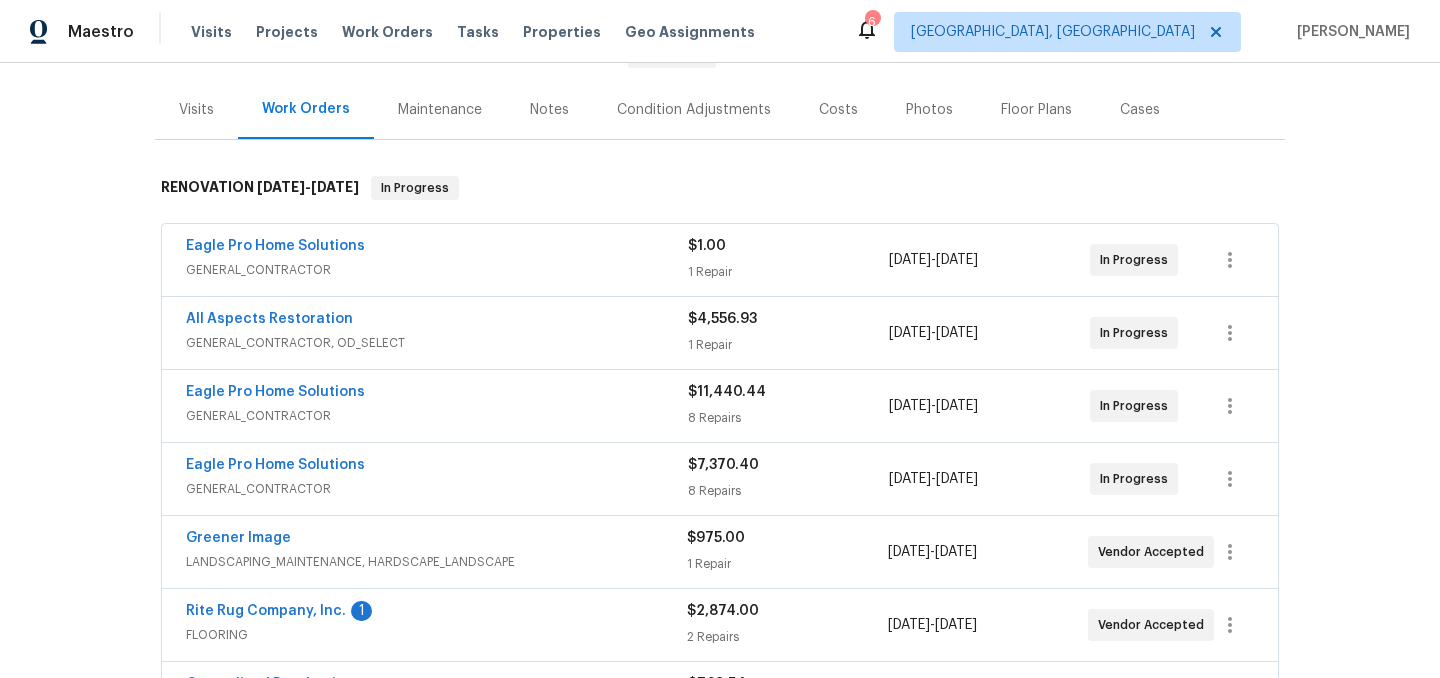 scroll, scrollTop: 225, scrollLeft: 0, axis: vertical 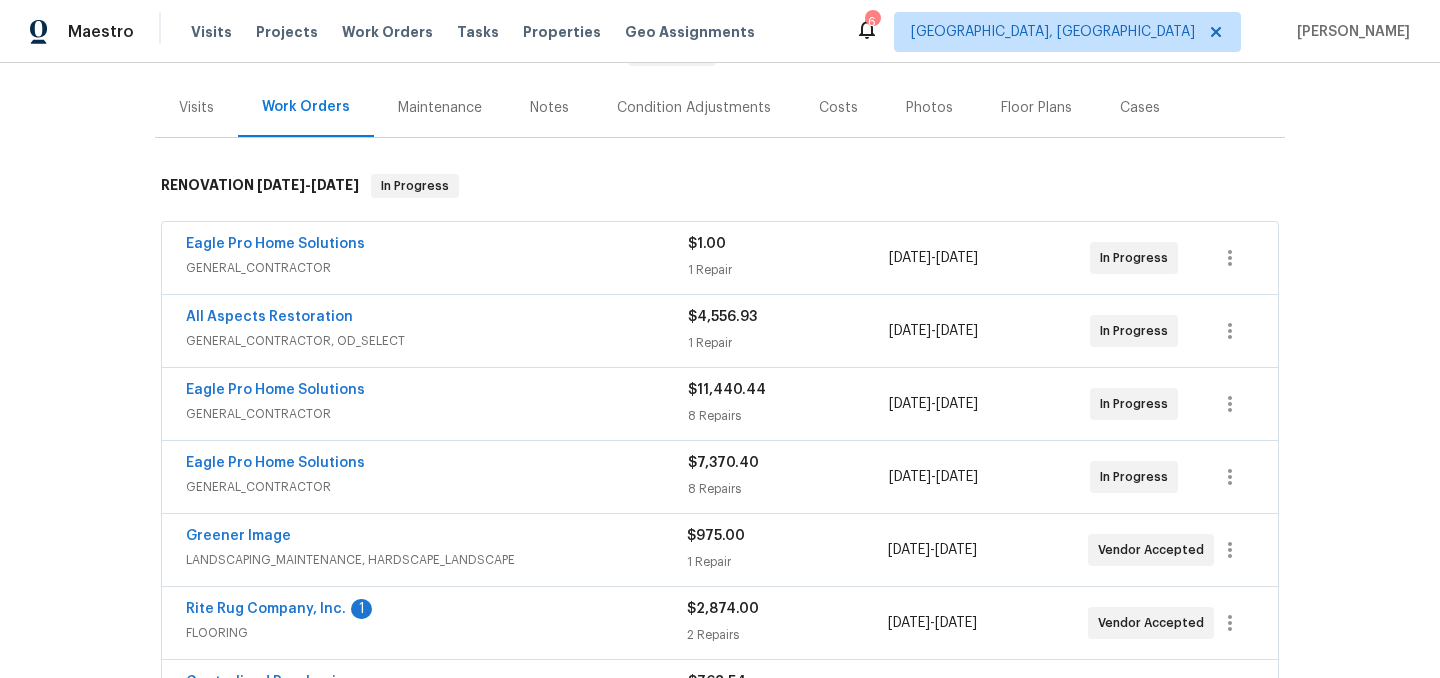 click on "GENERAL_CONTRACTOR" at bounding box center [437, 487] 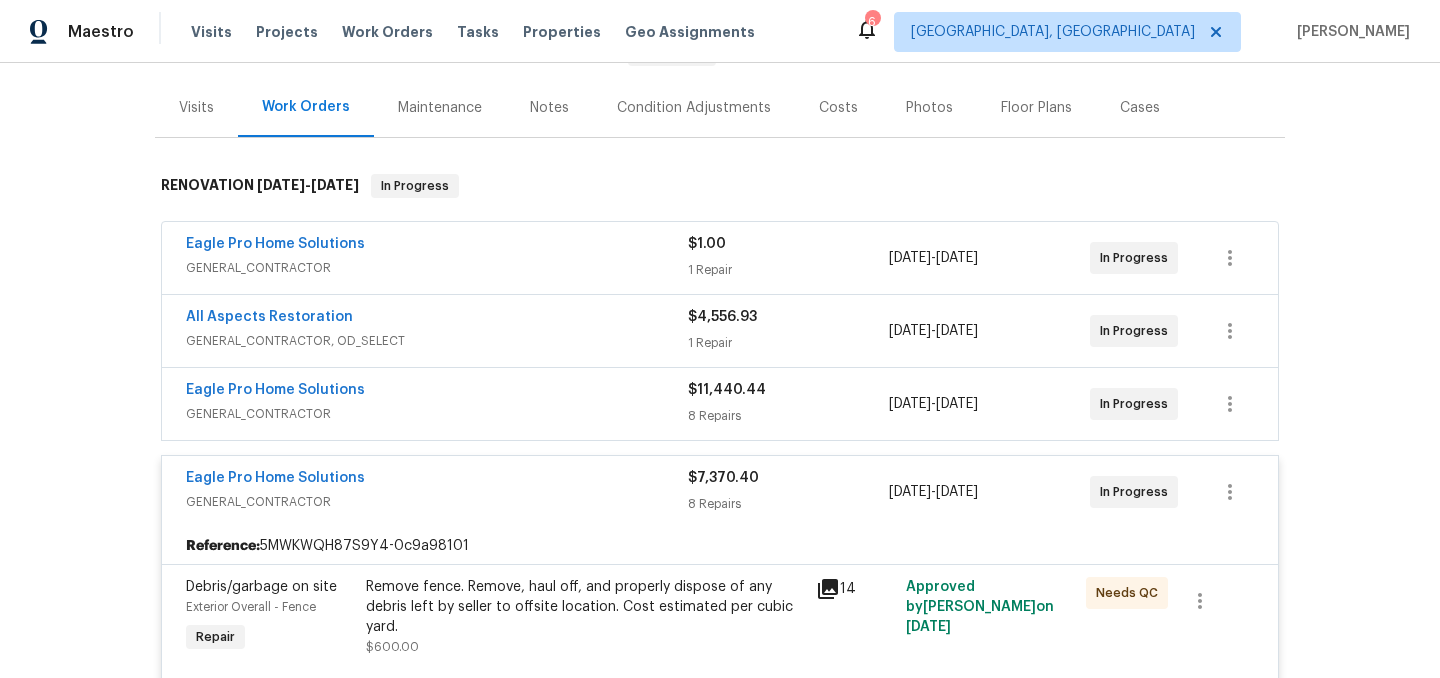 click on "Eagle Pro Home Solutions" at bounding box center [437, 246] 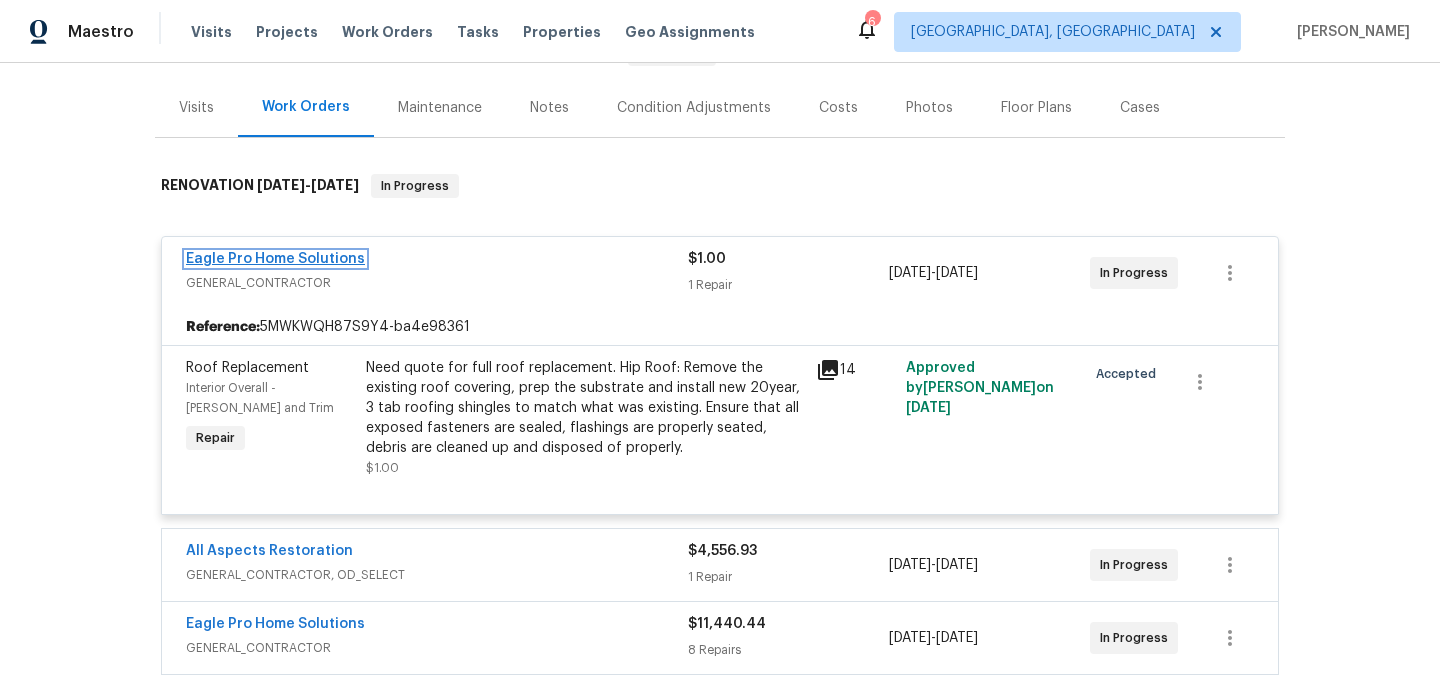 click on "Eagle Pro Home Solutions" at bounding box center (275, 259) 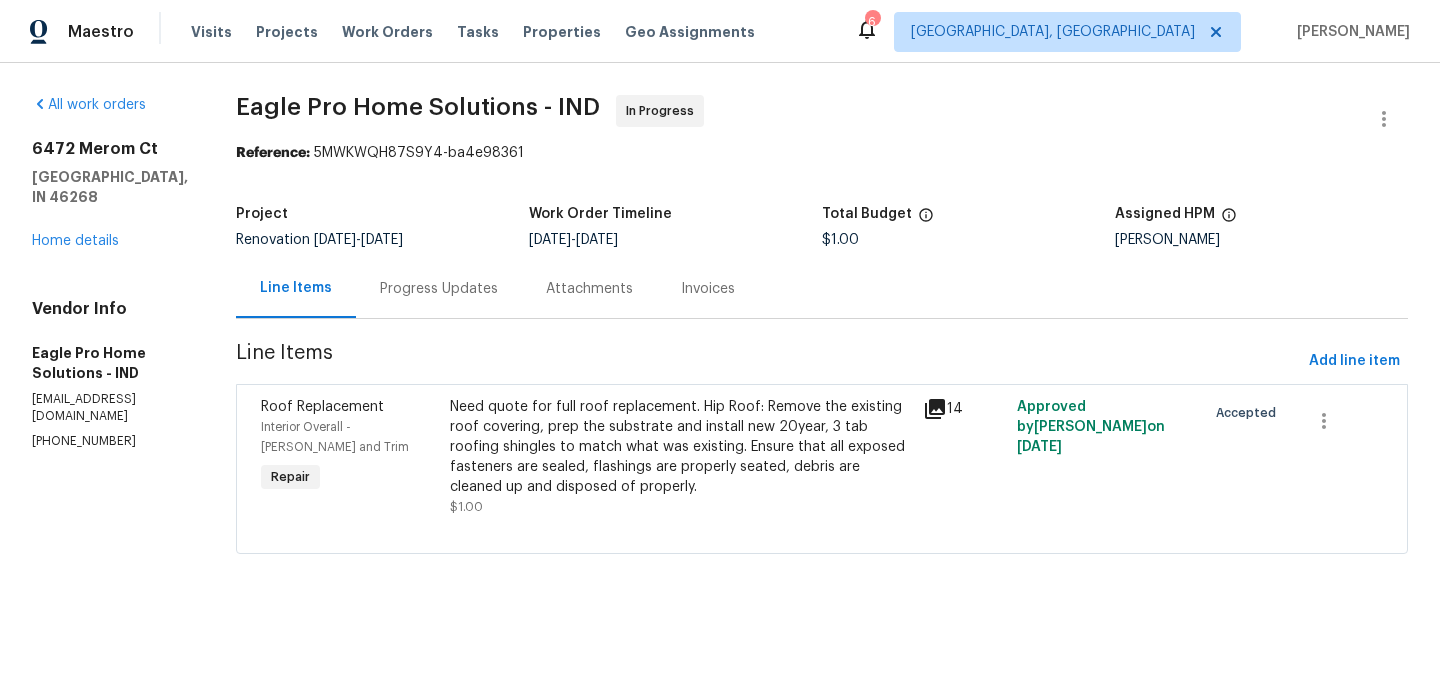 click on "Progress Updates" at bounding box center (439, 289) 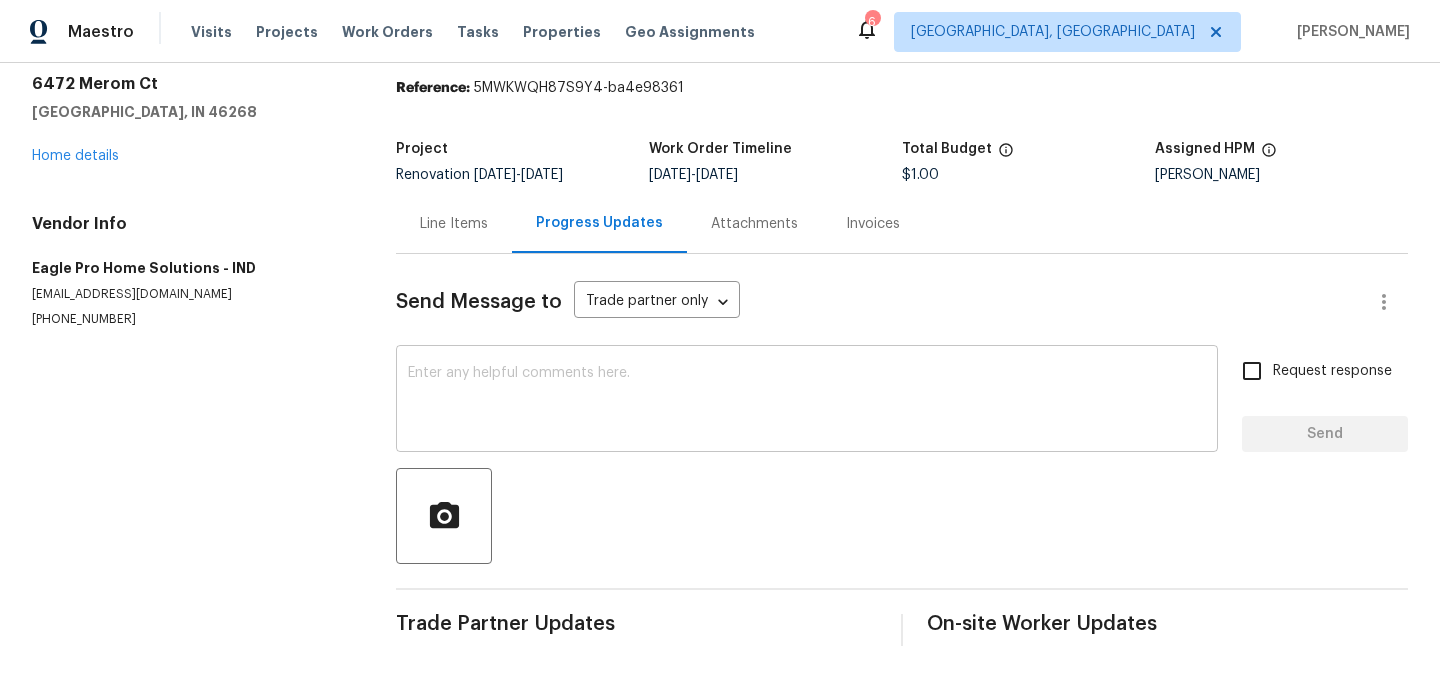 scroll, scrollTop: 0, scrollLeft: 0, axis: both 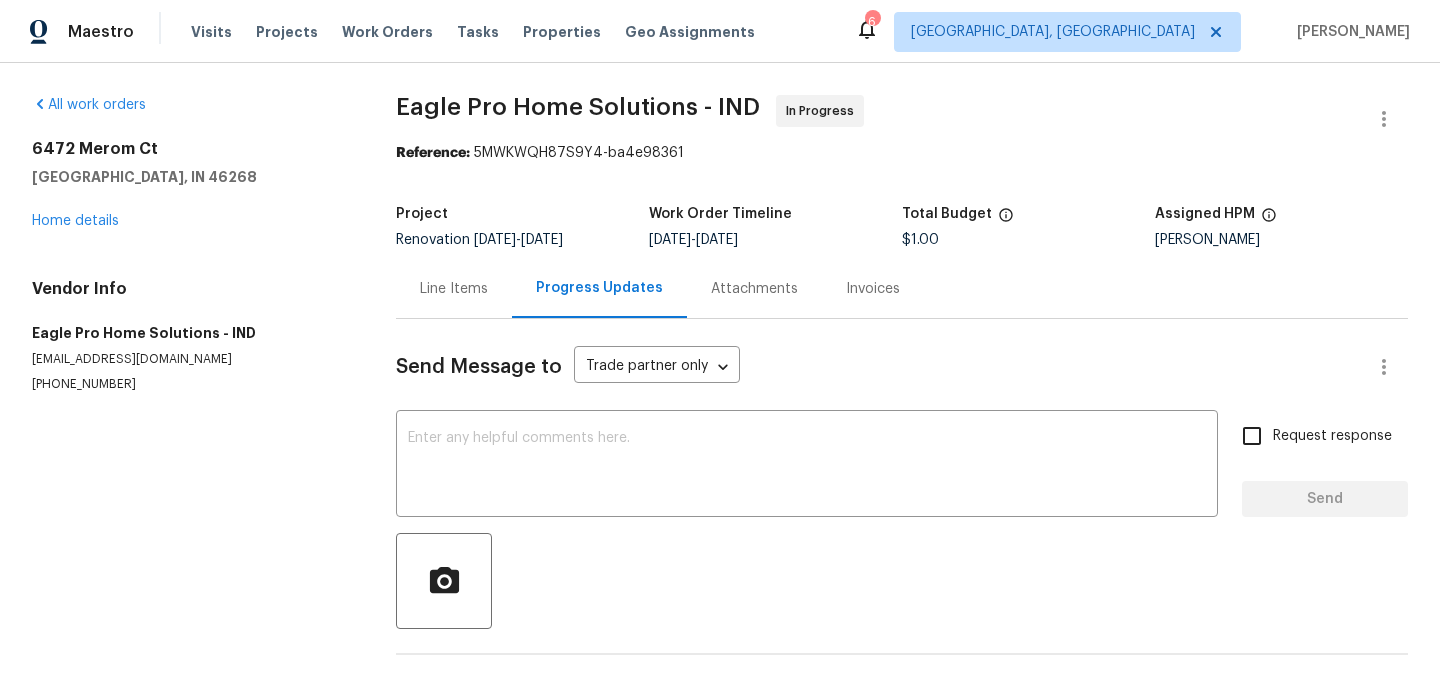 click on "Line Items" at bounding box center [454, 288] 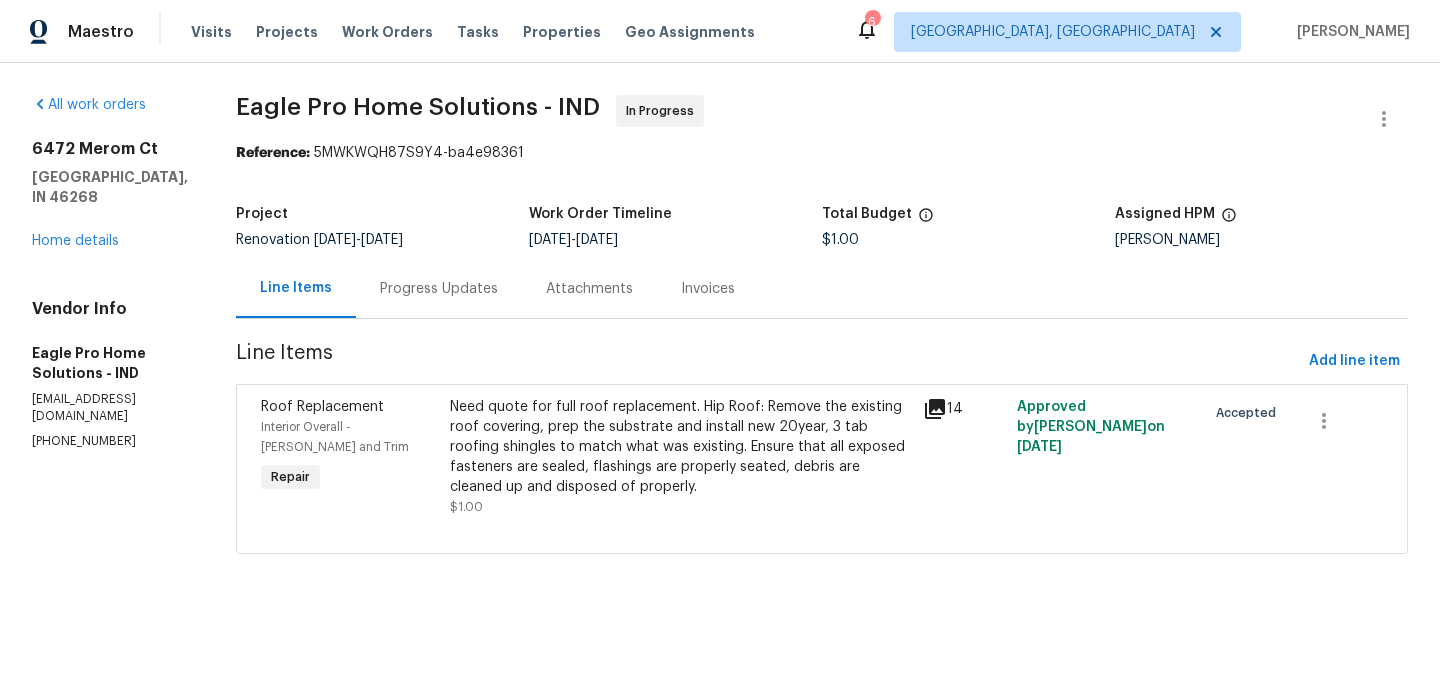 click 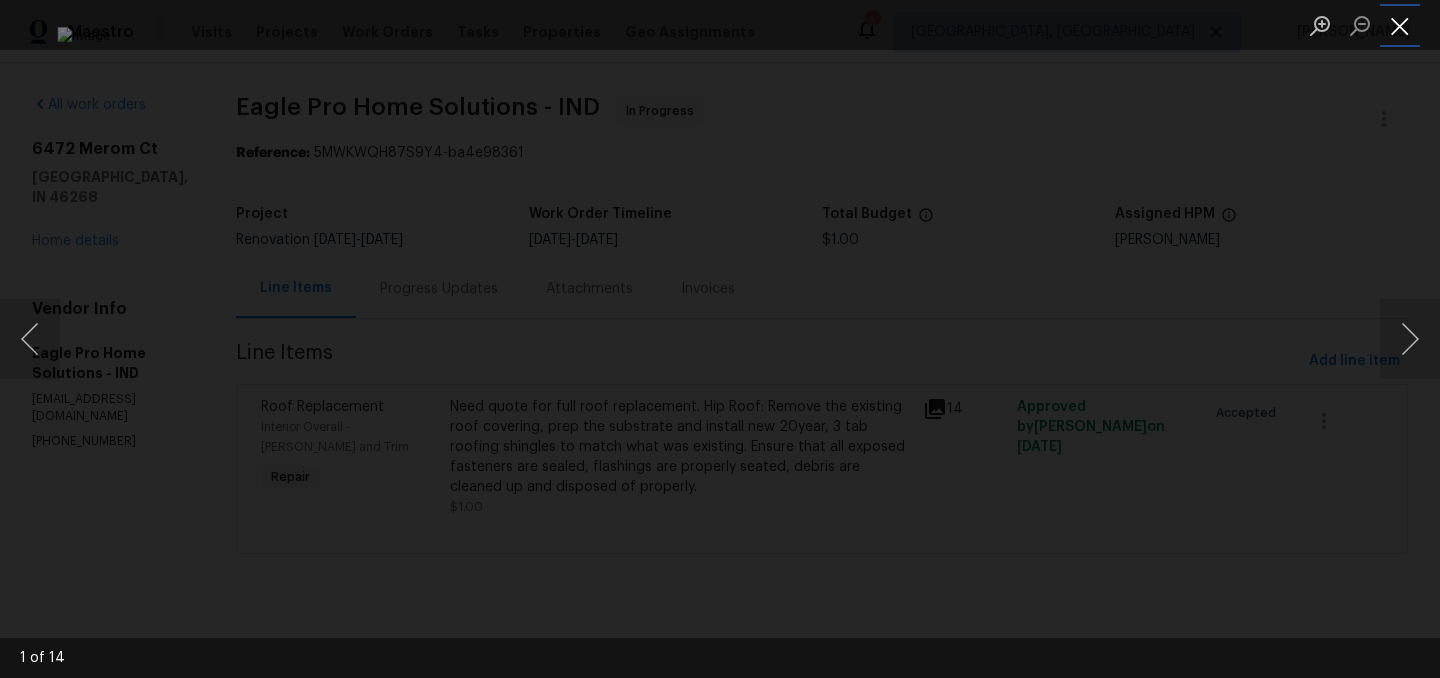 click at bounding box center [1400, 25] 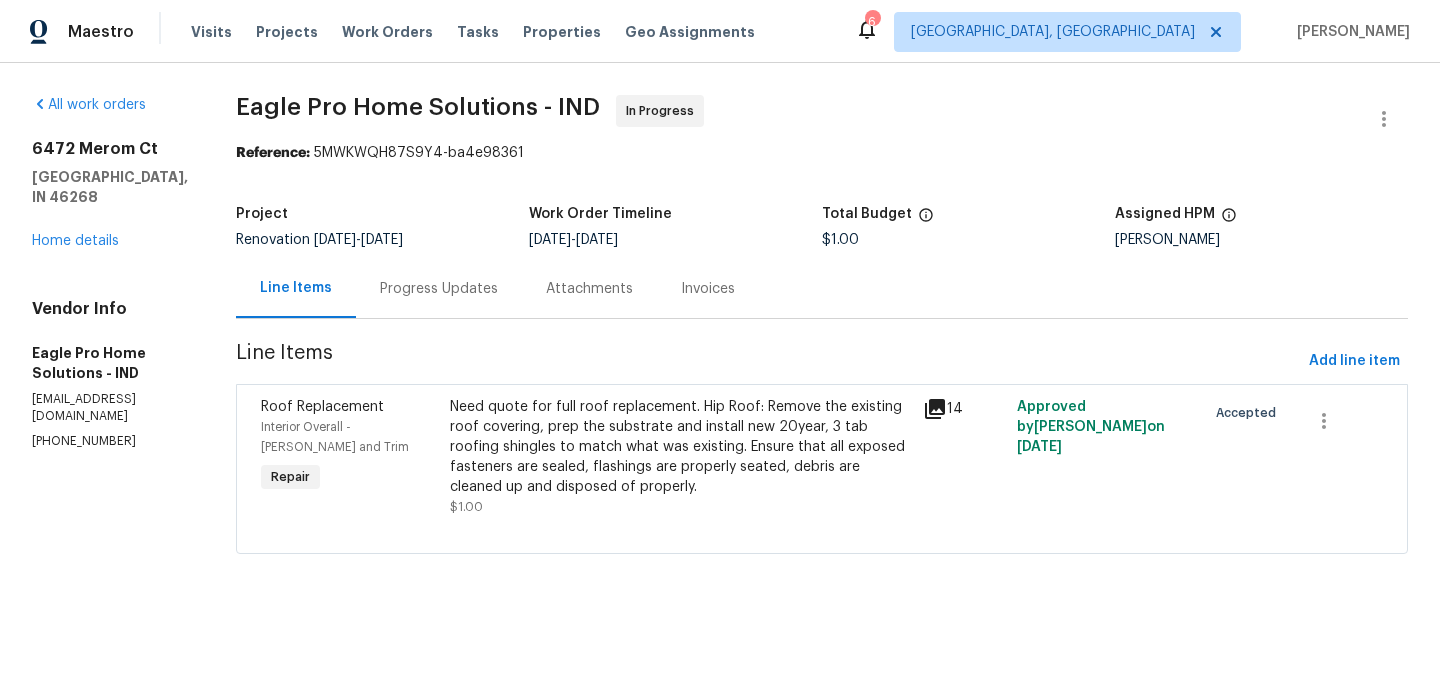 click on "Need quote for full roof replacement.
Hip Roof: Remove the existing roof covering, prep the substrate and install new 20year, 3 tab roofing shingles to match what was existing. Ensure that all exposed fasteners are sealed, flashings are properly seated, debris are cleaned up and disposed of properly." at bounding box center (680, 447) 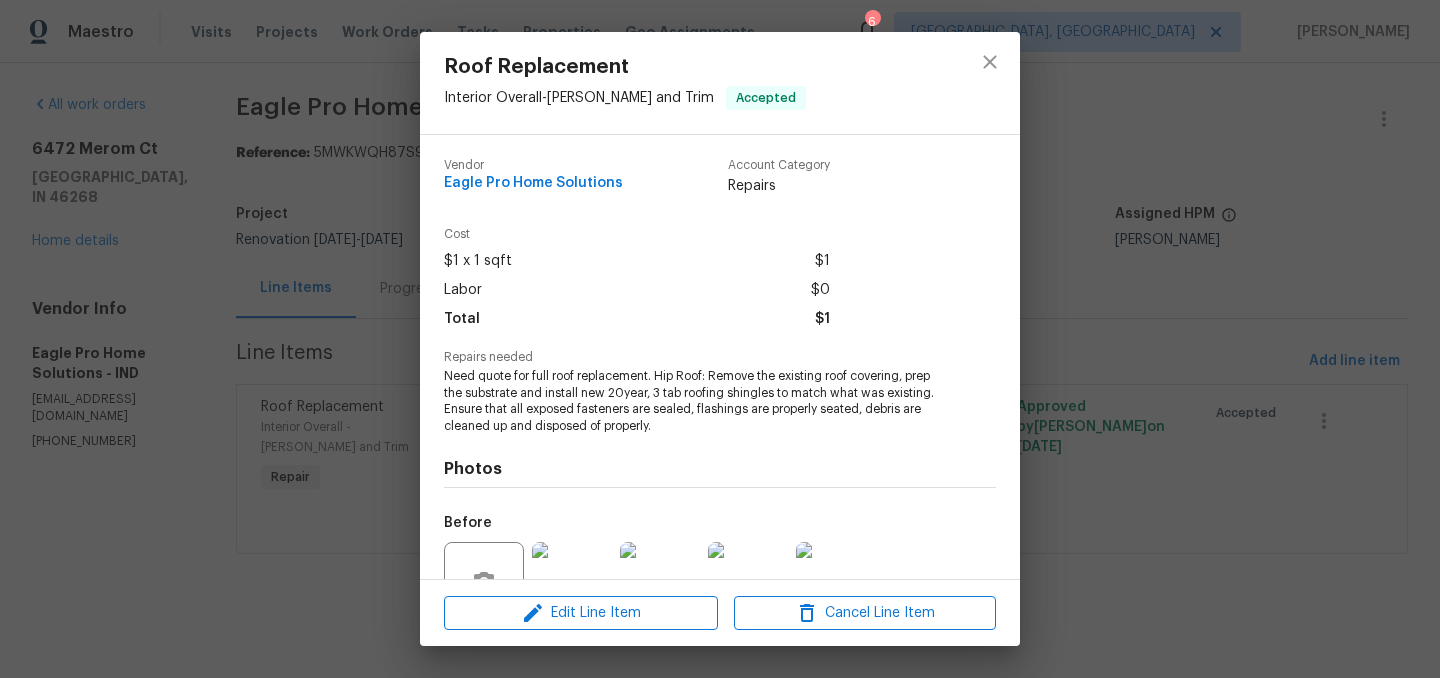 scroll, scrollTop: 193, scrollLeft: 0, axis: vertical 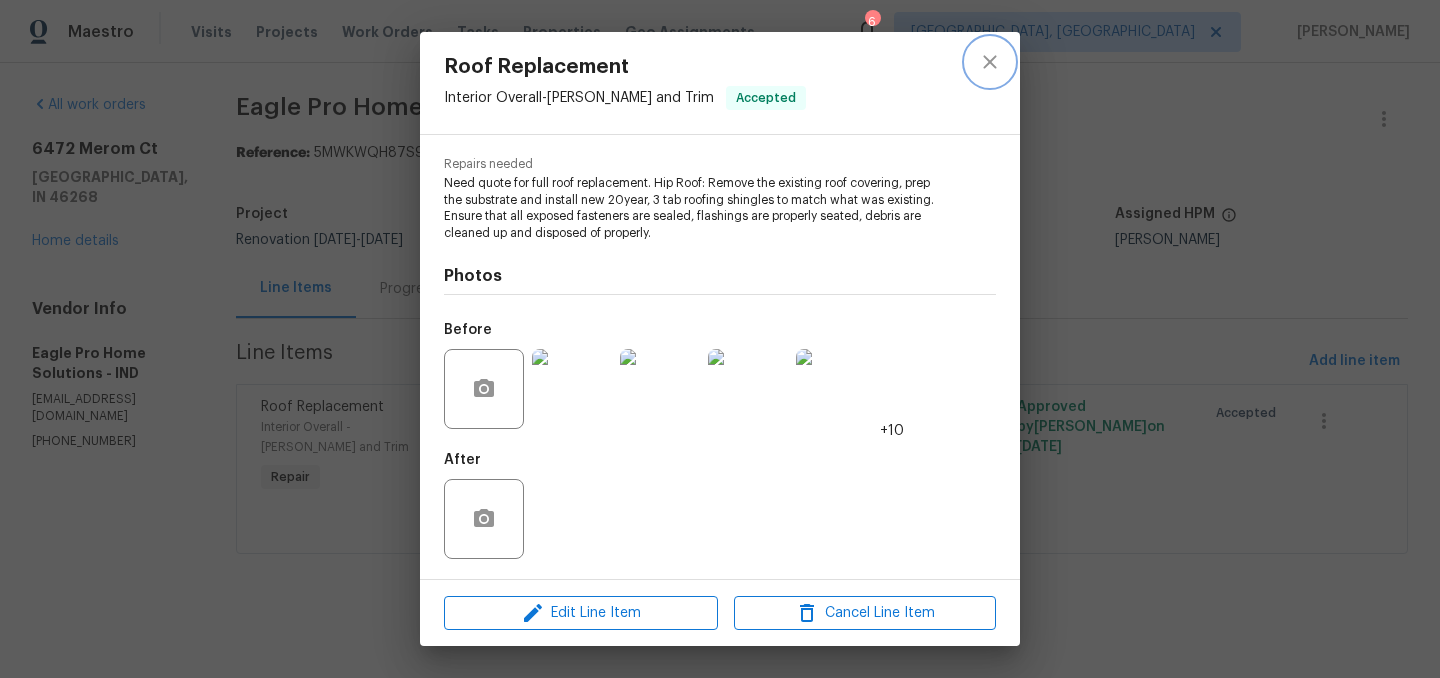 click 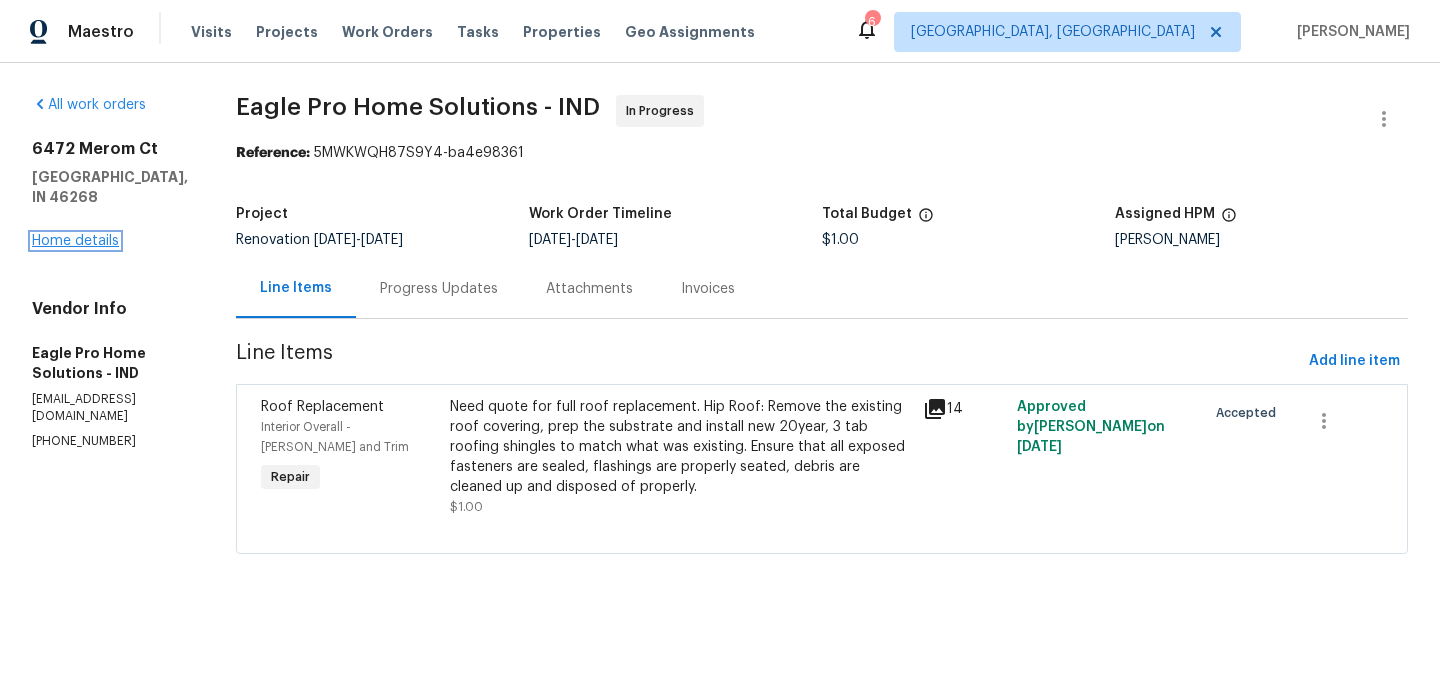 click on "Home details" at bounding box center [75, 241] 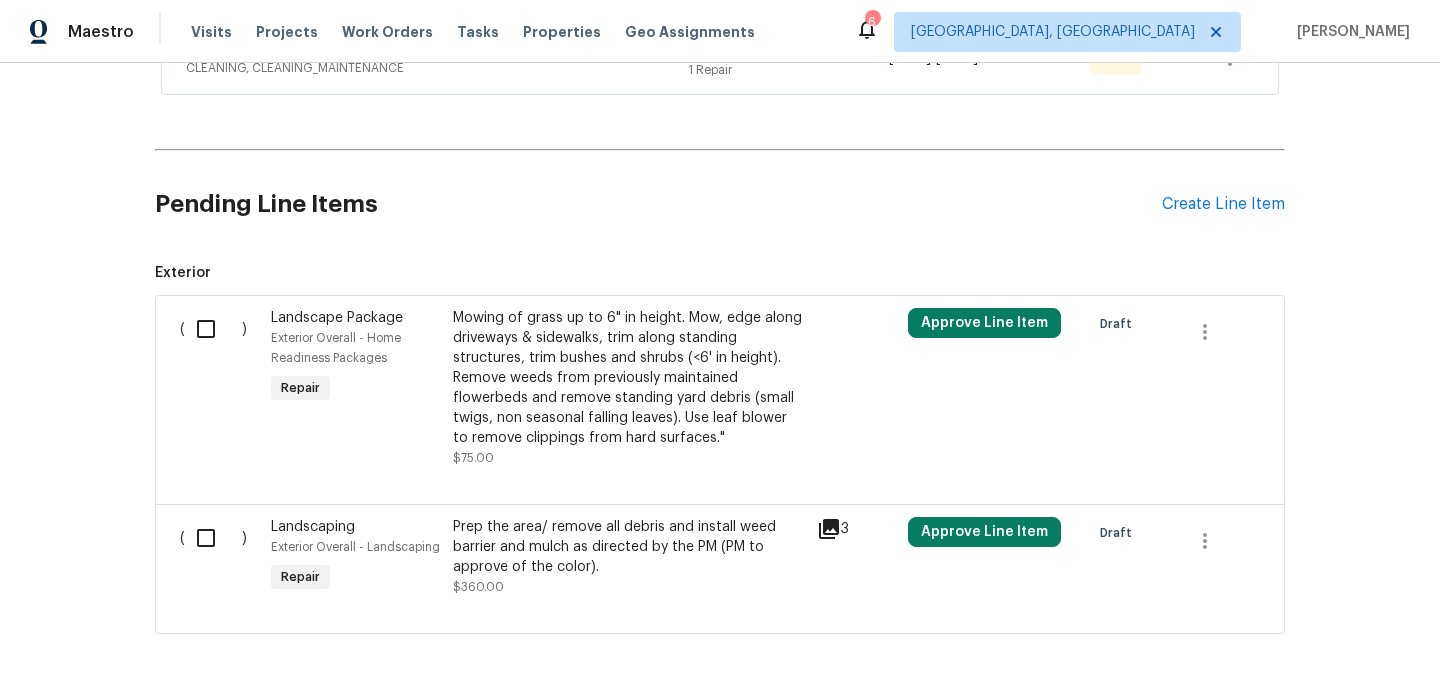scroll, scrollTop: 940, scrollLeft: 0, axis: vertical 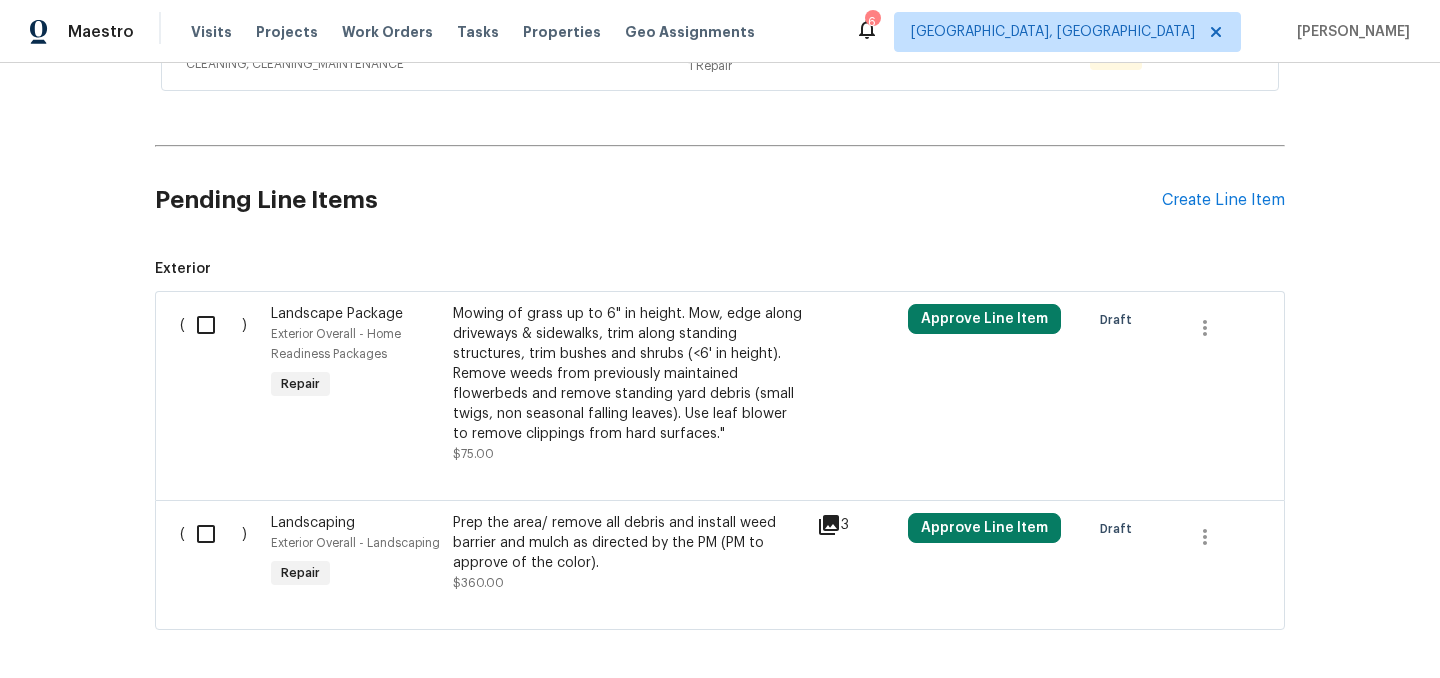 click on "Prep the area/ remove all debris and install weed barrier and mulch as directed by the PM (PM to approve of the color)." at bounding box center (629, 543) 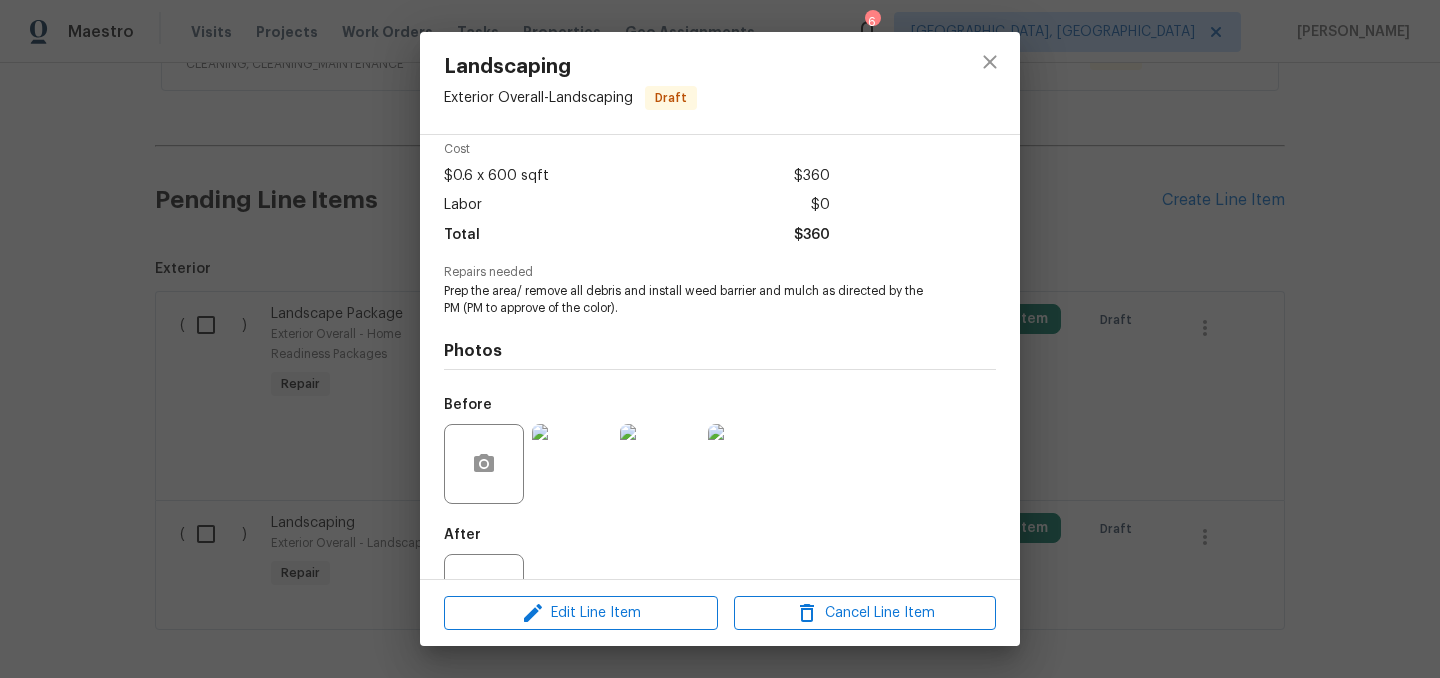 scroll, scrollTop: 159, scrollLeft: 0, axis: vertical 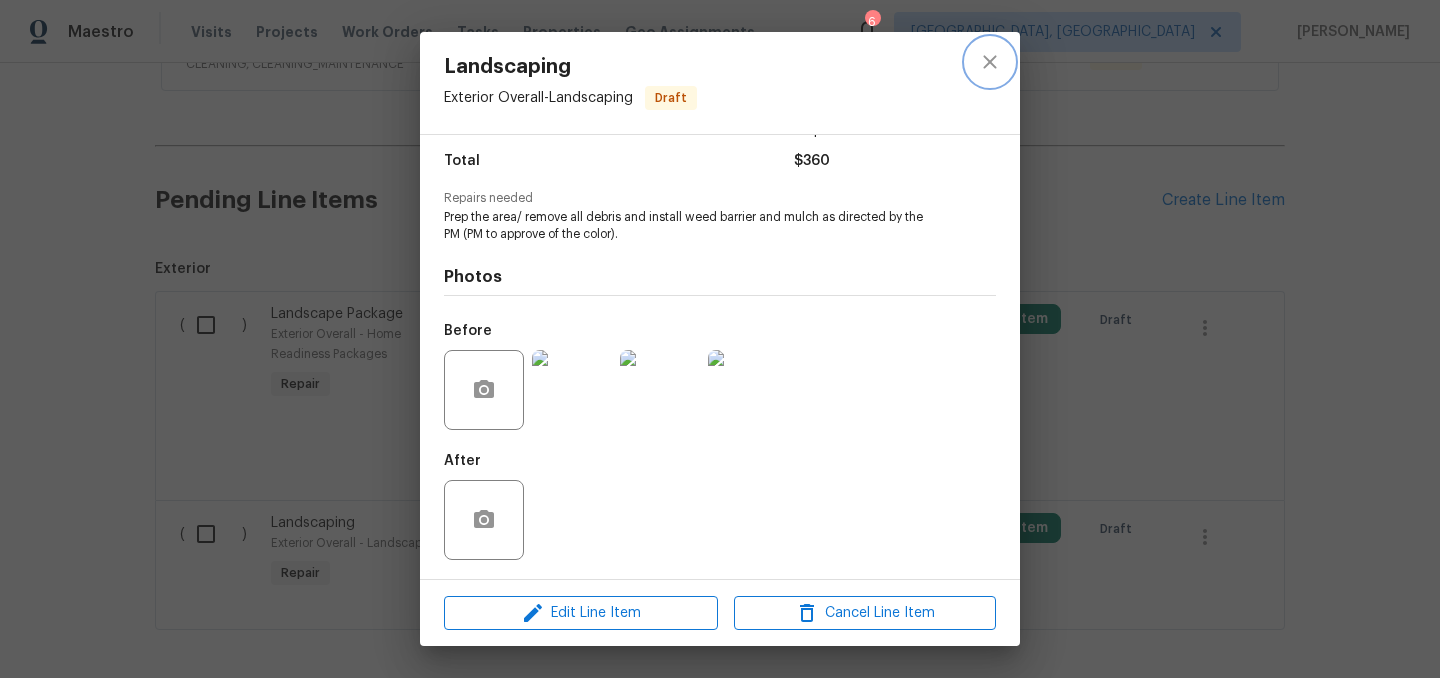 click 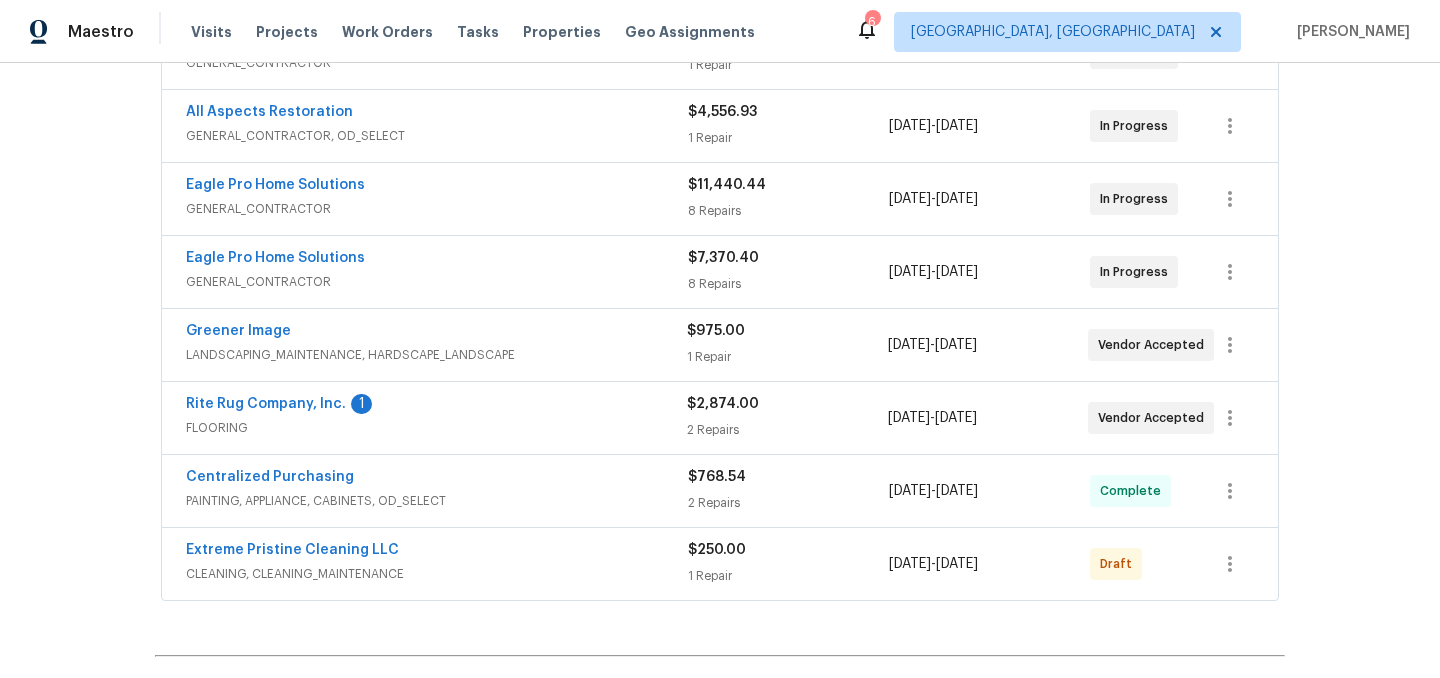 scroll, scrollTop: 429, scrollLeft: 0, axis: vertical 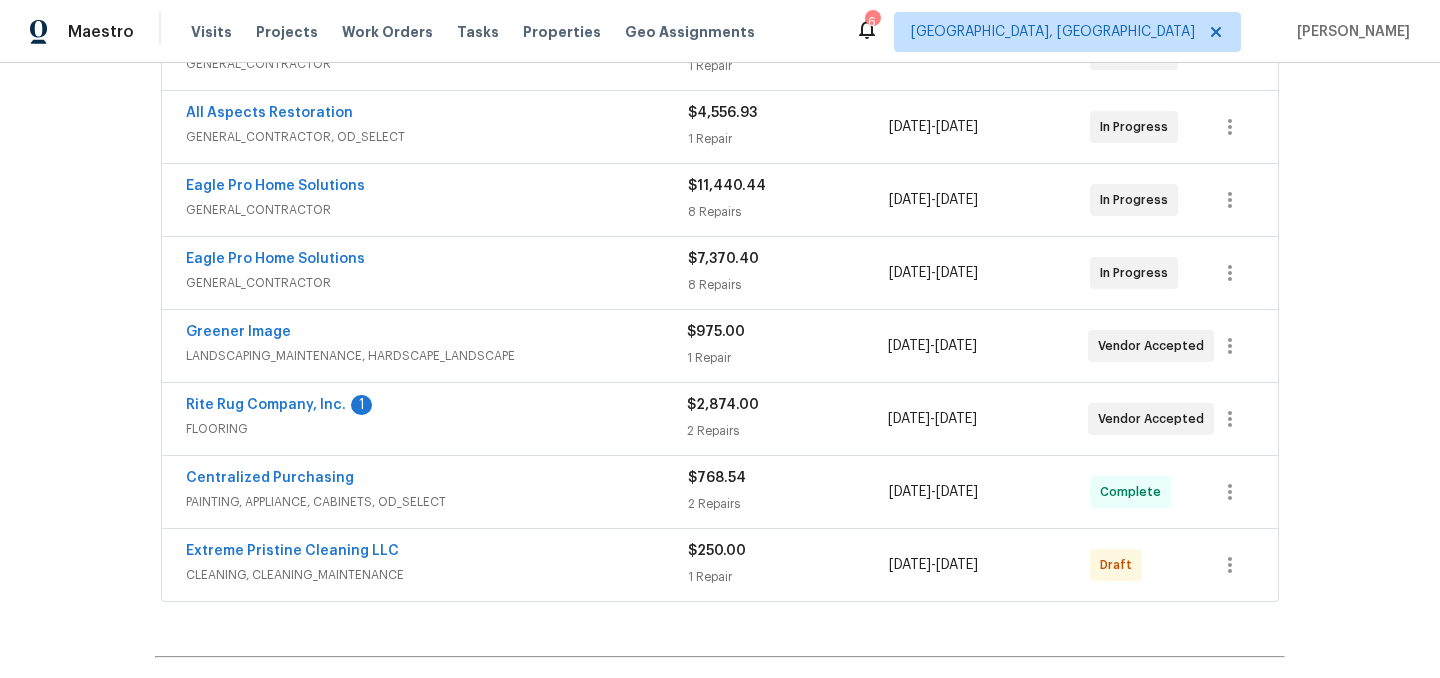 click on "LANDSCAPING_MAINTENANCE, HARDSCAPE_LANDSCAPE" at bounding box center (436, 356) 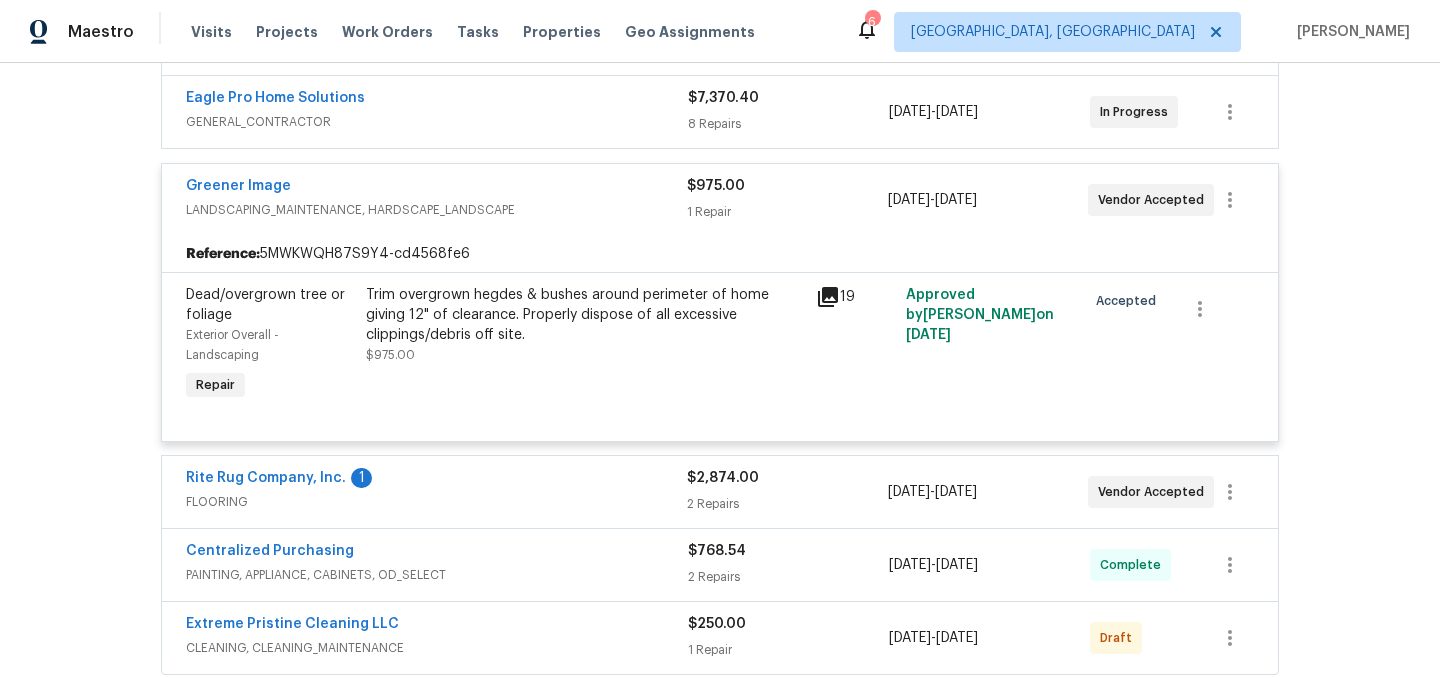 scroll, scrollTop: 572, scrollLeft: 0, axis: vertical 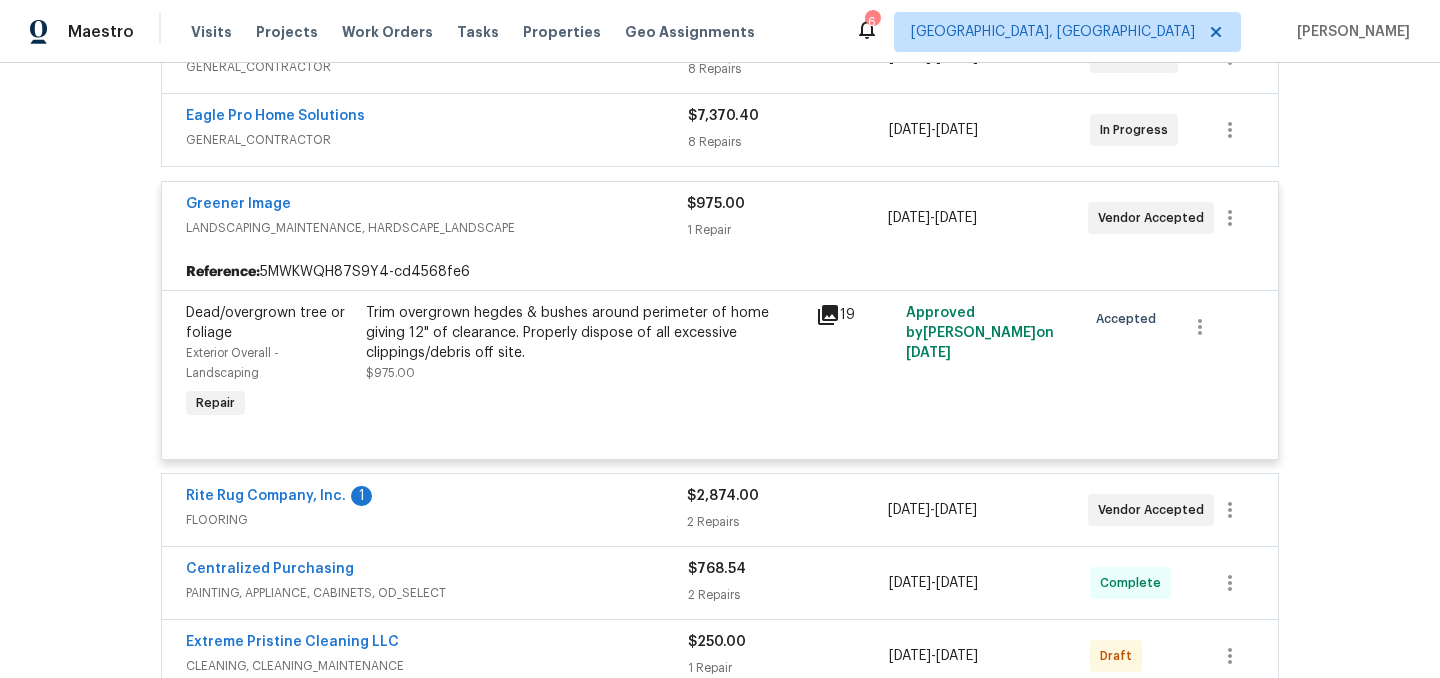 click on "Trim overgrown hegdes & bushes around perimeter of home giving 12" of clearance. Properly dispose of all excessive clippings/debris off site." at bounding box center [585, 333] 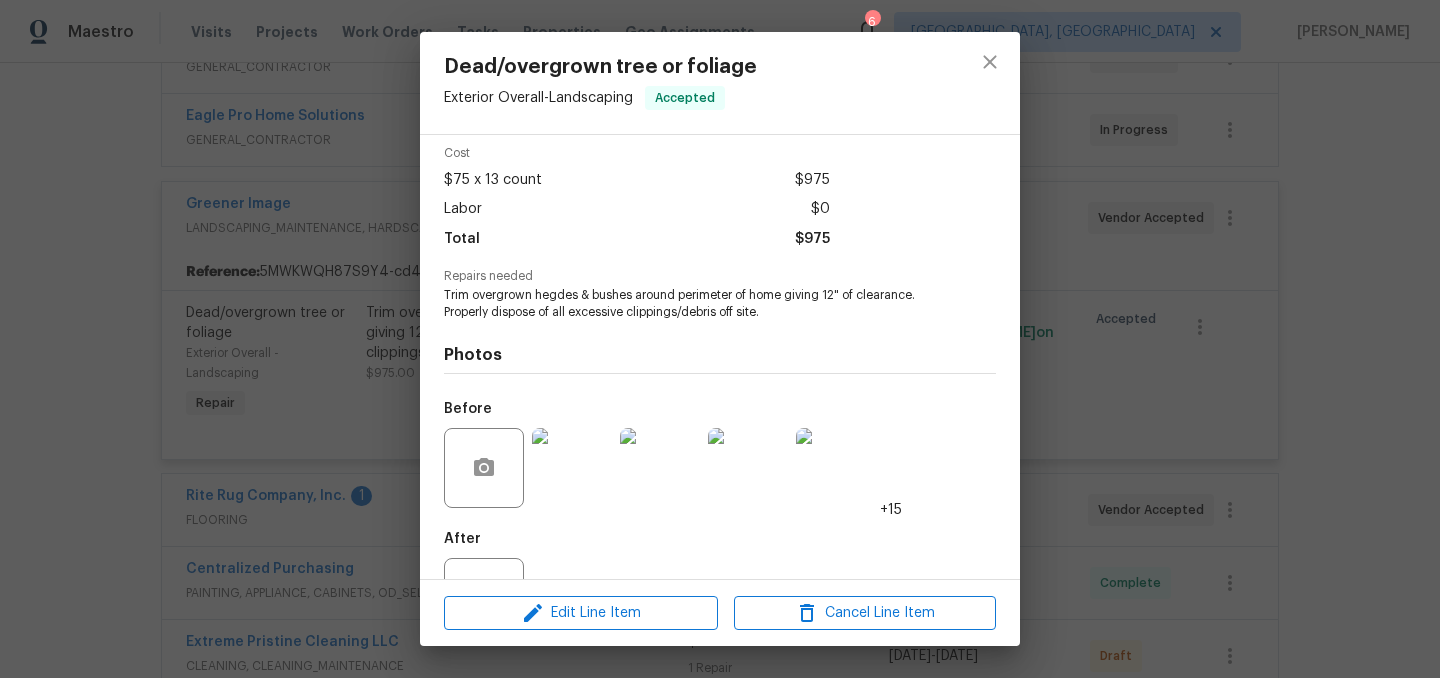 scroll, scrollTop: 0, scrollLeft: 0, axis: both 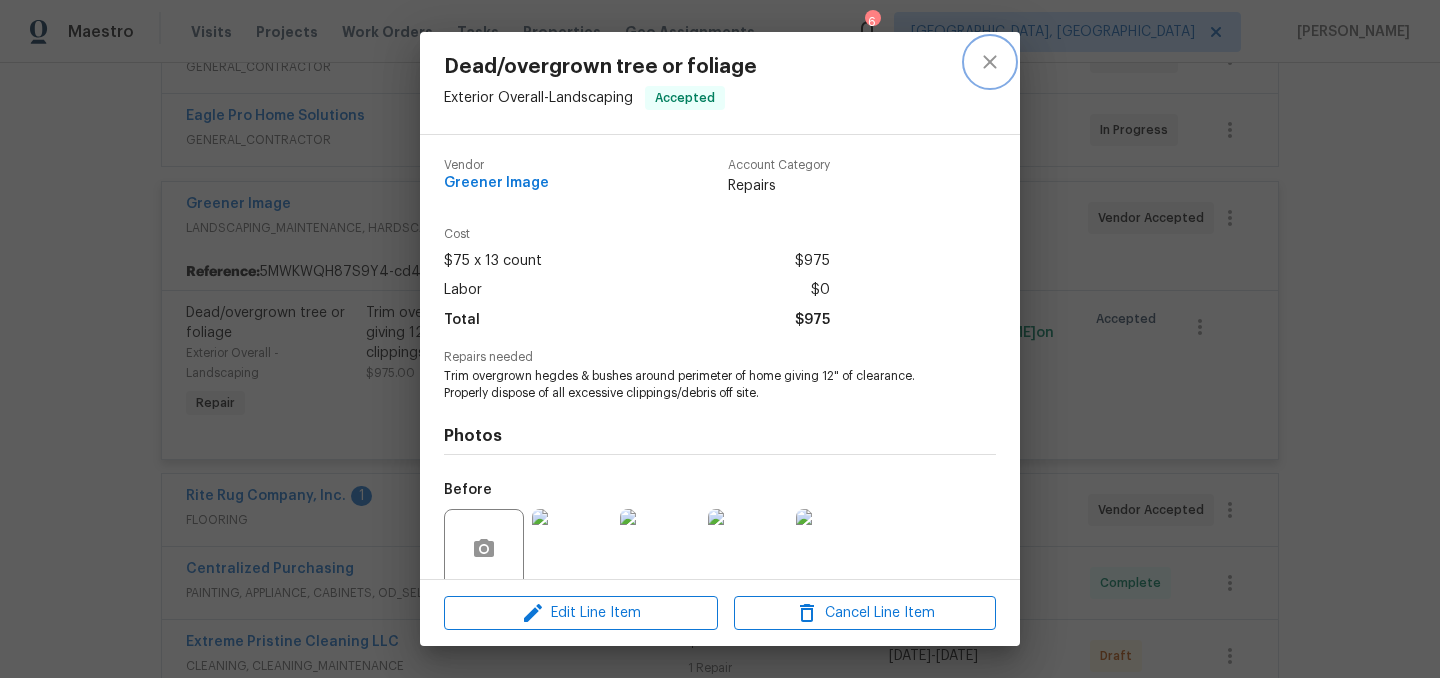 click 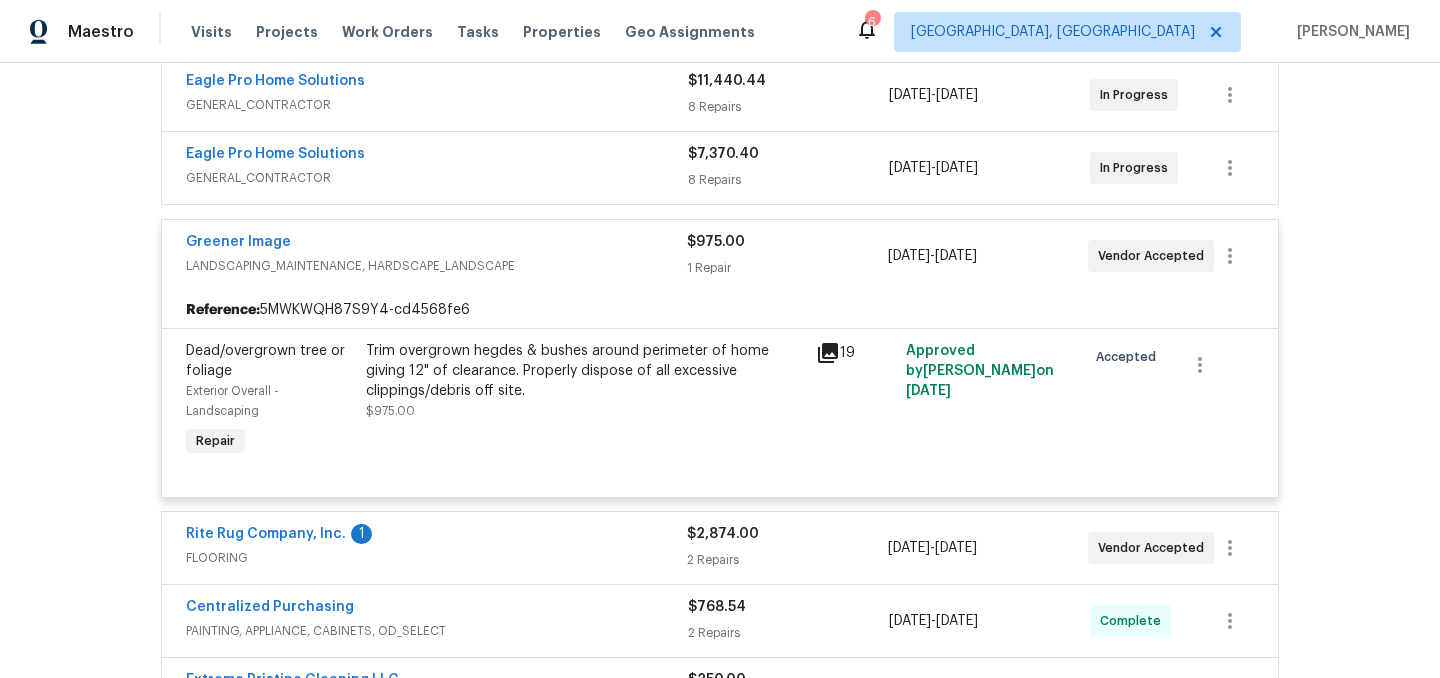 scroll, scrollTop: 267, scrollLeft: 0, axis: vertical 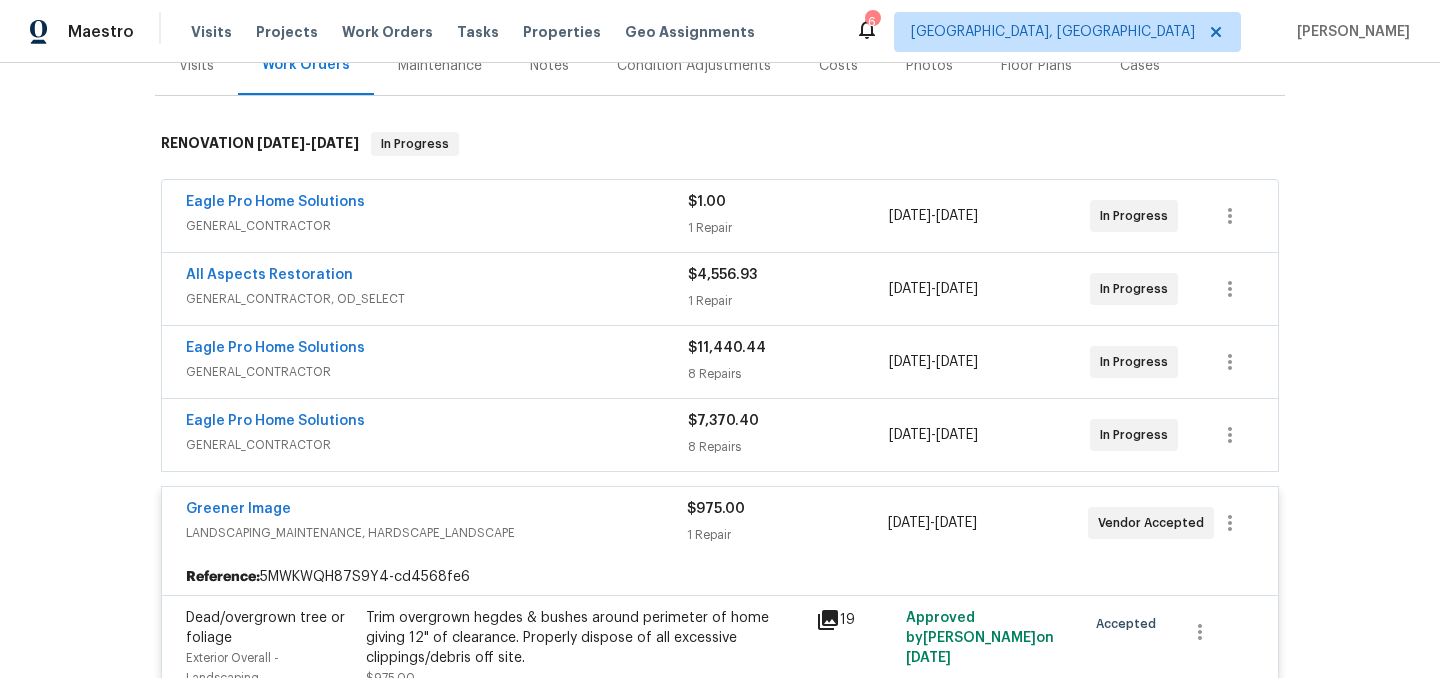 click on "Greener Image" at bounding box center (436, 511) 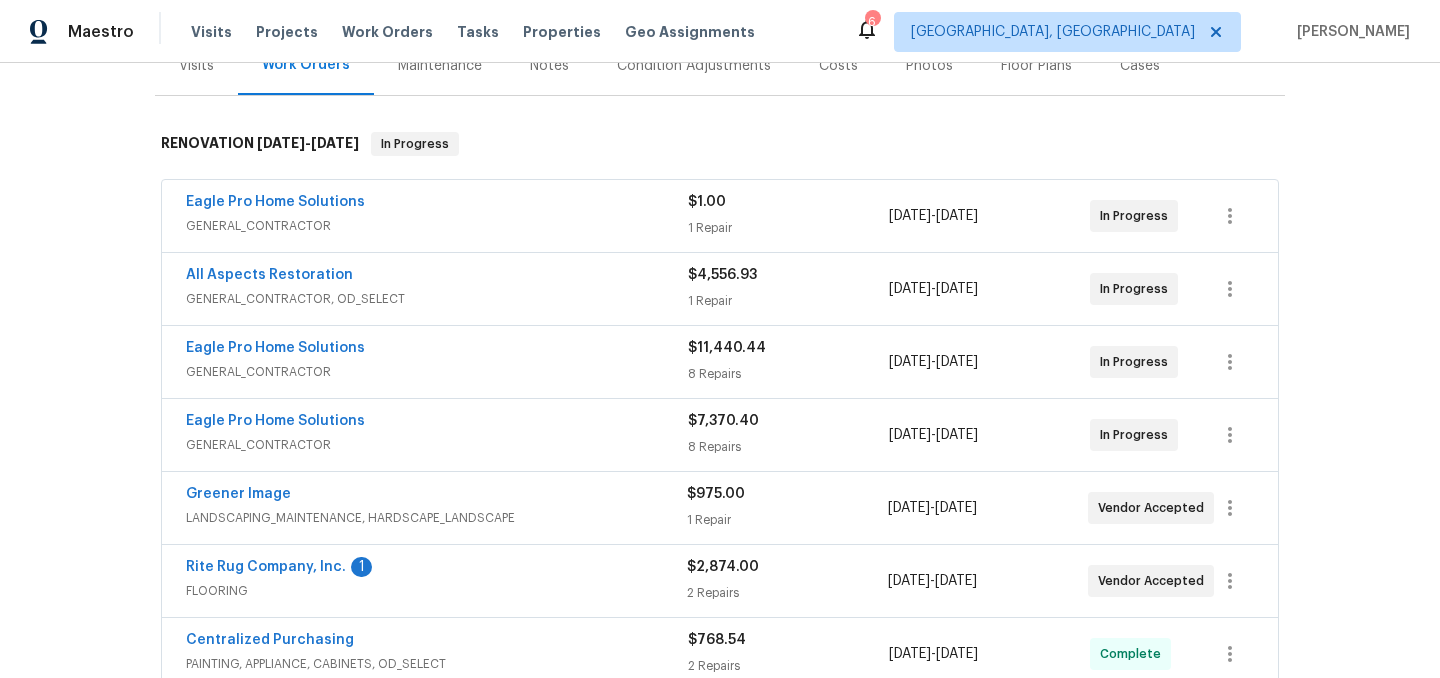 click on "Eagle Pro Home Solutions" at bounding box center [437, 423] 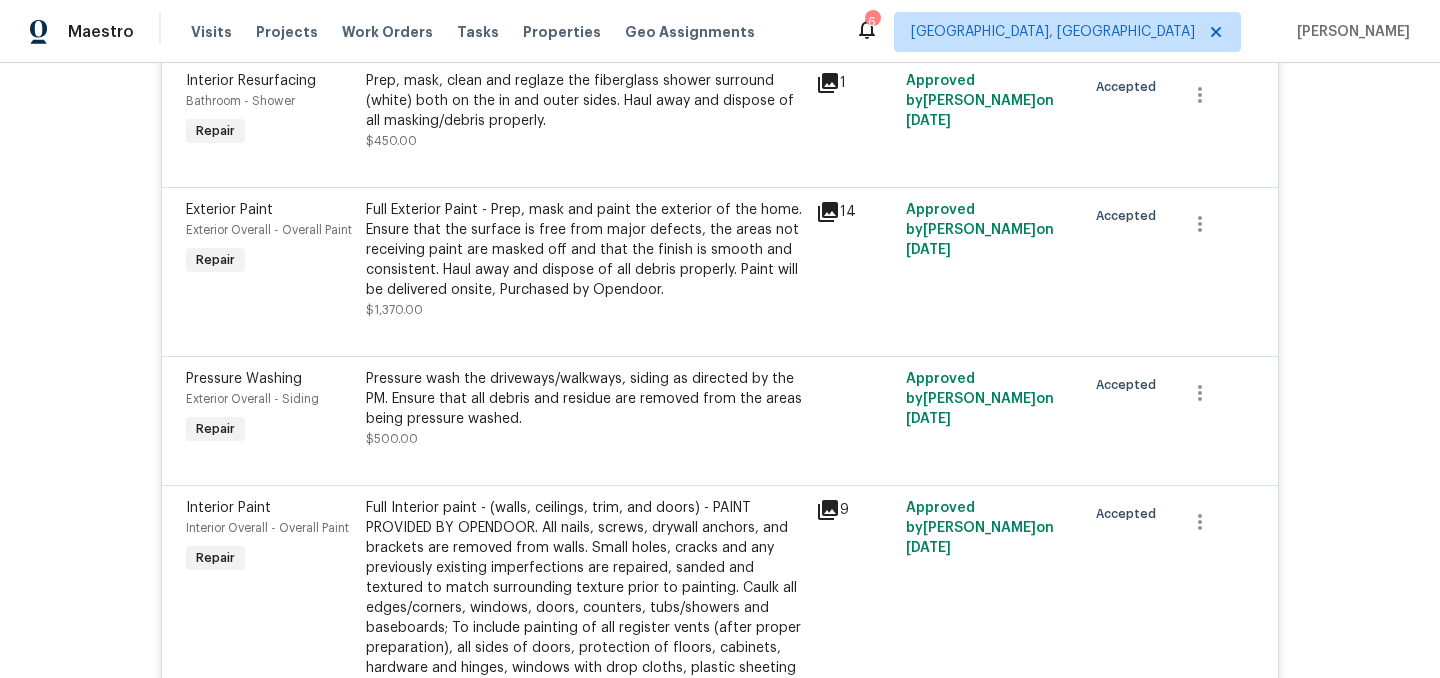 scroll, scrollTop: 1637, scrollLeft: 0, axis: vertical 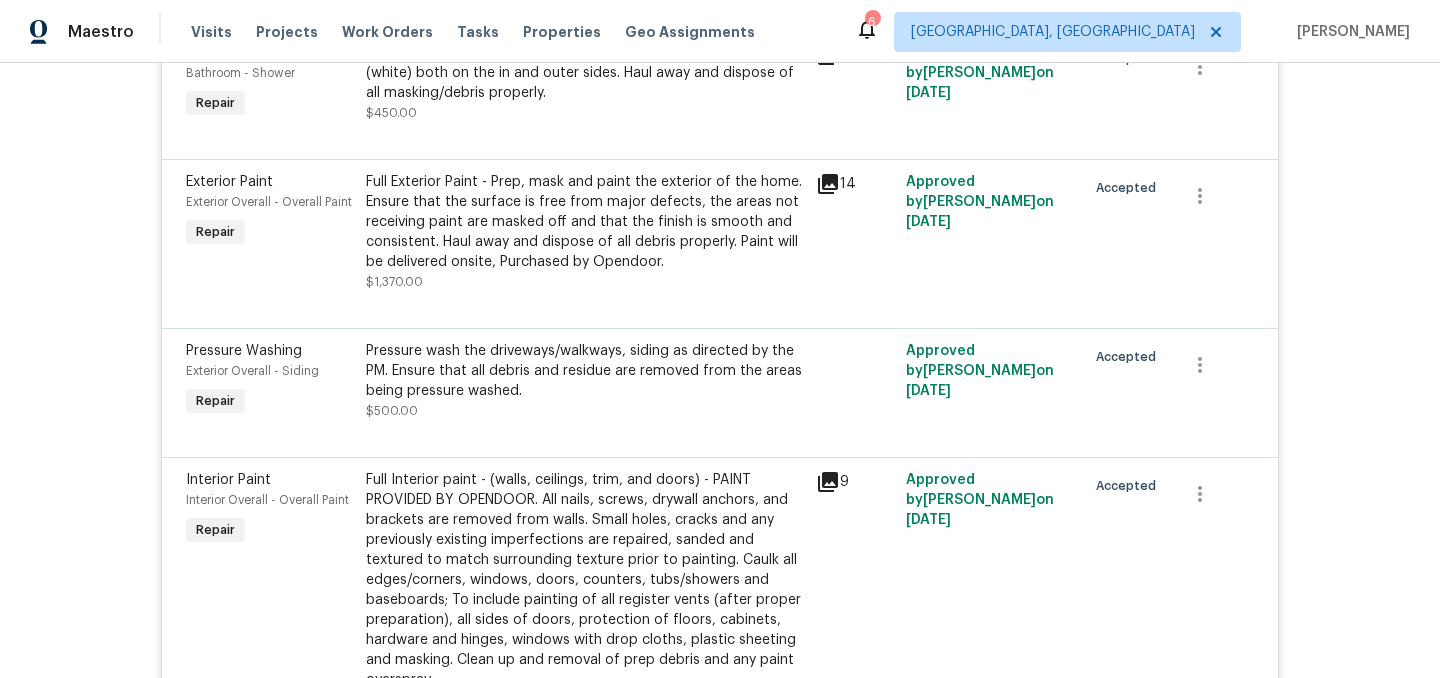 click on "Full Exterior Paint - Prep, mask and paint the exterior of the home. Ensure that the surface is free from major defects, the areas not receiving paint are masked off and that the finish is smooth and consistent. Haul away and dispose of all debris properly. Paint will be delivered onsite, Purchased by Opendoor." at bounding box center (585, 222) 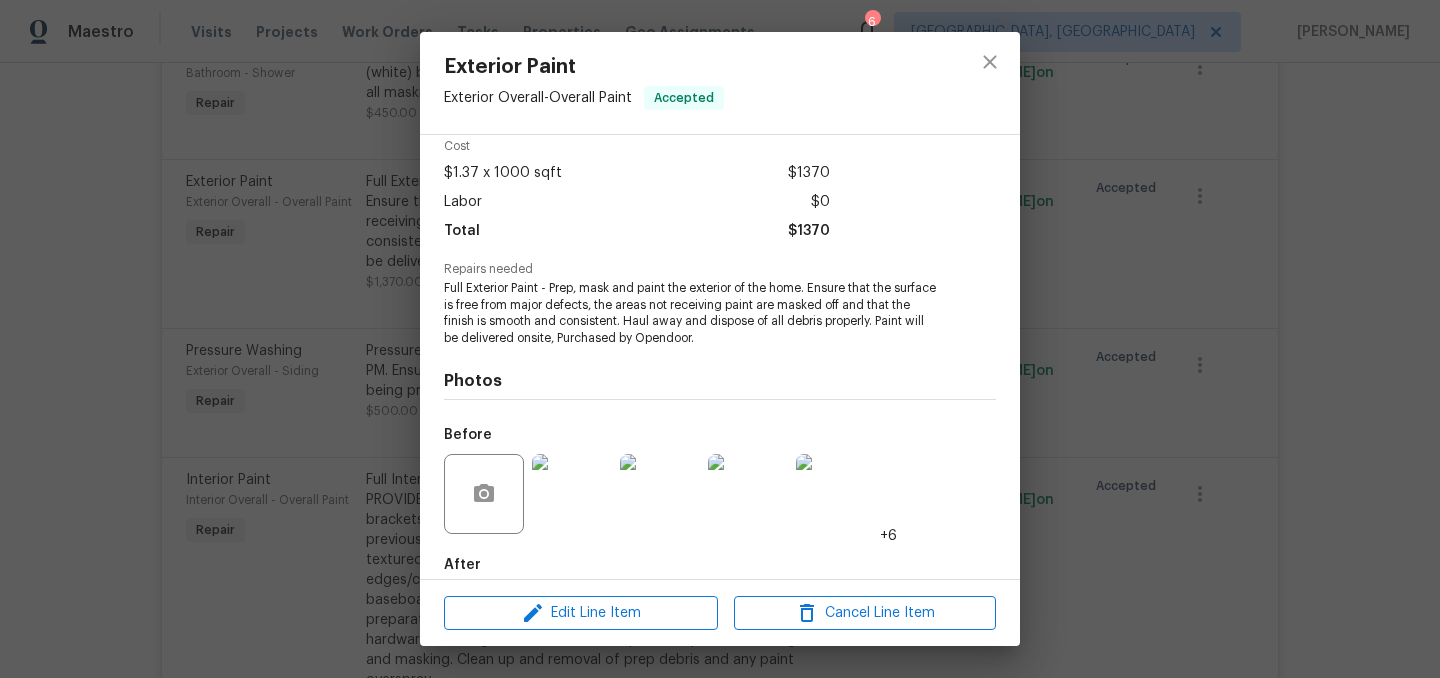 scroll, scrollTop: 193, scrollLeft: 0, axis: vertical 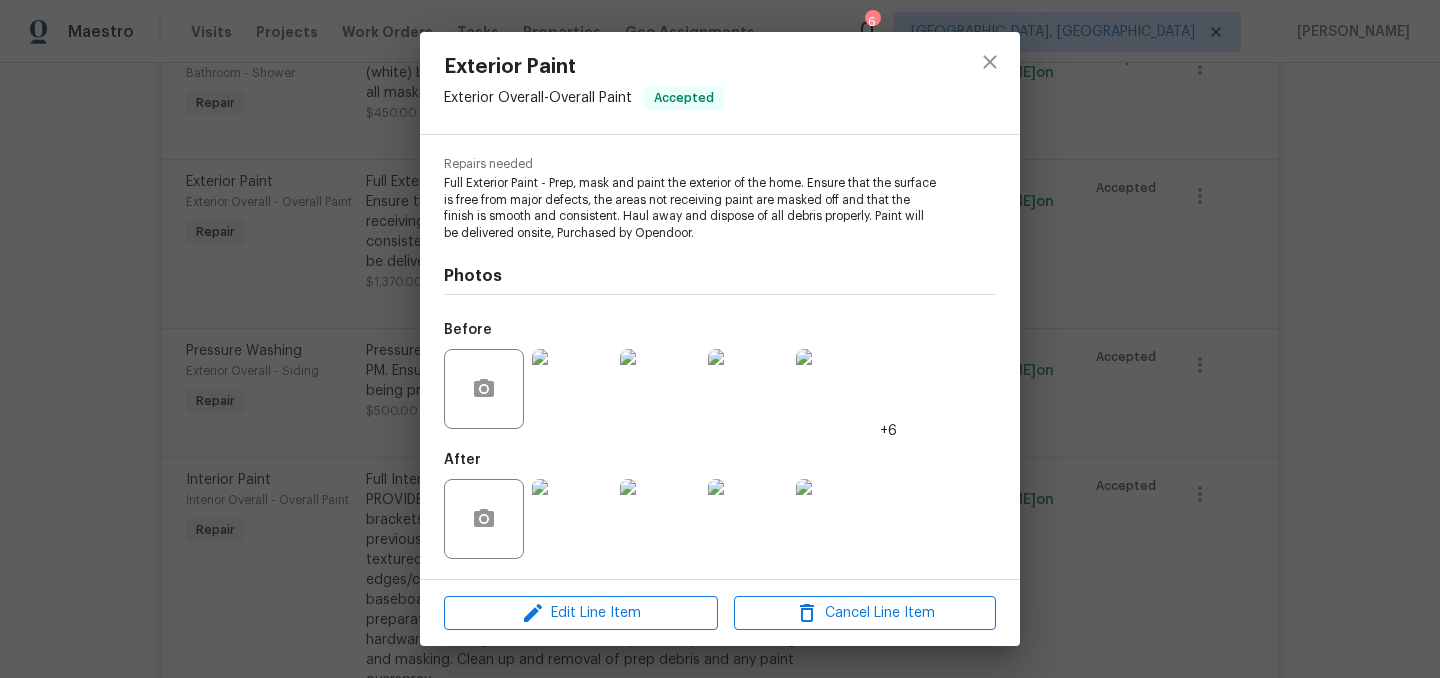click at bounding box center (572, 389) 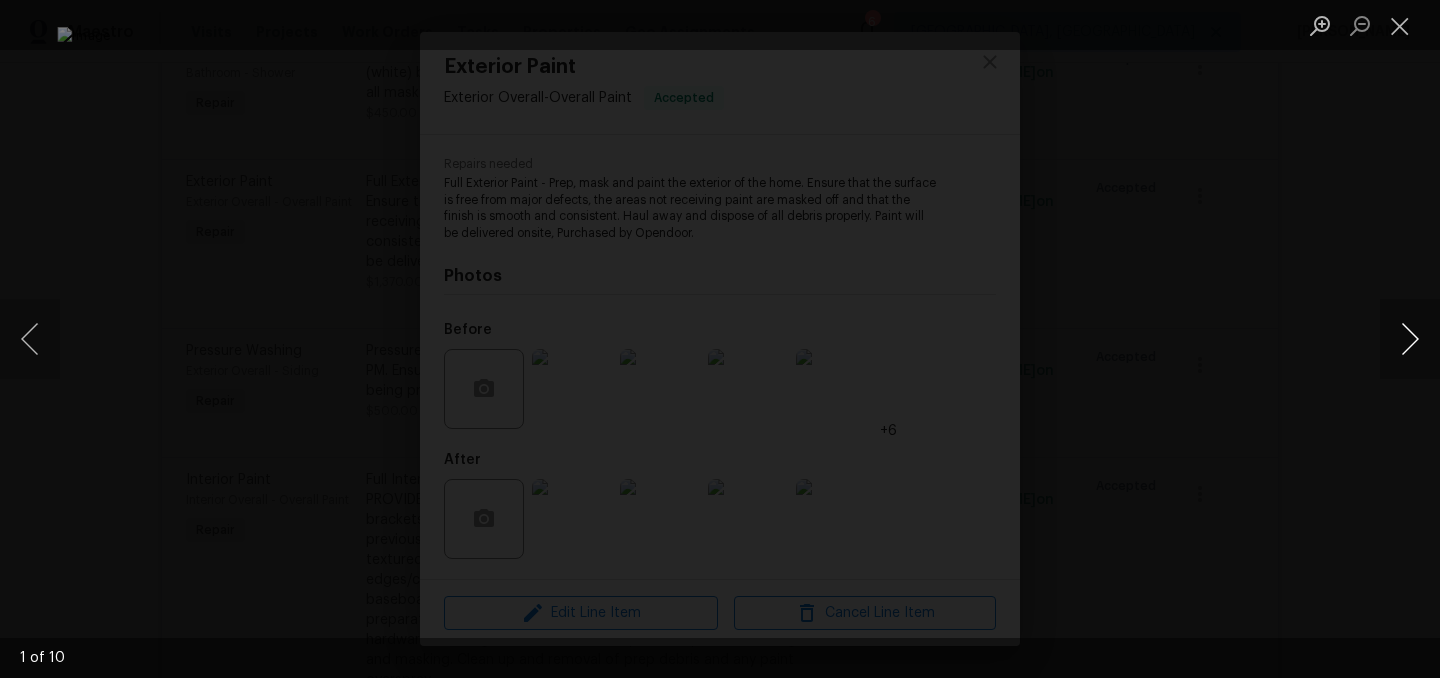 click at bounding box center [1410, 339] 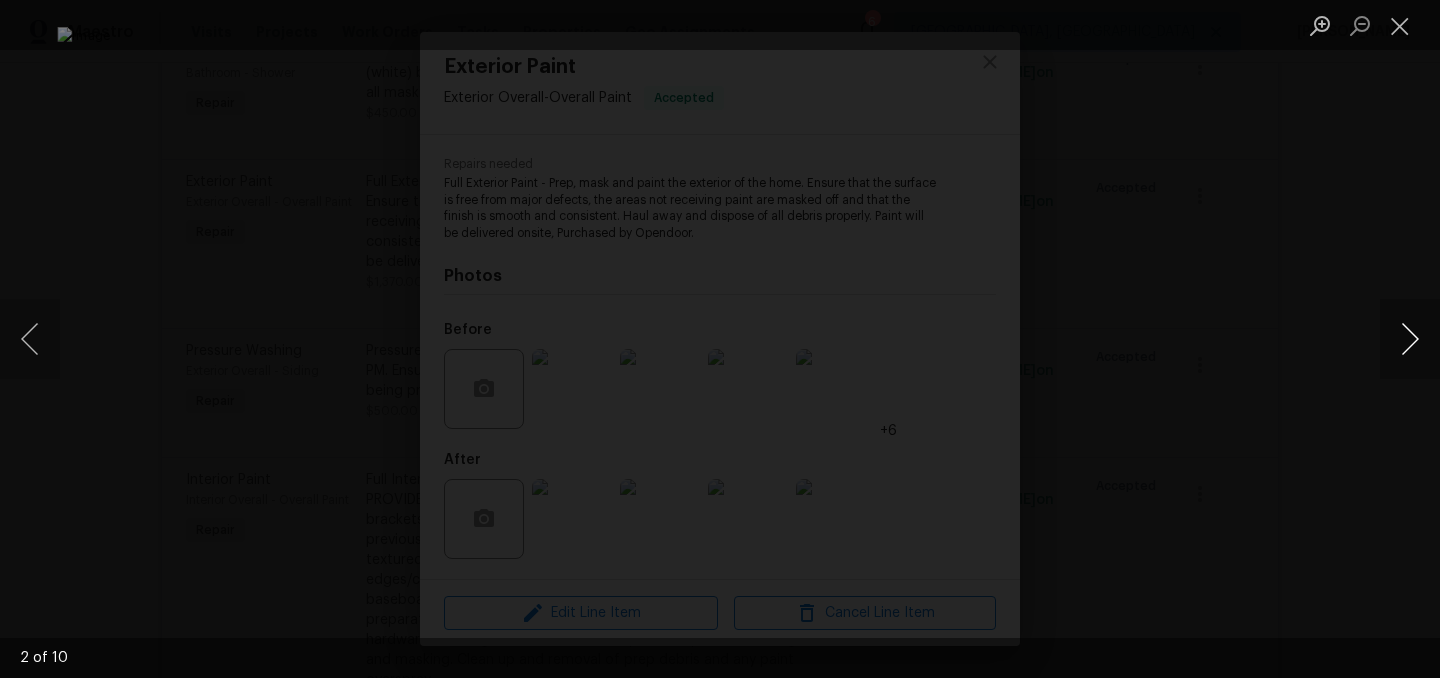 click at bounding box center (1410, 339) 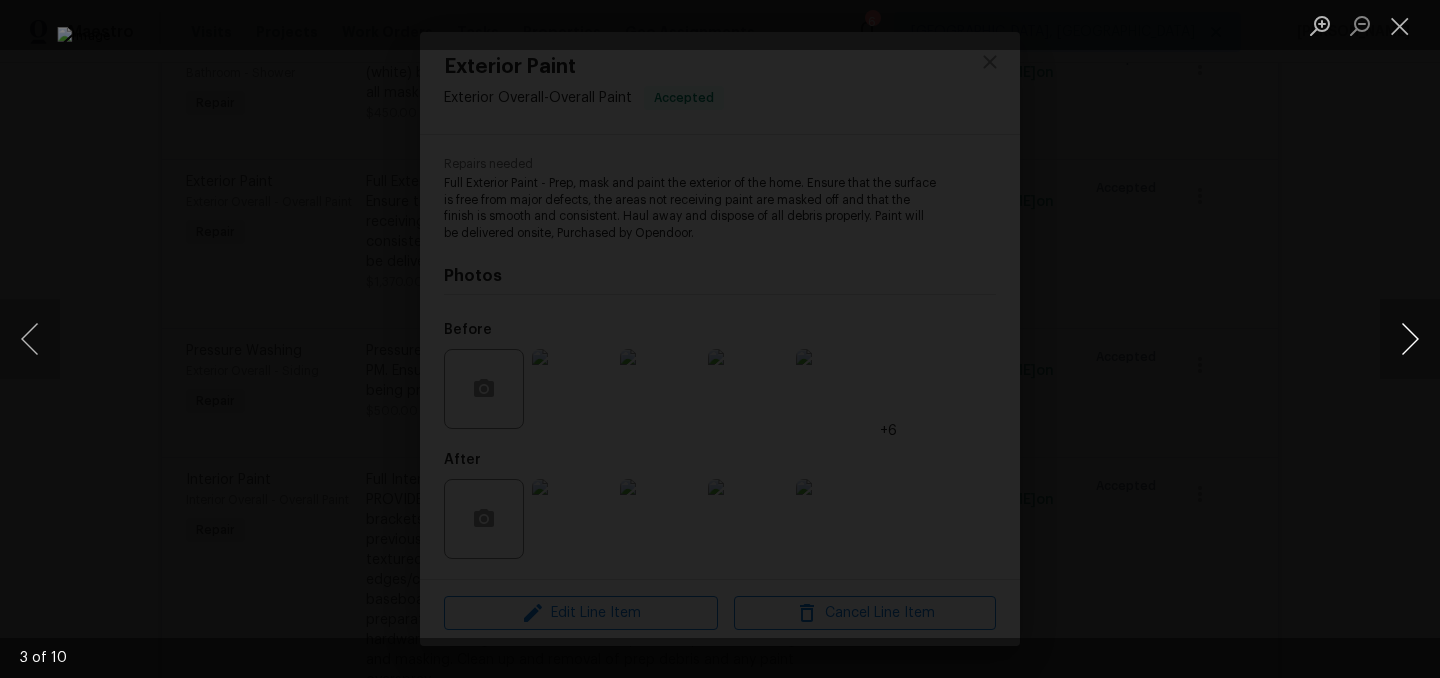 click at bounding box center (1410, 339) 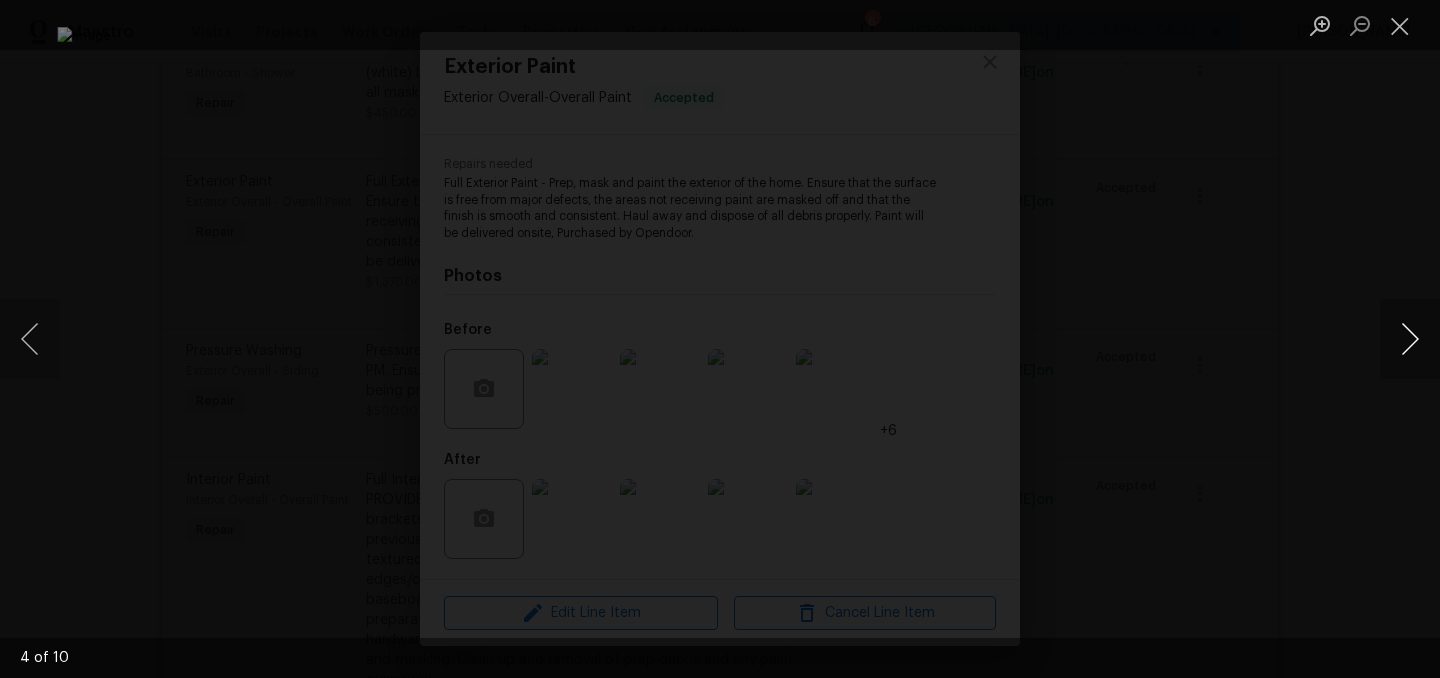click at bounding box center [1410, 339] 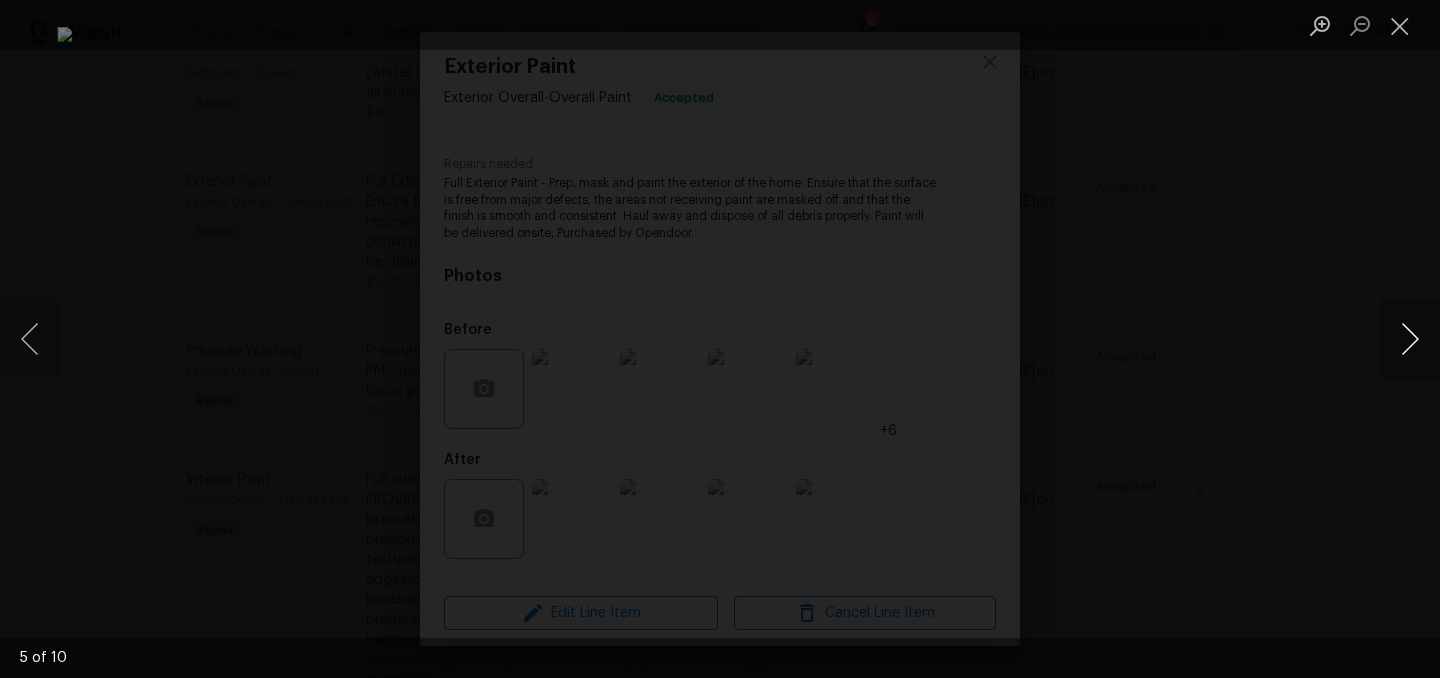 click at bounding box center [1410, 339] 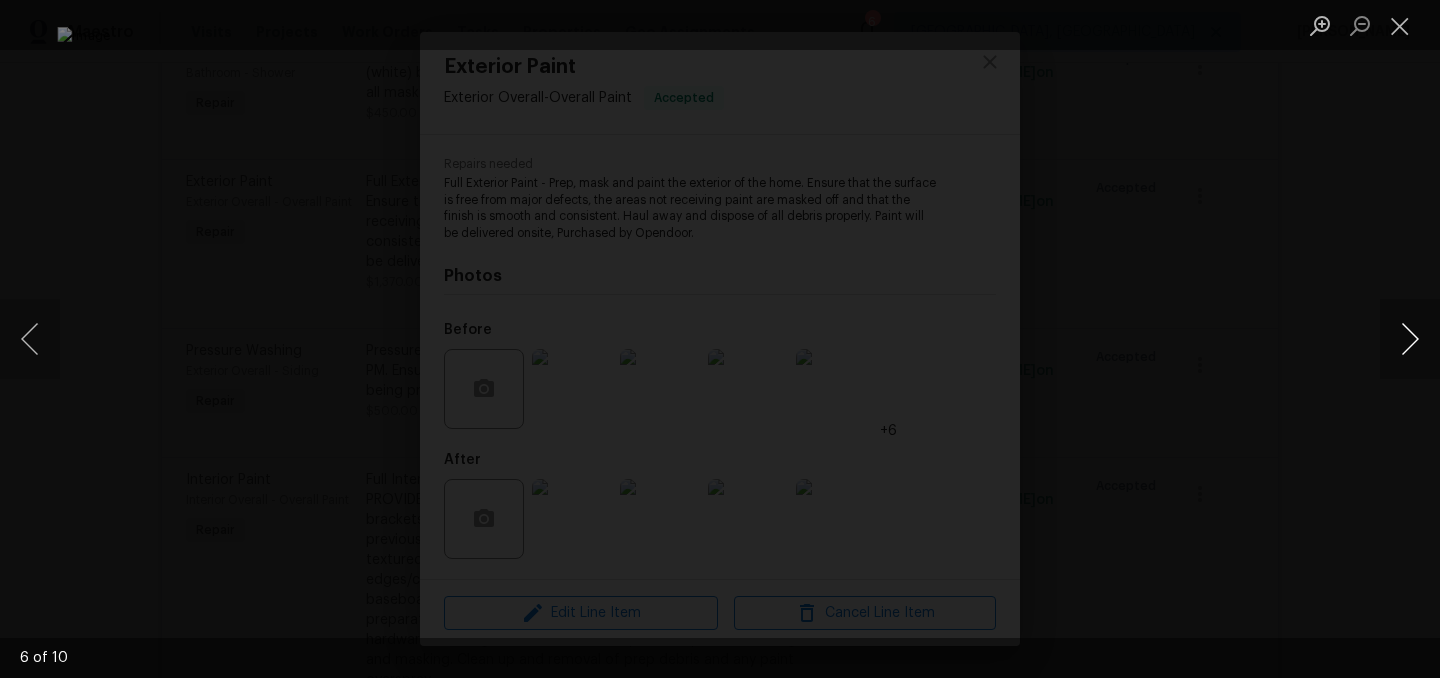 click at bounding box center (1410, 339) 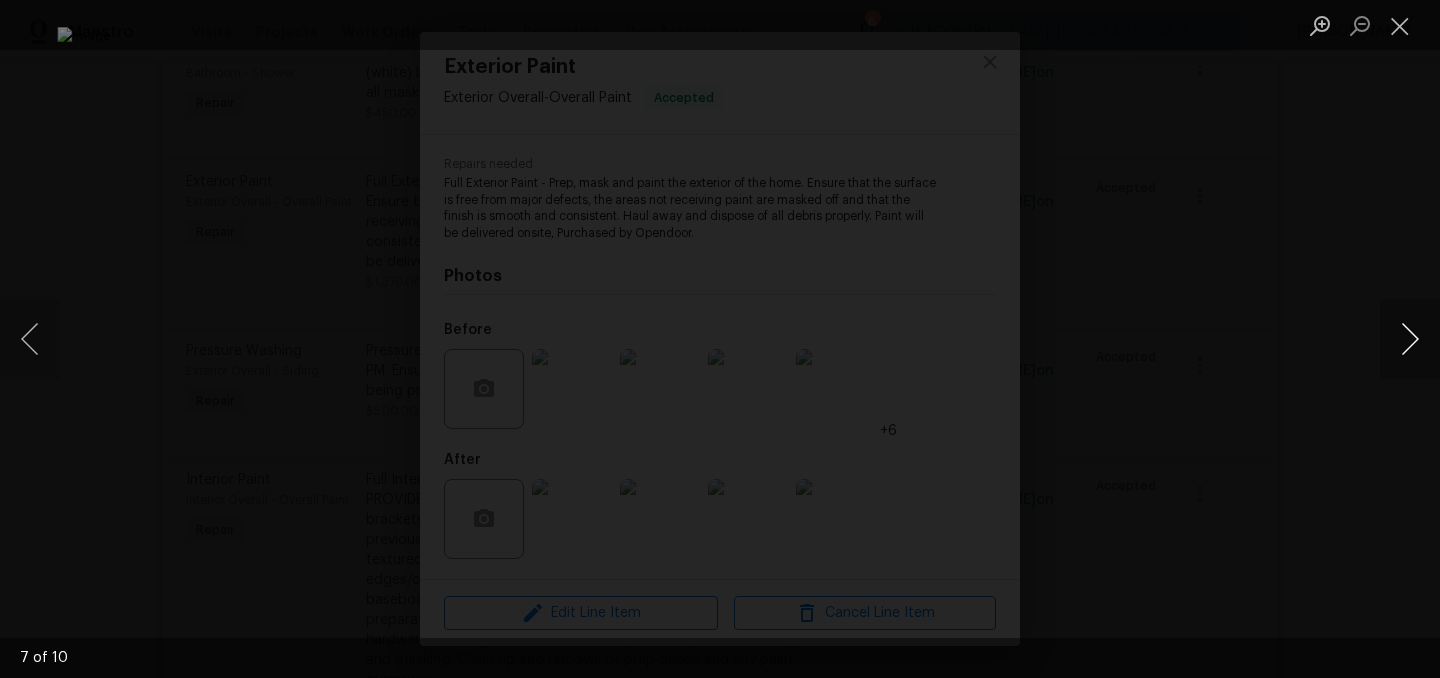click at bounding box center [1410, 339] 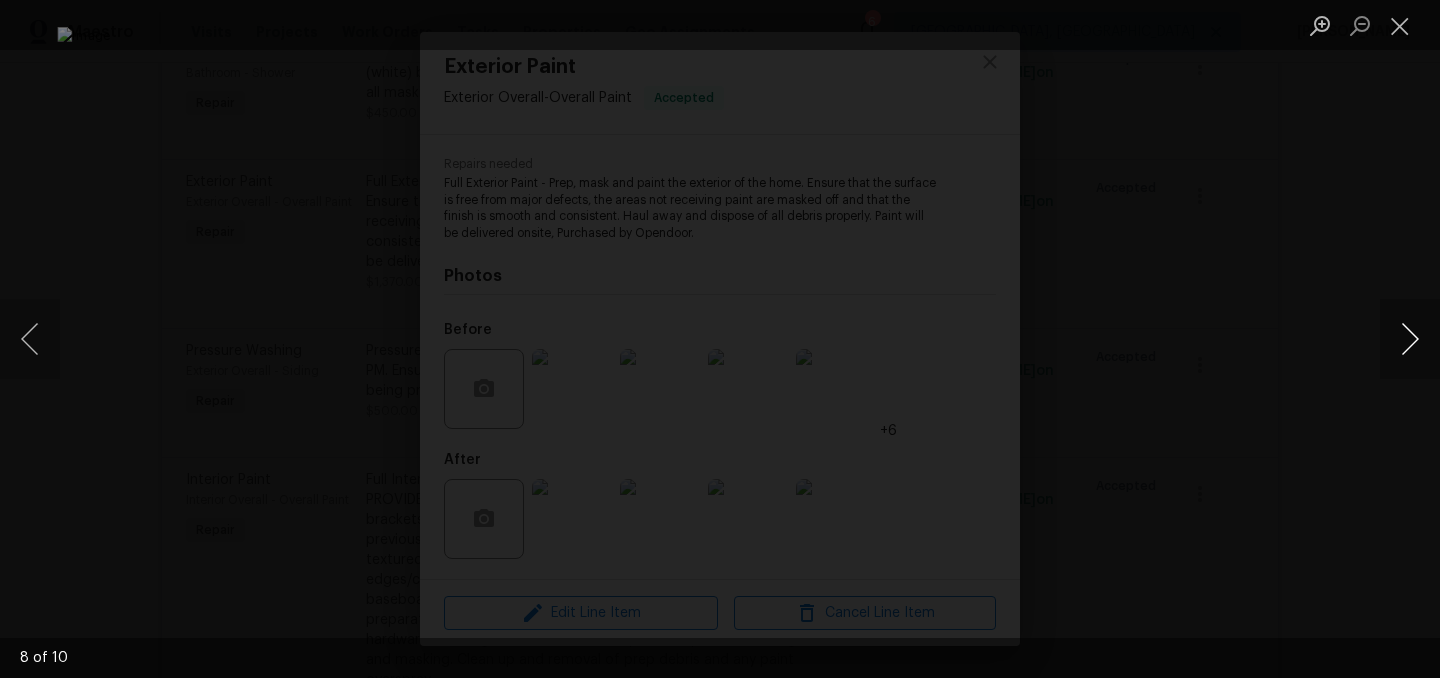 click at bounding box center (1410, 339) 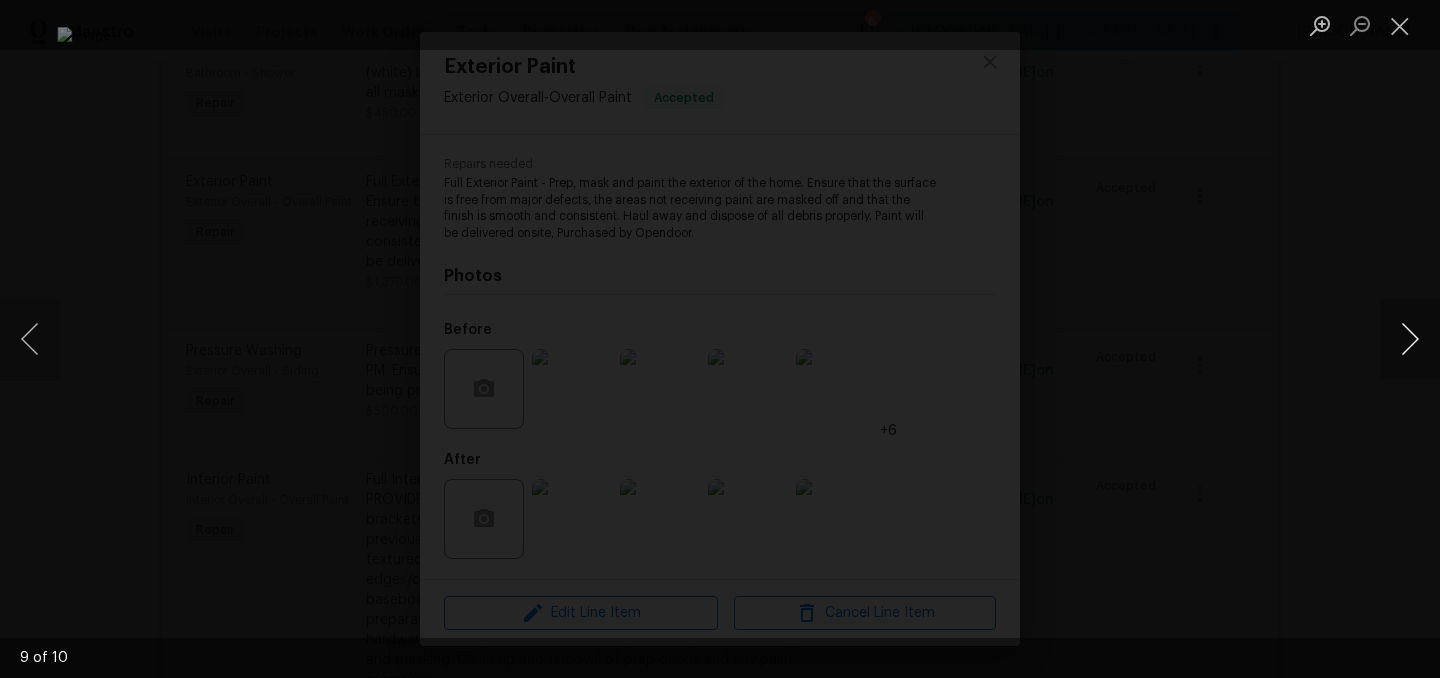 click at bounding box center [1410, 339] 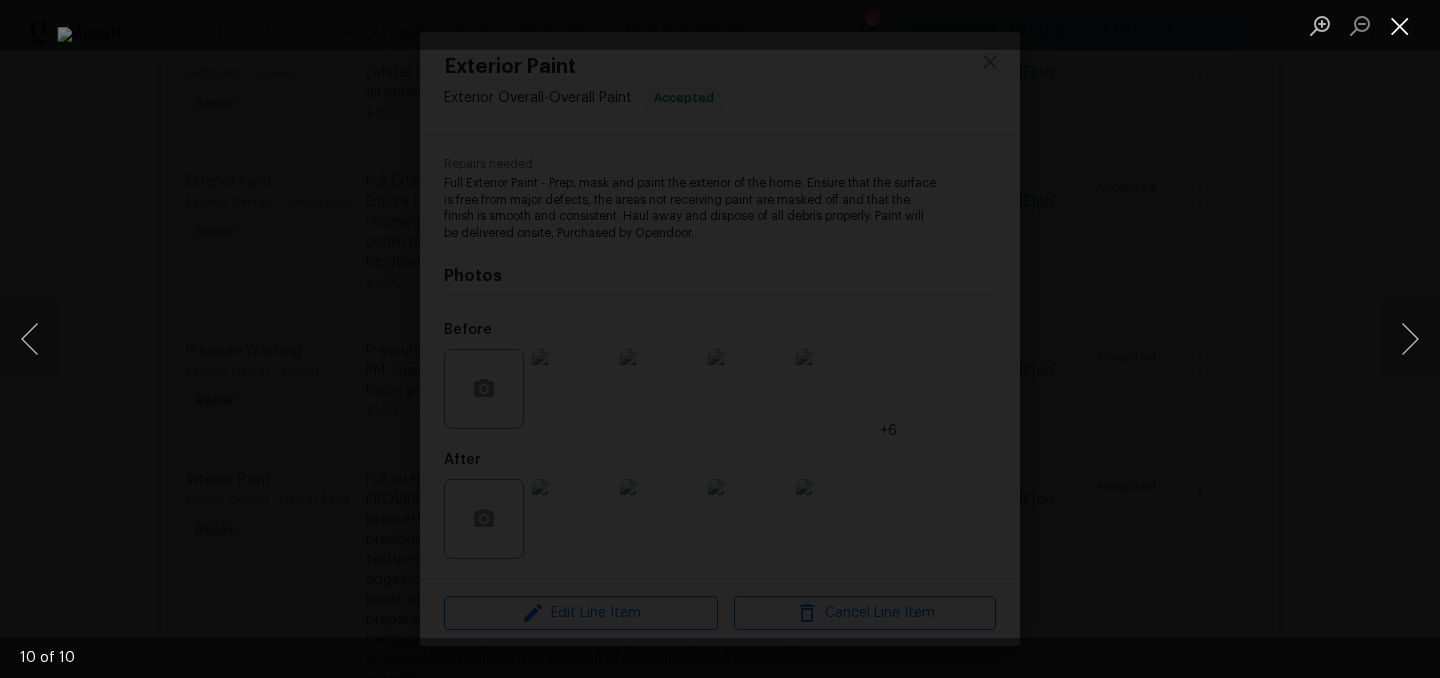 click at bounding box center [1400, 25] 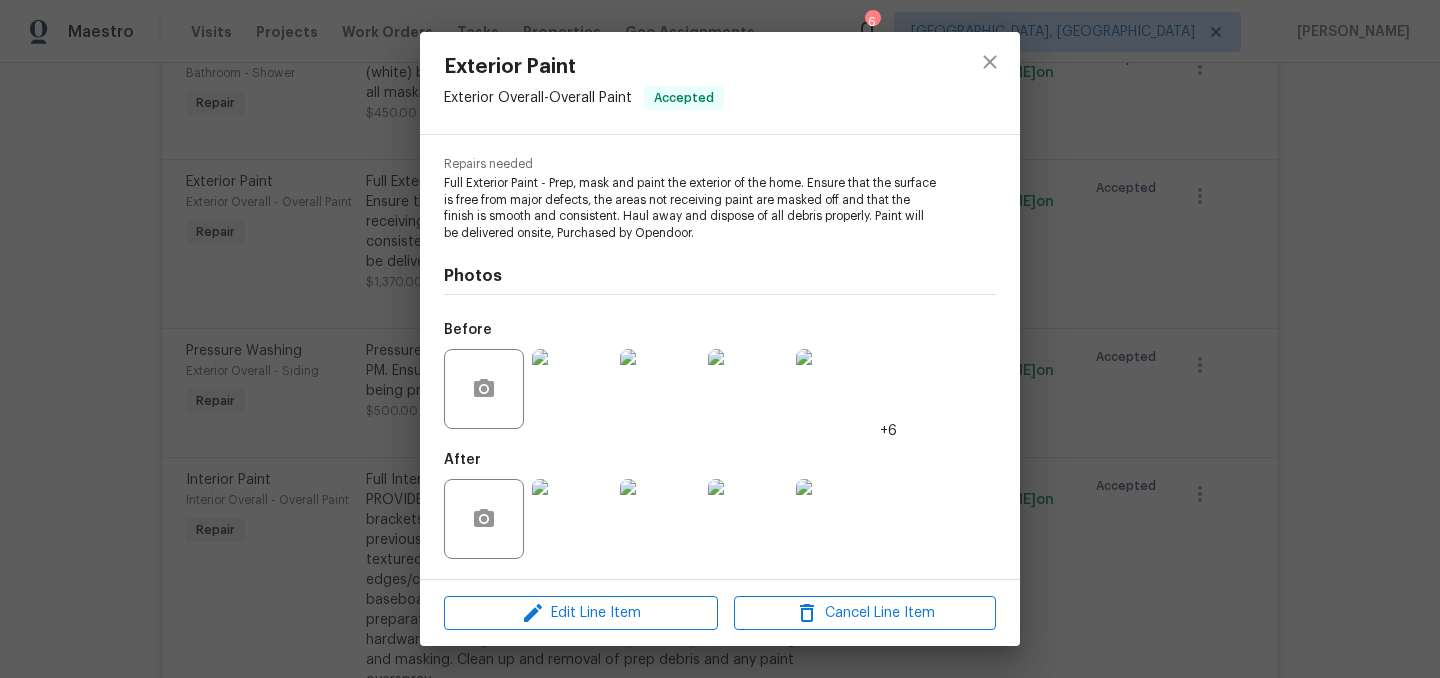 click at bounding box center [572, 519] 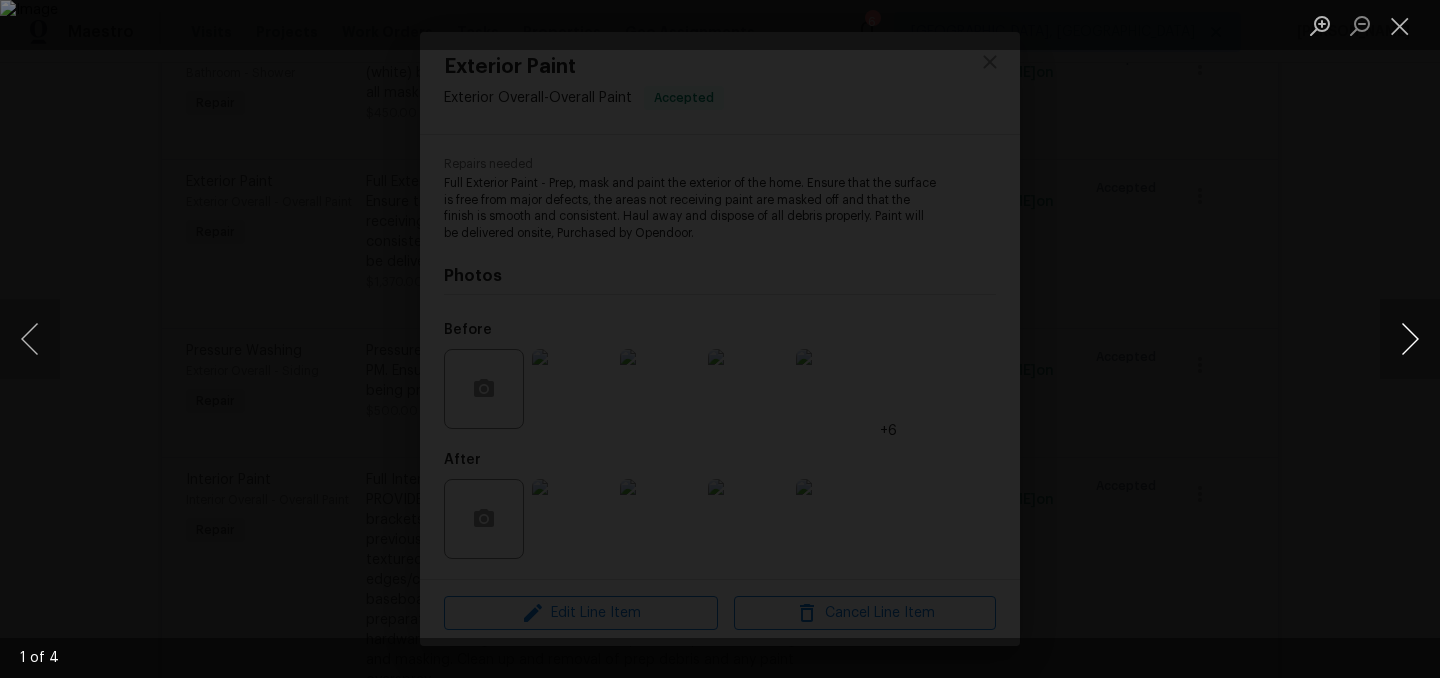 click at bounding box center [1410, 339] 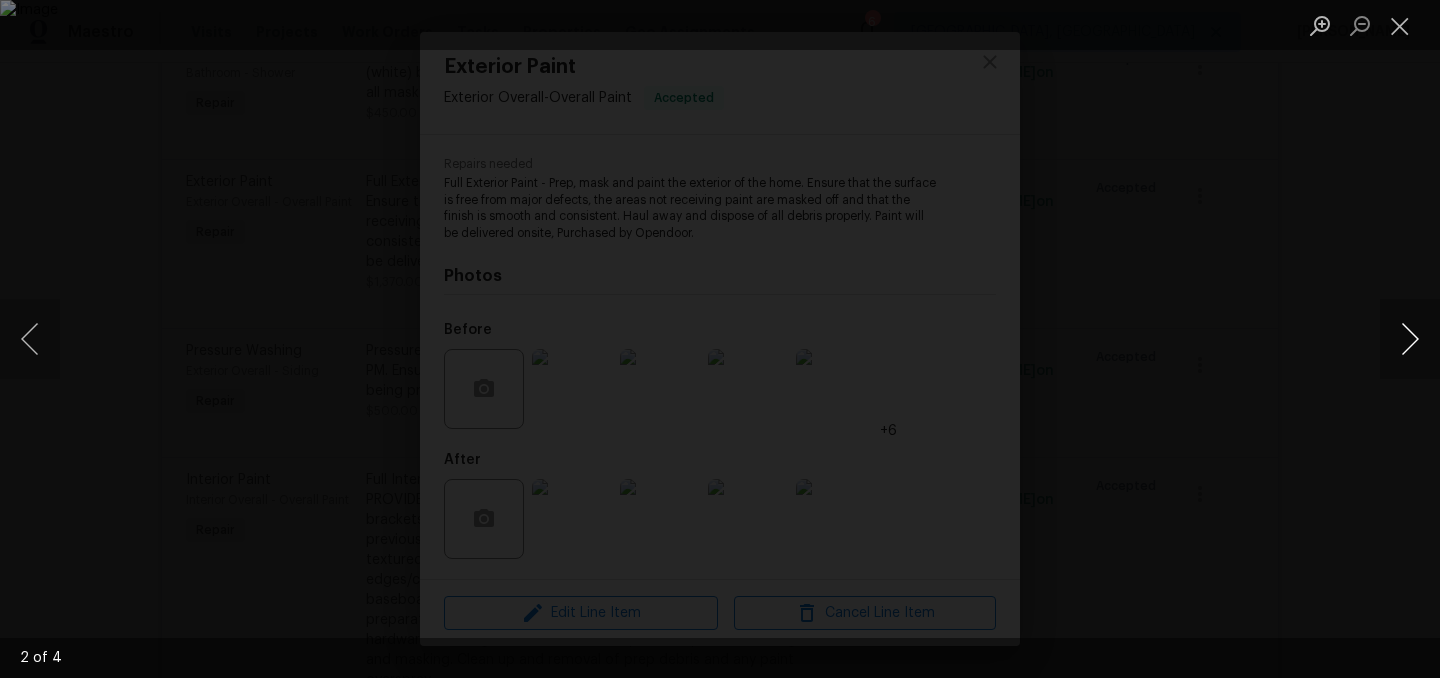 click at bounding box center [1410, 339] 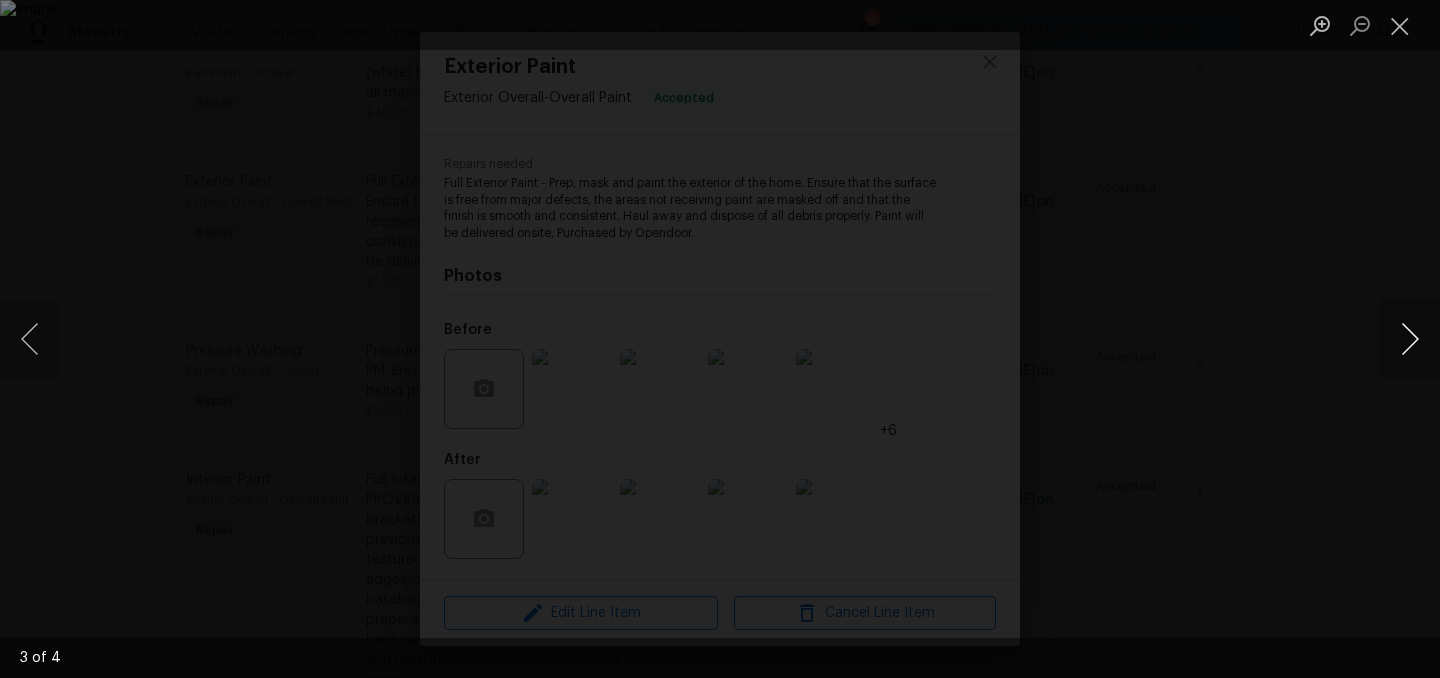 click at bounding box center (1410, 339) 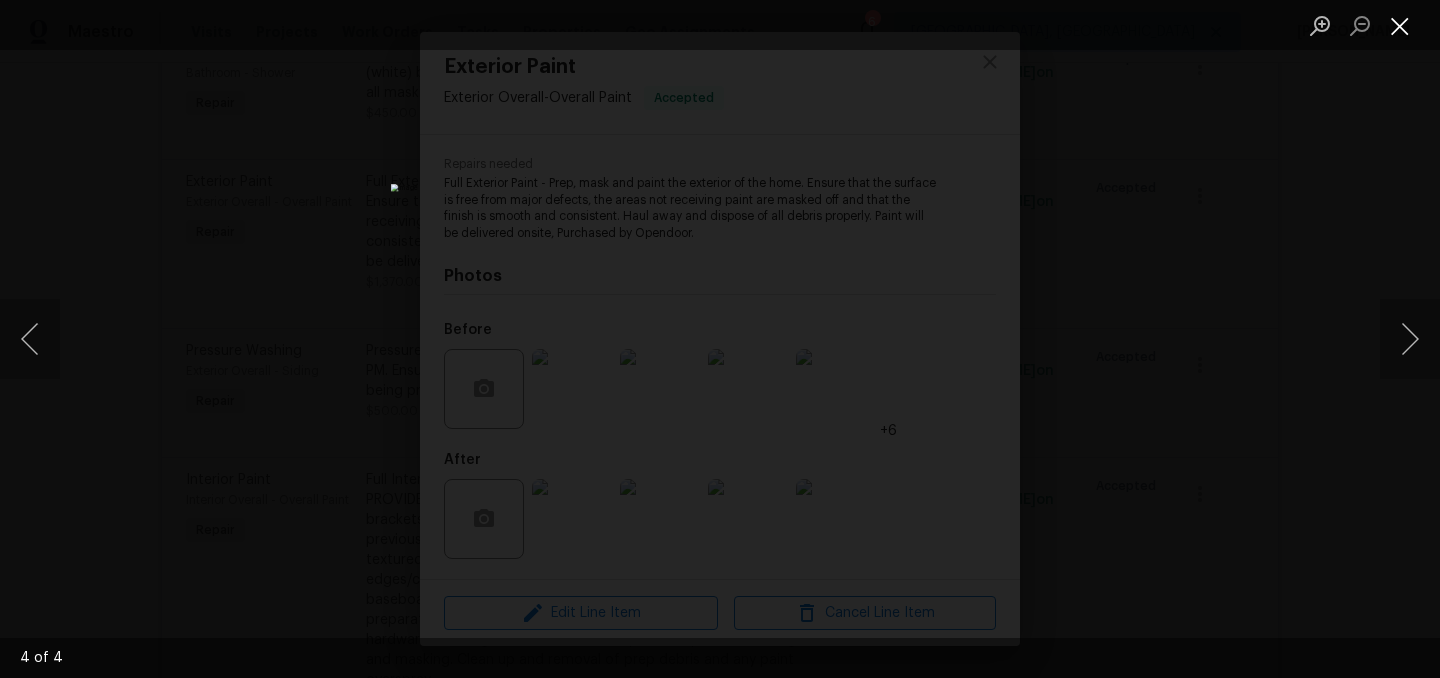 click at bounding box center [1400, 25] 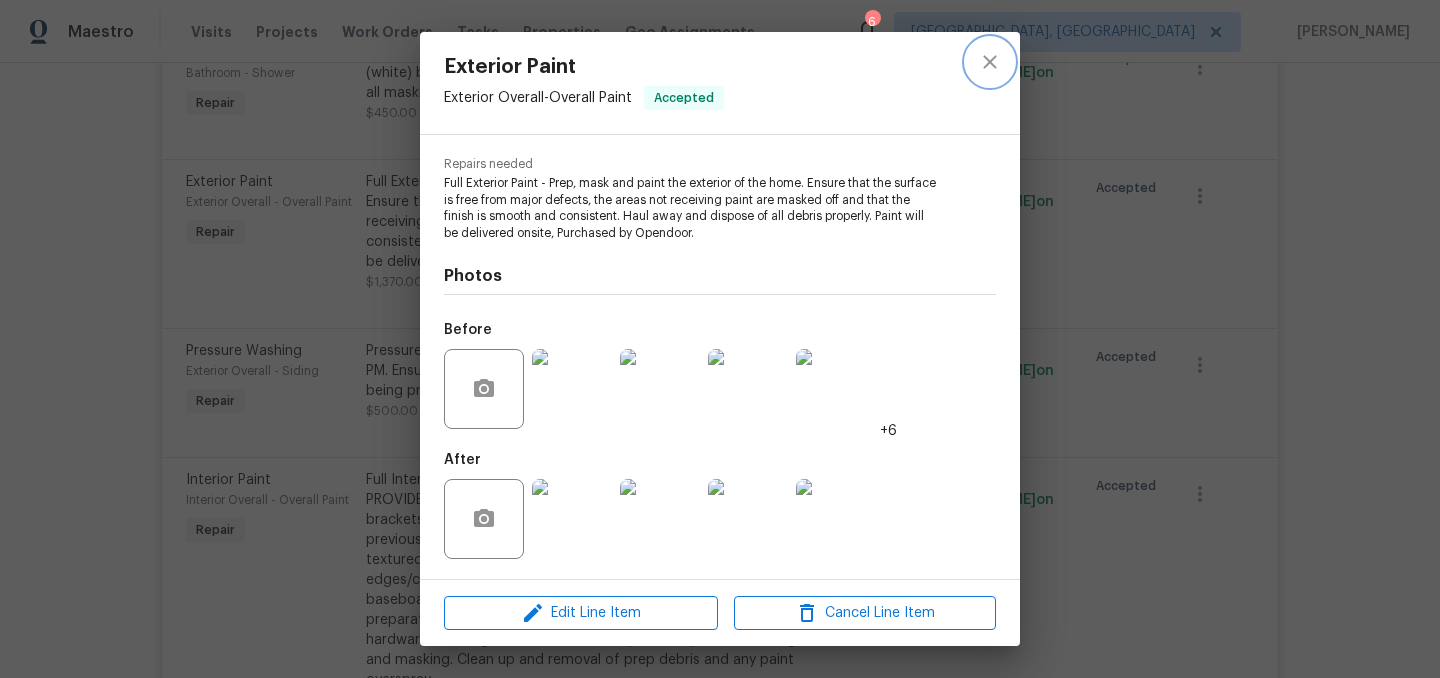 click at bounding box center (990, 62) 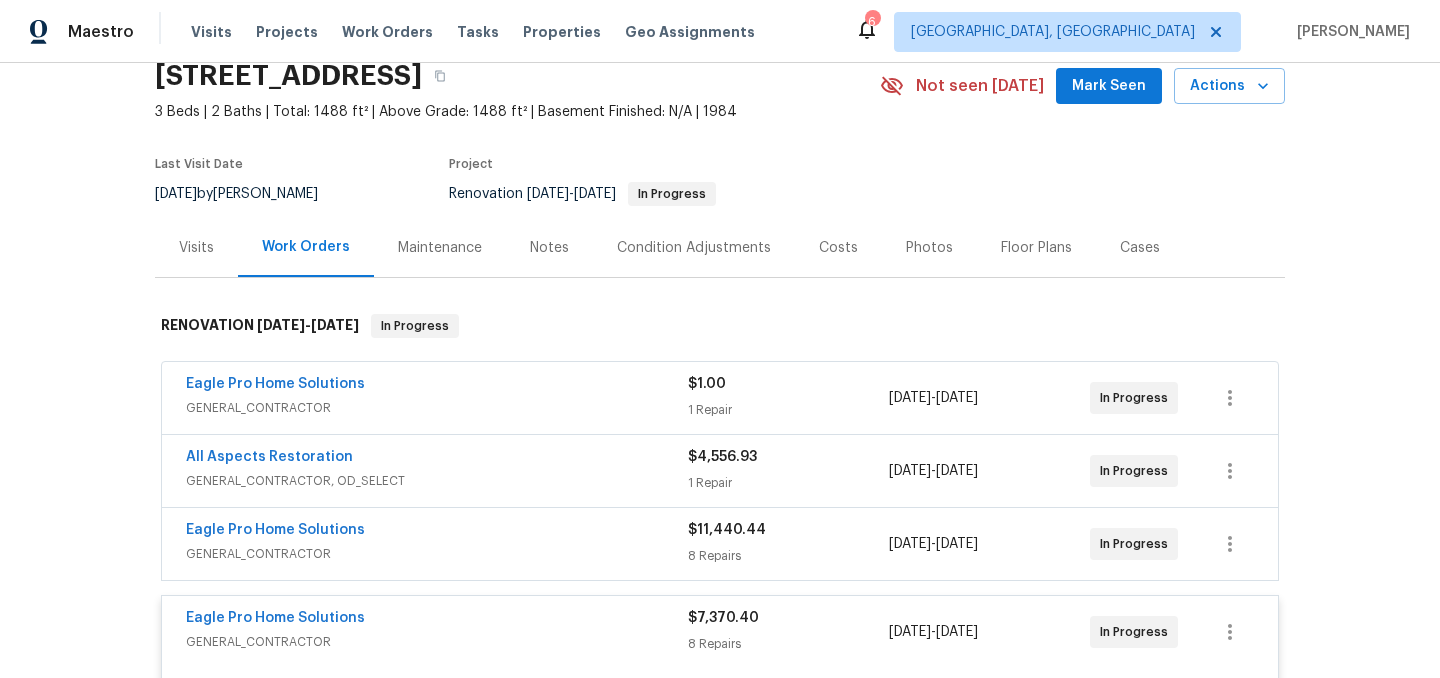 scroll, scrollTop: 0, scrollLeft: 0, axis: both 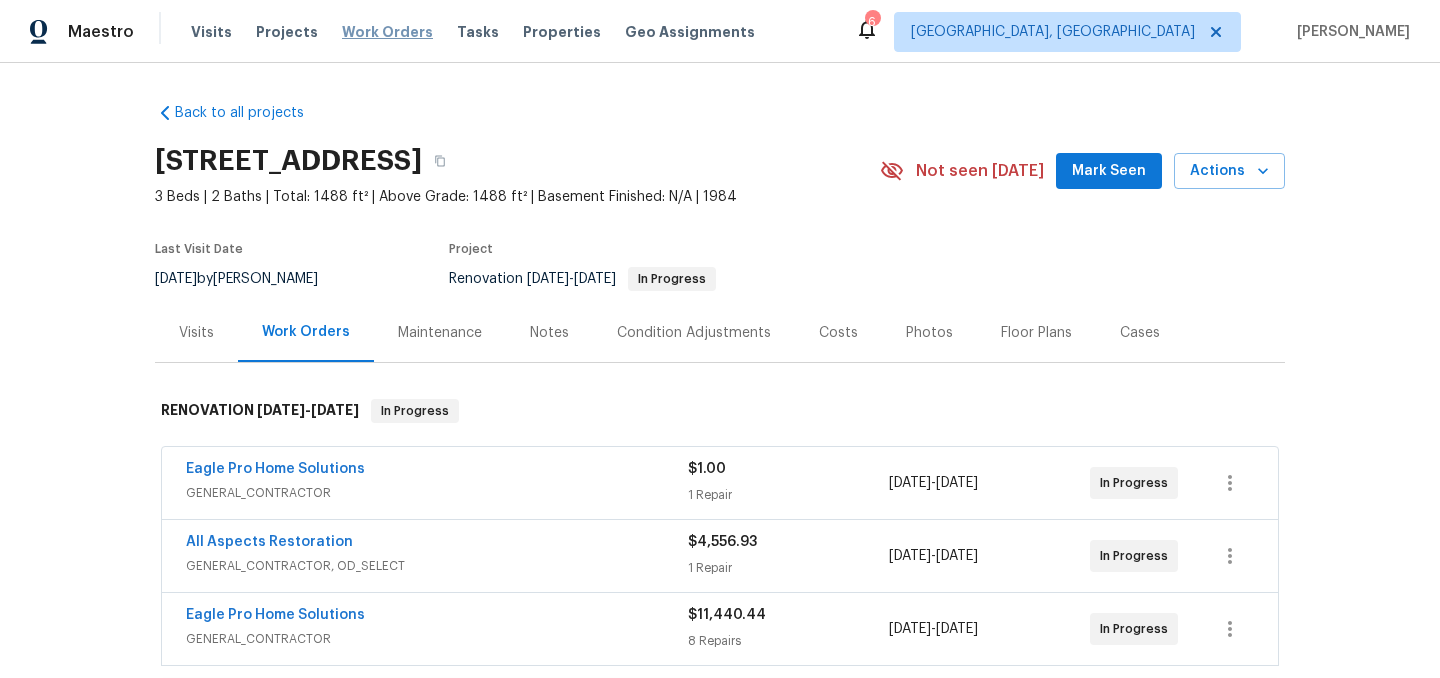 click on "Work Orders" at bounding box center (387, 32) 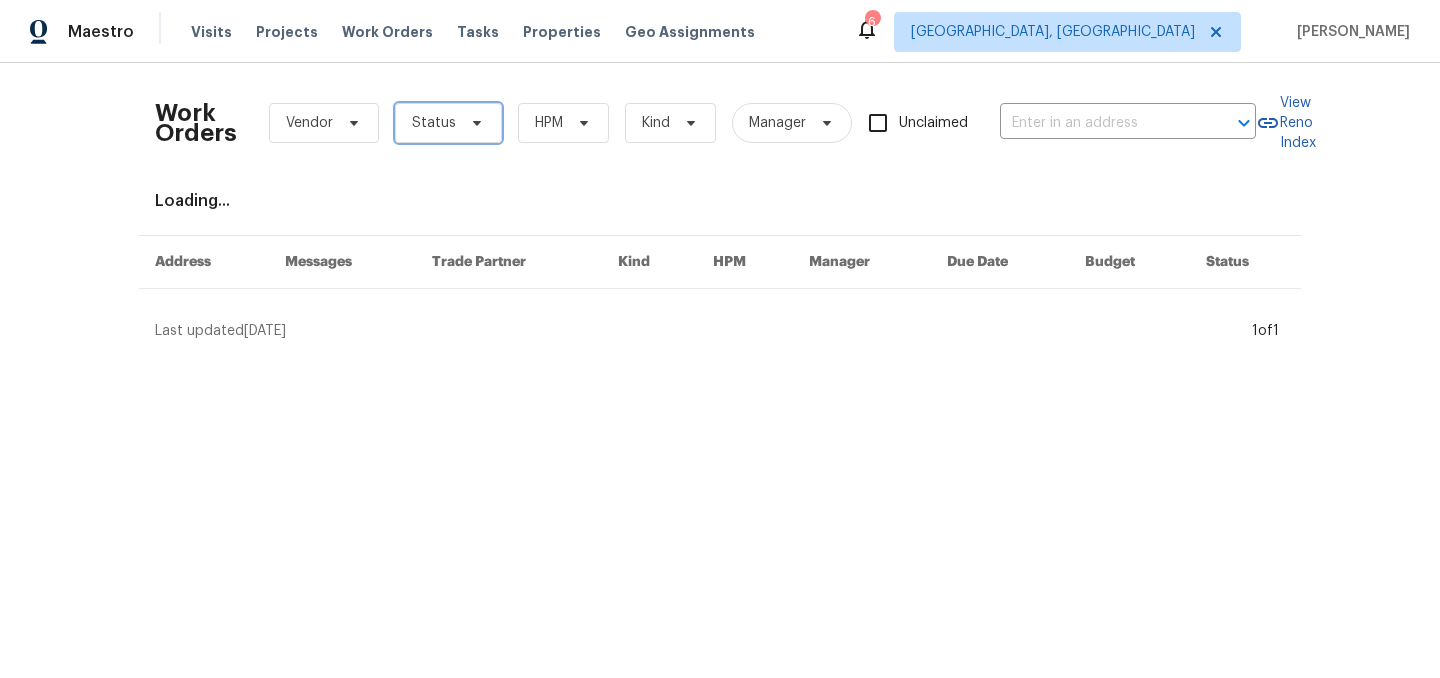 click on "Status" at bounding box center (434, 123) 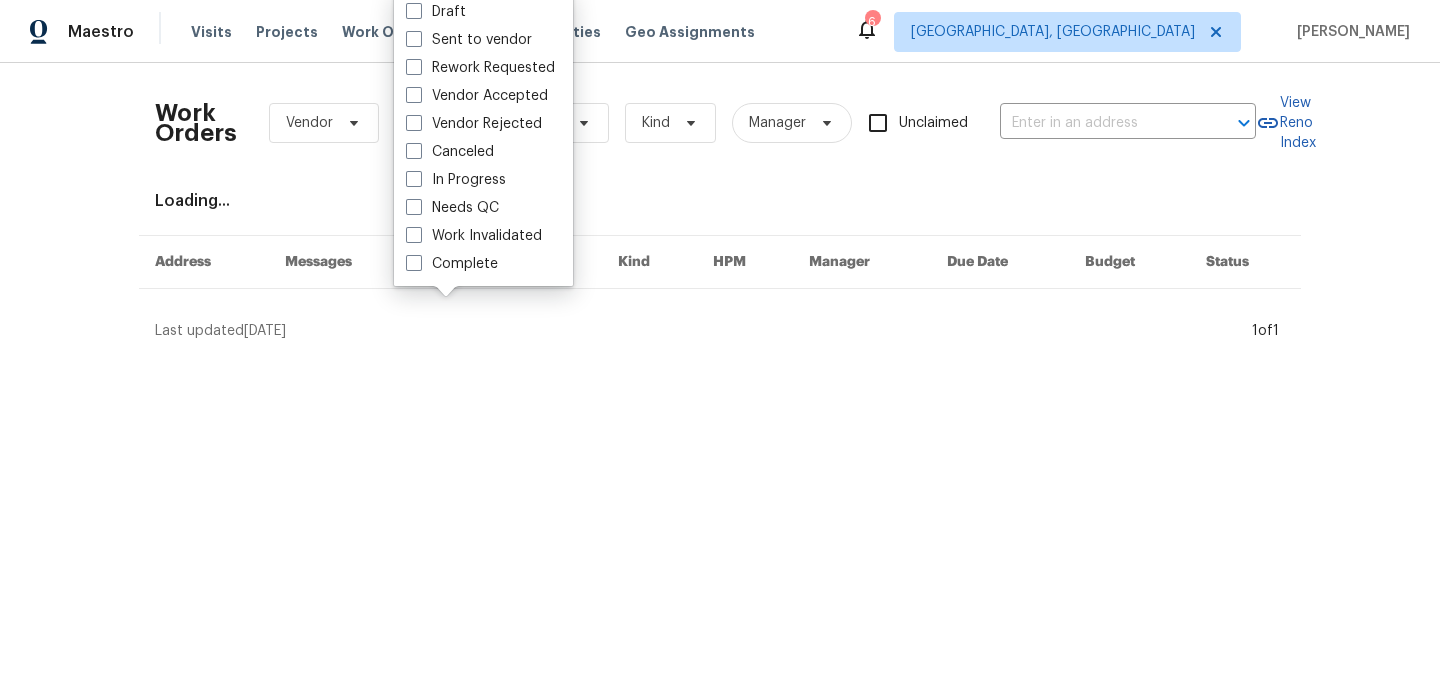 click on "Work Orders Vendor Status HPM Kind Manager Unclaimed ​ View Reno Index Loading... Address Messages Trade Partner Kind HPM Manager Due Date Budget Status Last updated  7/14/2025 1  of  1" at bounding box center [720, 210] 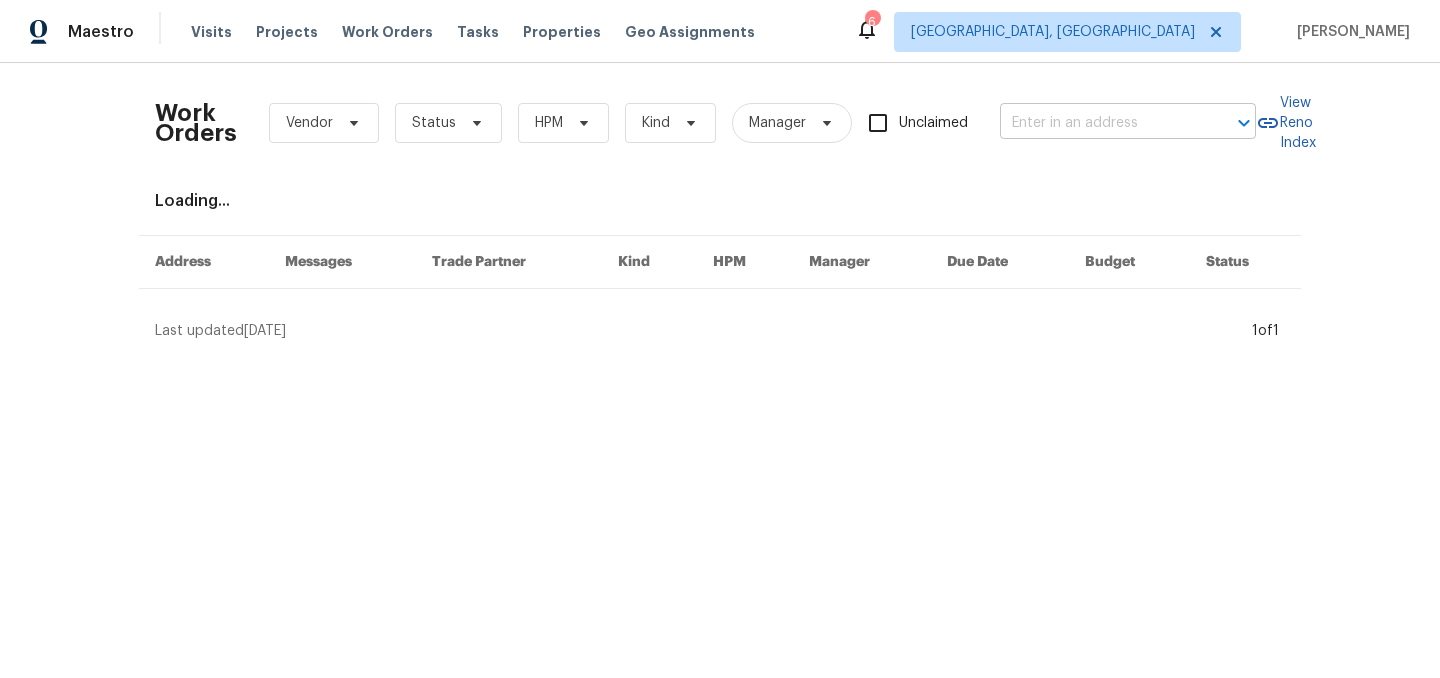 click at bounding box center [1100, 123] 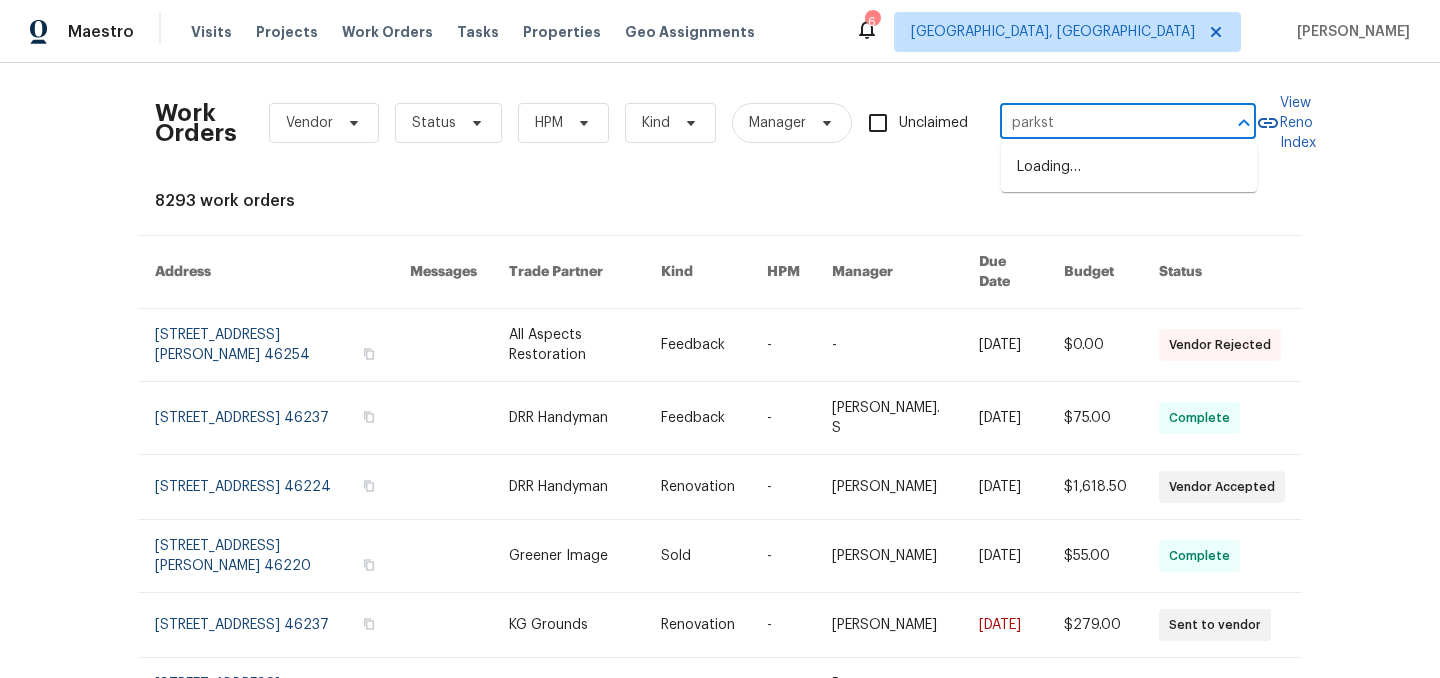 type on "parks" 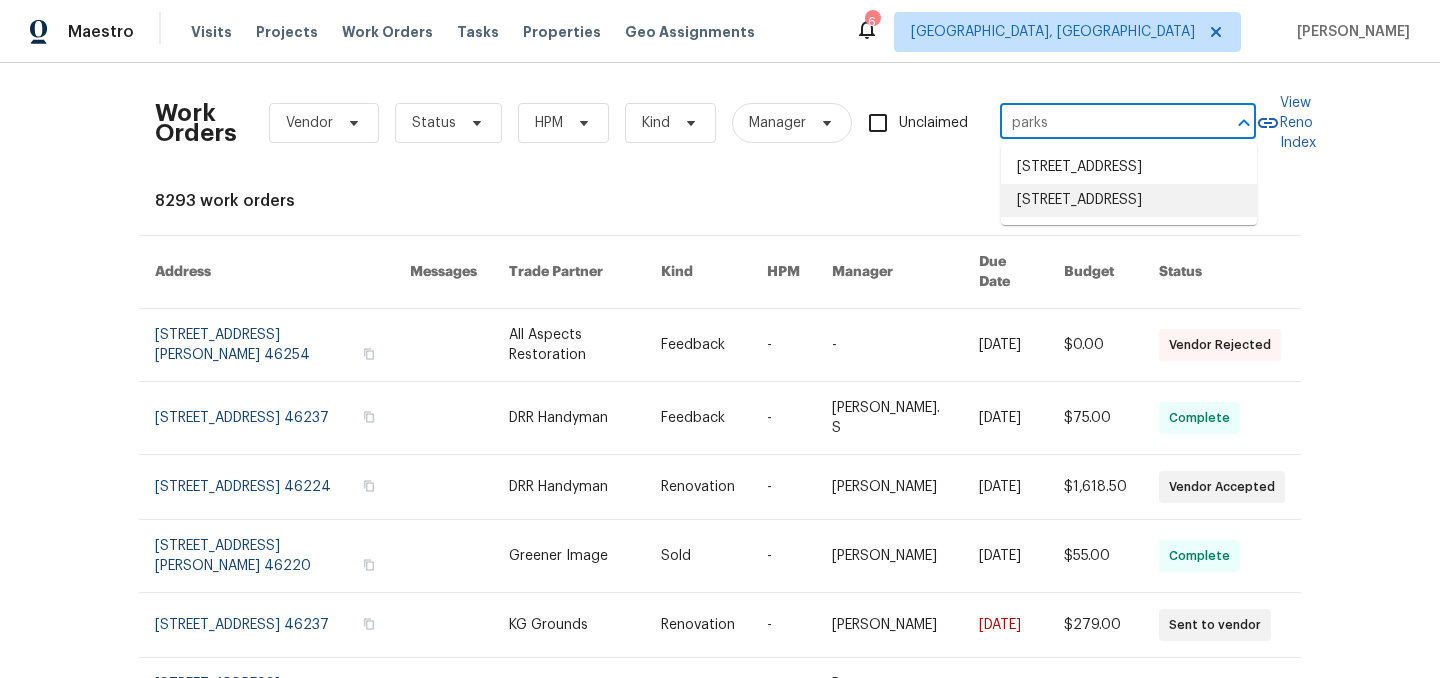 click on "[STREET_ADDRESS]" at bounding box center [1129, 200] 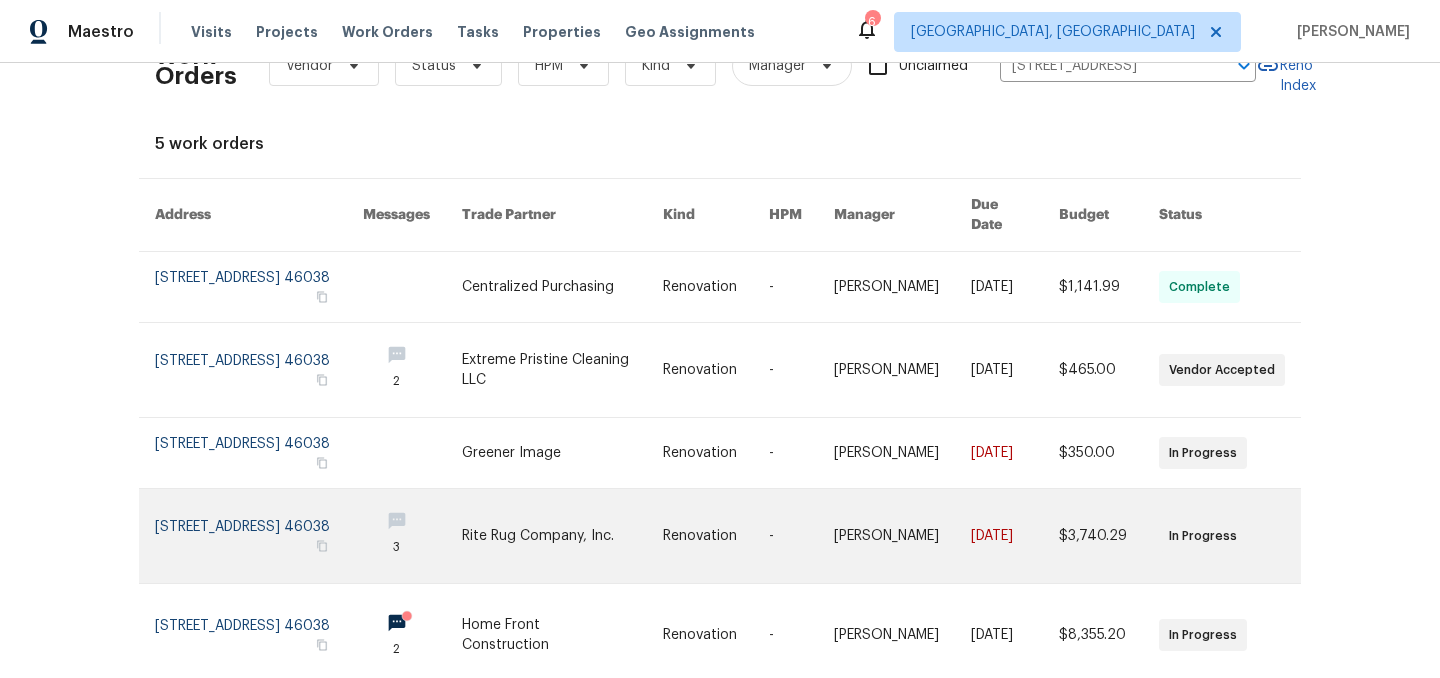 scroll, scrollTop: 58, scrollLeft: 0, axis: vertical 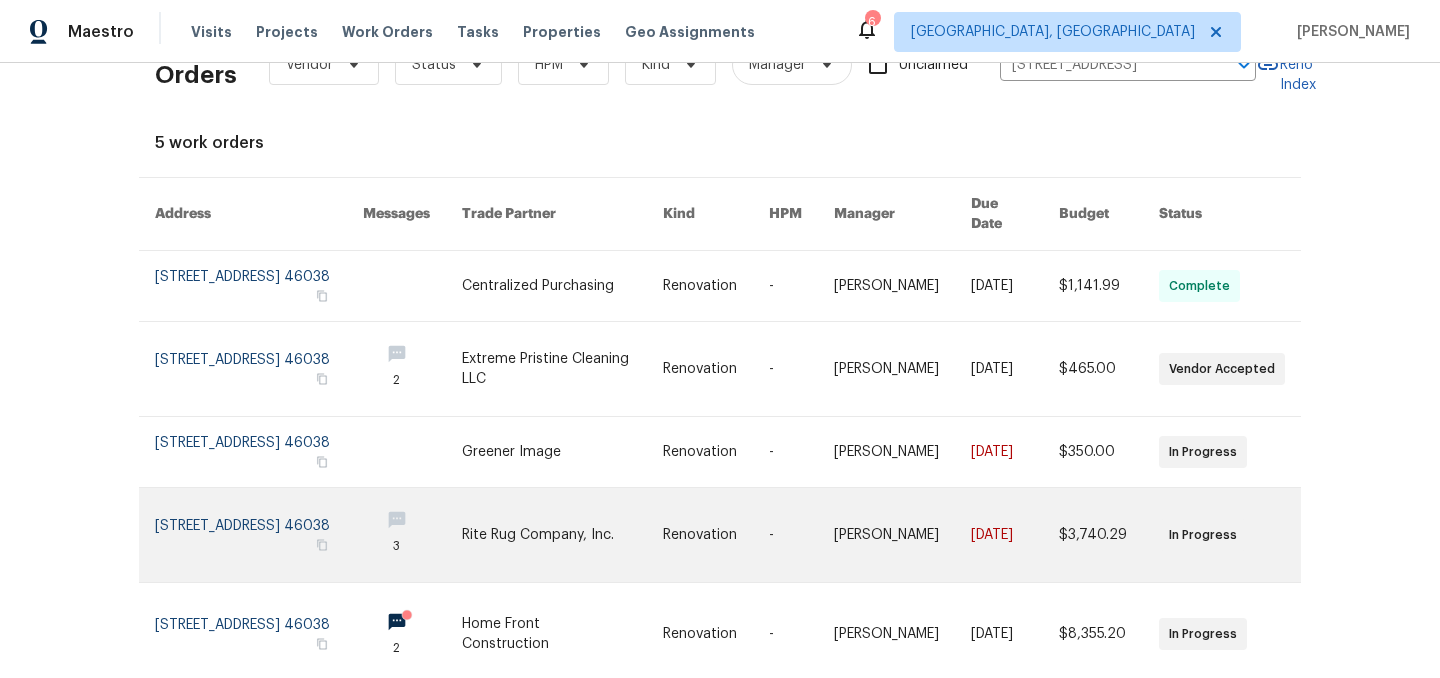 click at bounding box center [259, 535] 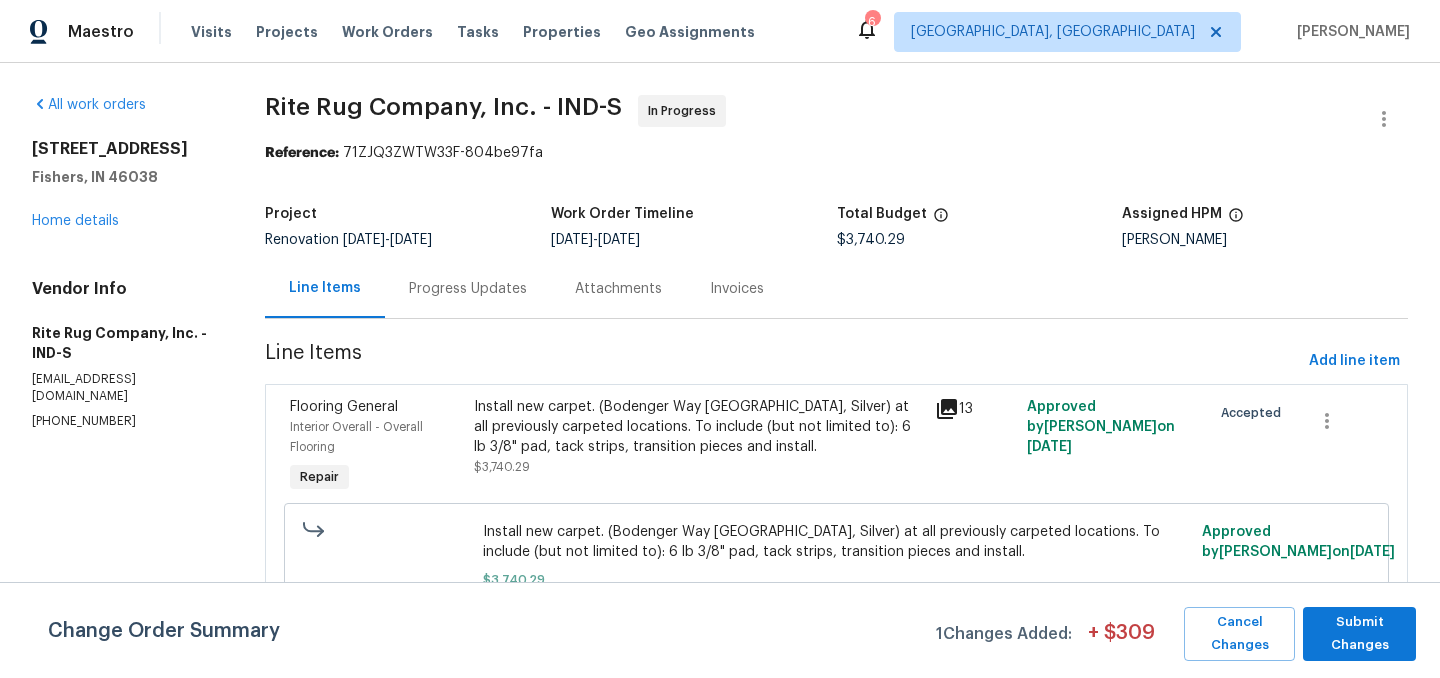 scroll, scrollTop: 35, scrollLeft: 0, axis: vertical 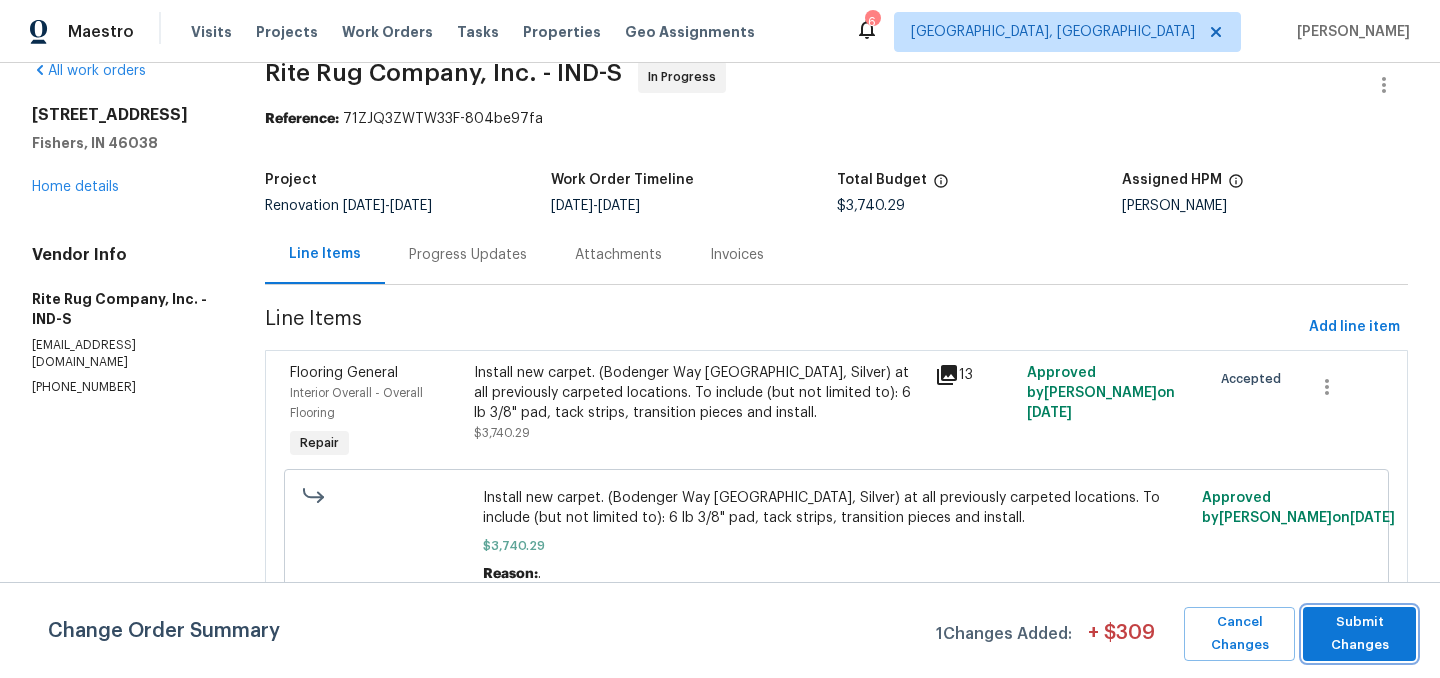 click on "Submit Changes" at bounding box center (1359, 634) 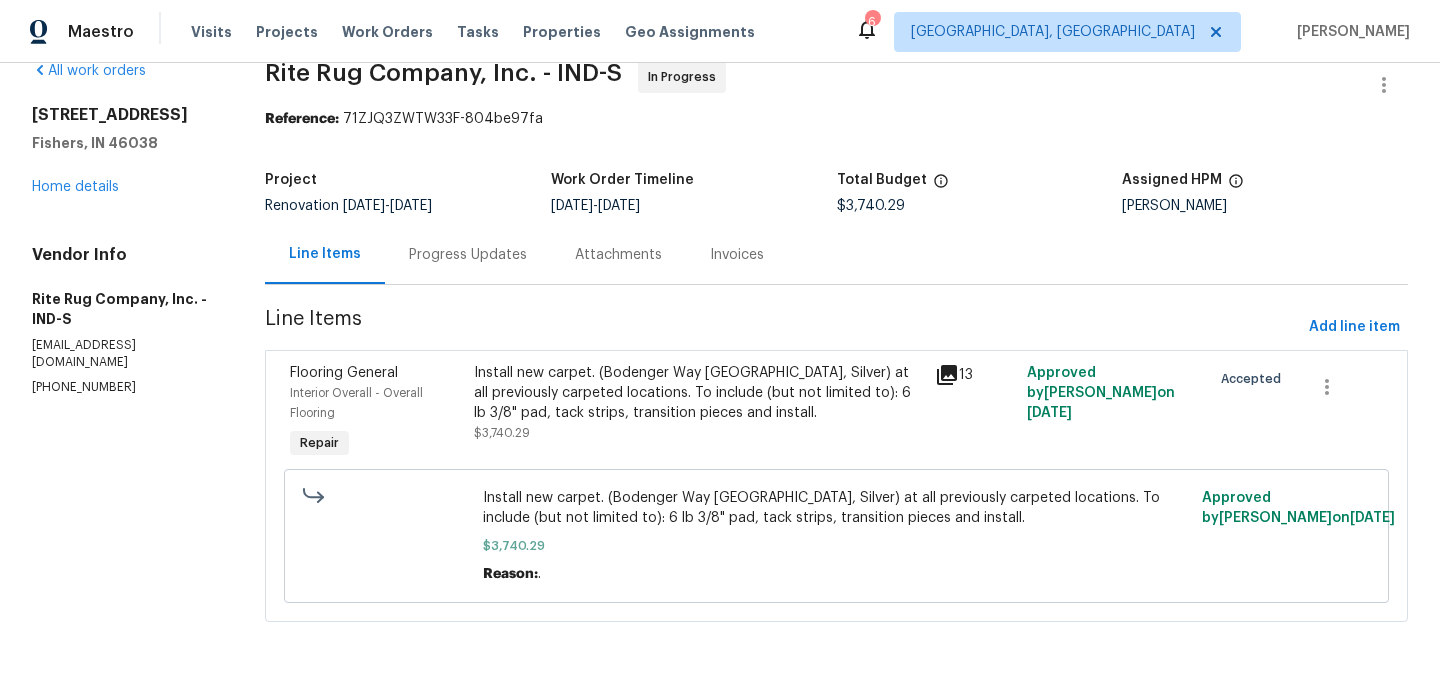 click on "Progress Updates" at bounding box center [468, 255] 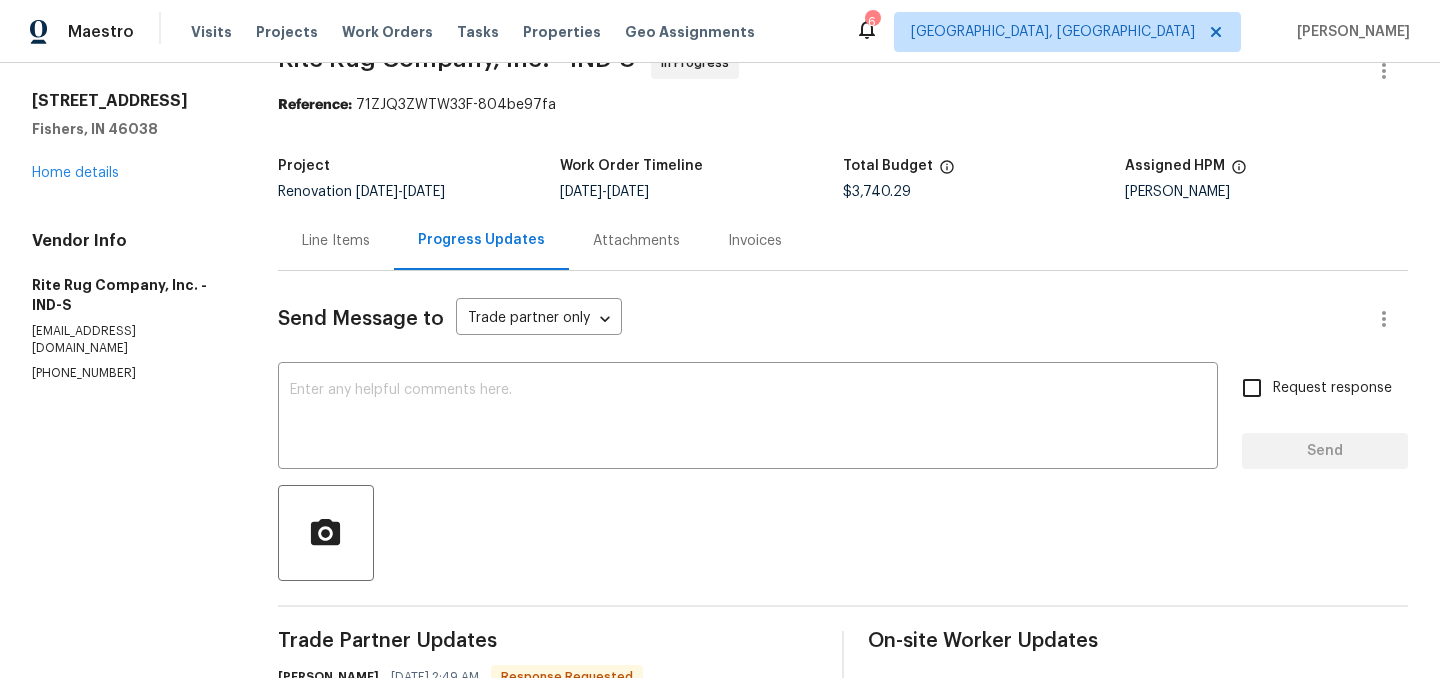 scroll, scrollTop: 0, scrollLeft: 0, axis: both 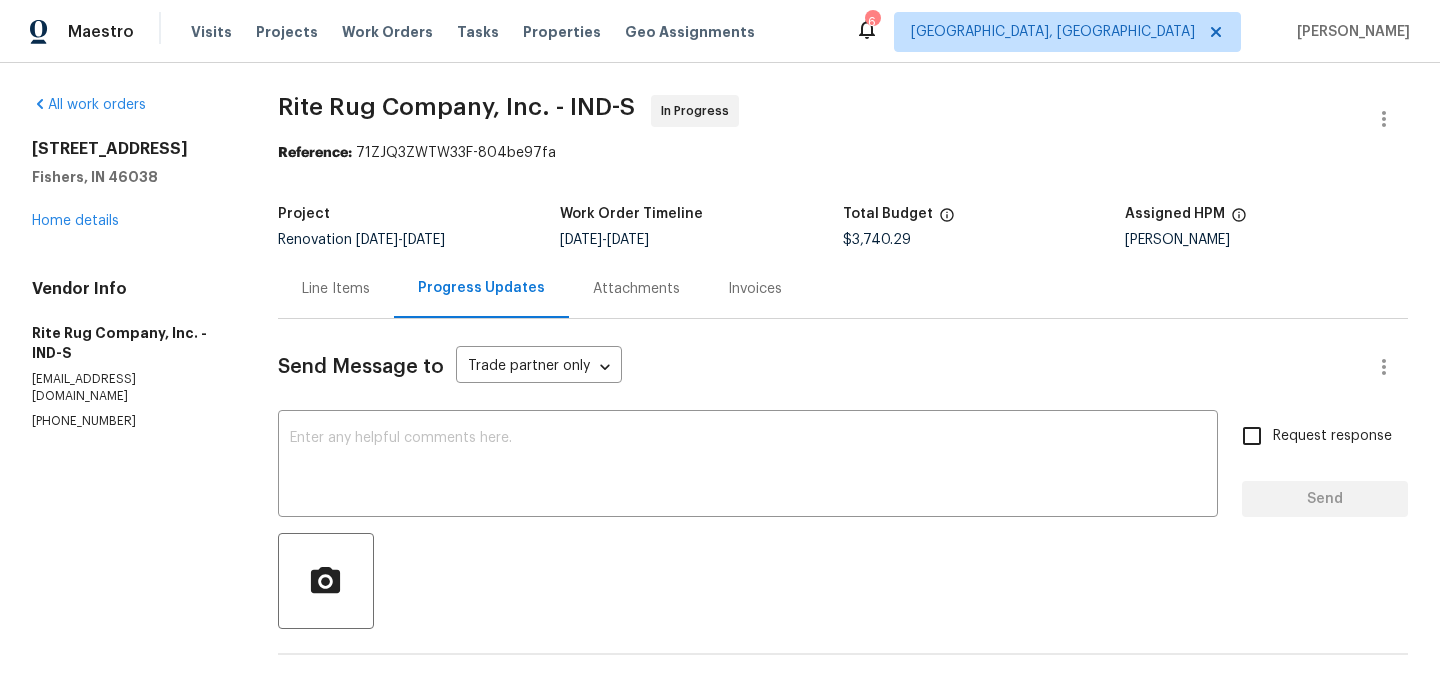click on "Line Items" at bounding box center [336, 289] 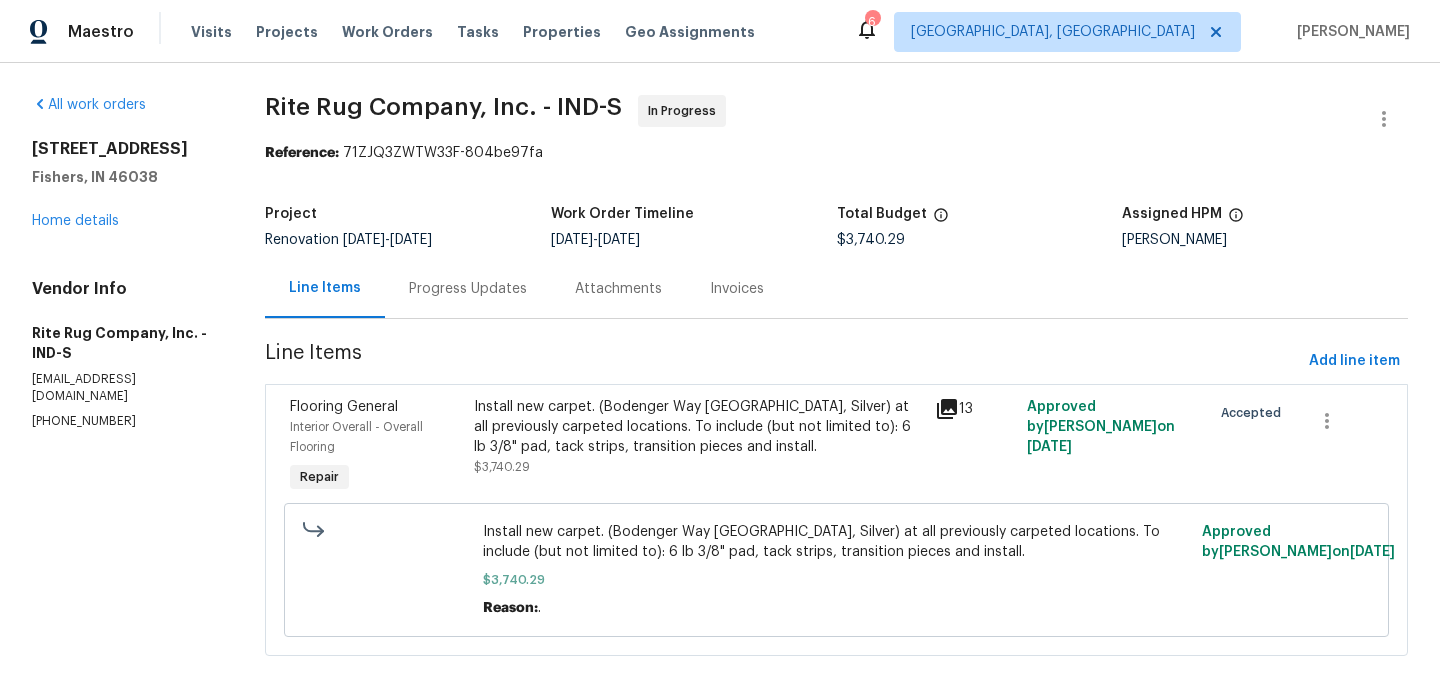 click on "Install new carpet. (Bodenger Way 945 Winter Ash, Silver) at all previously carpeted locations. To include (but not limited to): 6 lb 3/8" pad, tack strips, transition pieces and install." at bounding box center [698, 427] 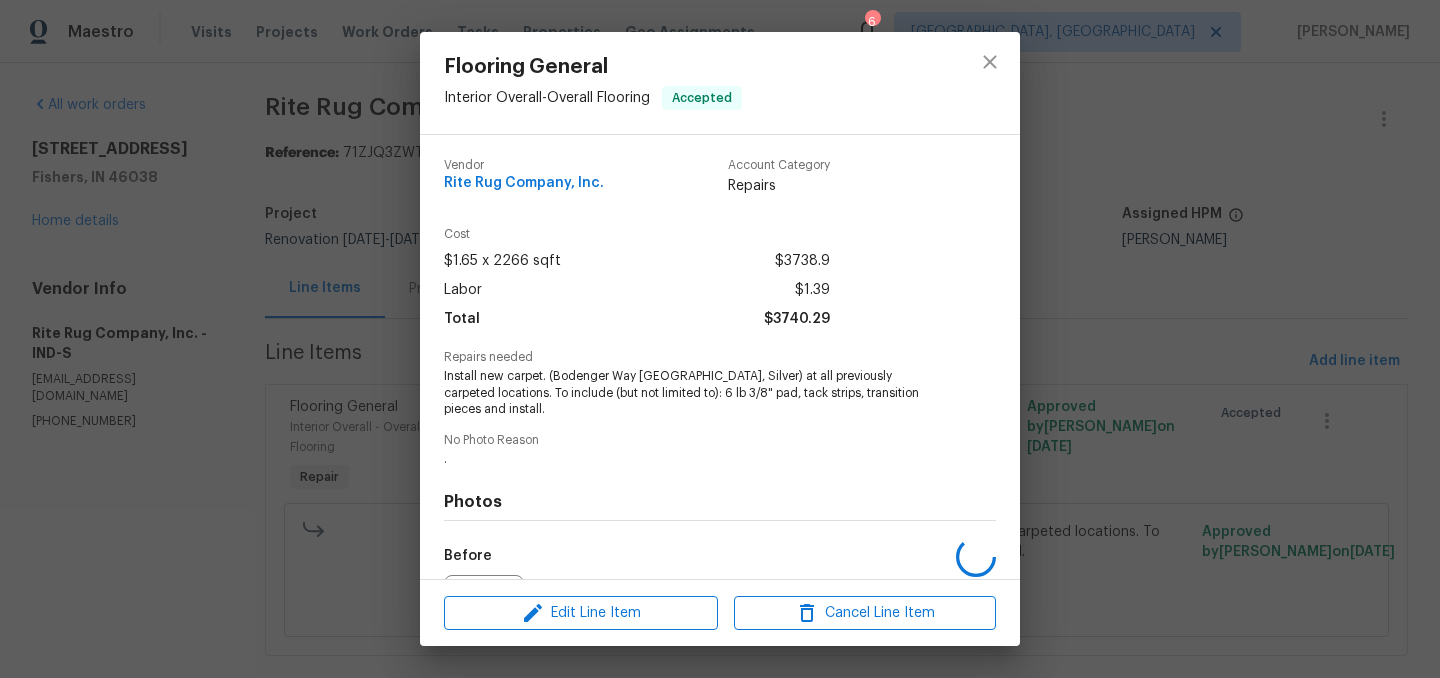 scroll, scrollTop: 226, scrollLeft: 0, axis: vertical 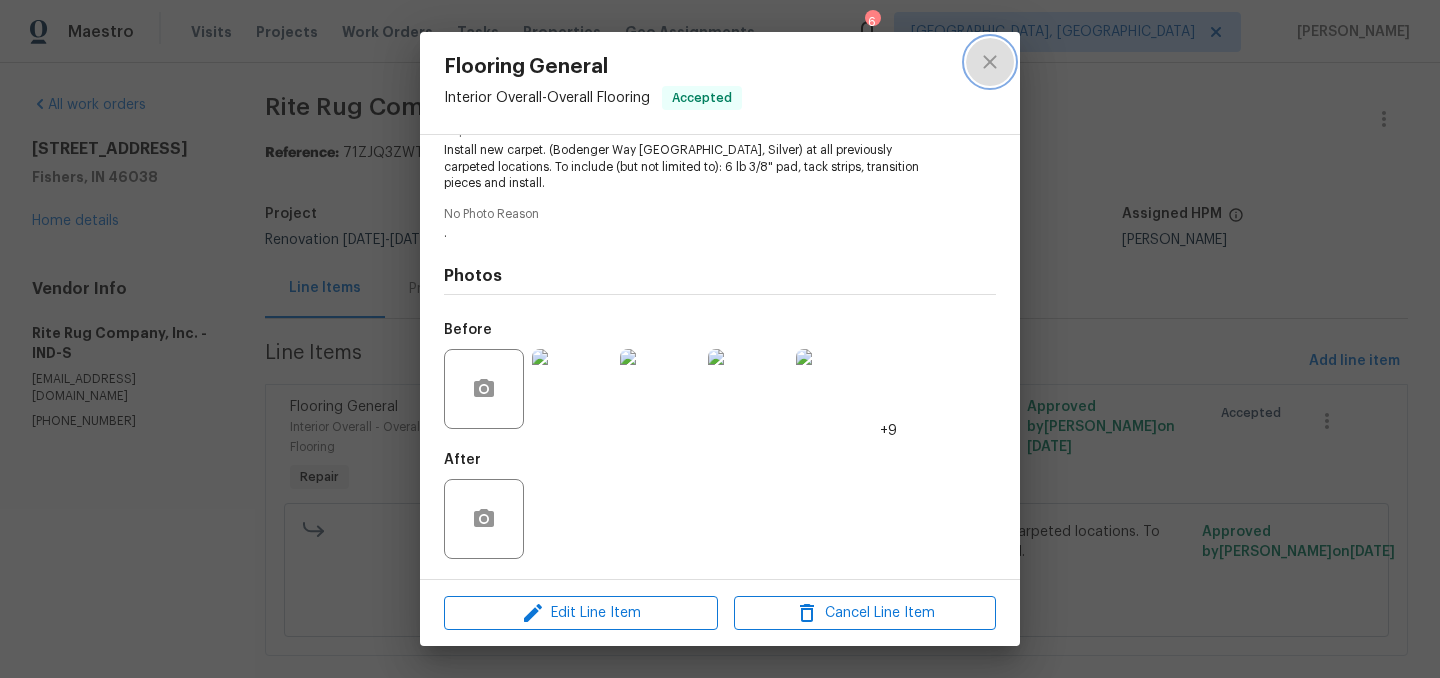 click 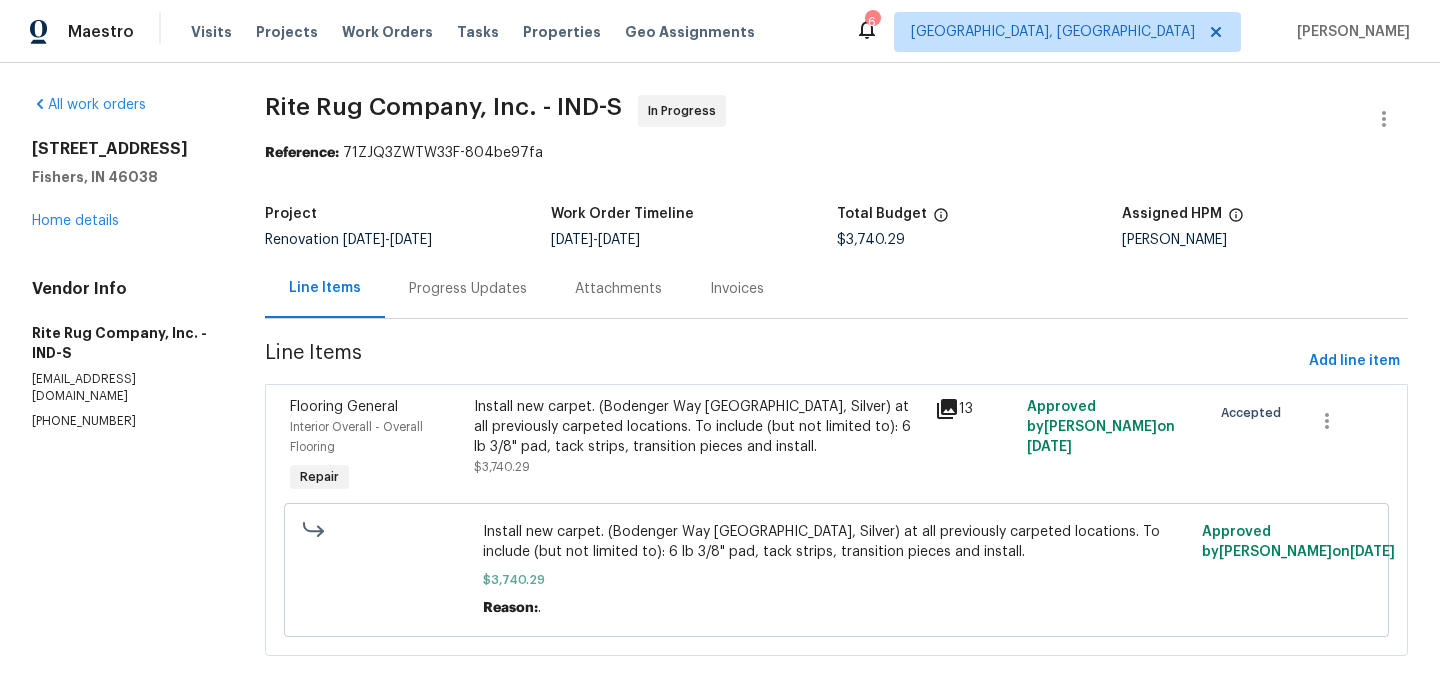 click on "Progress Updates" at bounding box center (468, 289) 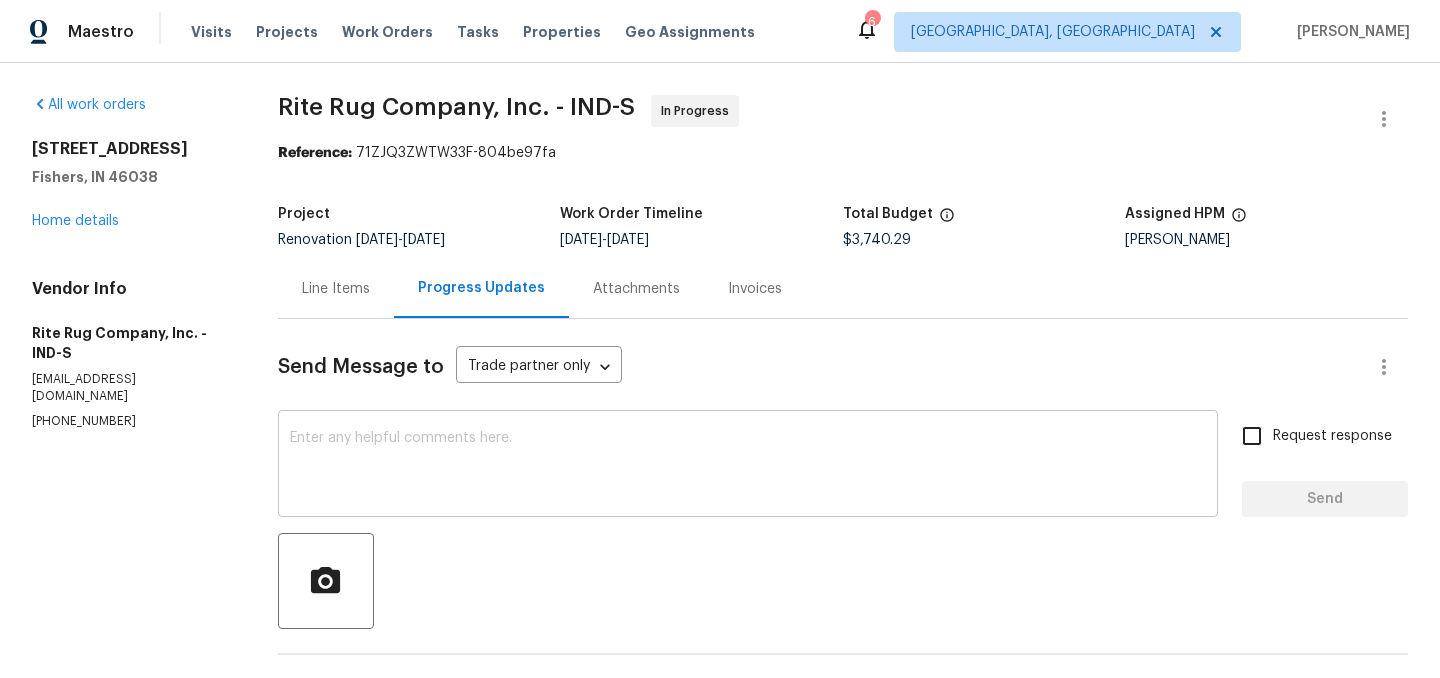 click at bounding box center [748, 466] 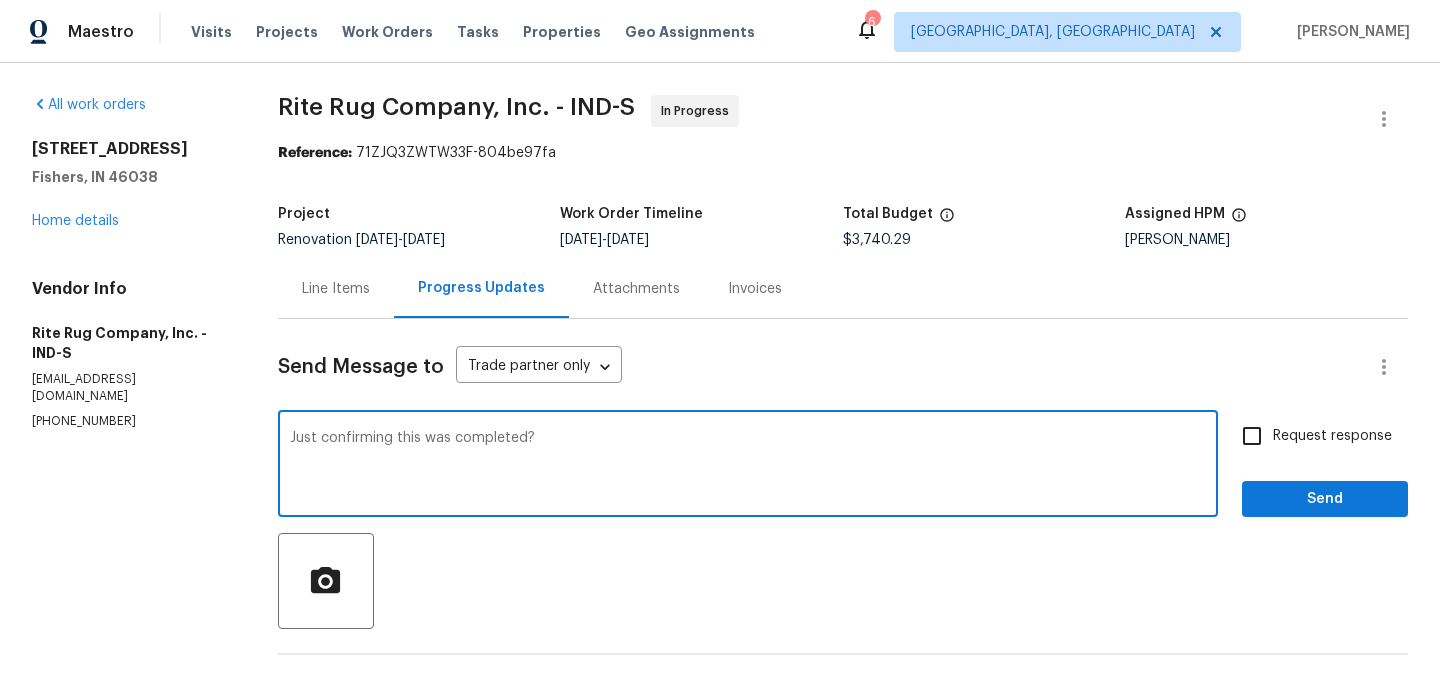 click on "Just confirming this was completed?" at bounding box center [748, 466] 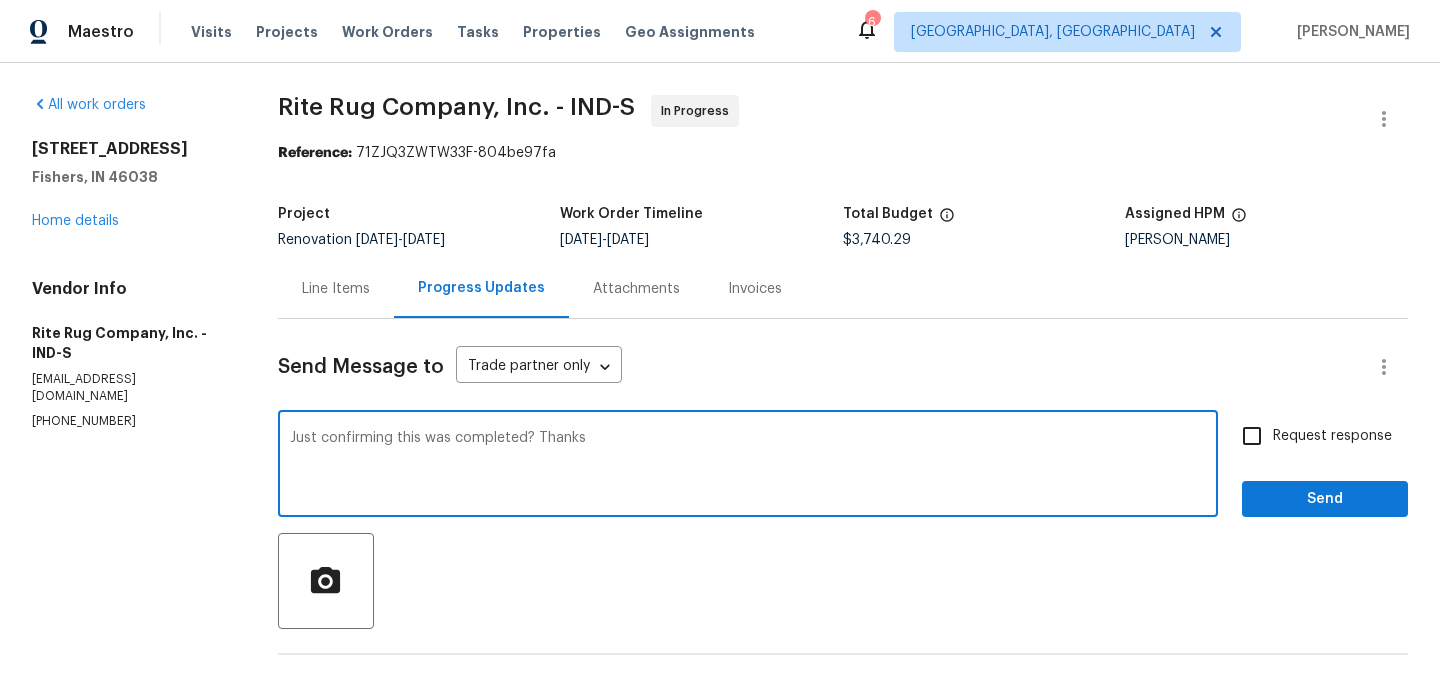 type on "Just confirming this was completed? Thanks" 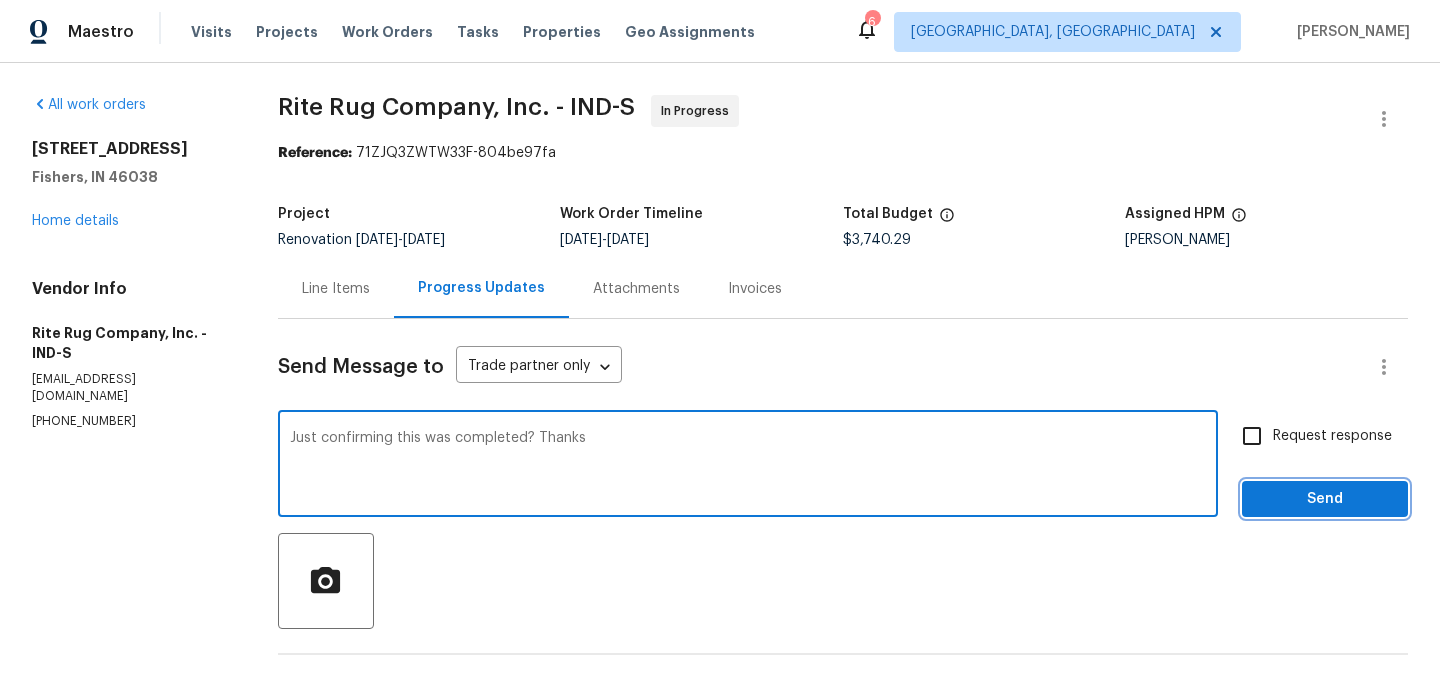 click on "Send" at bounding box center [1325, 499] 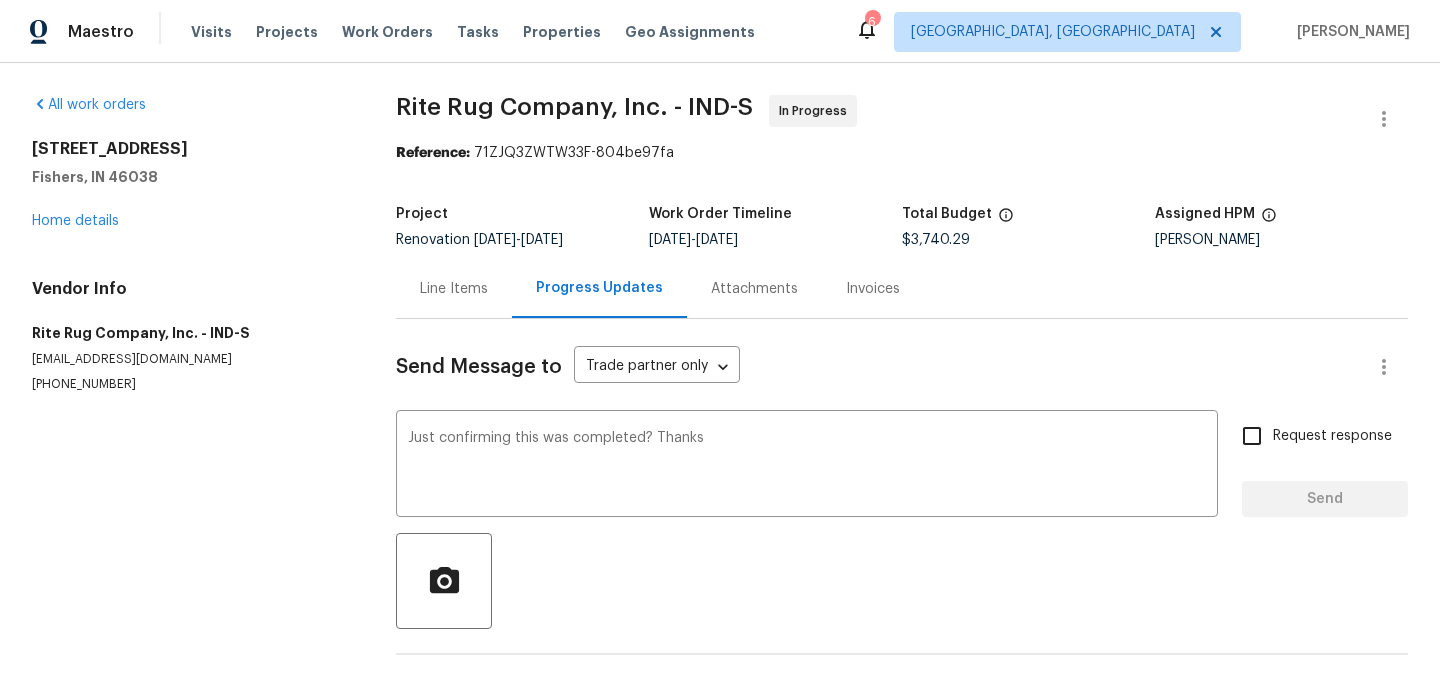 type 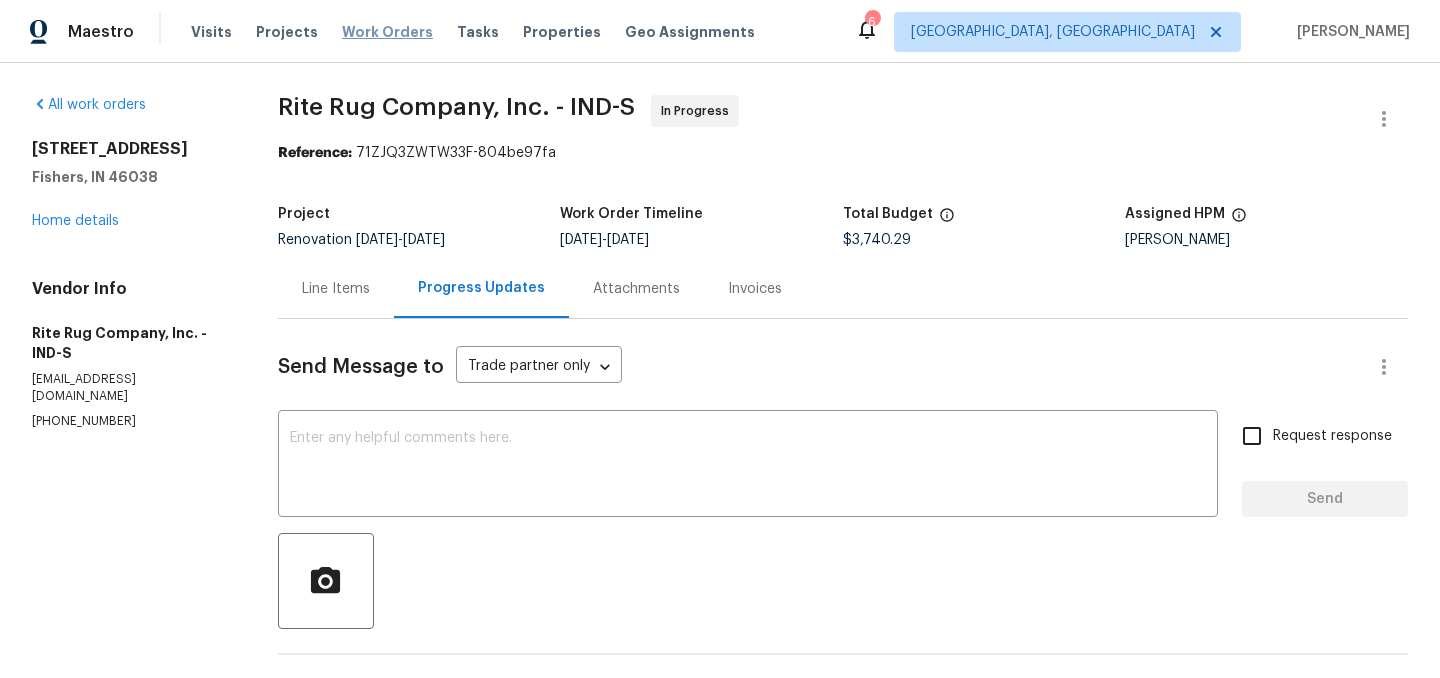 click on "Work Orders" at bounding box center (387, 32) 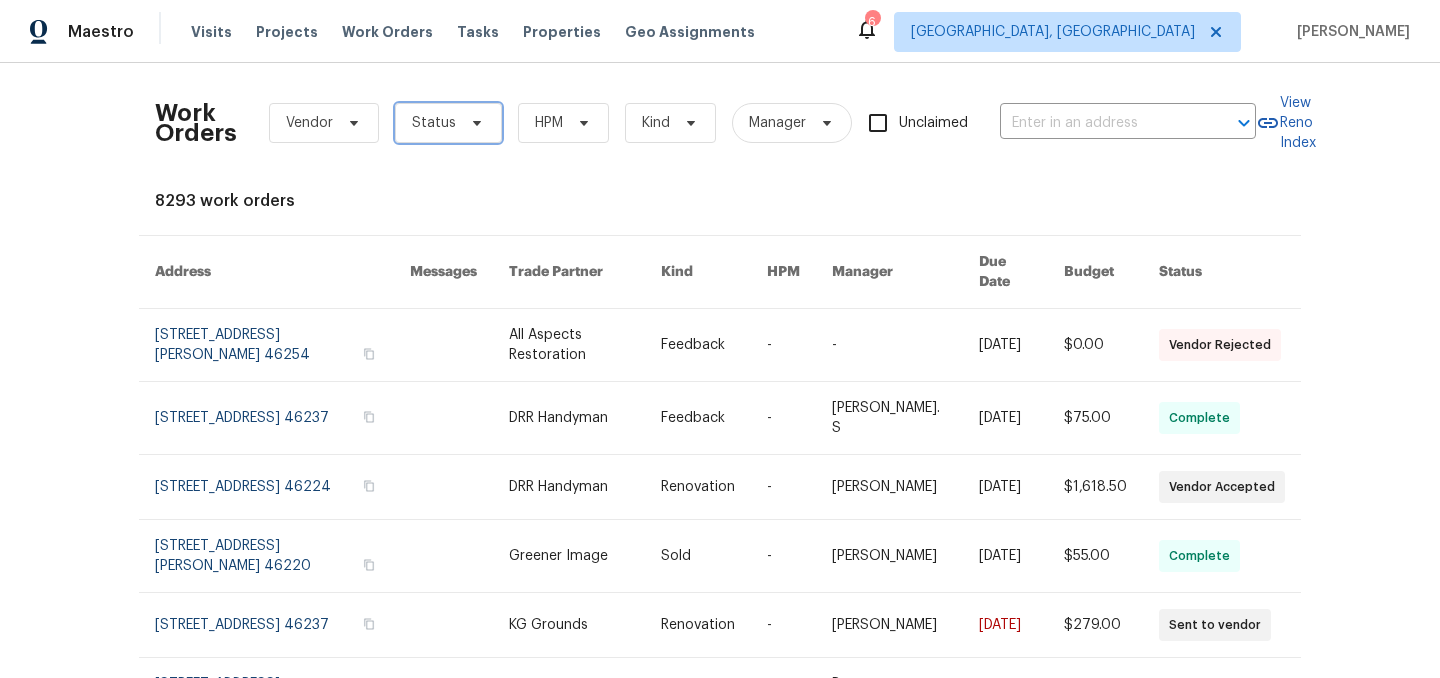 click on "Status" at bounding box center [434, 123] 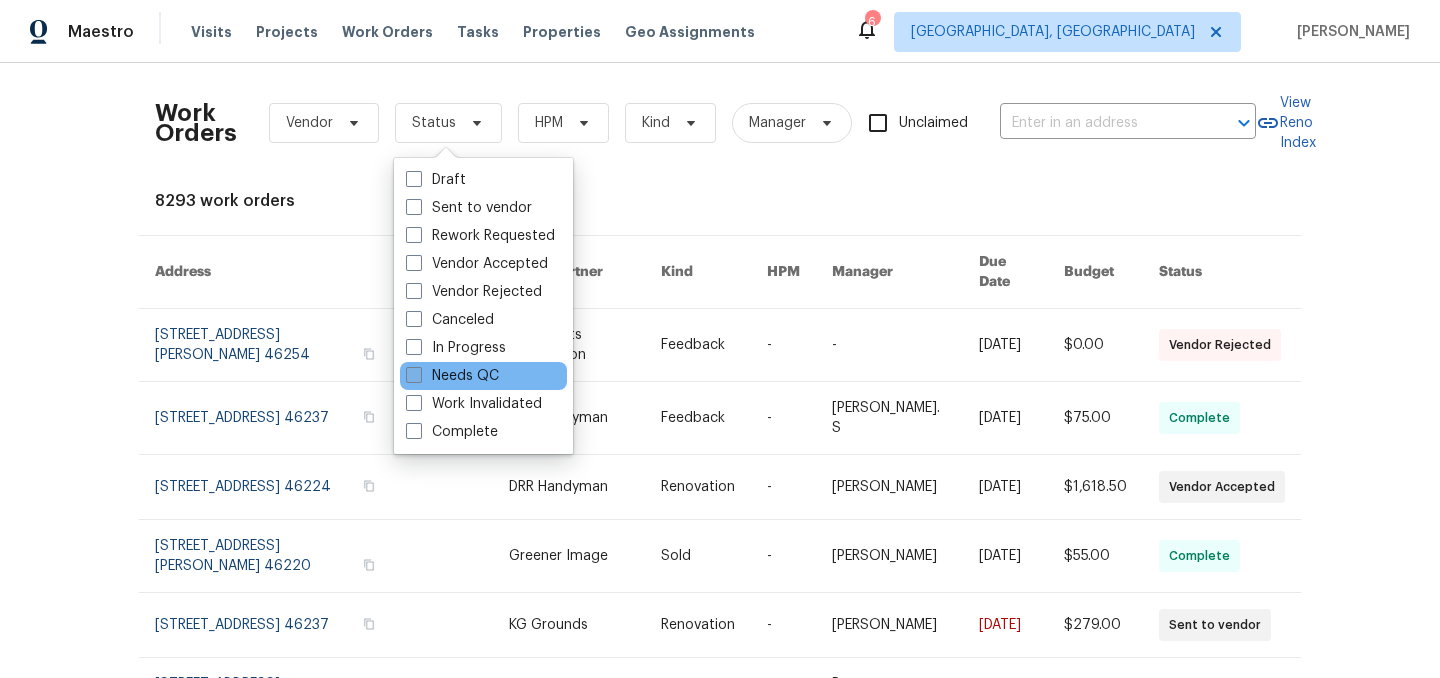 click on "Needs QC" at bounding box center (452, 376) 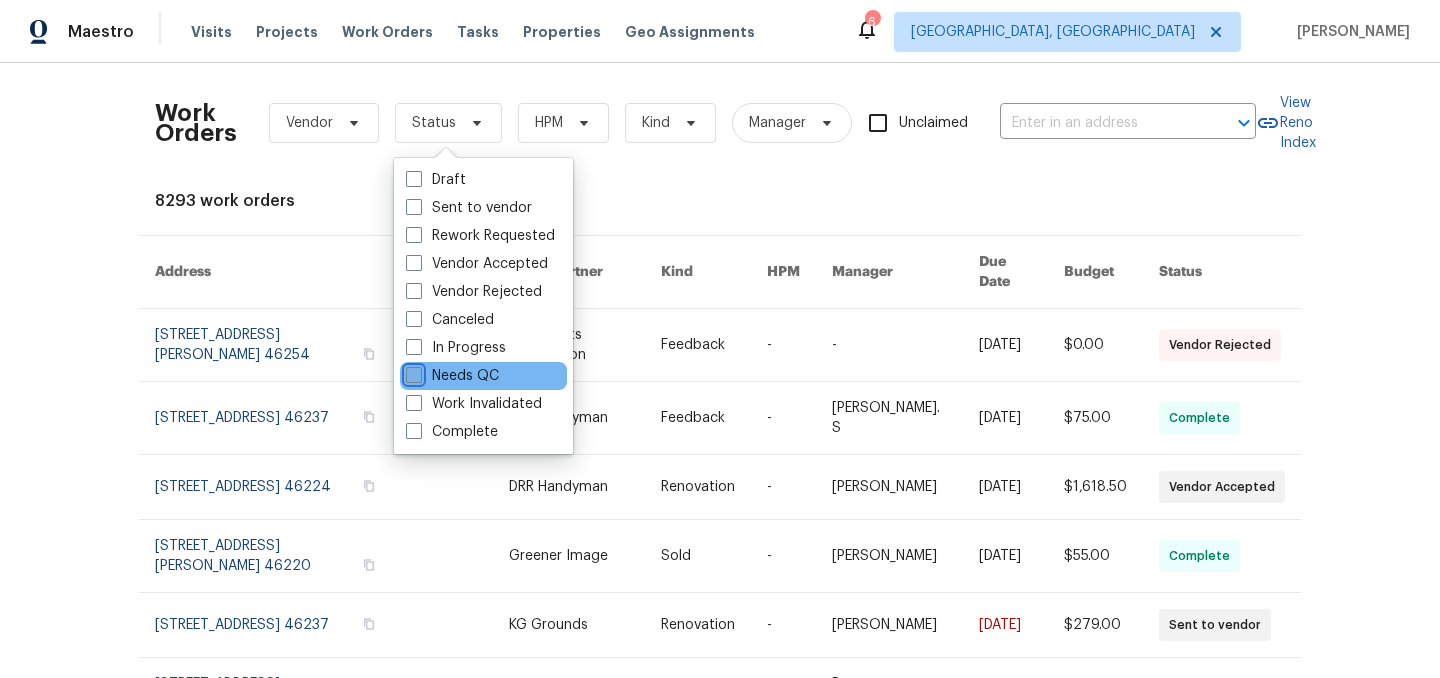 click on "Needs QC" at bounding box center [412, 372] 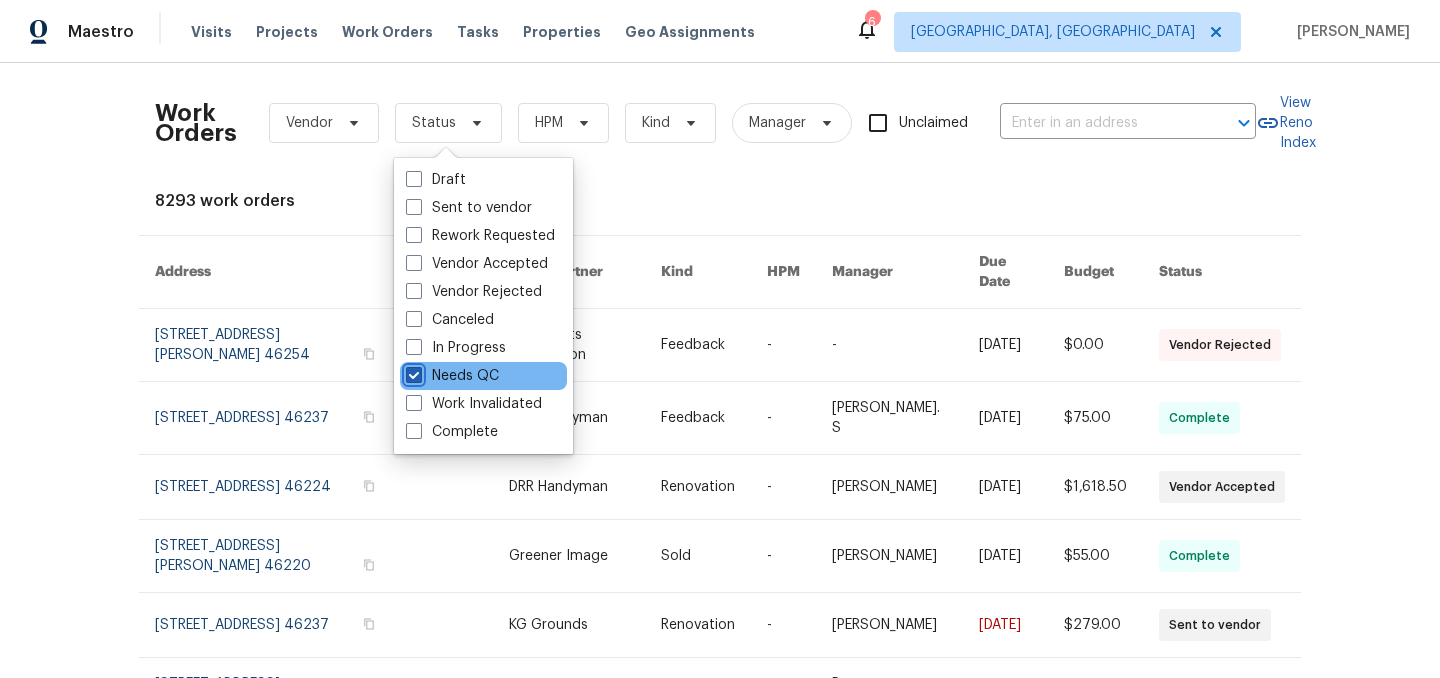 checkbox on "true" 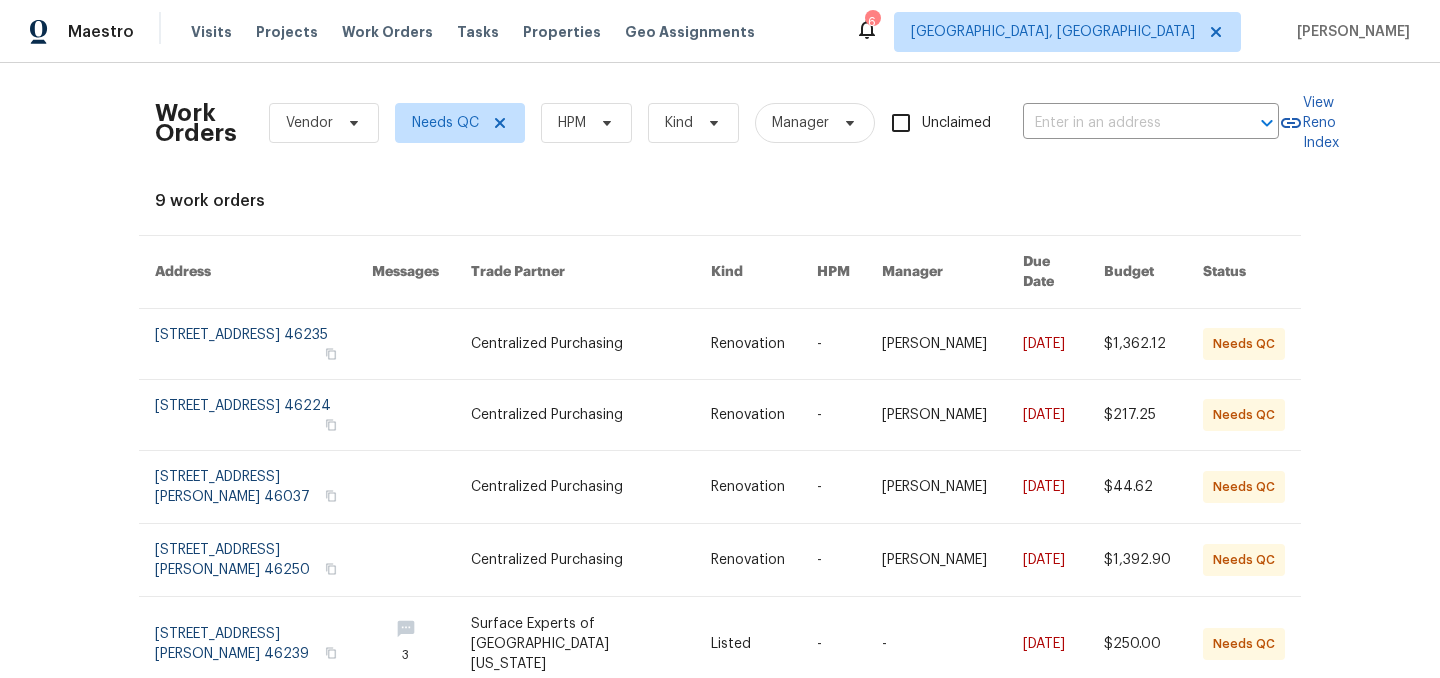 click on "6" at bounding box center (872, 22) 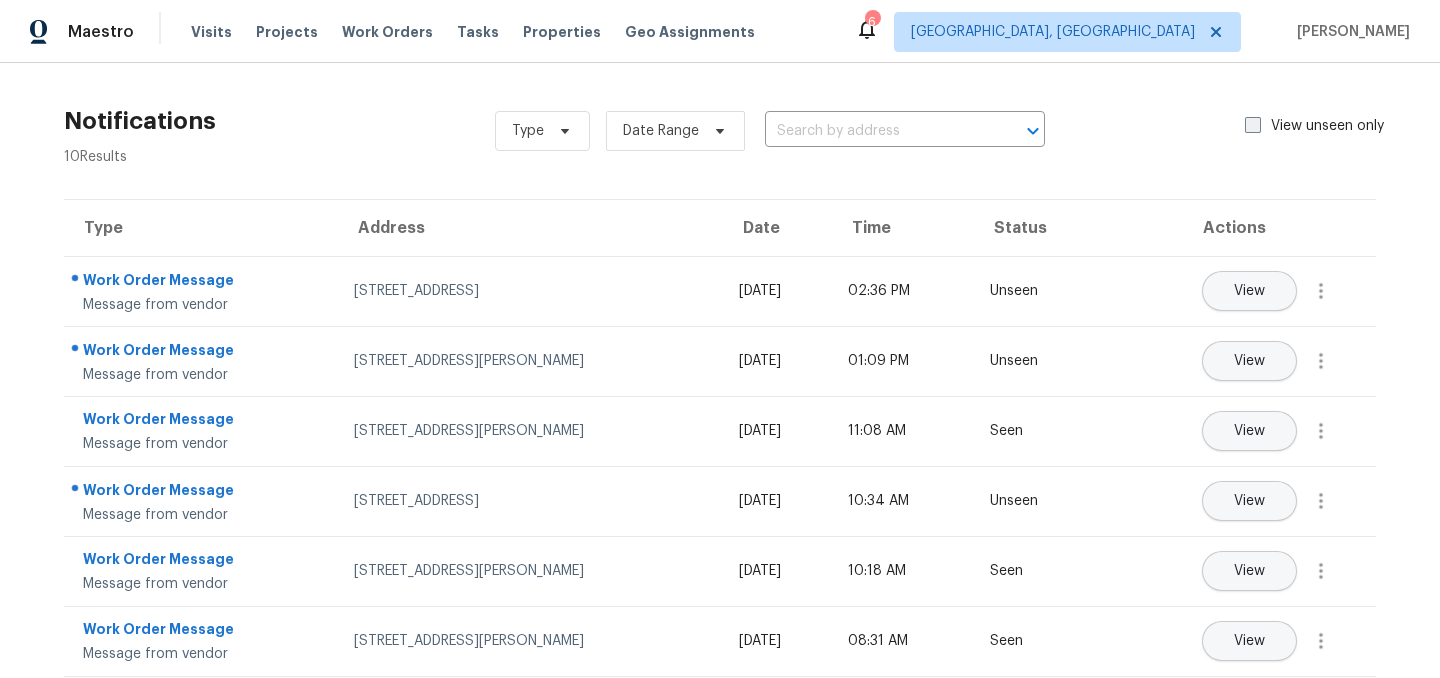 click at bounding box center [1253, 125] 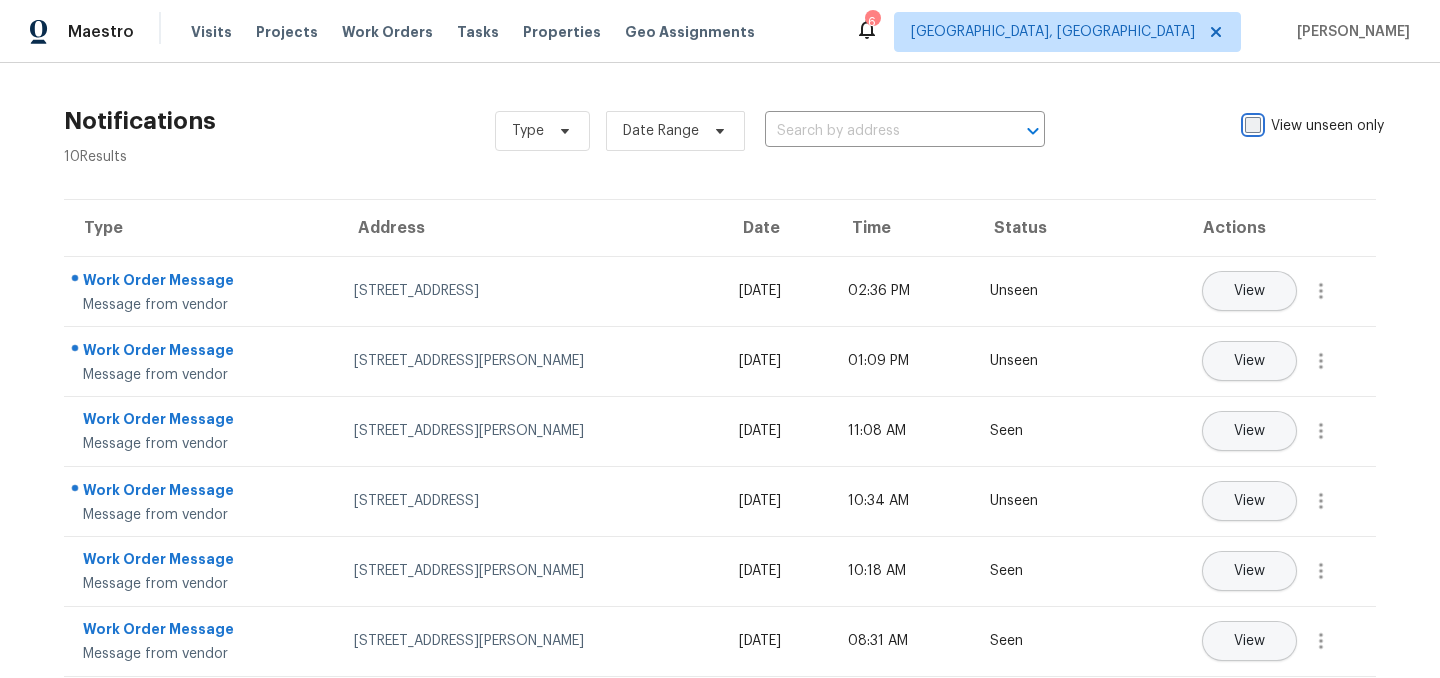 click on "View unseen only" at bounding box center (1251, 122) 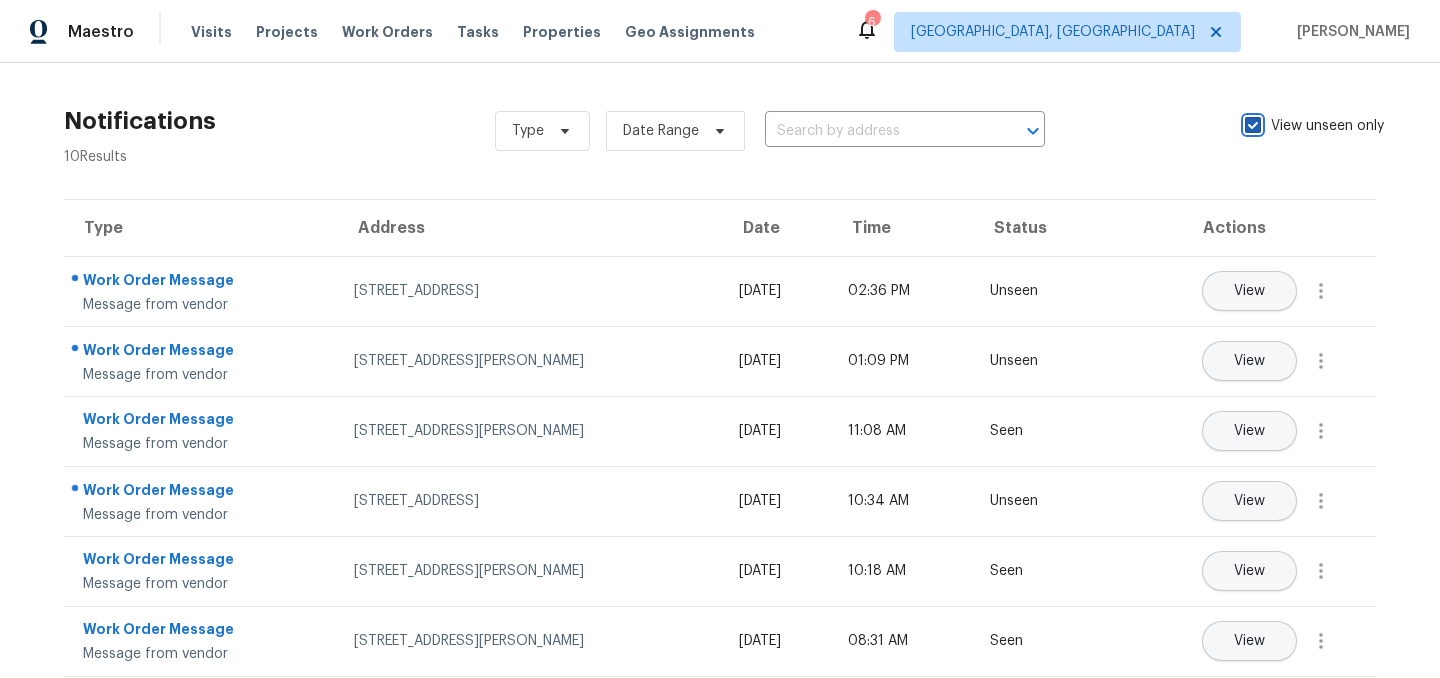 checkbox on "true" 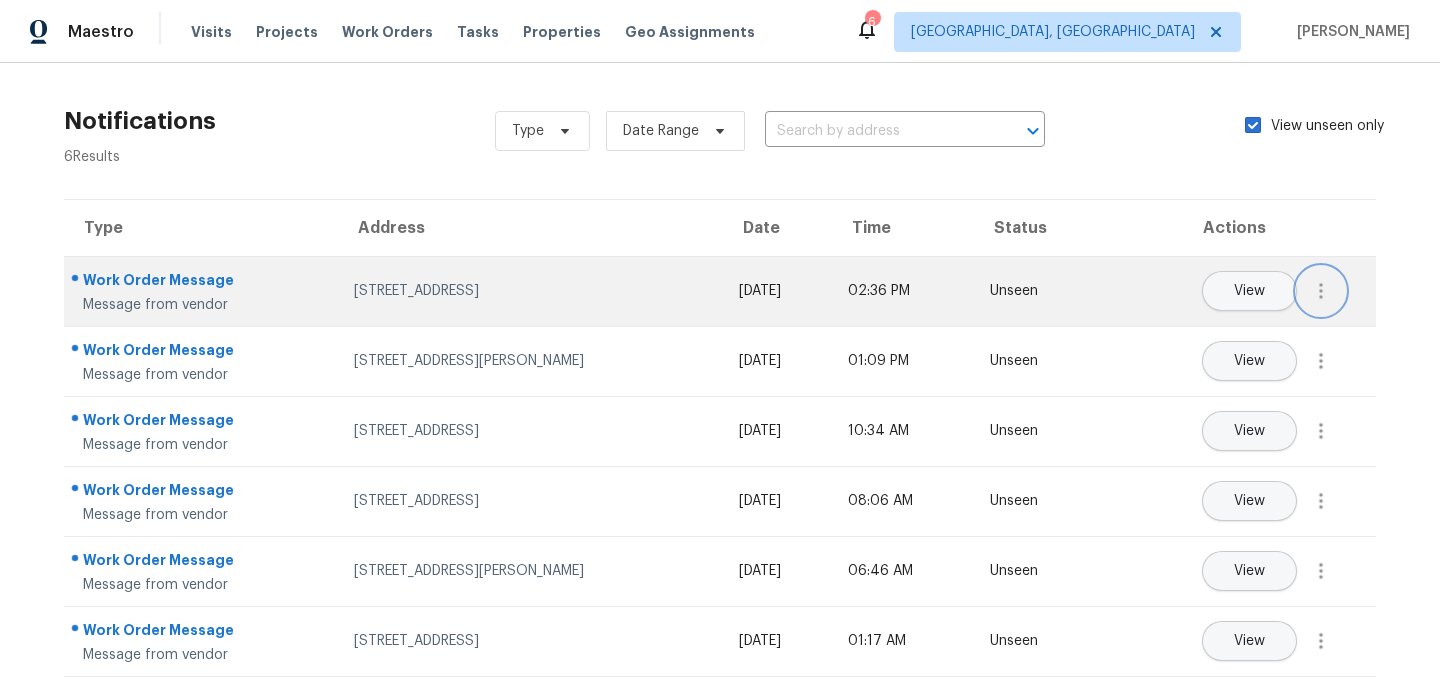 click at bounding box center [1321, 291] 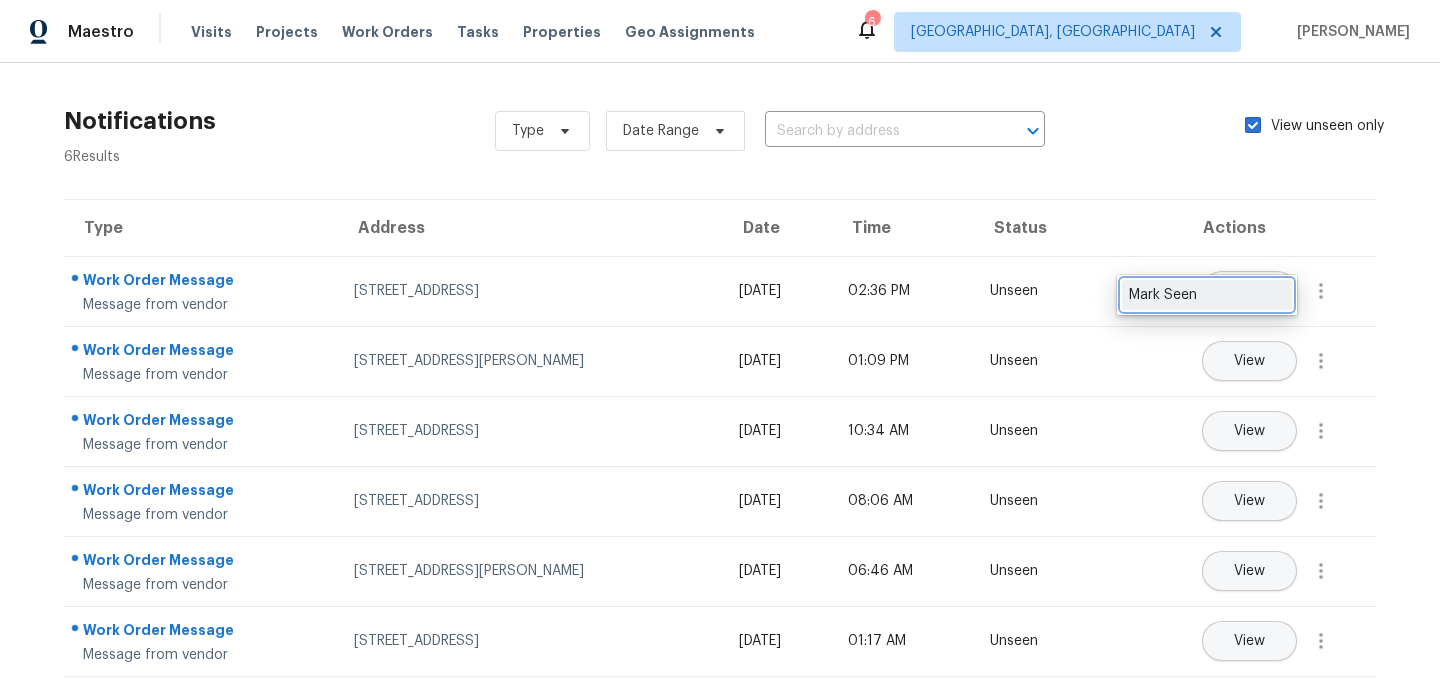 click on "Mark Seen" at bounding box center (1207, 295) 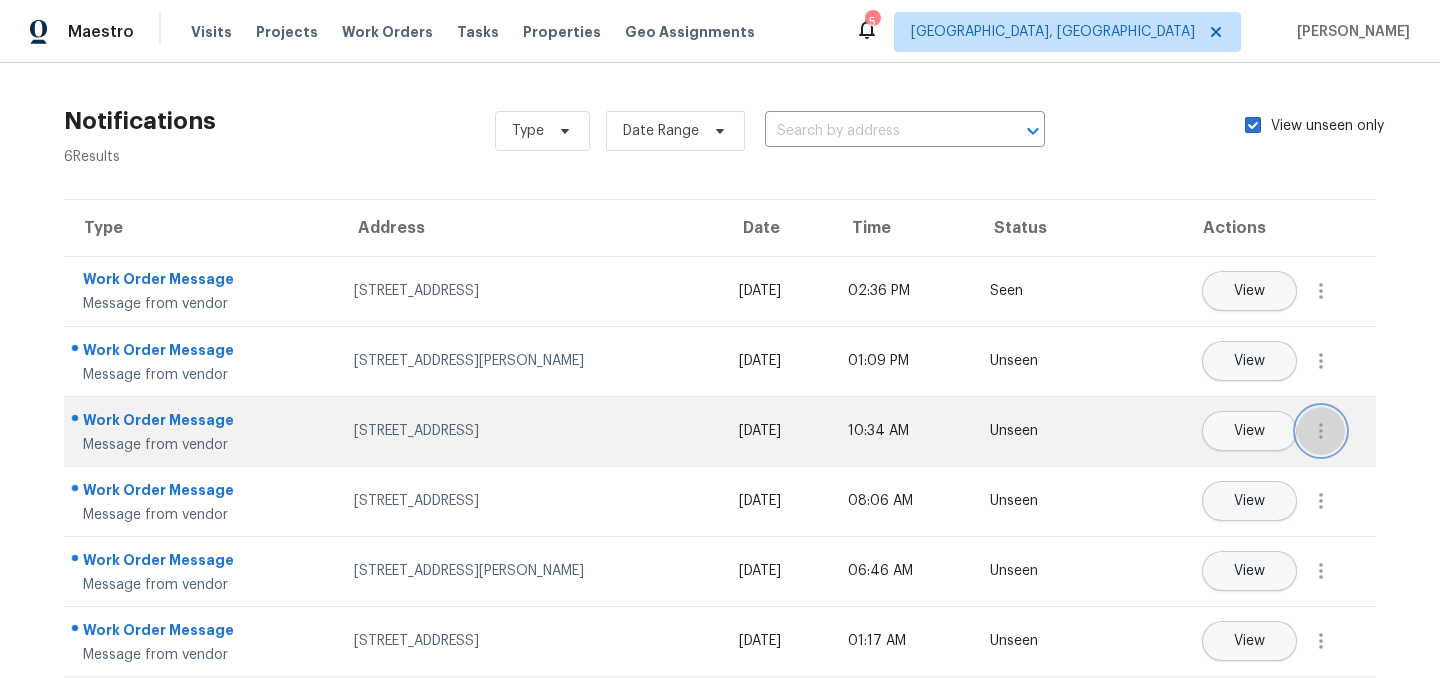 click at bounding box center [1321, 431] 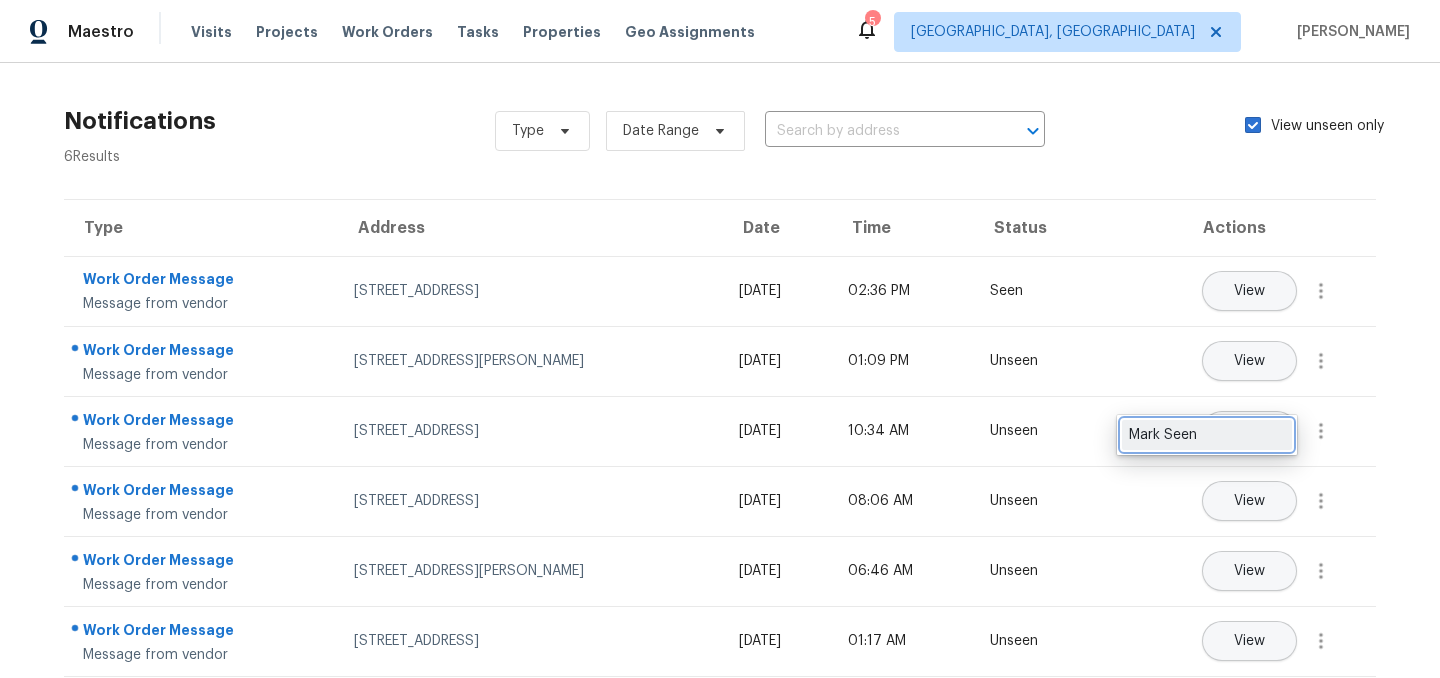 click on "Mark Seen" at bounding box center [1207, 435] 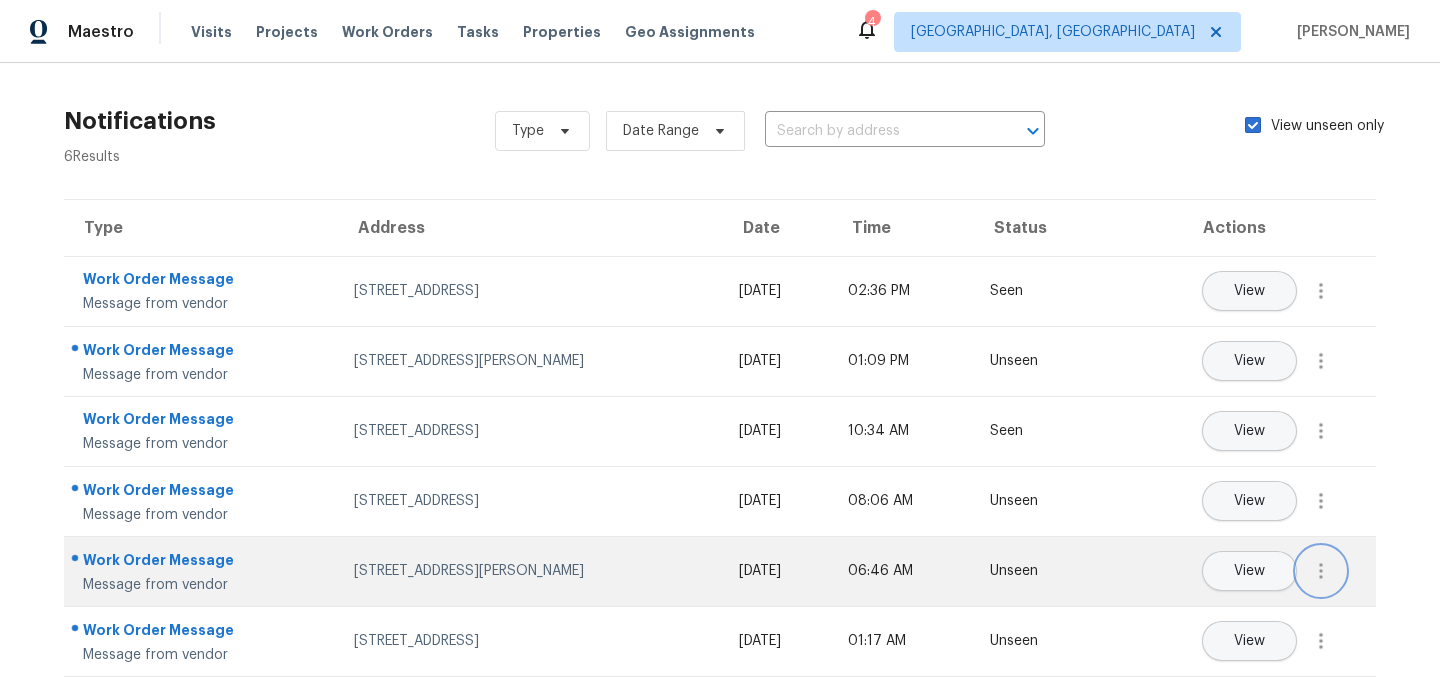 click 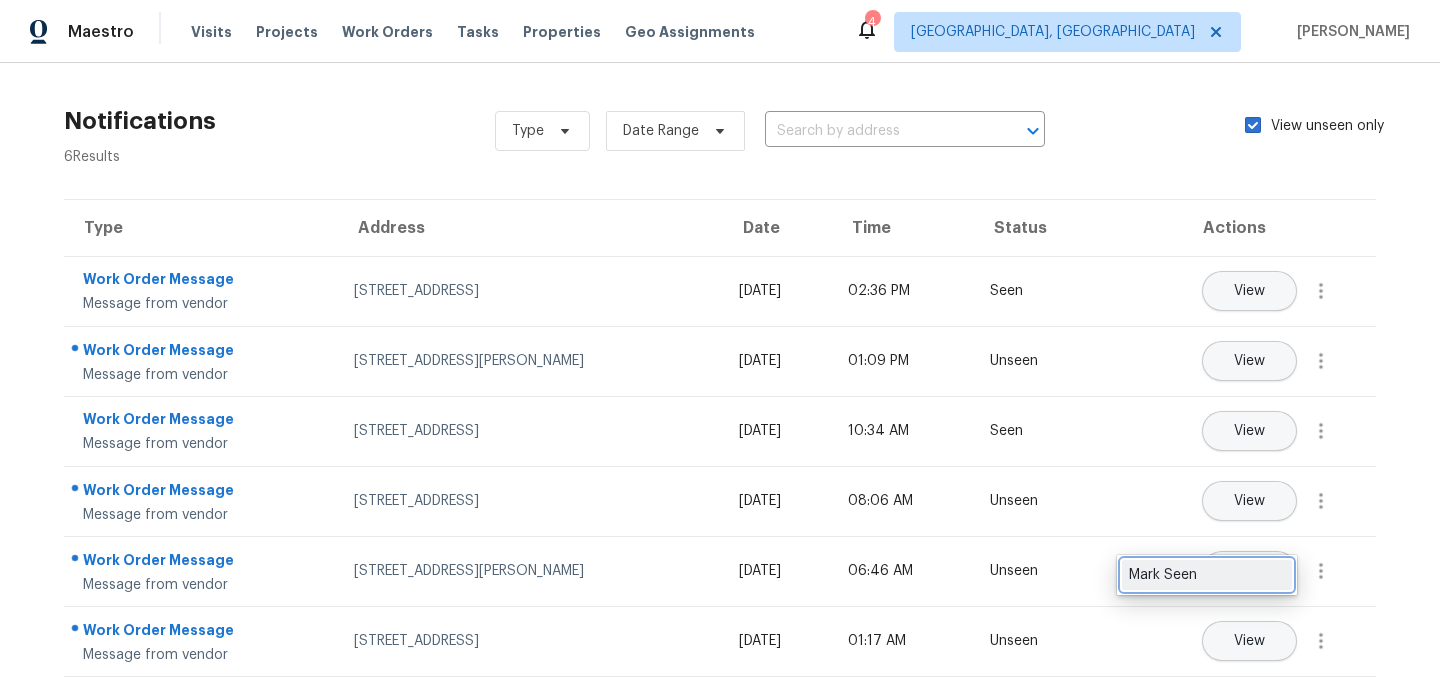 click on "Mark Seen" at bounding box center (1207, 575) 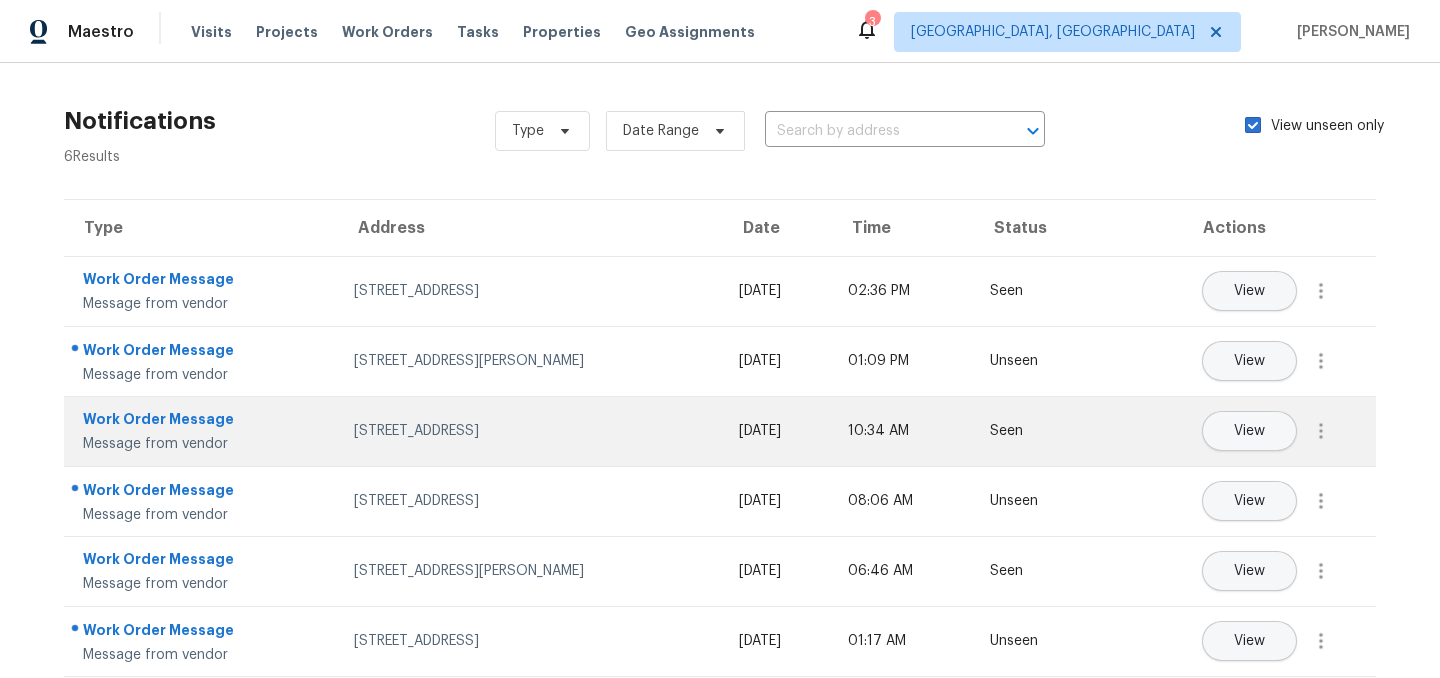 scroll, scrollTop: 14, scrollLeft: 0, axis: vertical 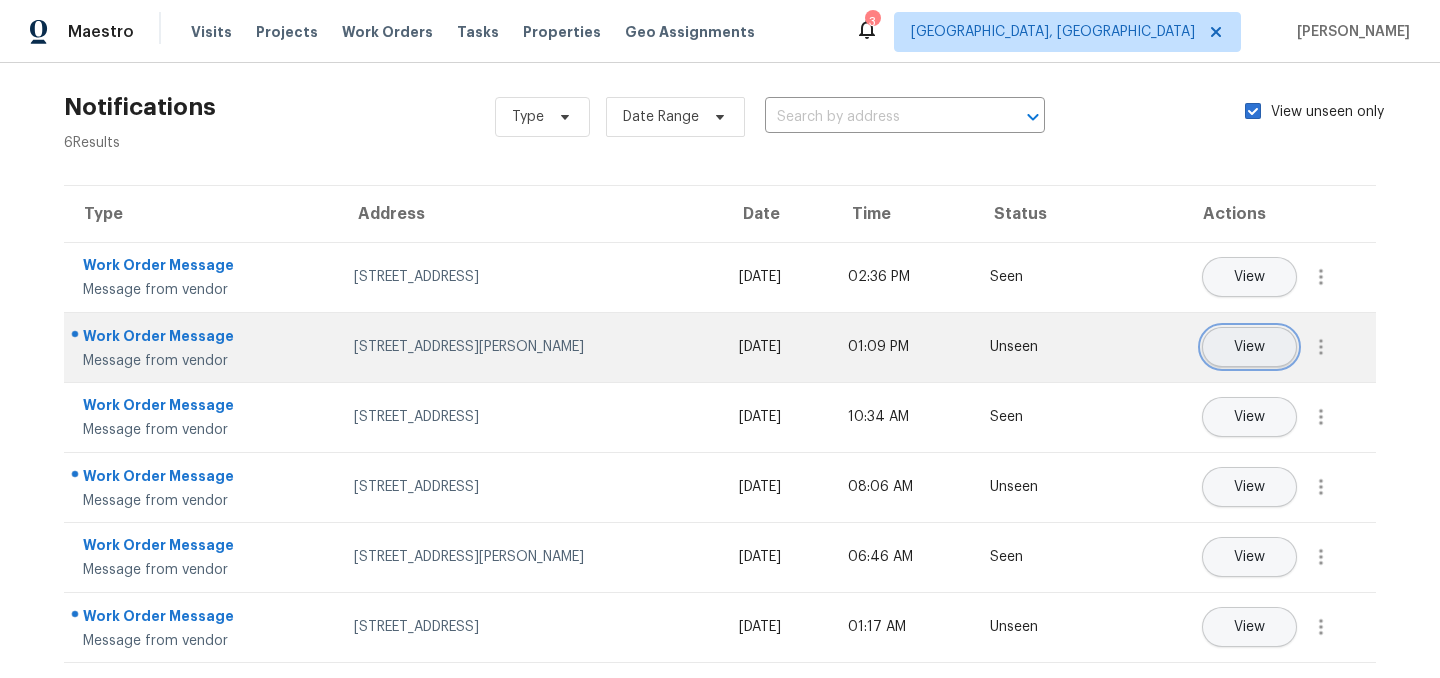 click on "View" at bounding box center (1249, 347) 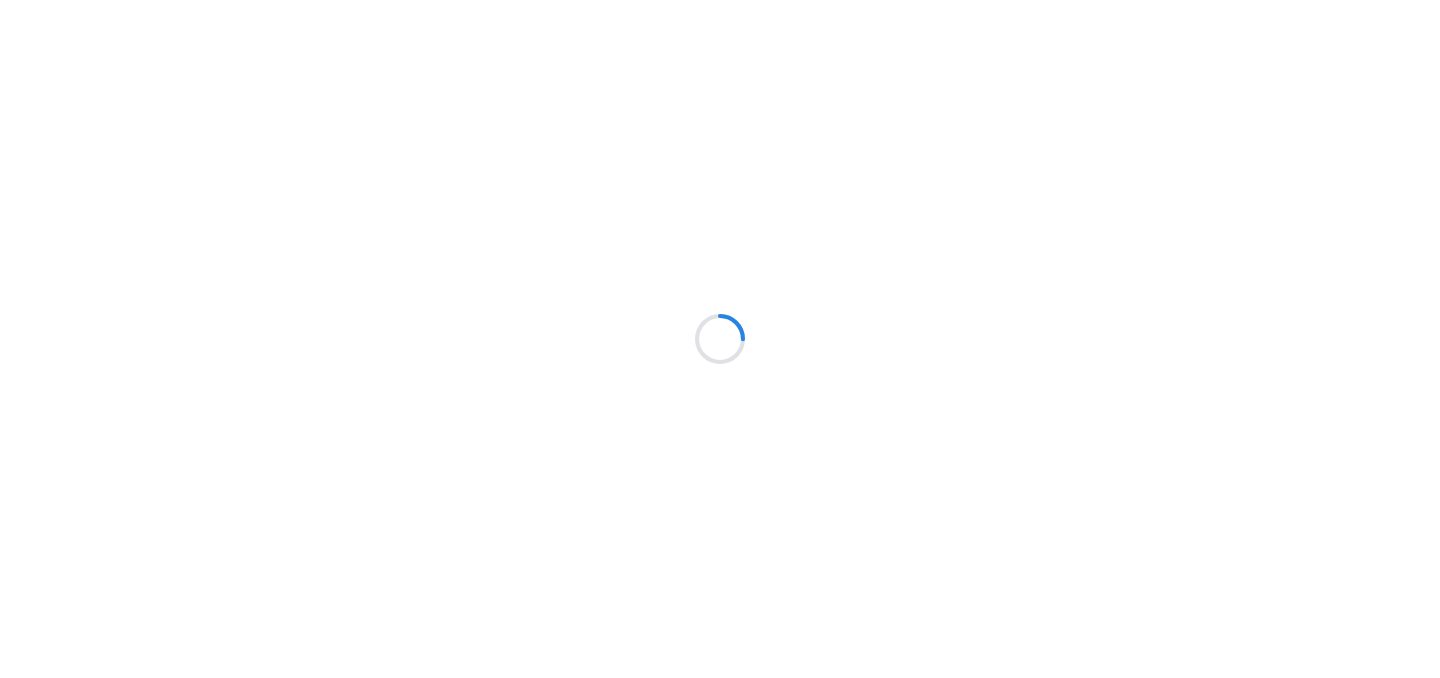 scroll, scrollTop: 0, scrollLeft: 0, axis: both 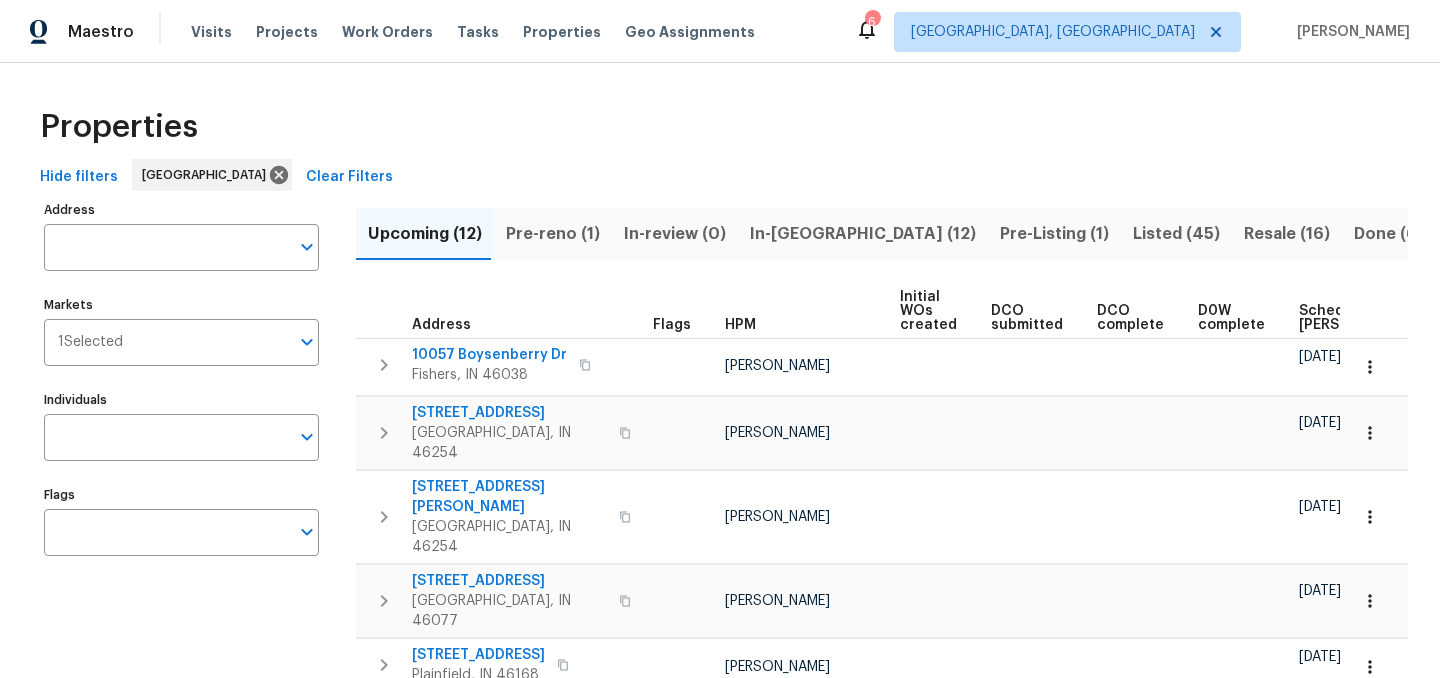 click on "Pre-Listing (1)" at bounding box center [1054, 234] 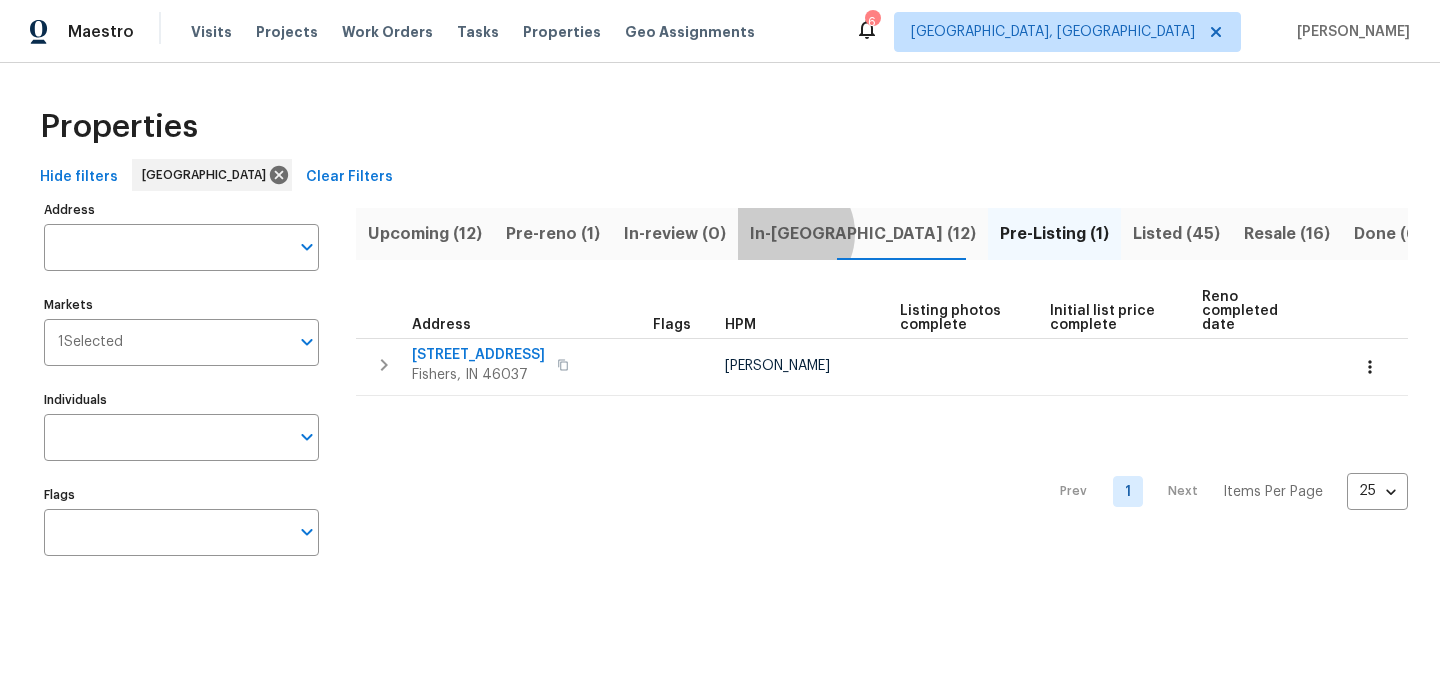 click on "In-[GEOGRAPHIC_DATA] (12)" at bounding box center (863, 234) 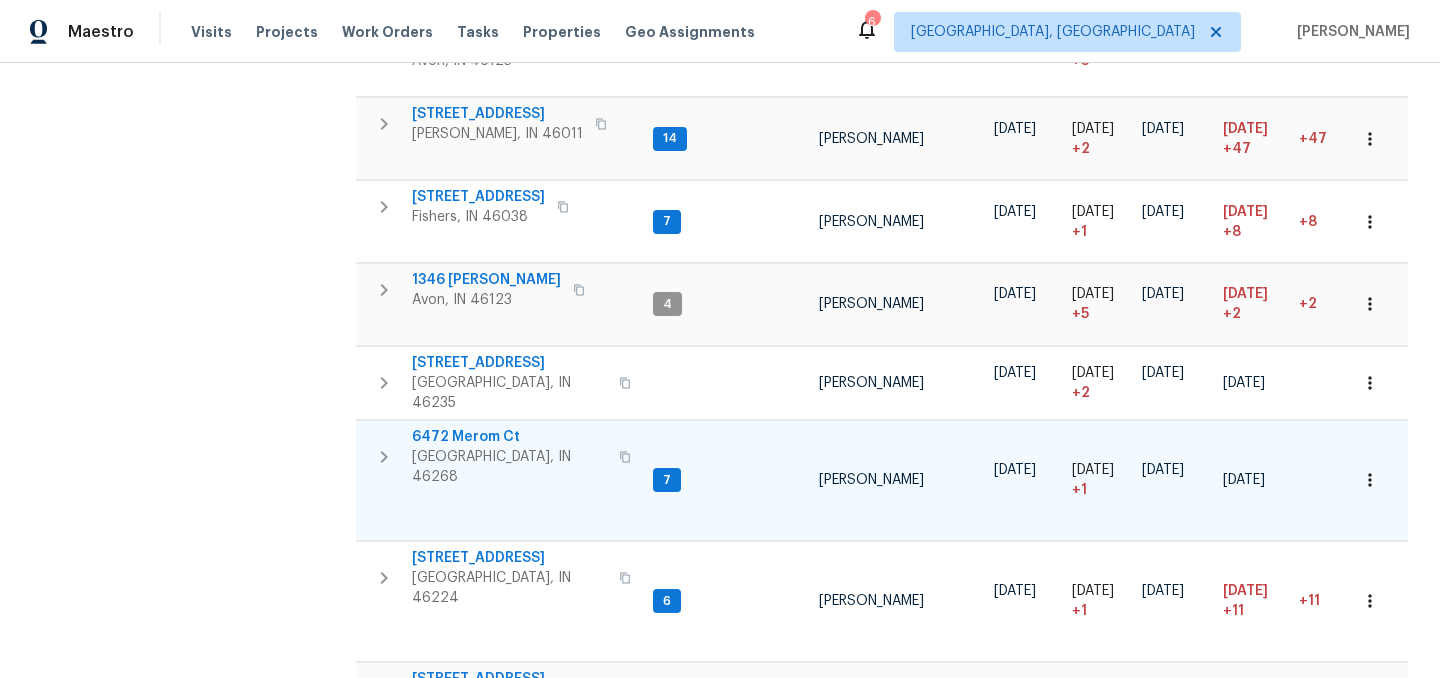 scroll, scrollTop: 708, scrollLeft: 0, axis: vertical 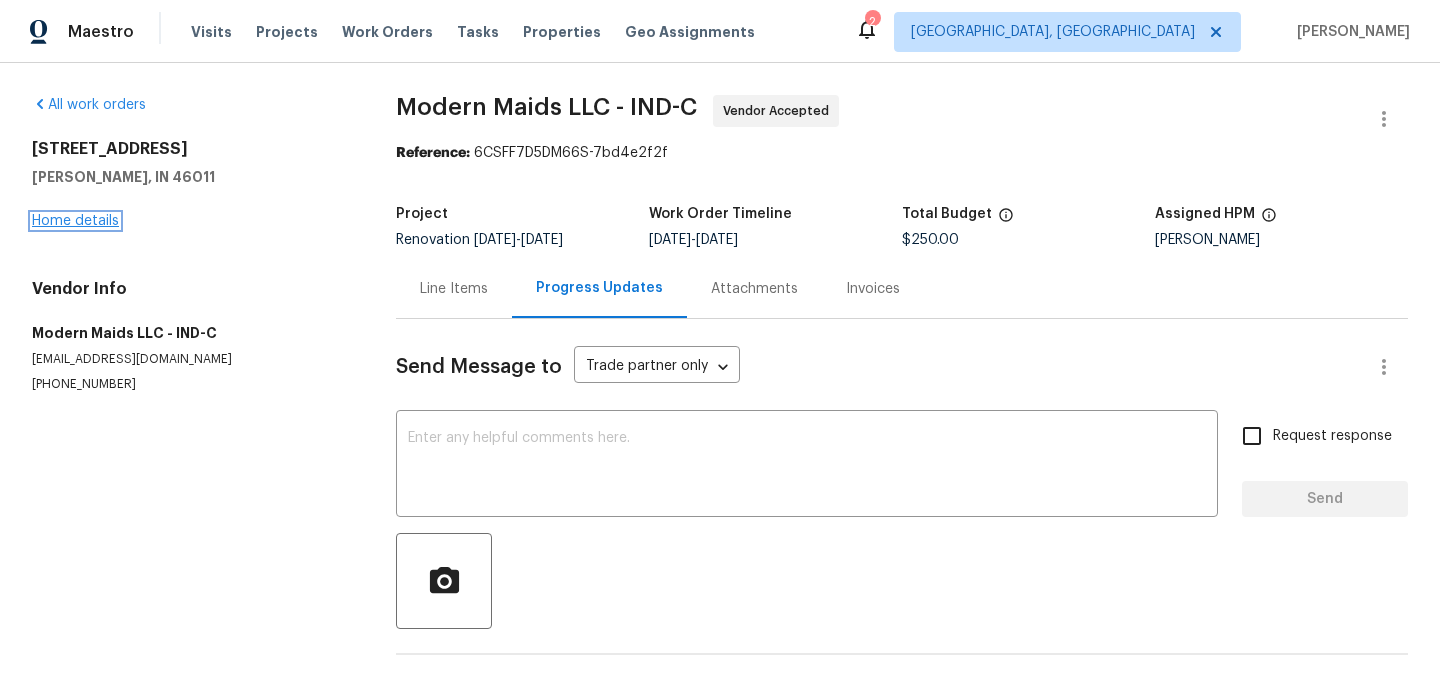 click on "Home details" at bounding box center (75, 221) 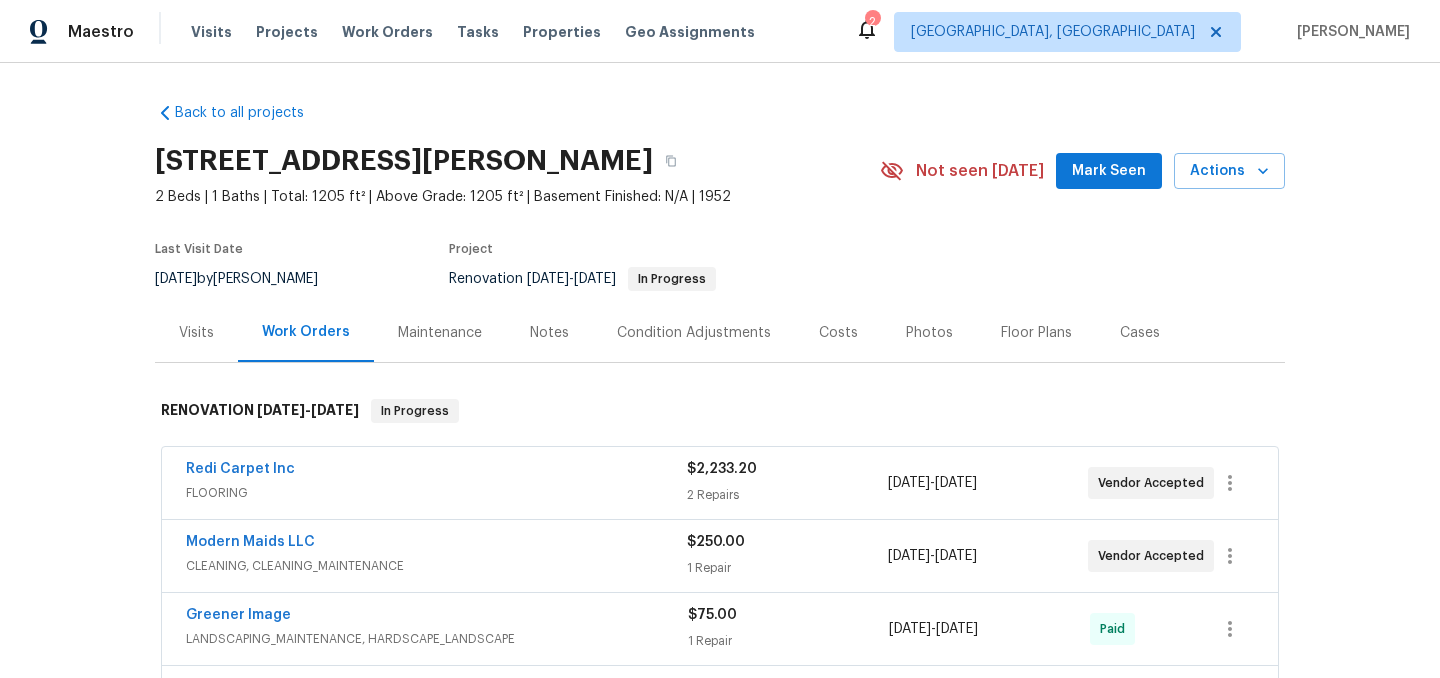 click on "2" at bounding box center [872, 22] 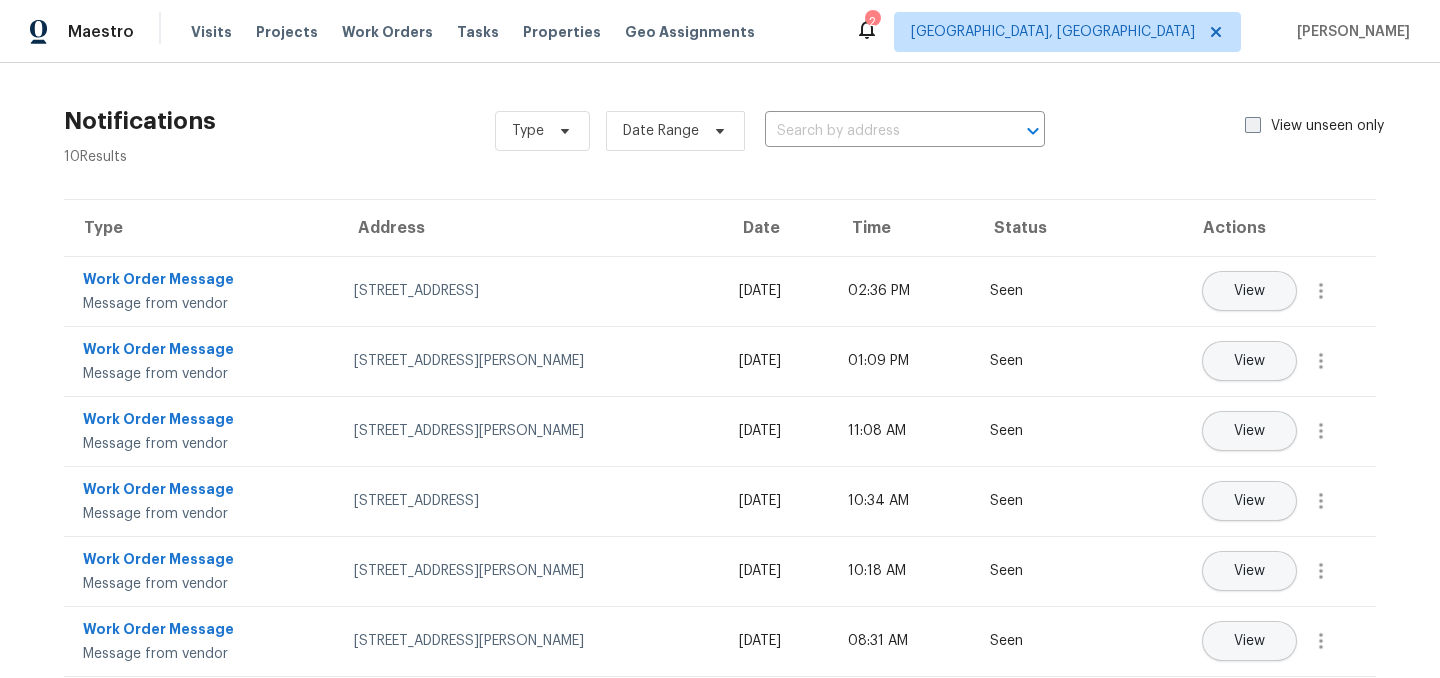 click at bounding box center [1253, 125] 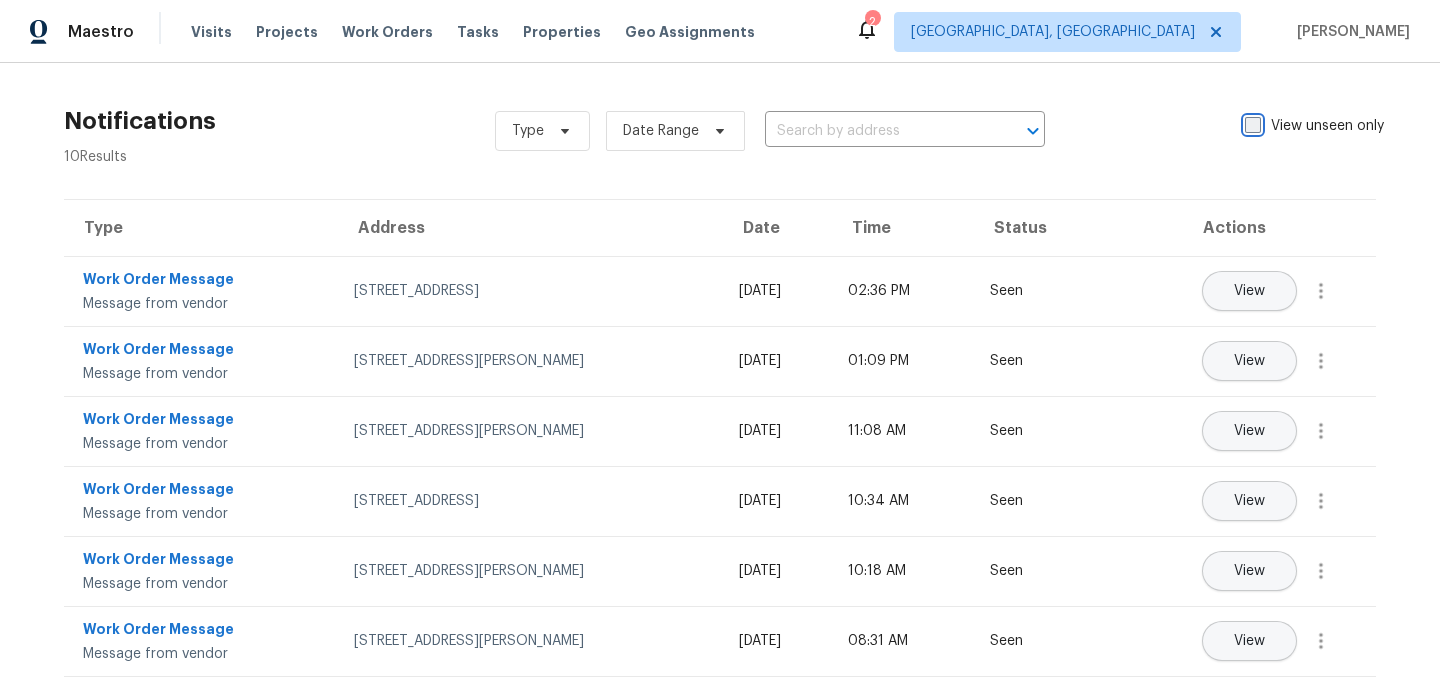 click on "View unseen only" at bounding box center (1251, 122) 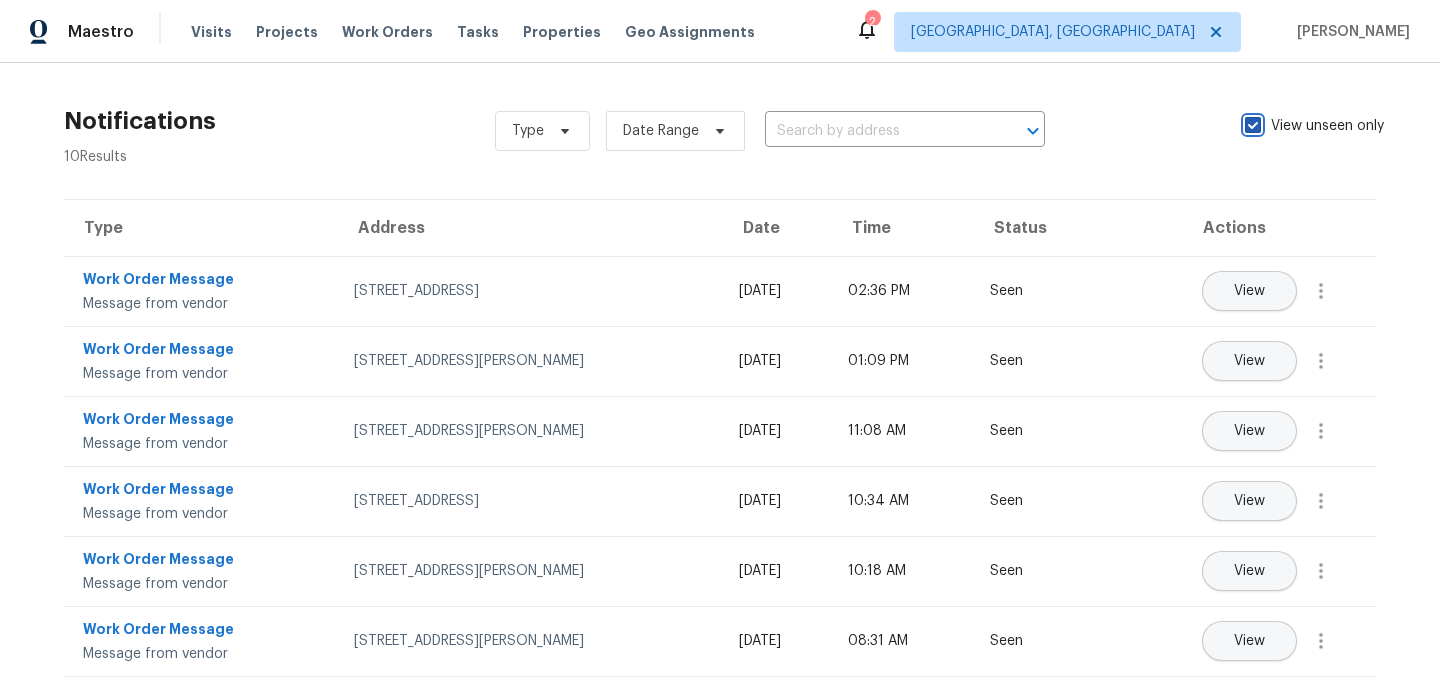 checkbox on "true" 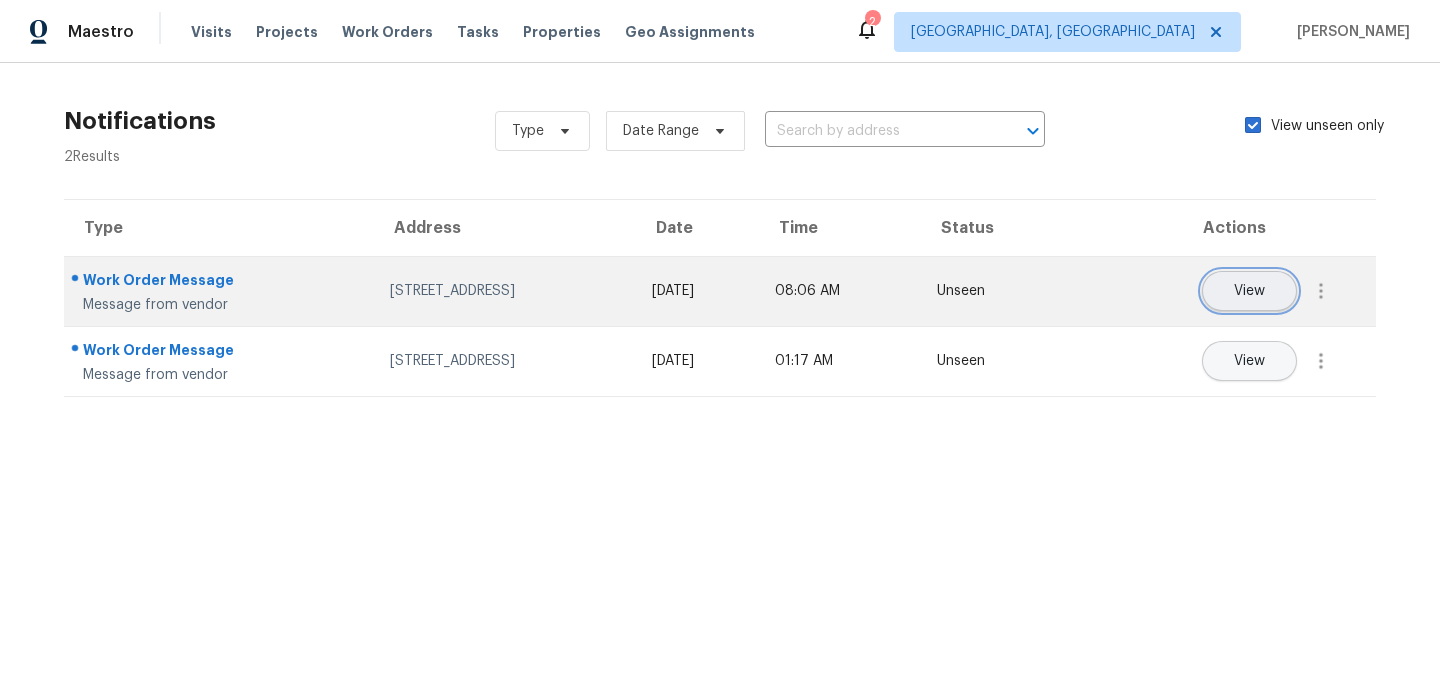 click on "View" at bounding box center [1249, 291] 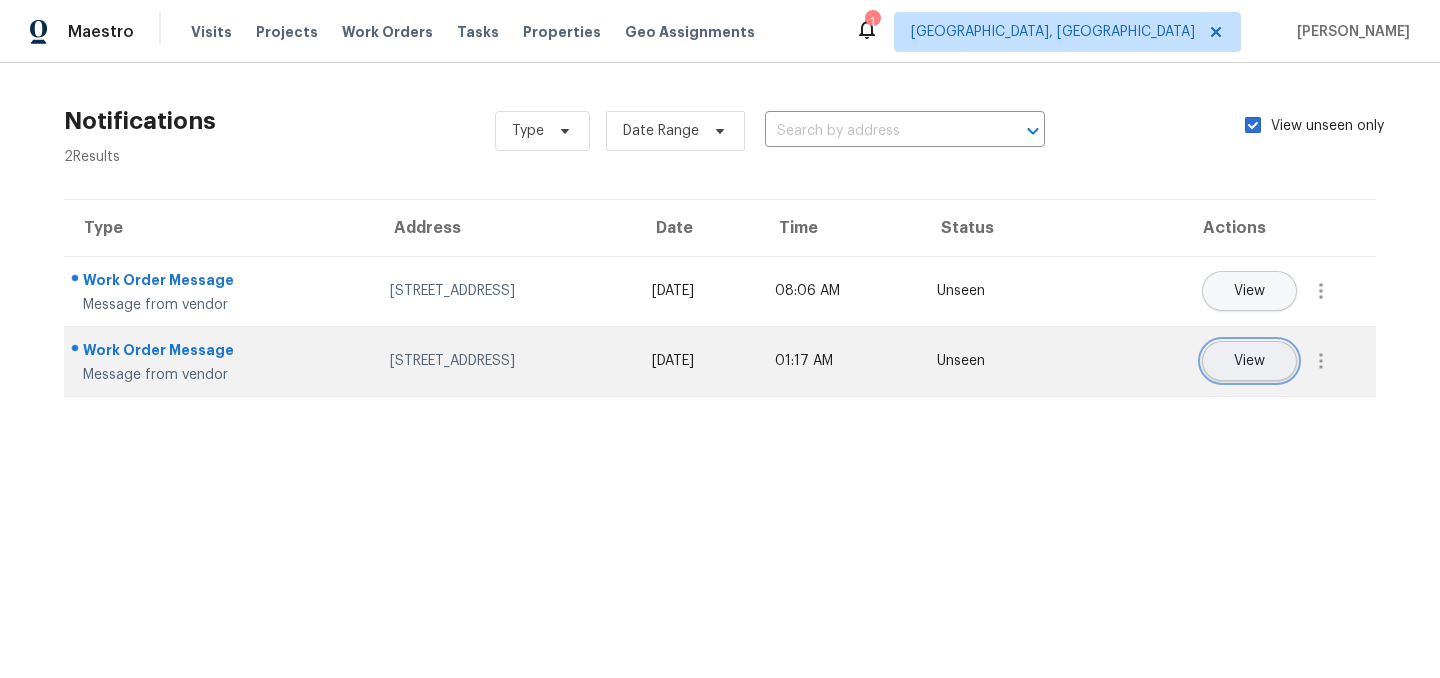 click on "View" at bounding box center [1249, 361] 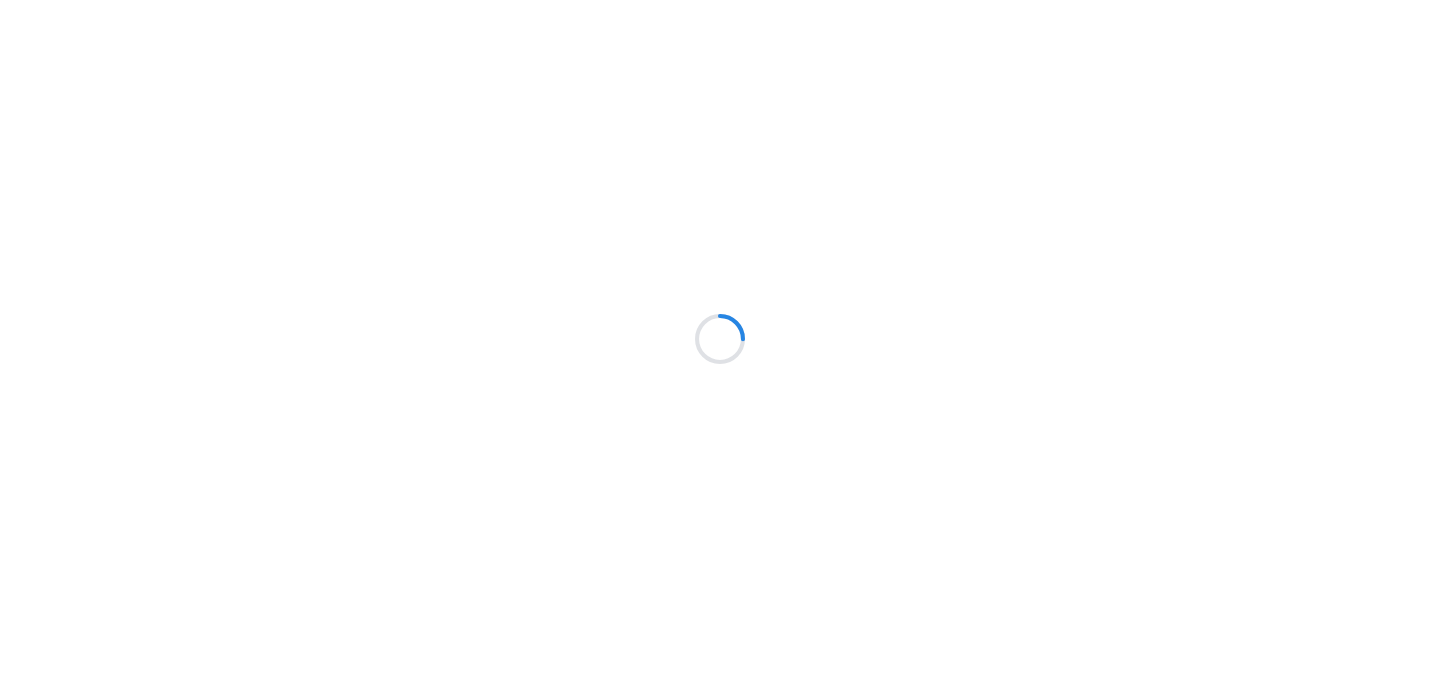scroll, scrollTop: 0, scrollLeft: 0, axis: both 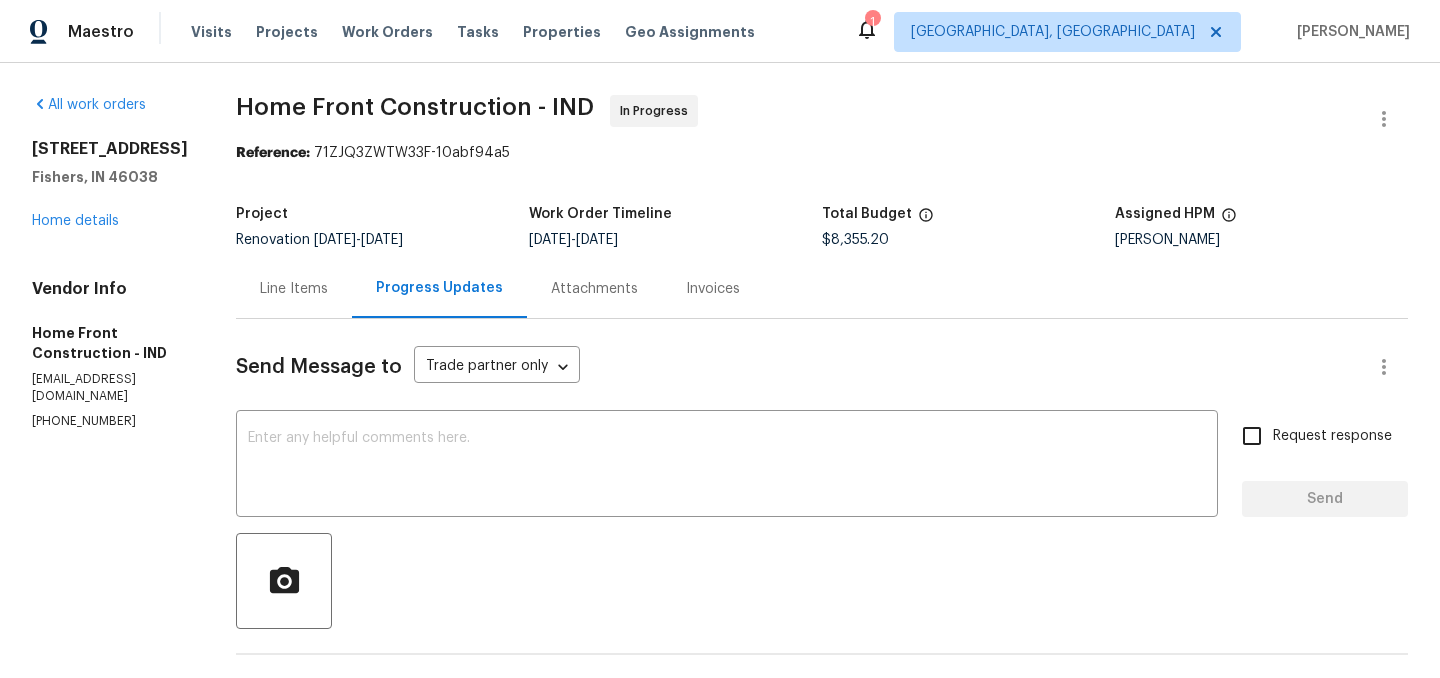 click on "Line Items" at bounding box center [294, 289] 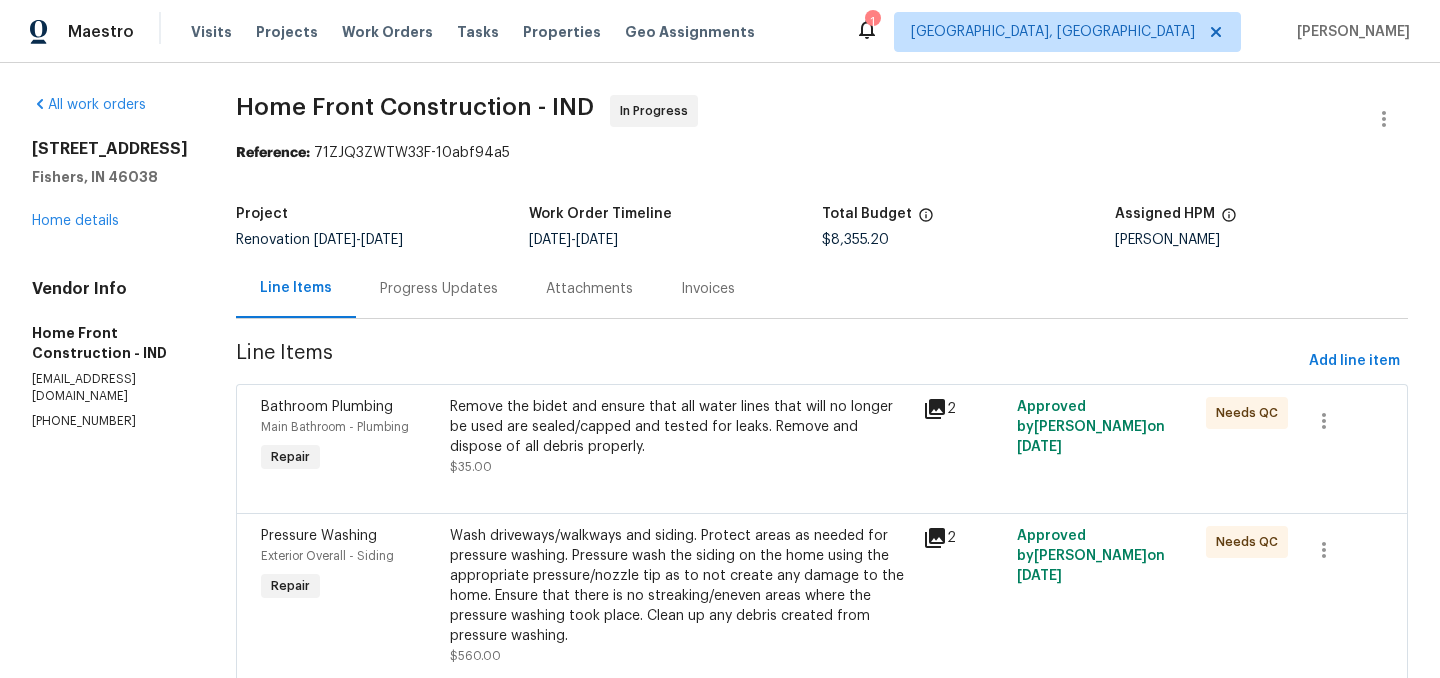 click on "Remove the bidet and ensure that all water lines that will no longer be used are sealed/capped and tested for leaks. Remove and dispose of all debris properly." at bounding box center (680, 427) 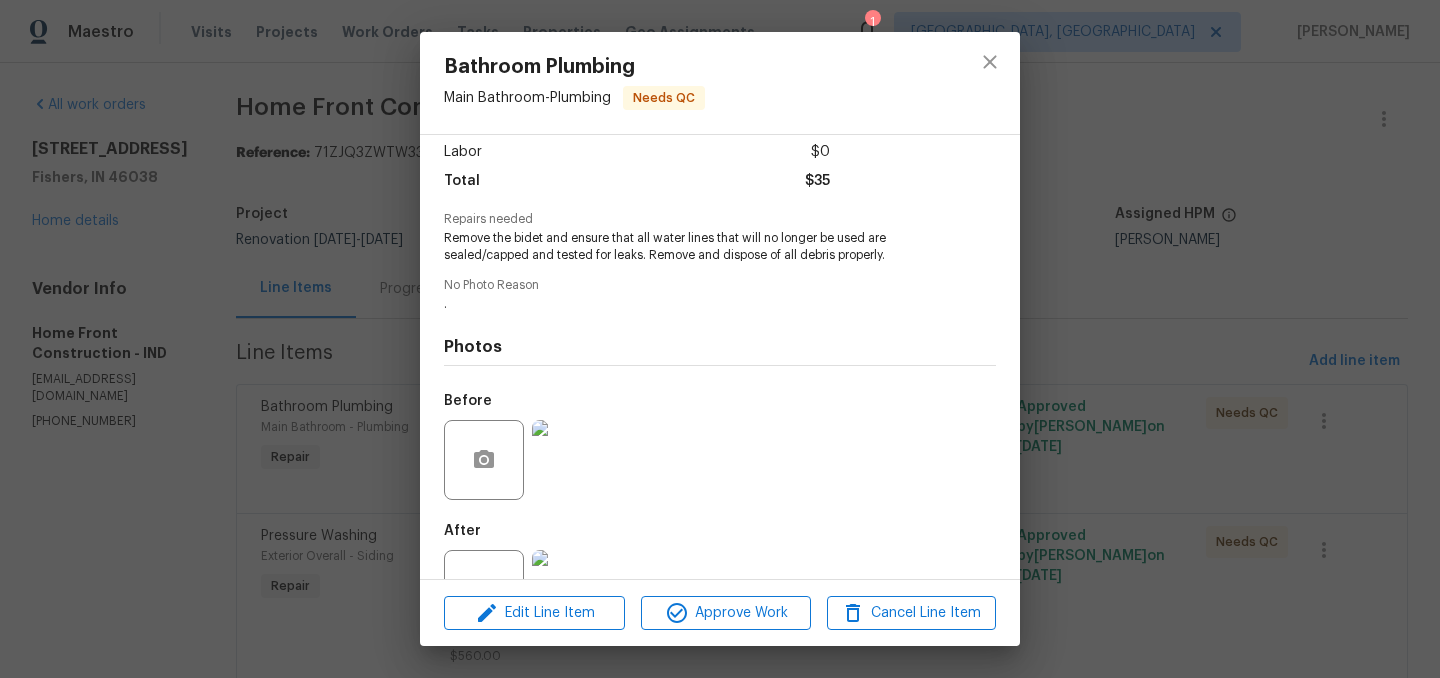 scroll, scrollTop: 209, scrollLeft: 0, axis: vertical 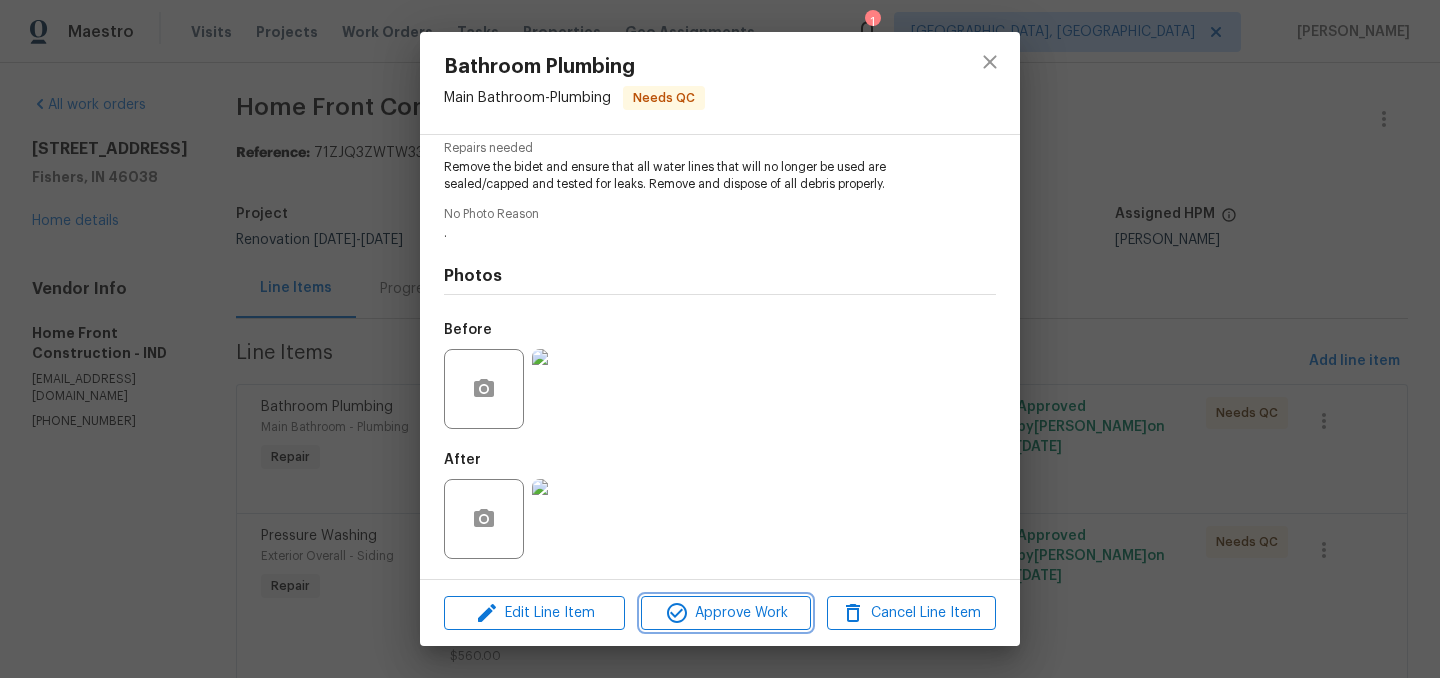 click on "Approve Work" at bounding box center (725, 613) 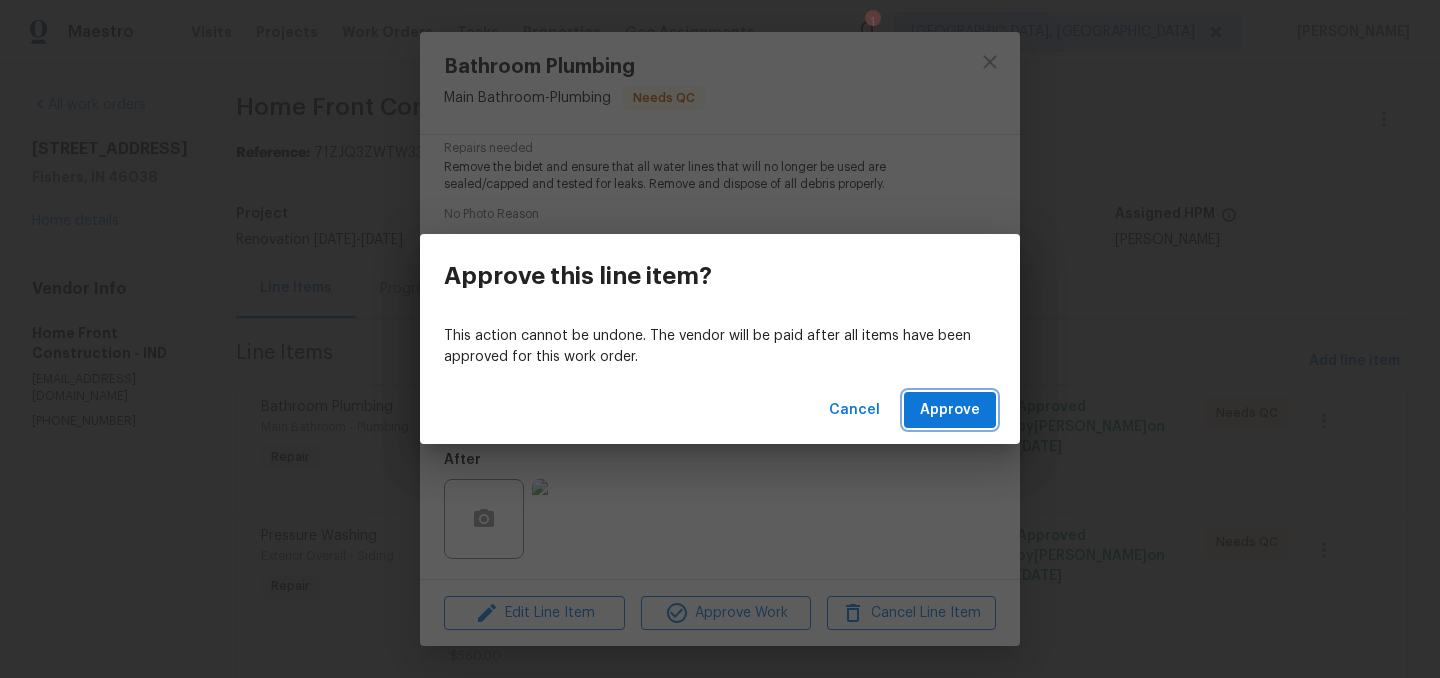 click on "Approve" at bounding box center (950, 410) 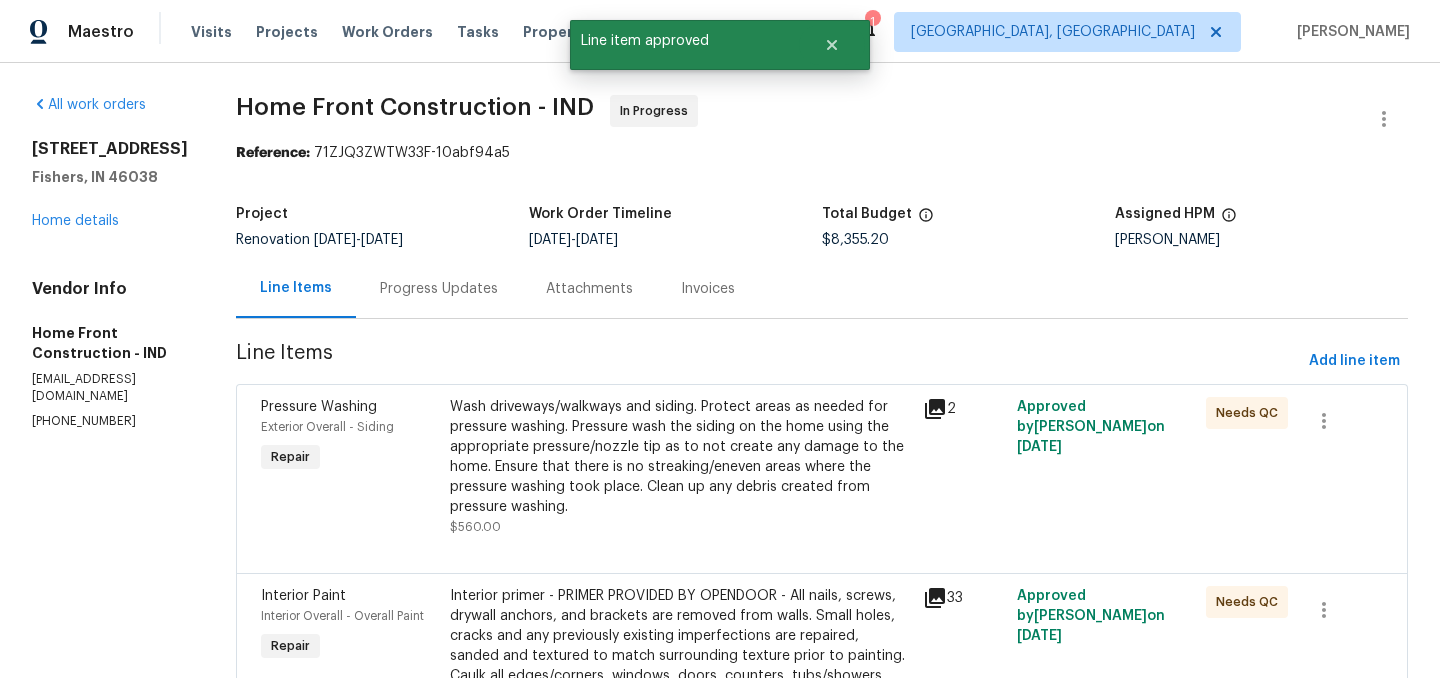 click on "Wash driveways/walkways and siding. Protect areas as needed for pressure washing. Pressure wash the siding on the home using the appropriate pressure/nozzle tip as to not create any damage to the home. Ensure that there is no streaking/eneven areas where the pressure washing took place. Clean up any debris created from pressure washing." at bounding box center (680, 457) 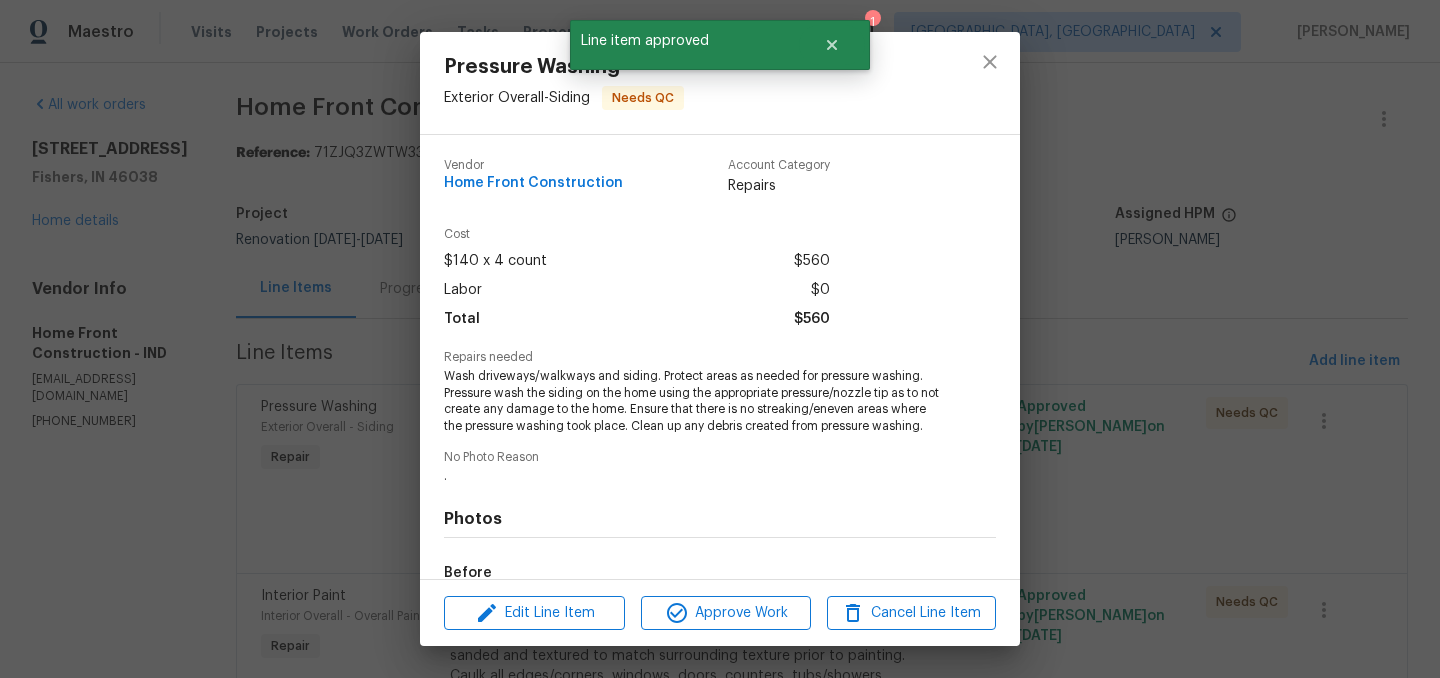 scroll, scrollTop: 259, scrollLeft: 0, axis: vertical 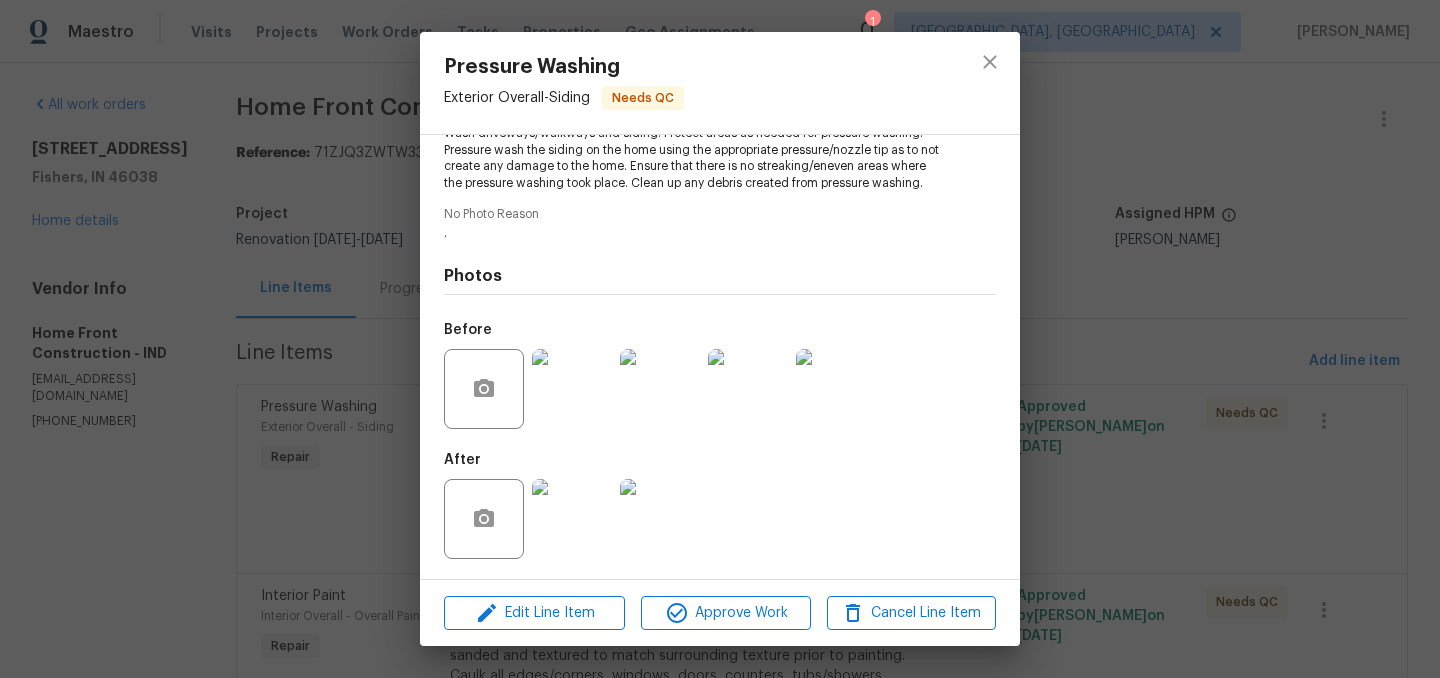 click at bounding box center (572, 519) 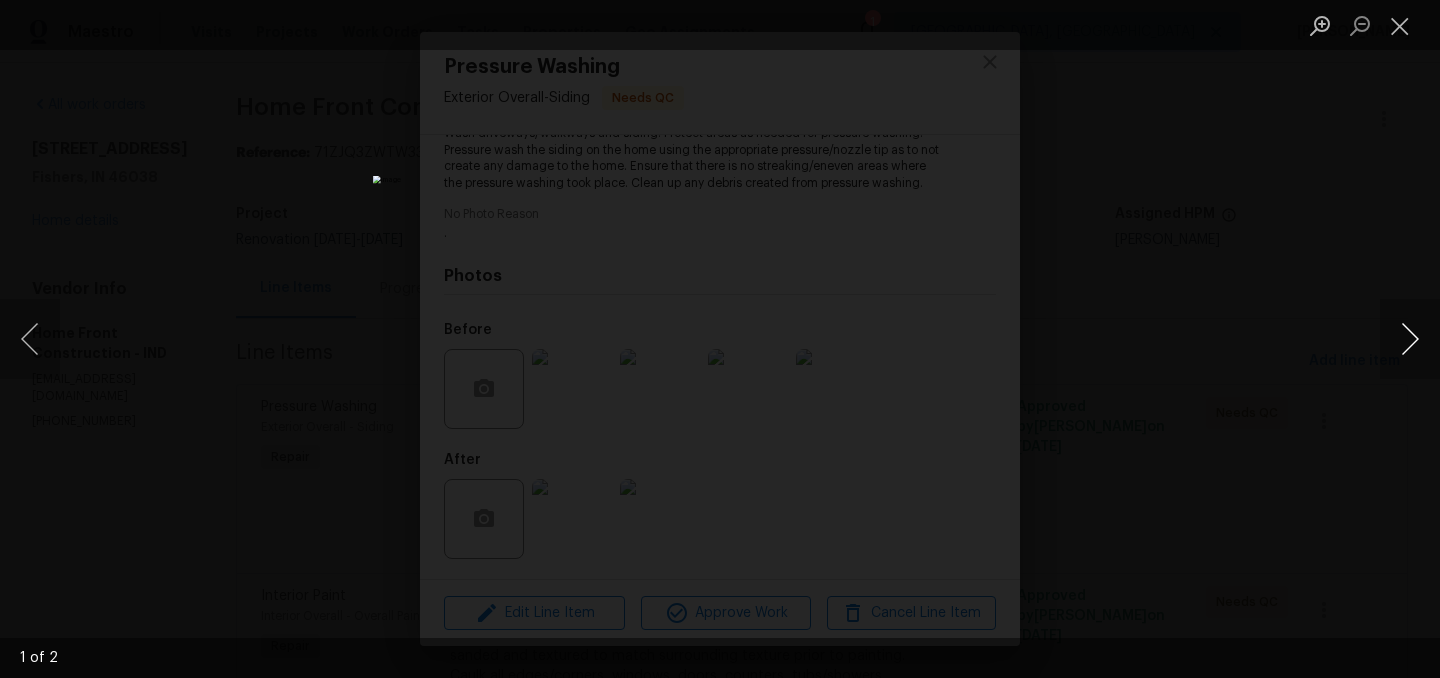 click at bounding box center [1410, 339] 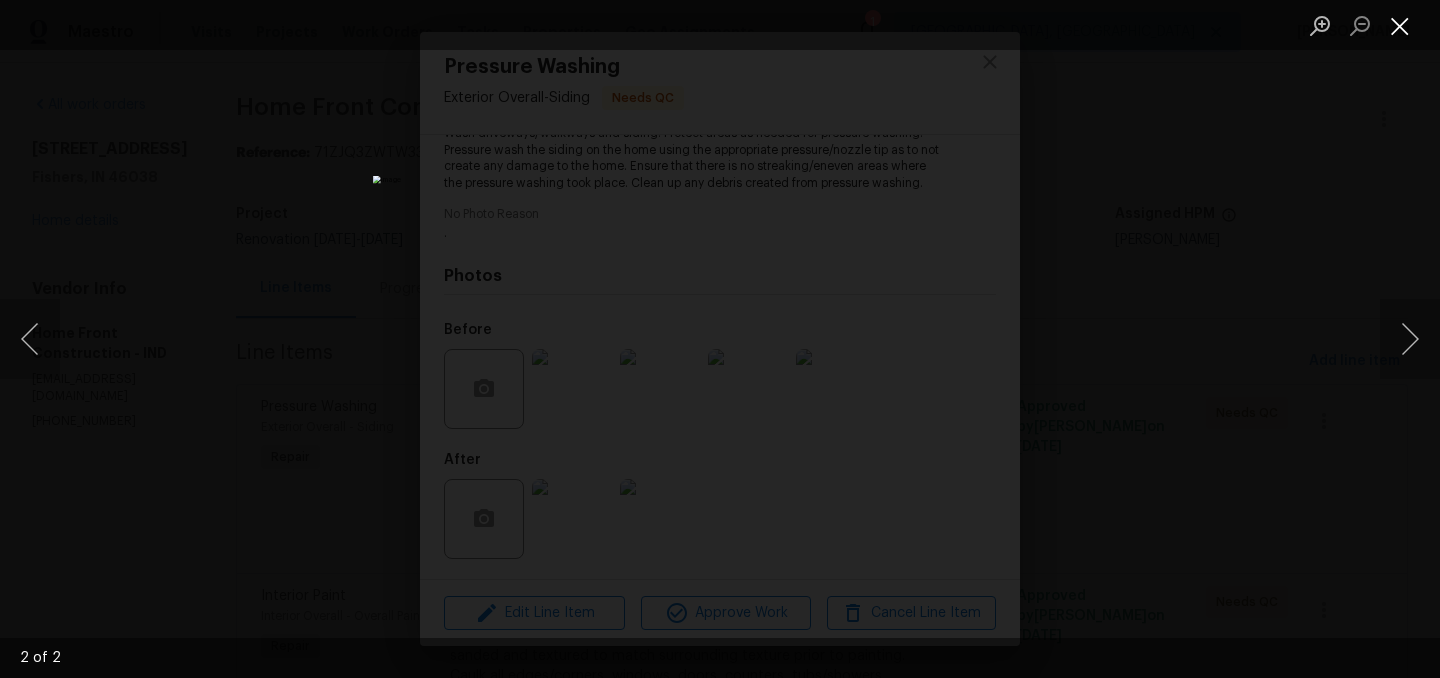click at bounding box center [1400, 25] 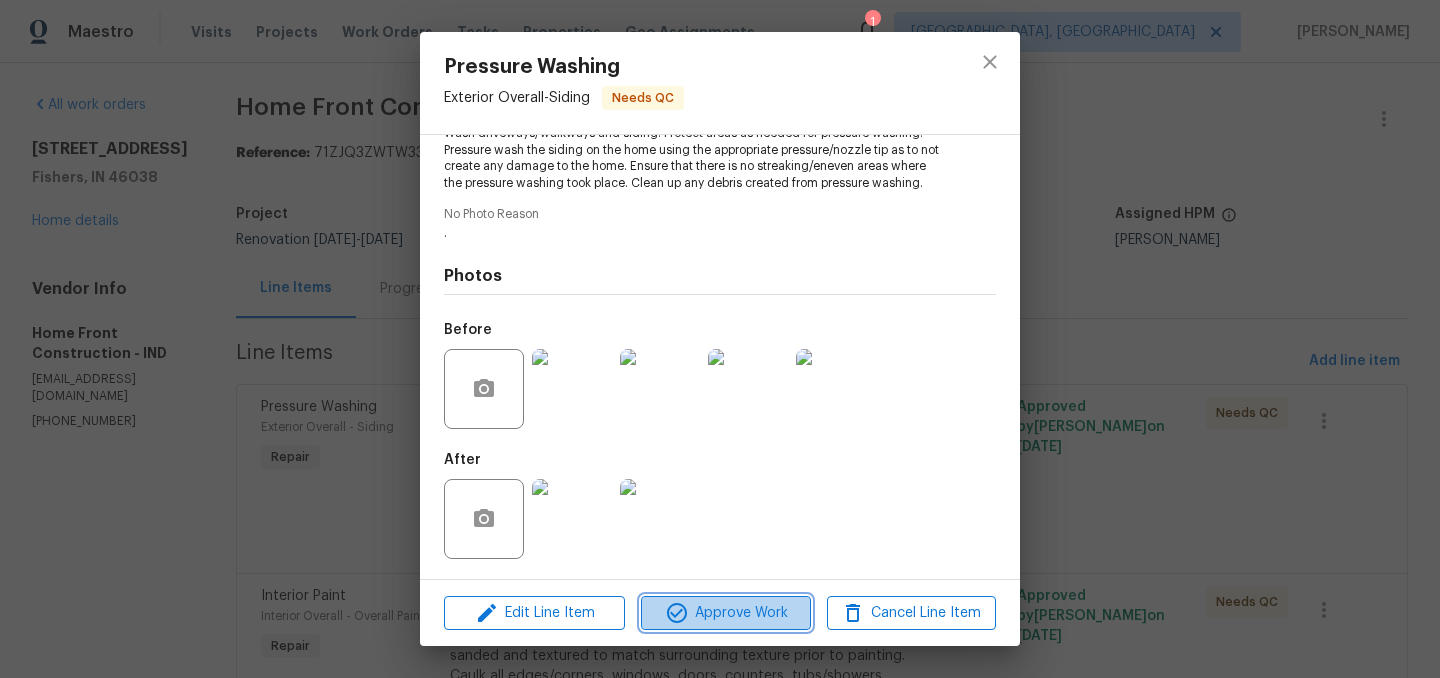 click on "Approve Work" at bounding box center (725, 613) 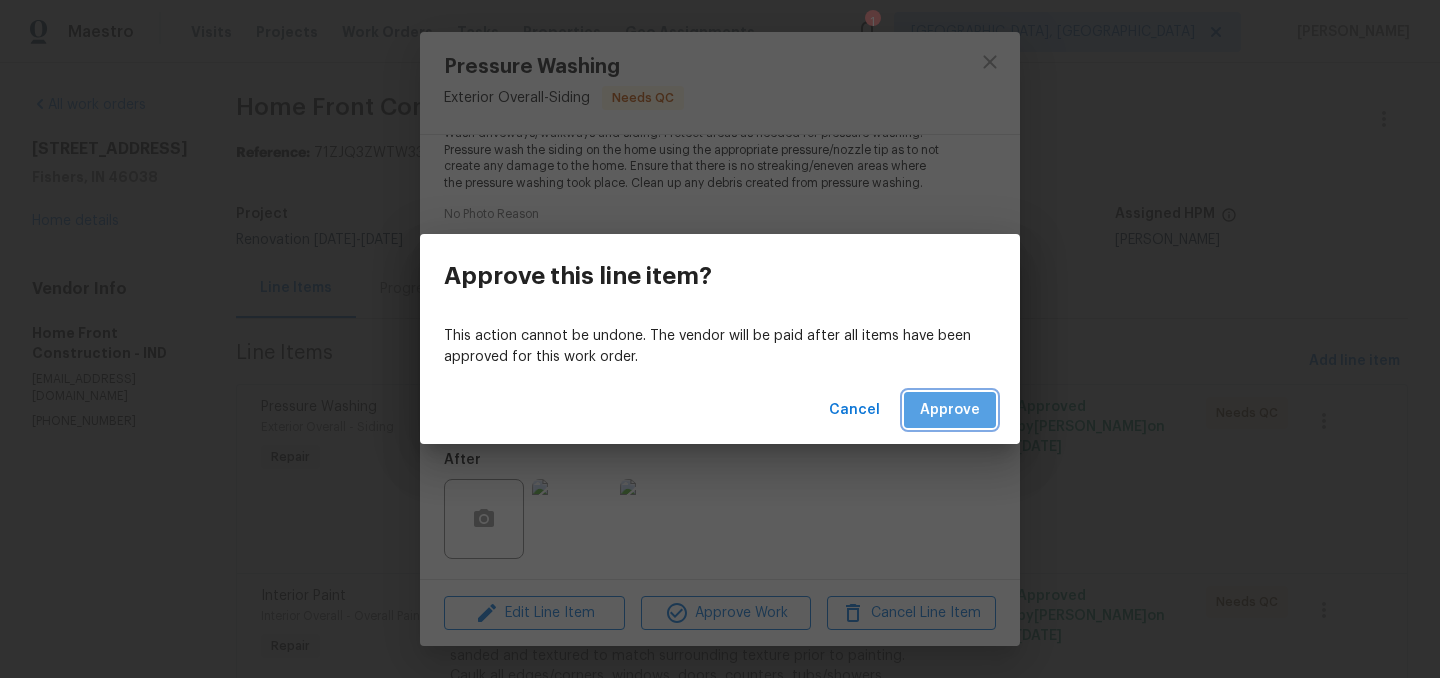 click on "Approve" at bounding box center [950, 410] 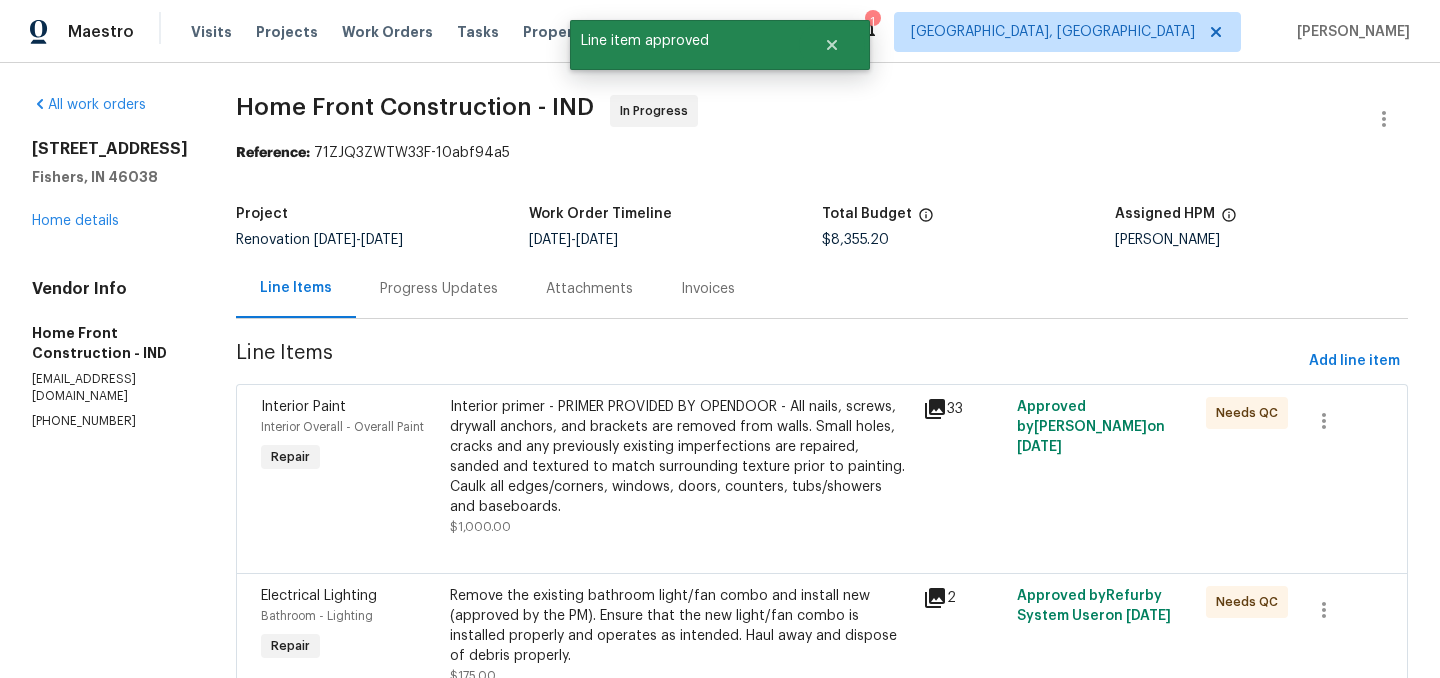 click on "Interior primer - PRIMER PROVIDED BY OPENDOOR - All nails, screws, drywall anchors, and brackets are removed from walls. Small holes, cracks and any previously existing imperfections are repaired, sanded and textured to match surrounding texture prior to painting. Caulk all edges/corners, windows, doors, counters, tubs/showers and baseboards." at bounding box center [680, 457] 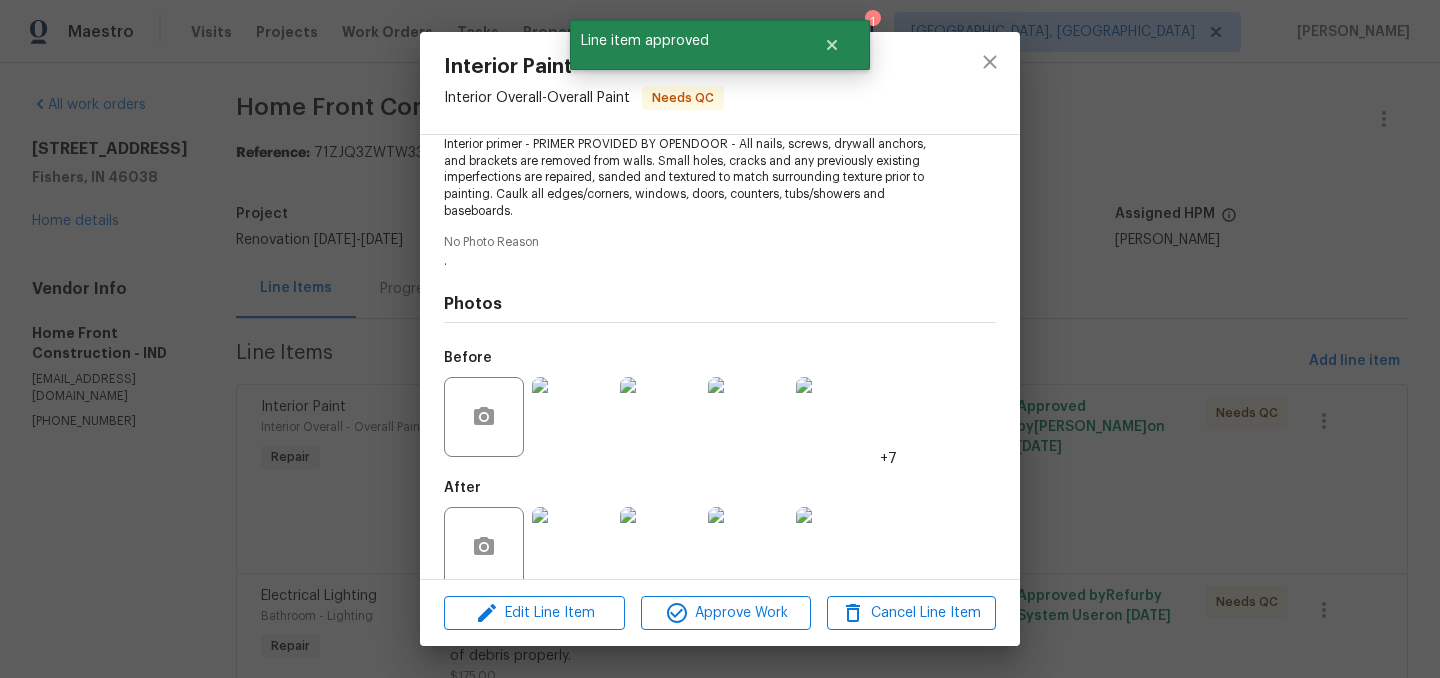scroll, scrollTop: 259, scrollLeft: 0, axis: vertical 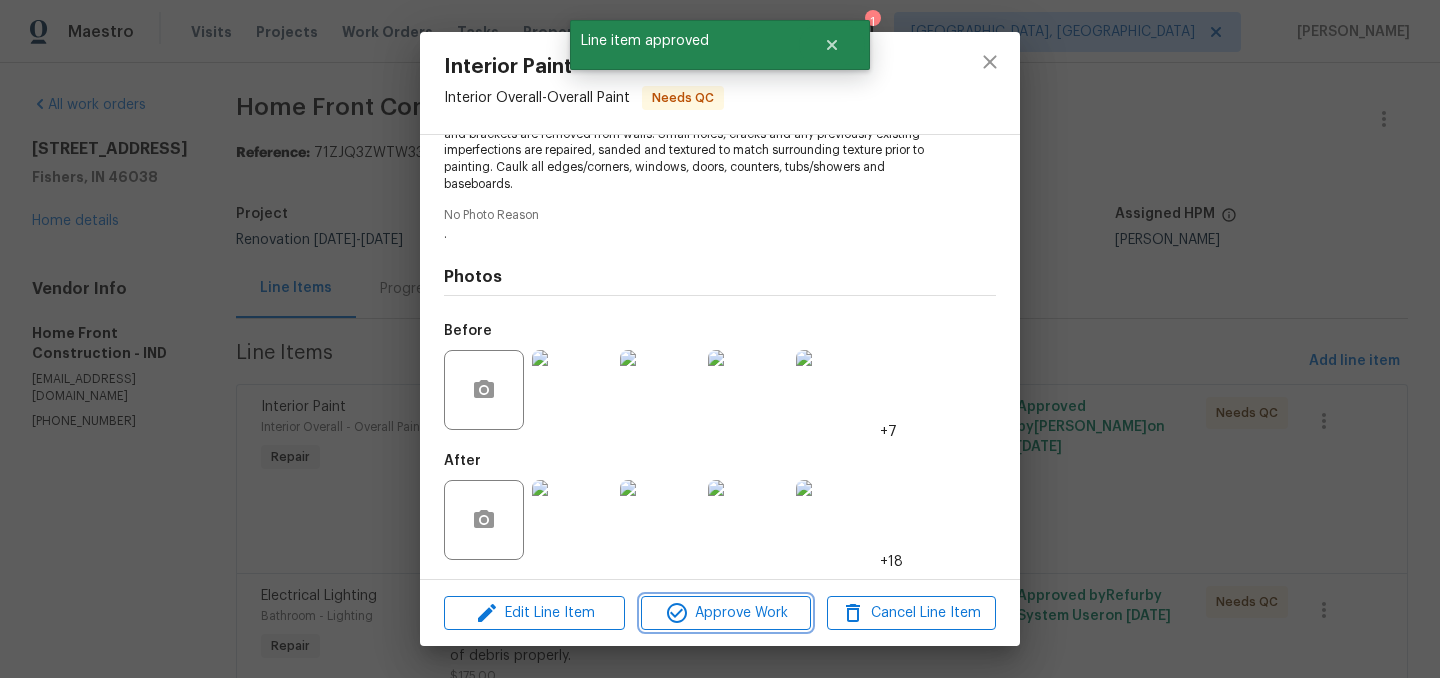 click on "Approve Work" at bounding box center [725, 613] 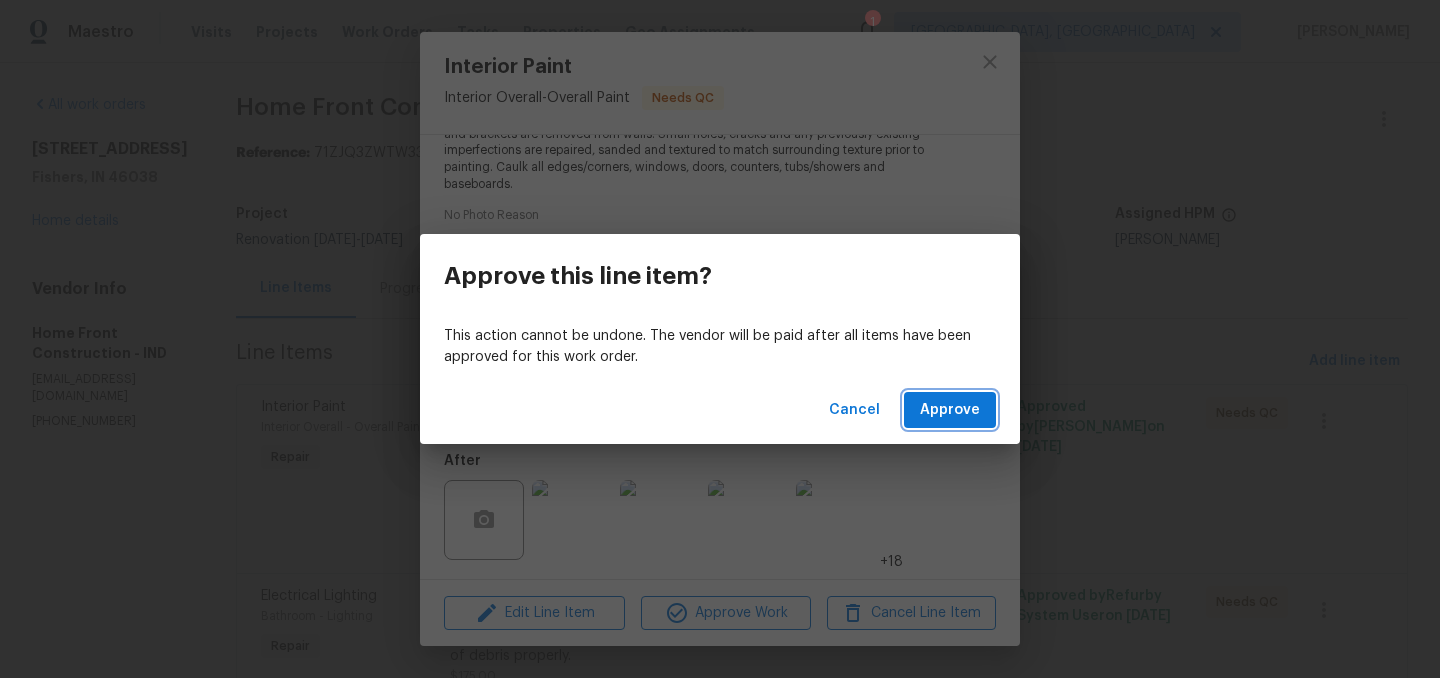 click on "Approve" at bounding box center (950, 410) 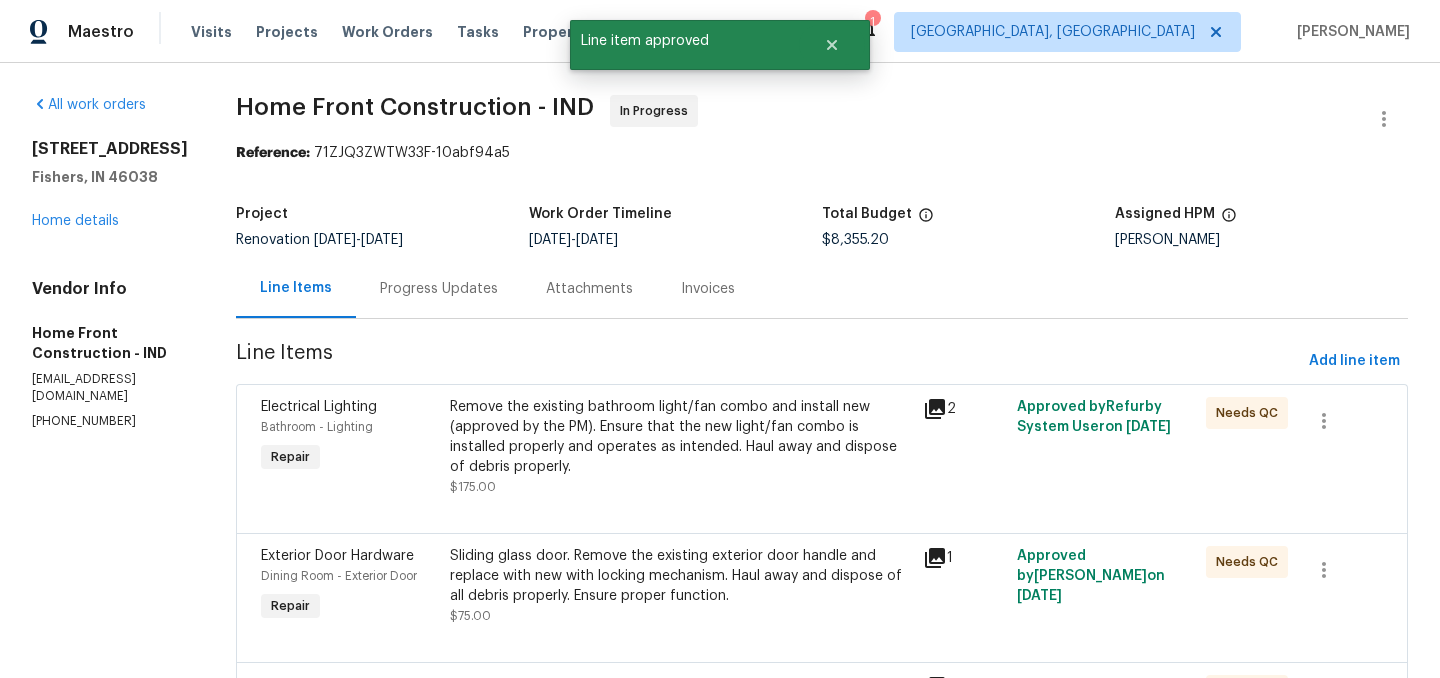 click on "Remove the existing bathroom light/fan combo and install new (approved by the PM). Ensure that the new light/fan combo is installed properly and operates as intended. Haul away and dispose of debris properly." at bounding box center [680, 437] 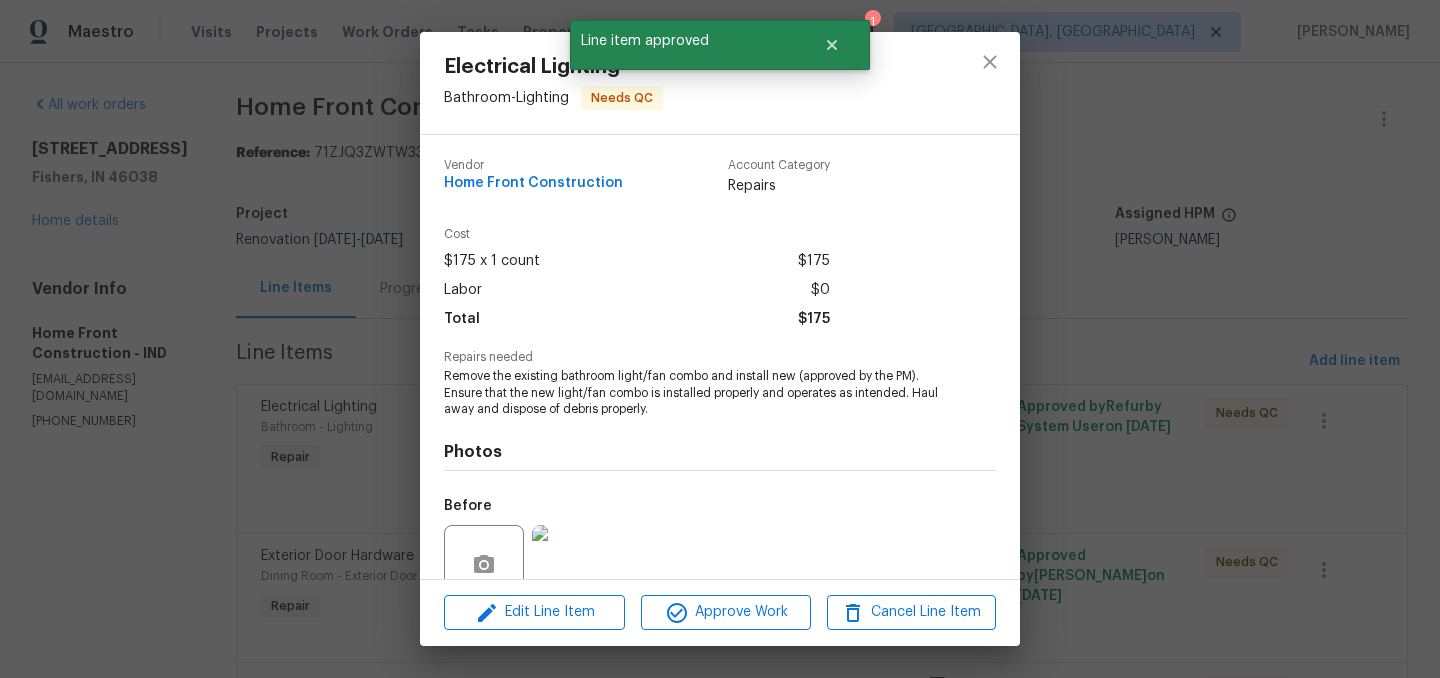 scroll, scrollTop: 176, scrollLeft: 0, axis: vertical 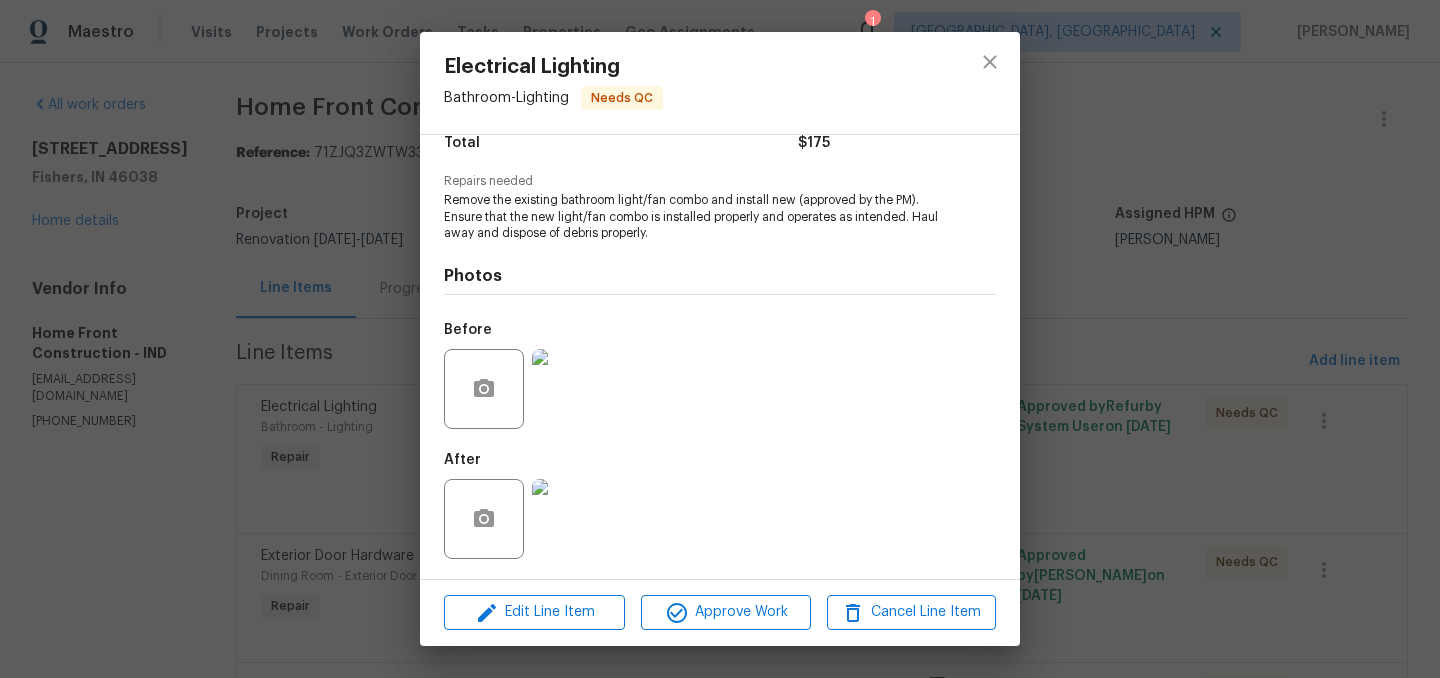 click at bounding box center (572, 519) 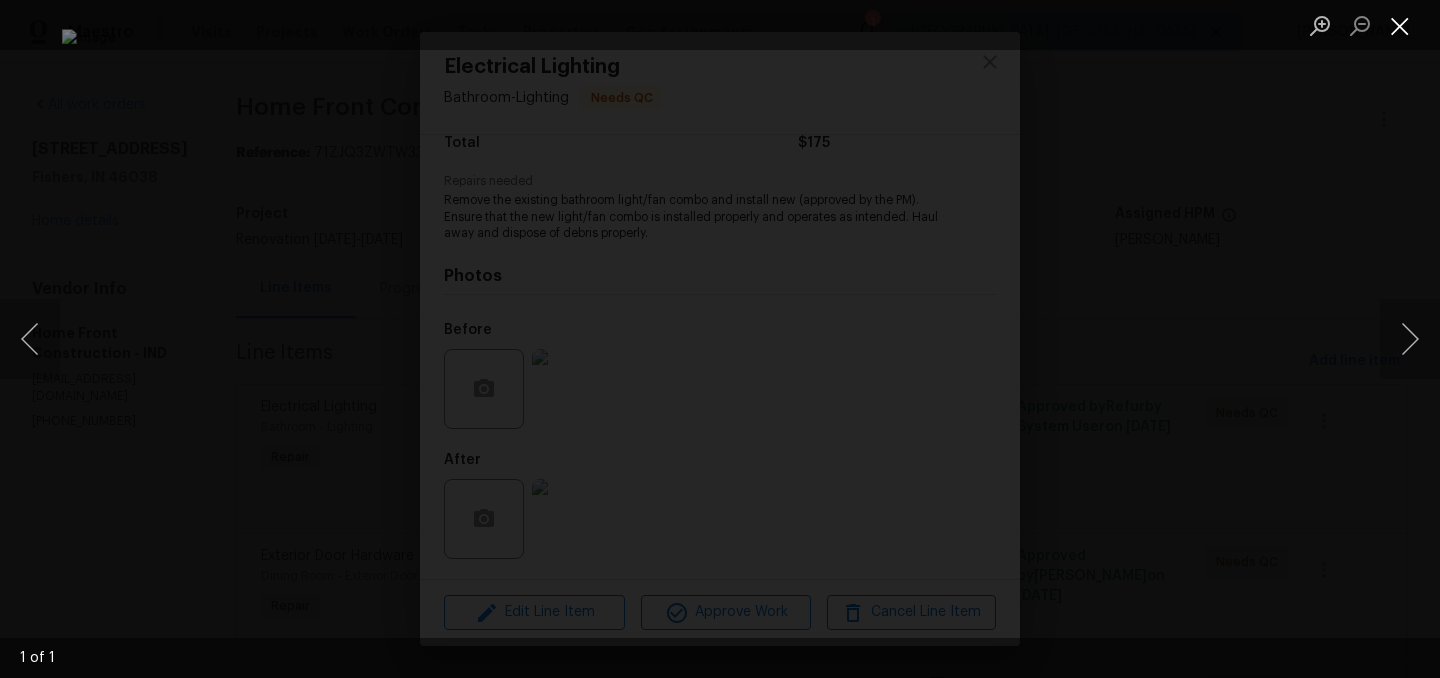 click at bounding box center [1400, 25] 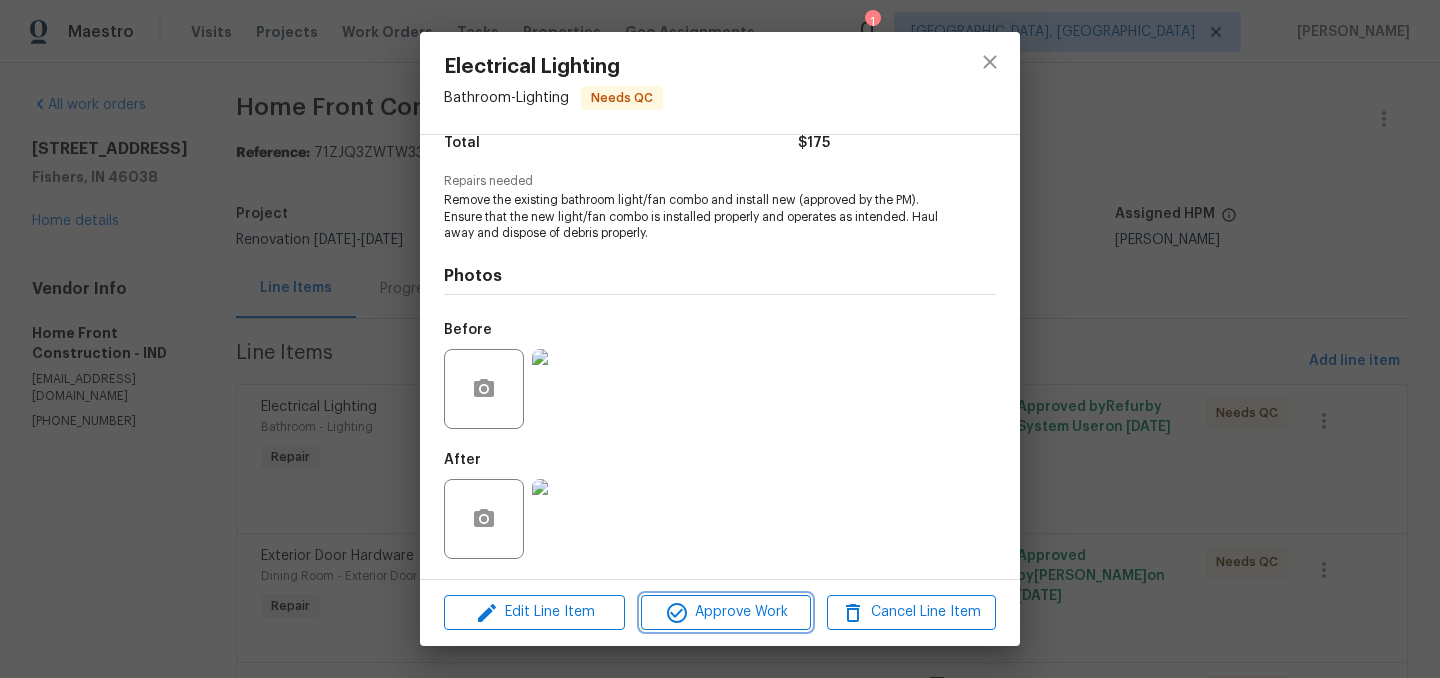 click on "Approve Work" at bounding box center [725, 612] 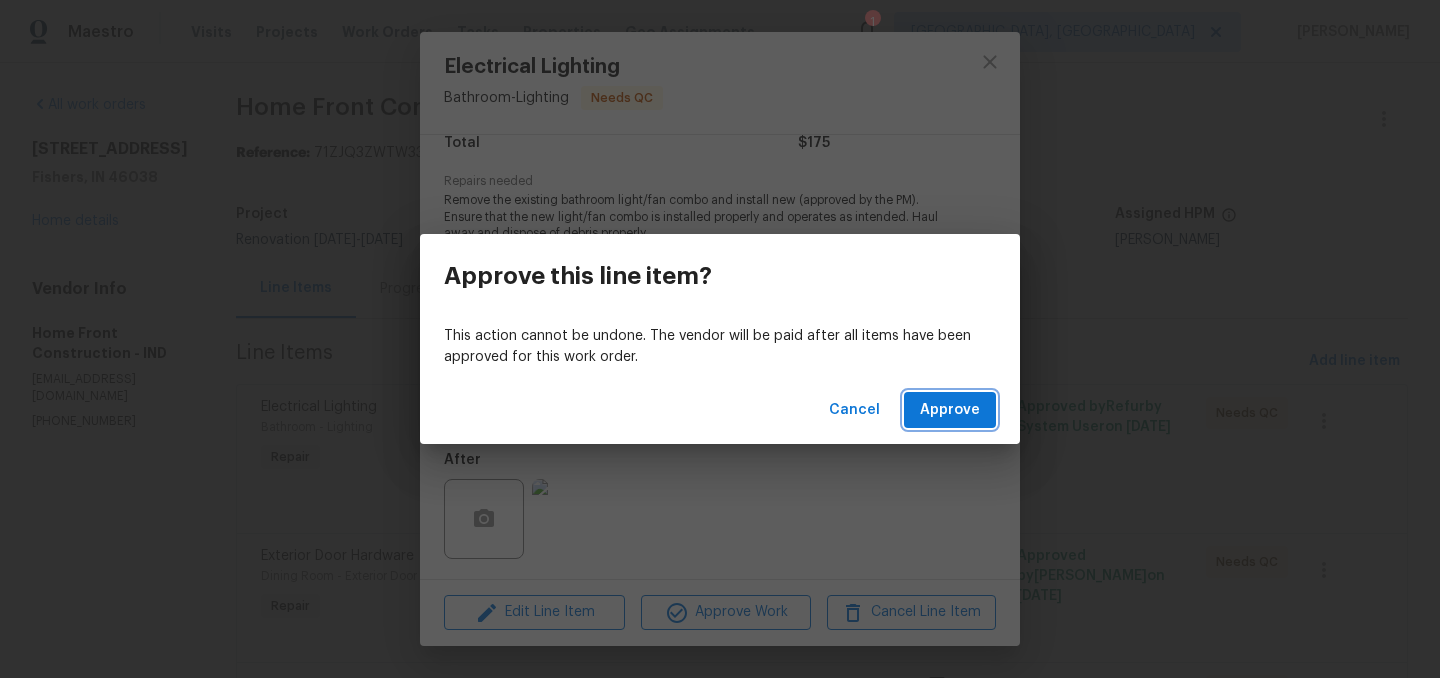 click on "Approve" at bounding box center [950, 410] 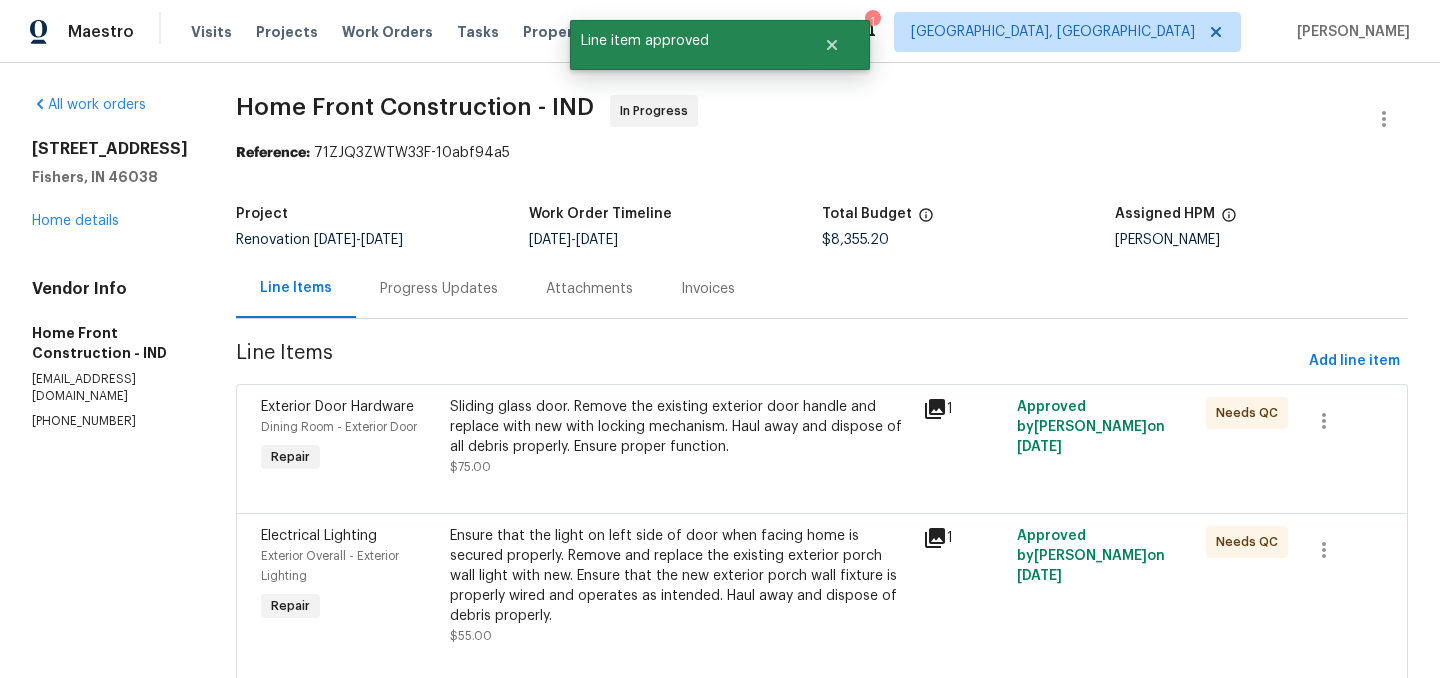click on "Sliding glass door. Remove the existing exterior door handle and replace with new with locking mechanism. Haul away and dispose of all debris properly. Ensure proper function." at bounding box center [680, 427] 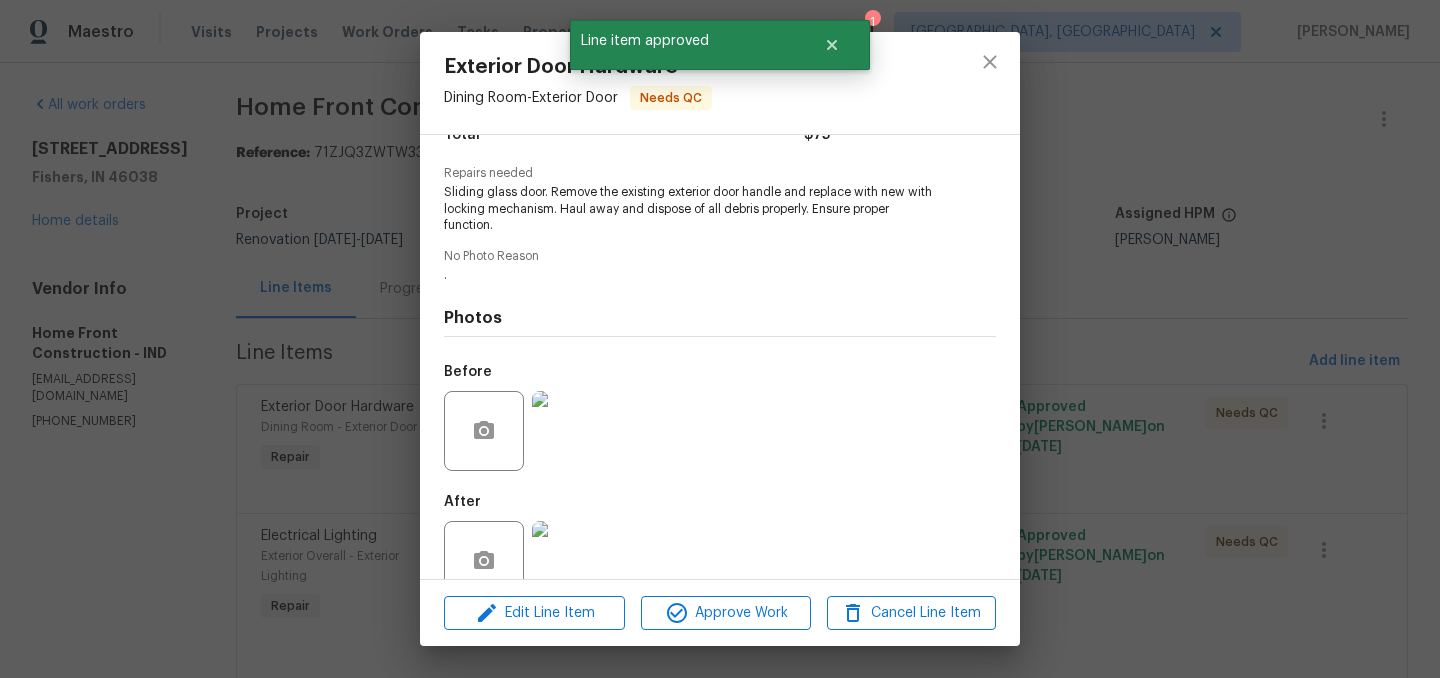 scroll, scrollTop: 226, scrollLeft: 0, axis: vertical 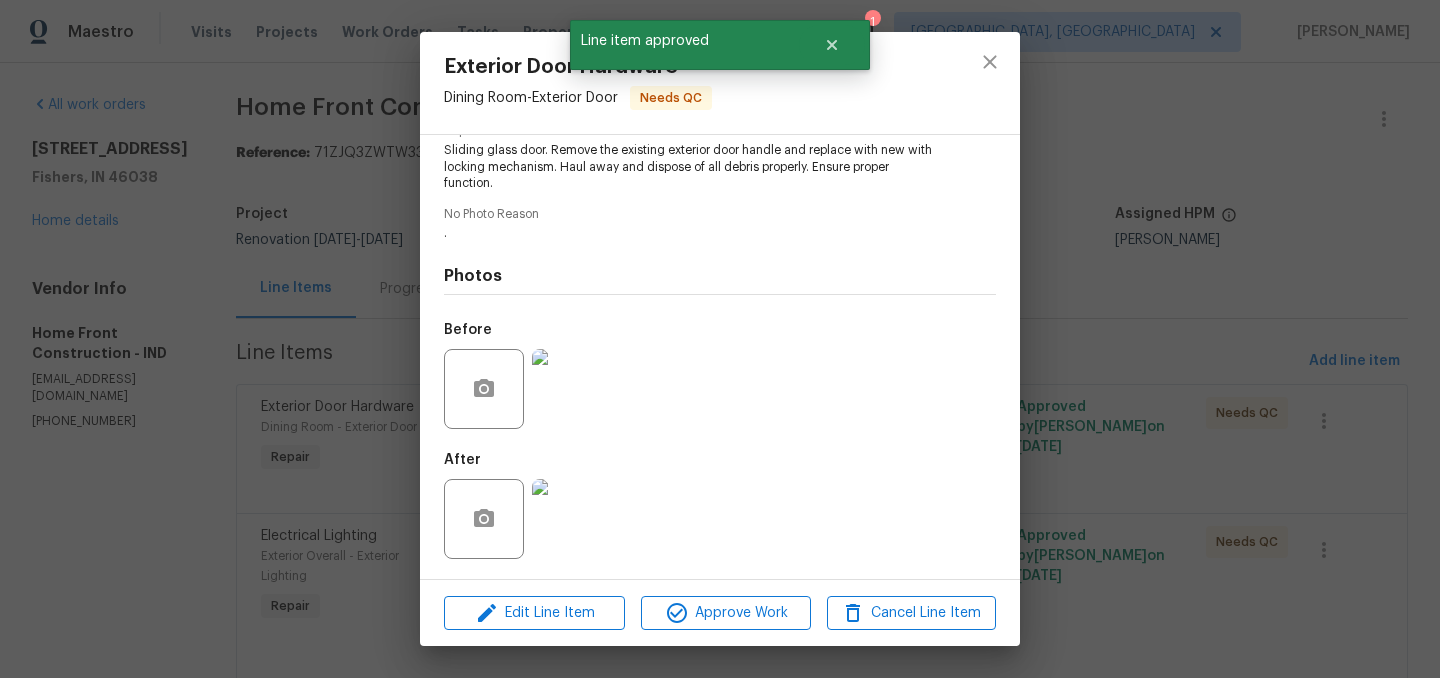 click at bounding box center [572, 519] 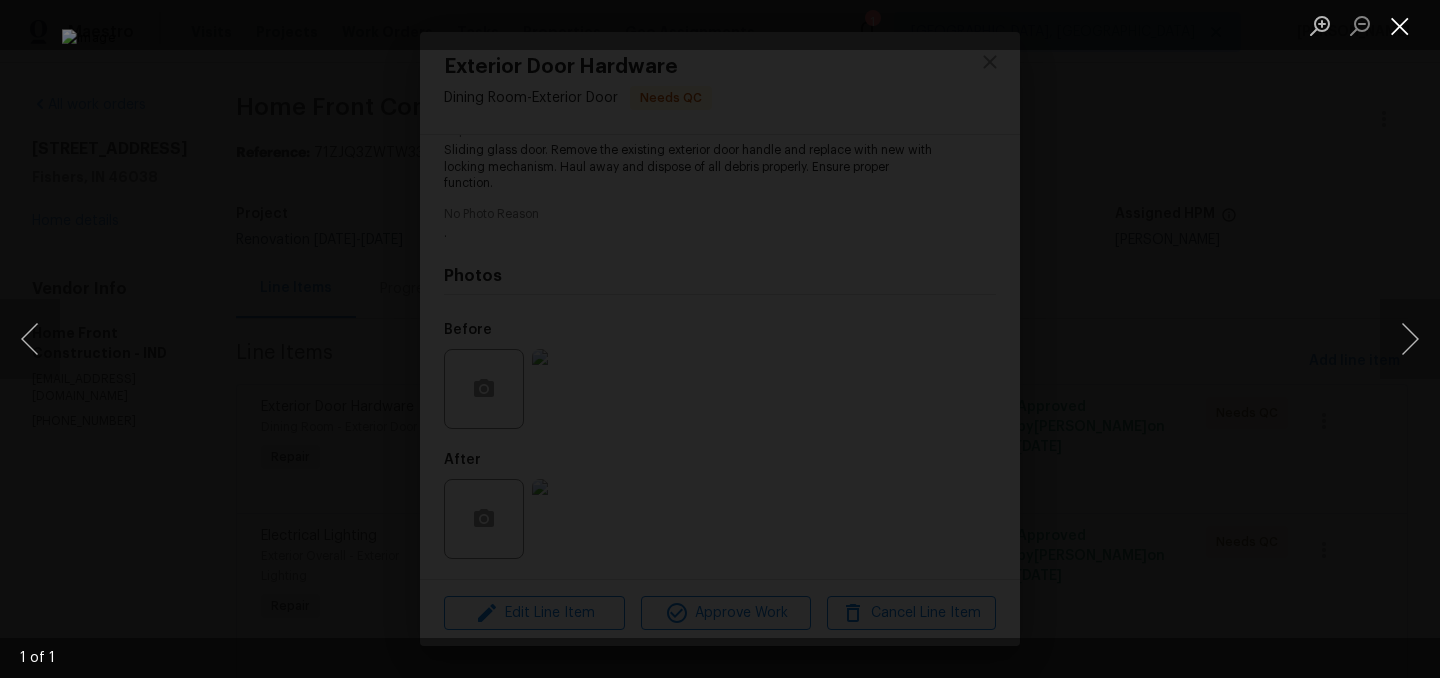 click at bounding box center (1400, 25) 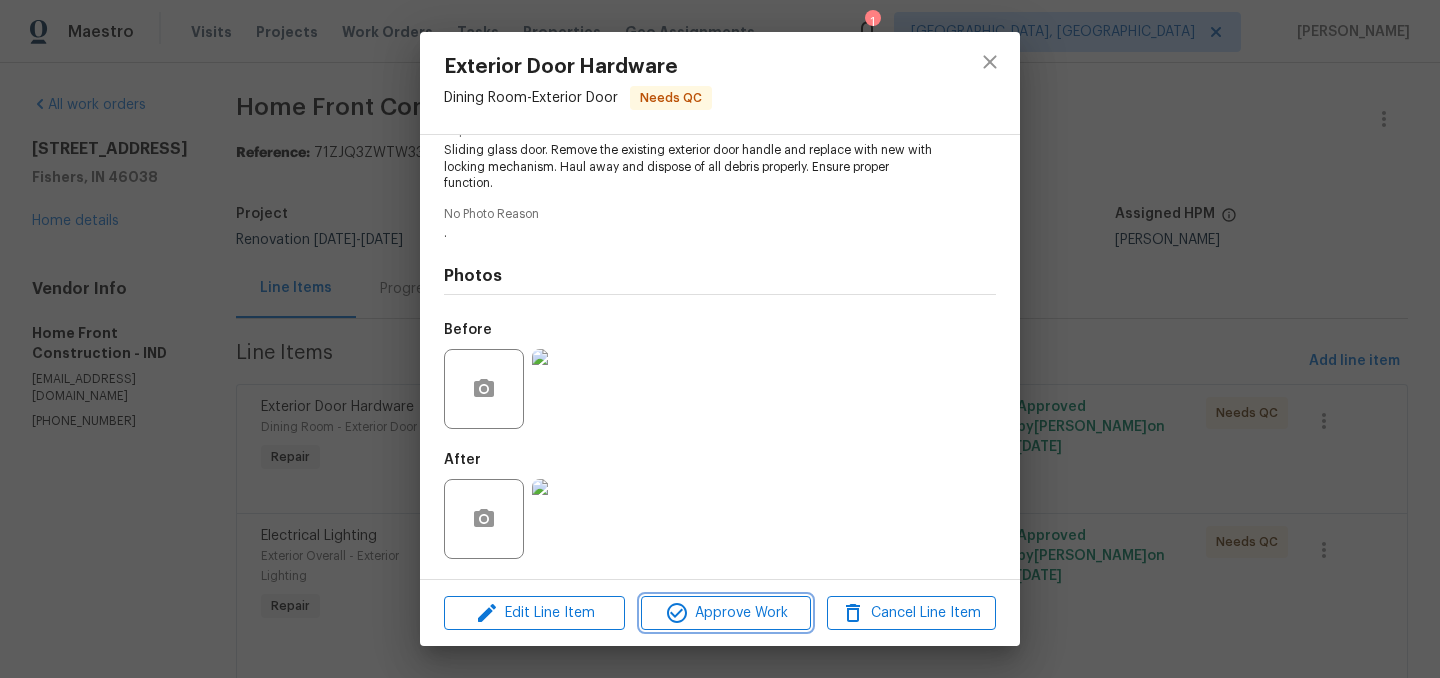 click on "Approve Work" at bounding box center (725, 613) 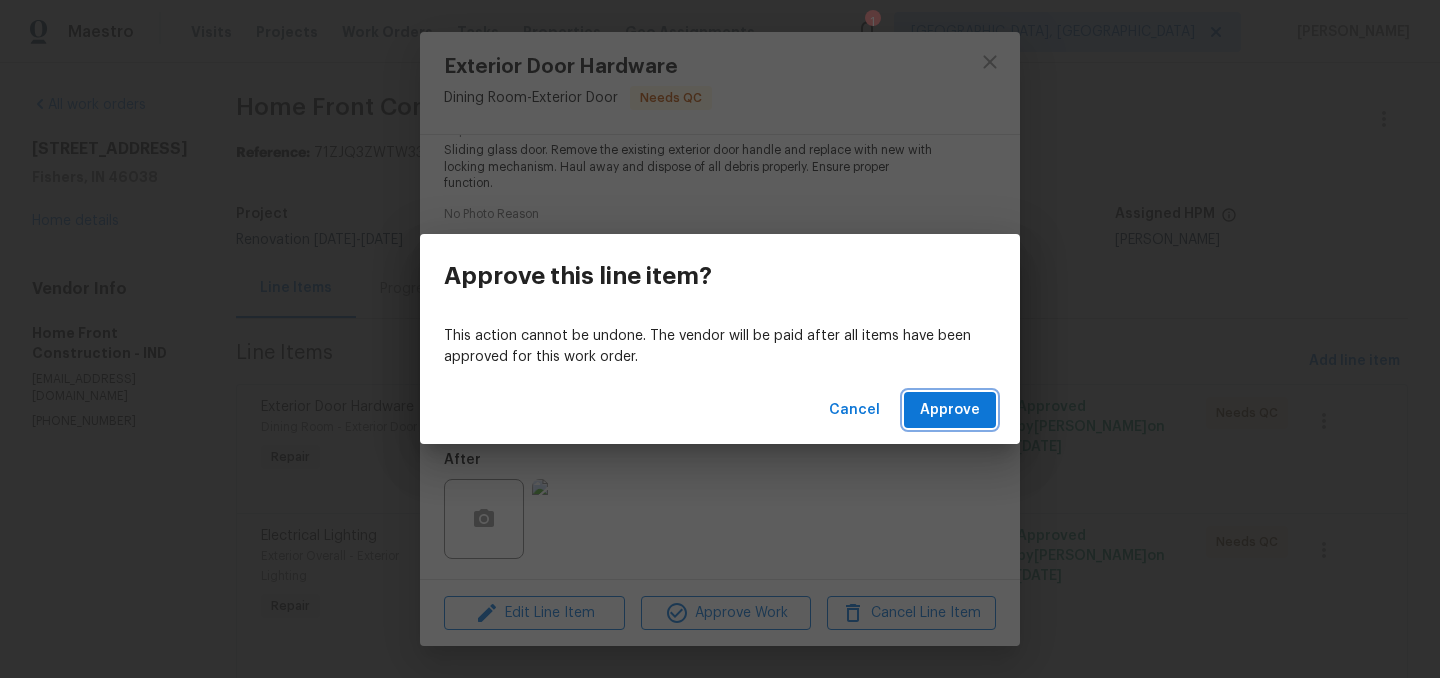 click on "Approve" at bounding box center (950, 410) 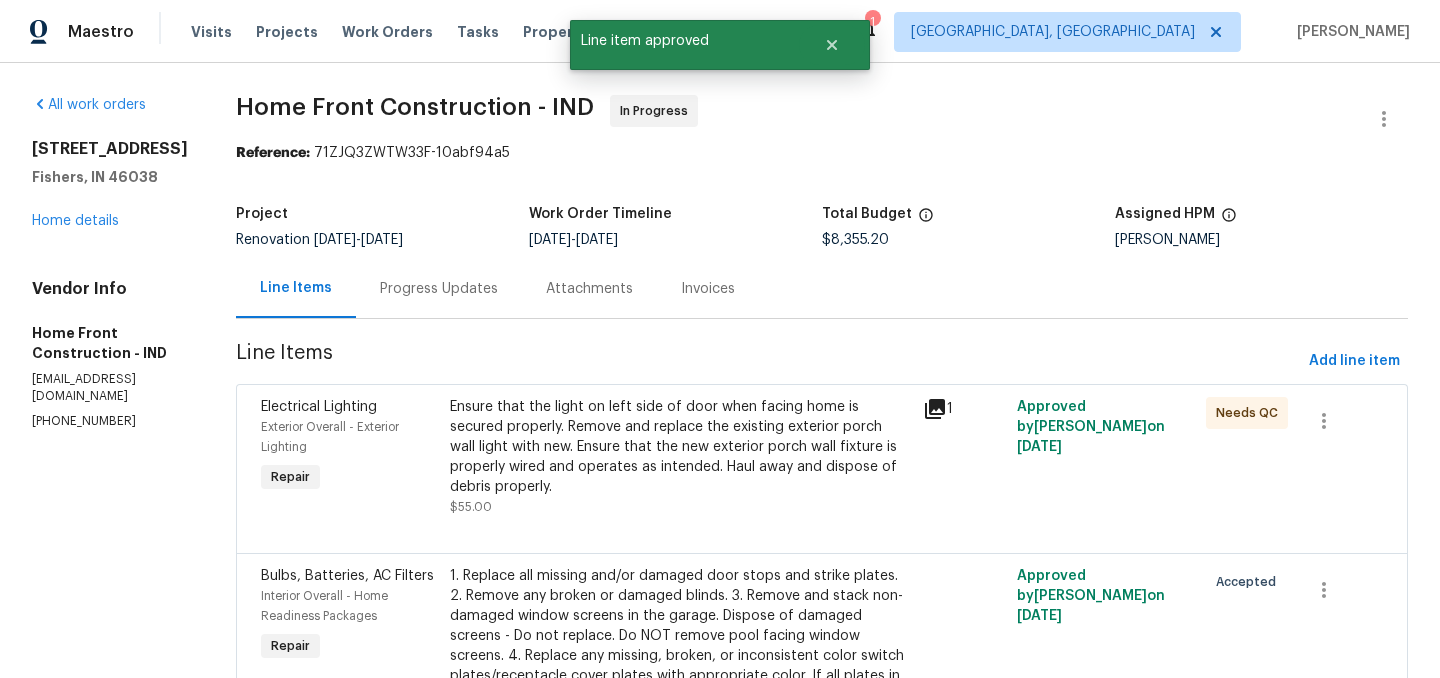 click on "Ensure that the light on left side of door when facing home is secured properly.
Remove and replace the existing exterior porch wall light with new. Ensure that the new exterior porch wall fixture is properly wired and operates as intended. Haul away and dispose of debris properly." at bounding box center (680, 447) 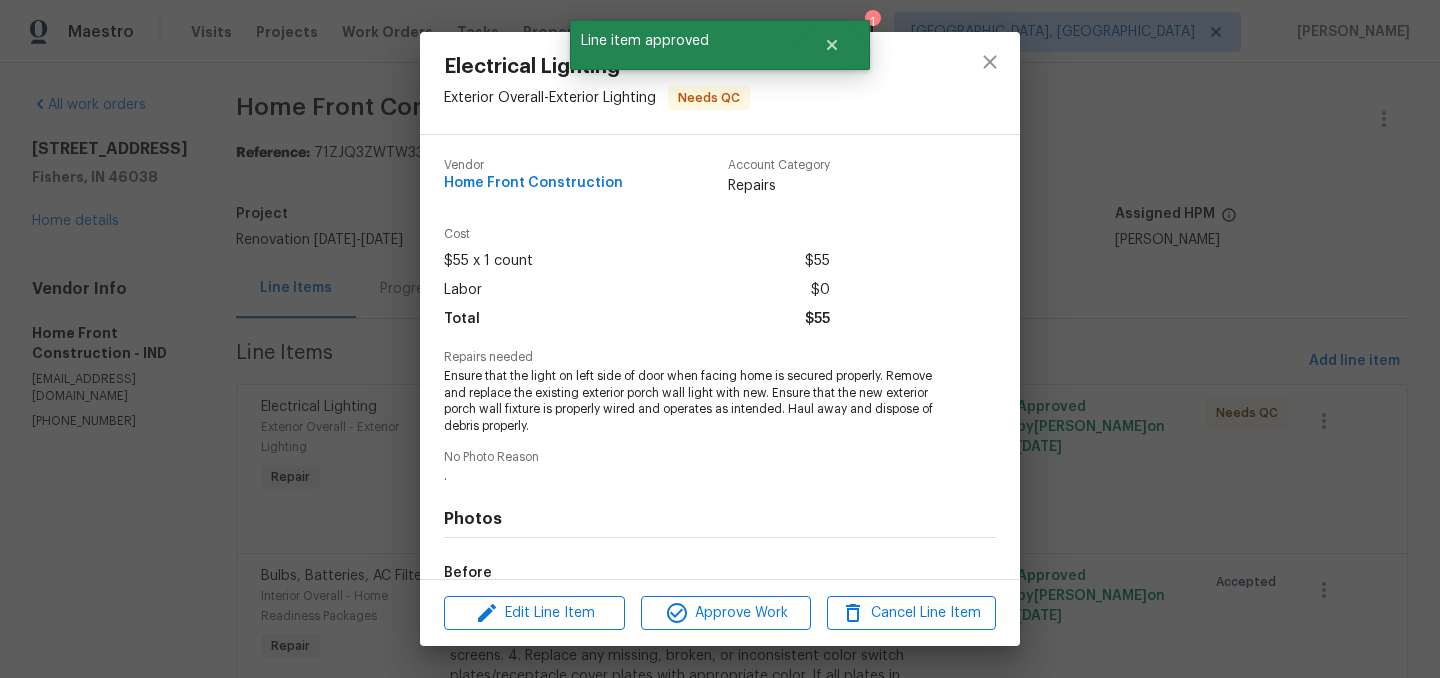 scroll, scrollTop: 243, scrollLeft: 0, axis: vertical 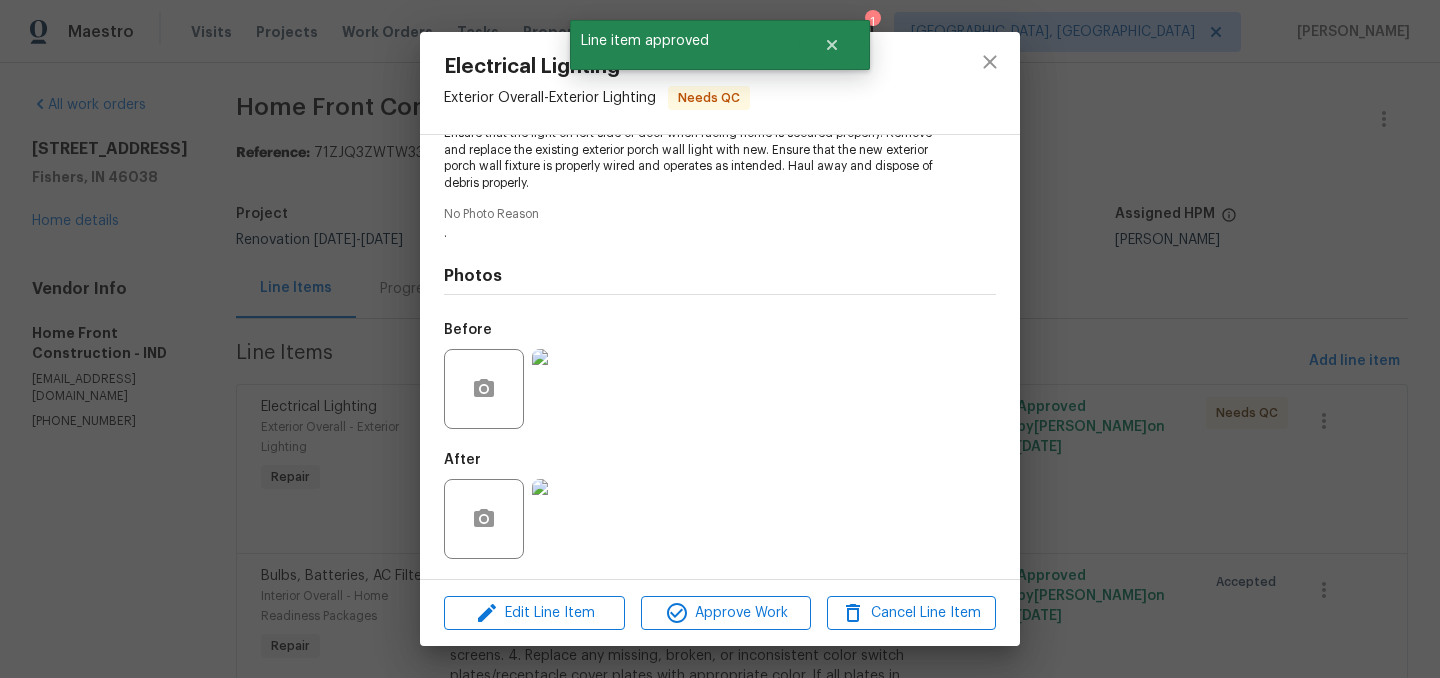 click at bounding box center (572, 519) 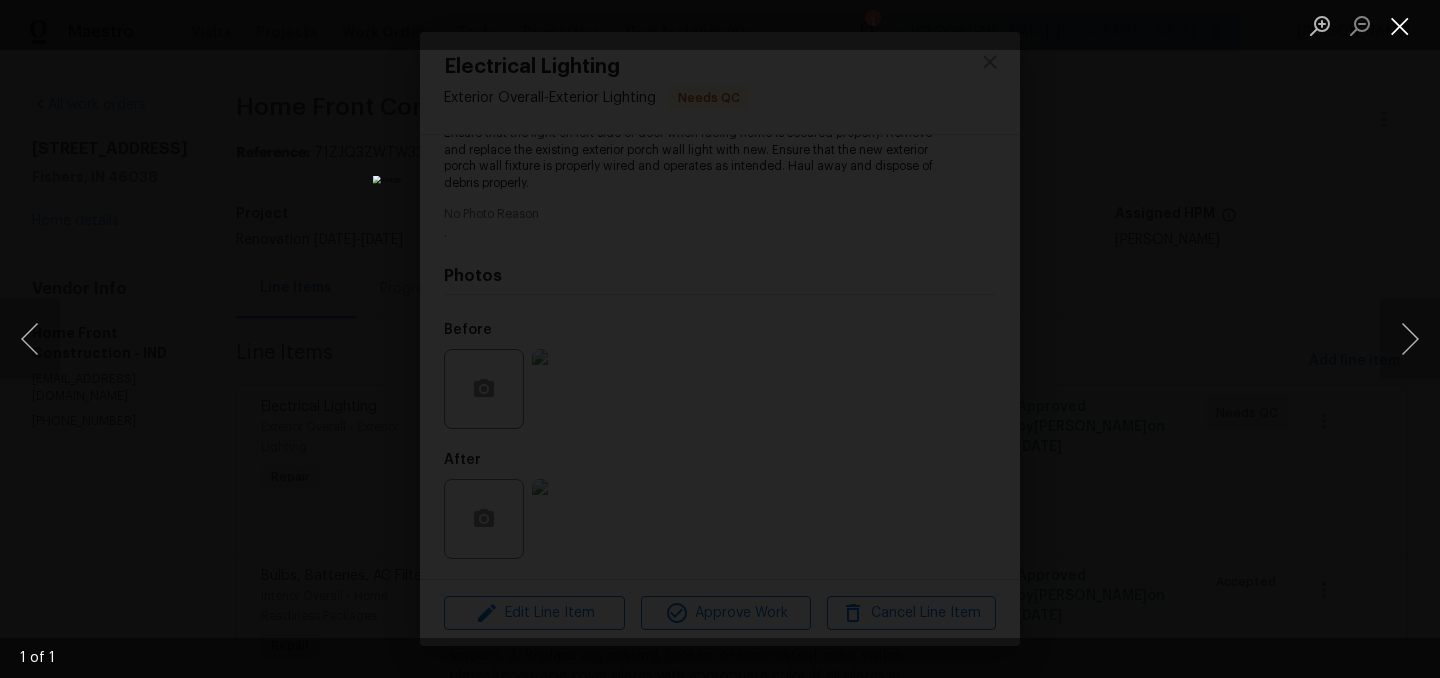 click at bounding box center [1400, 25] 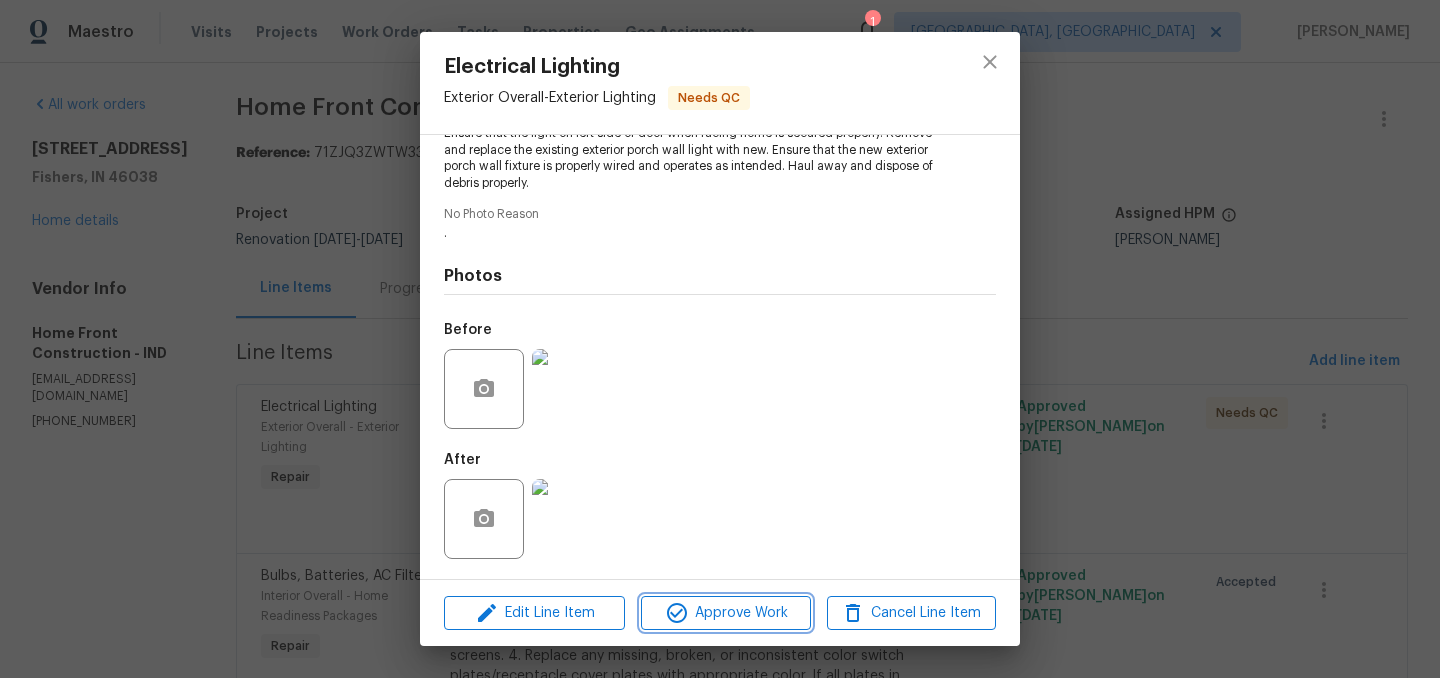 click on "Approve Work" at bounding box center (725, 613) 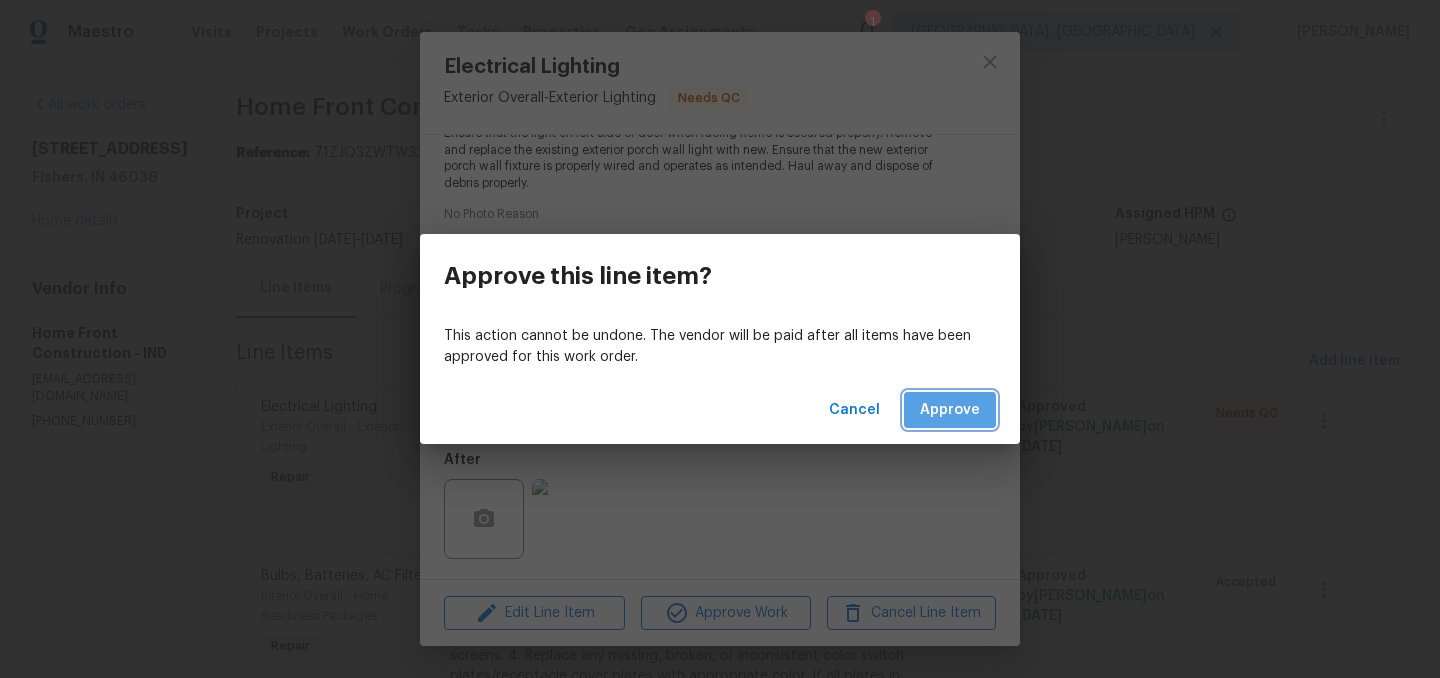 click on "Approve" at bounding box center (950, 410) 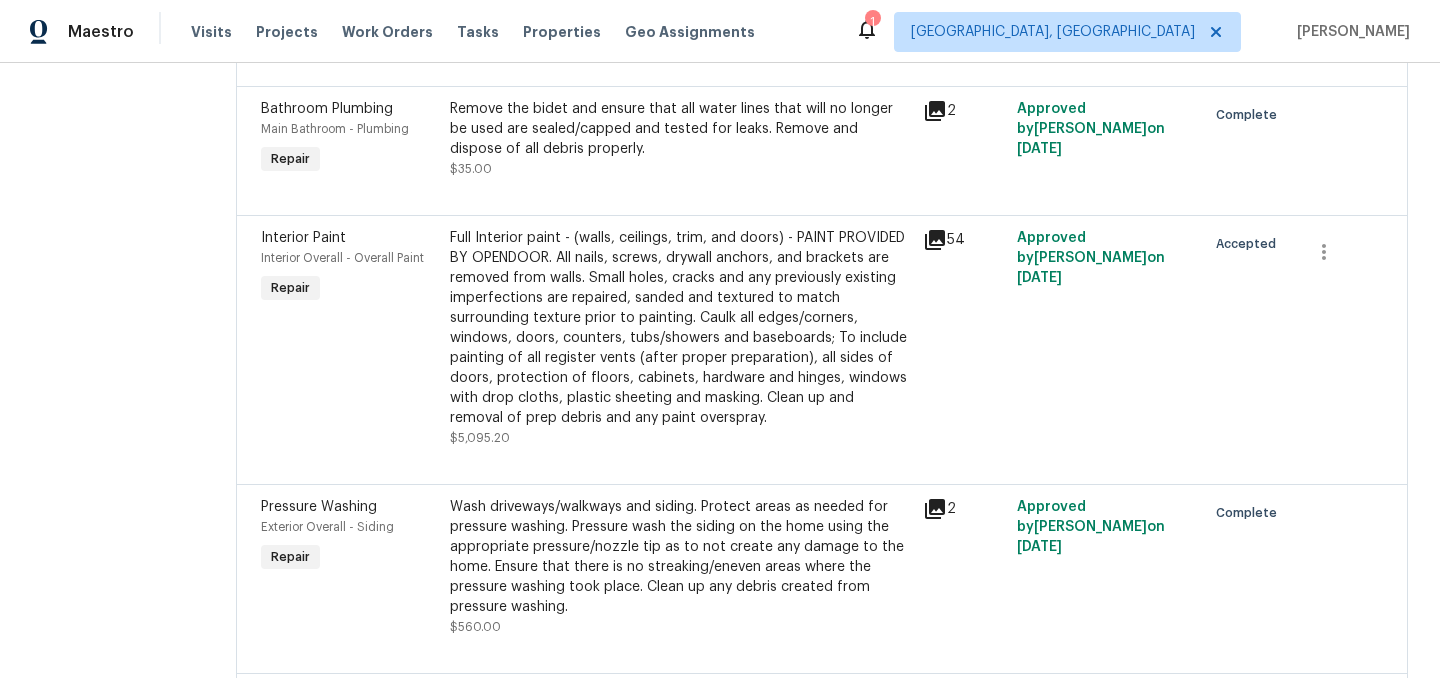 scroll, scrollTop: 0, scrollLeft: 0, axis: both 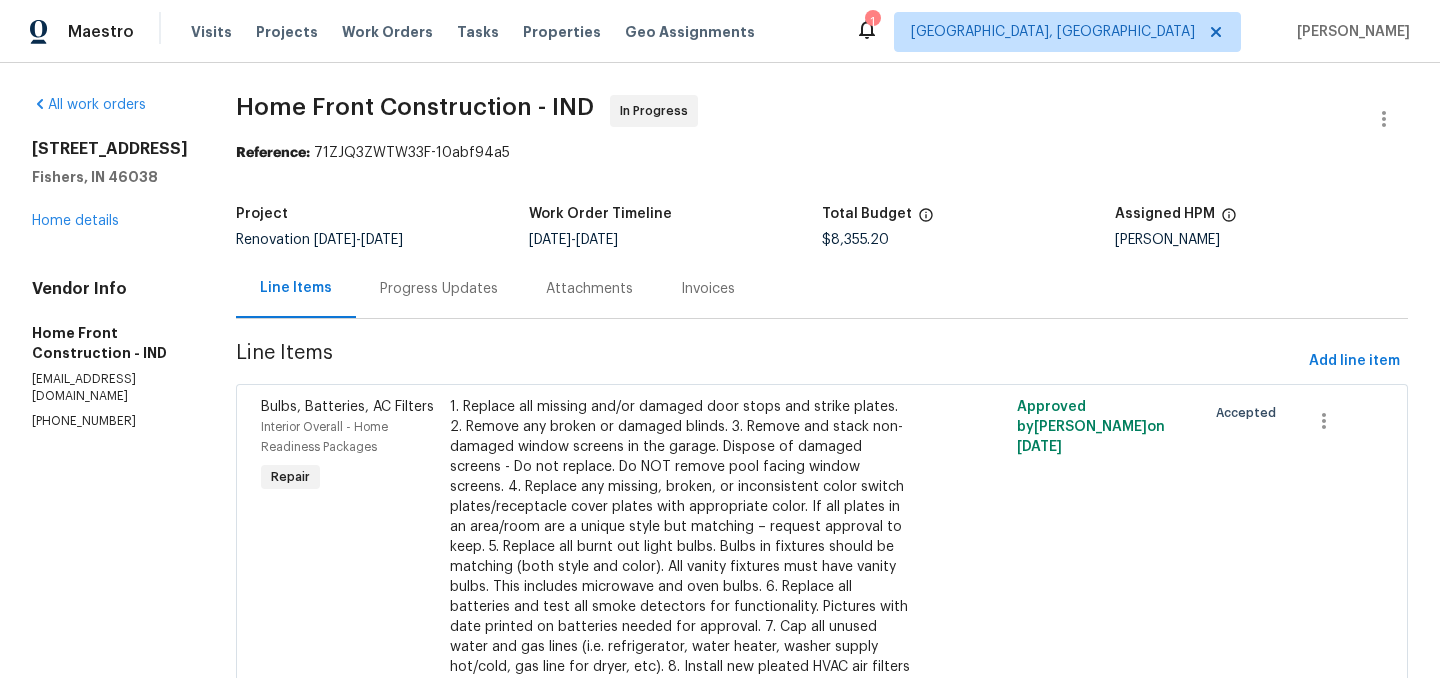 click on "Progress Updates" at bounding box center [439, 289] 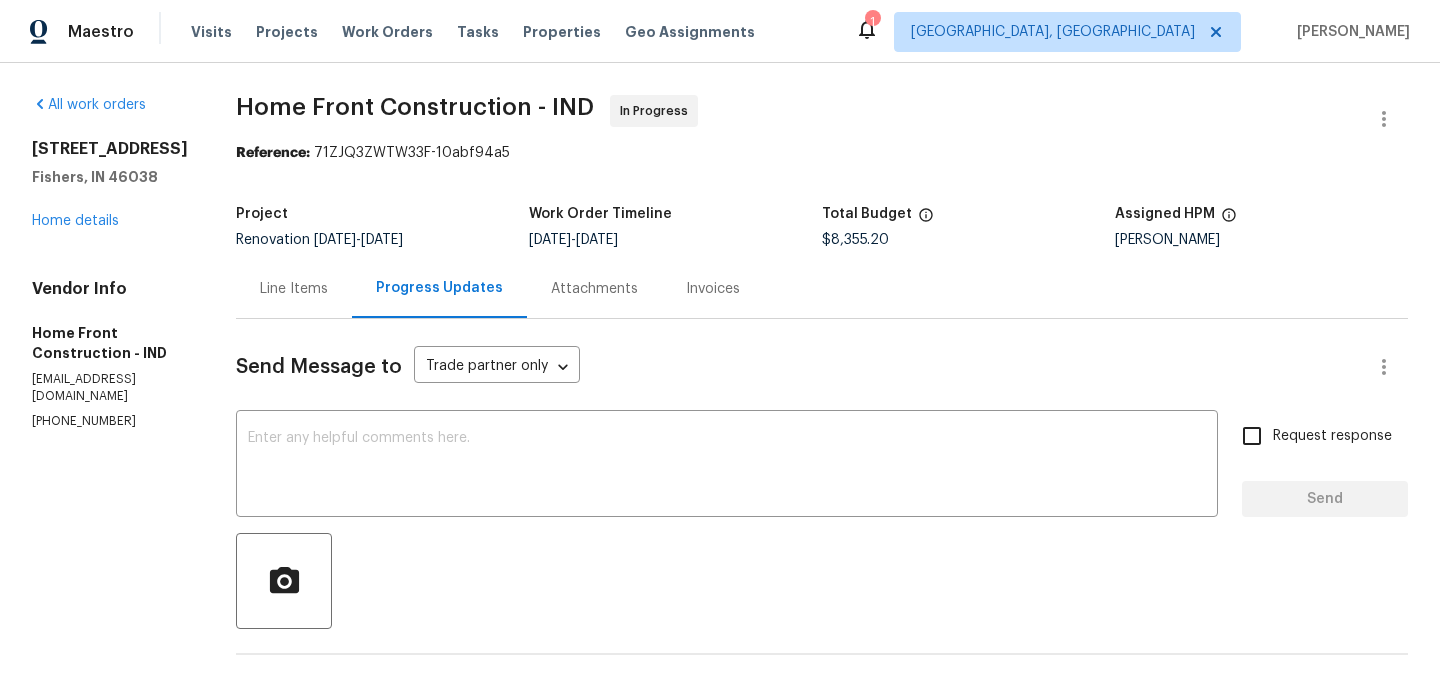 click on "Line Items" at bounding box center (294, 289) 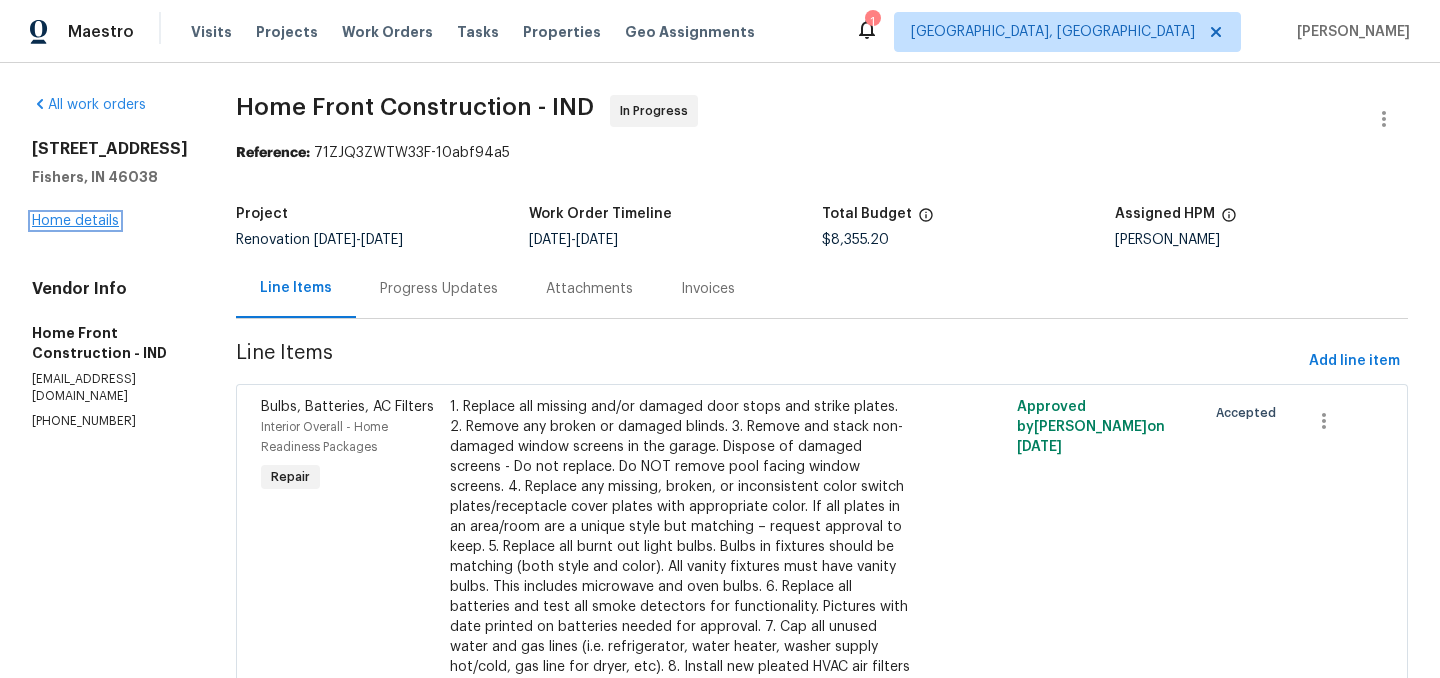 click on "Home details" at bounding box center [75, 221] 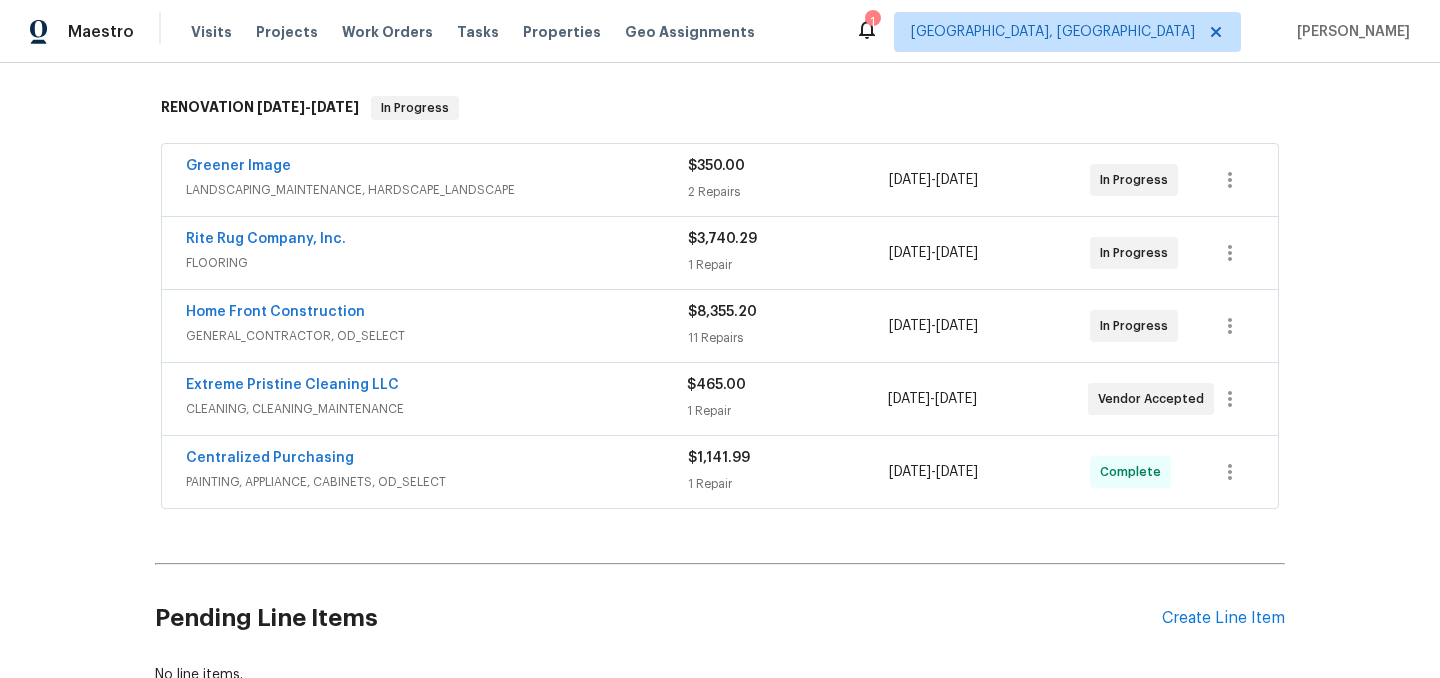 scroll, scrollTop: 271, scrollLeft: 0, axis: vertical 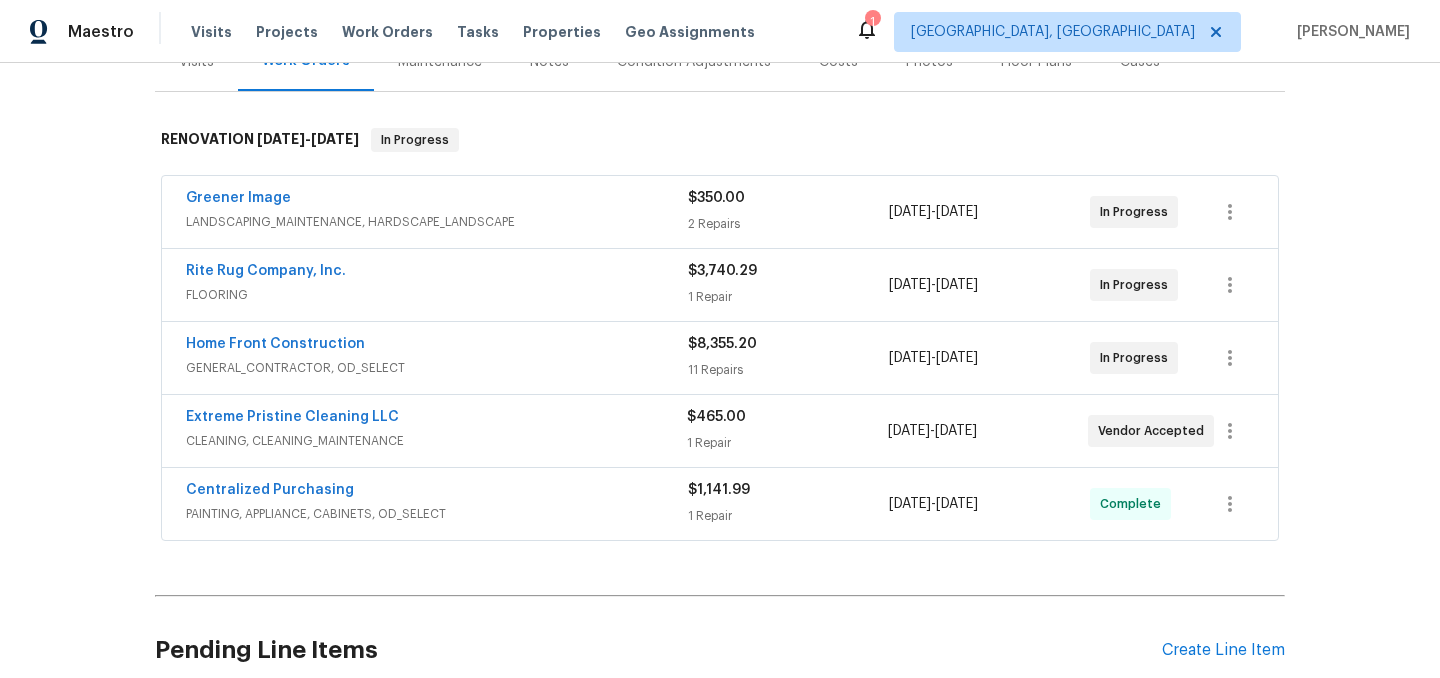 click on "Rite Rug Company, Inc." at bounding box center (437, 273) 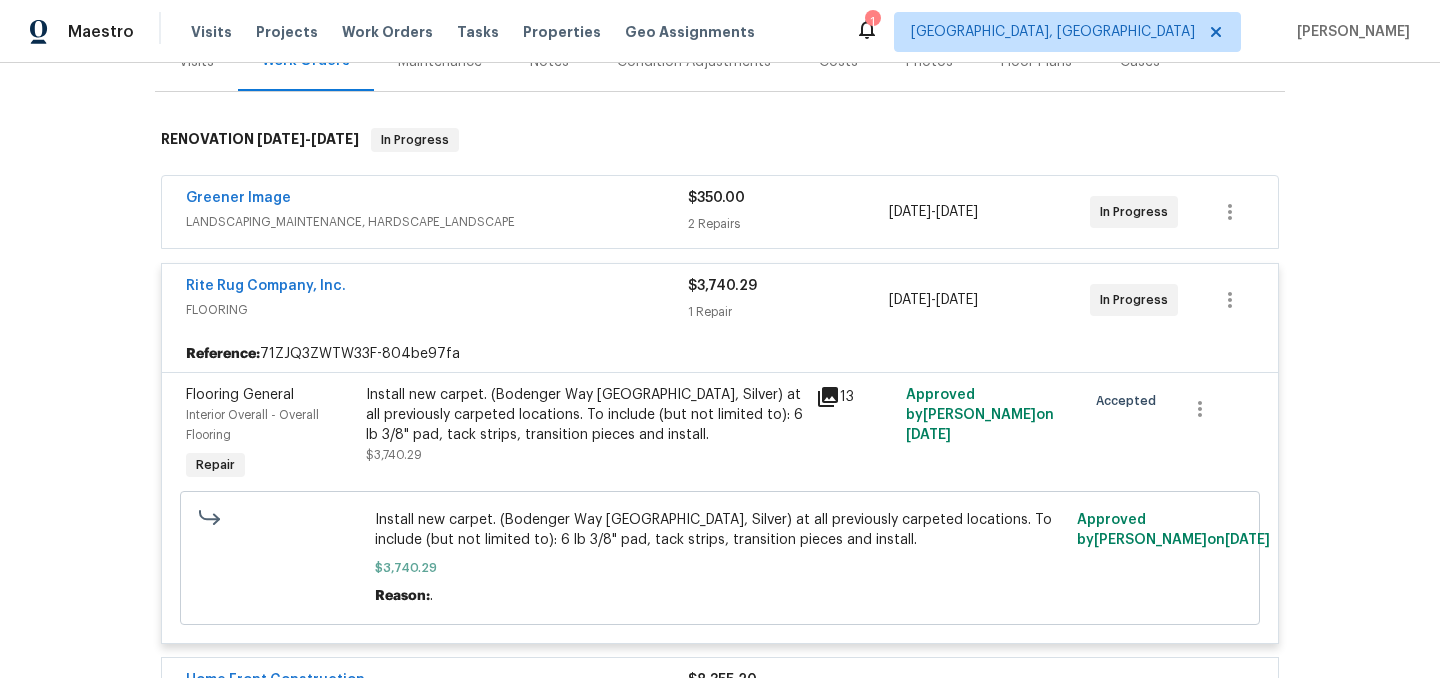 click on "Rite Rug Company, Inc." at bounding box center (437, 288) 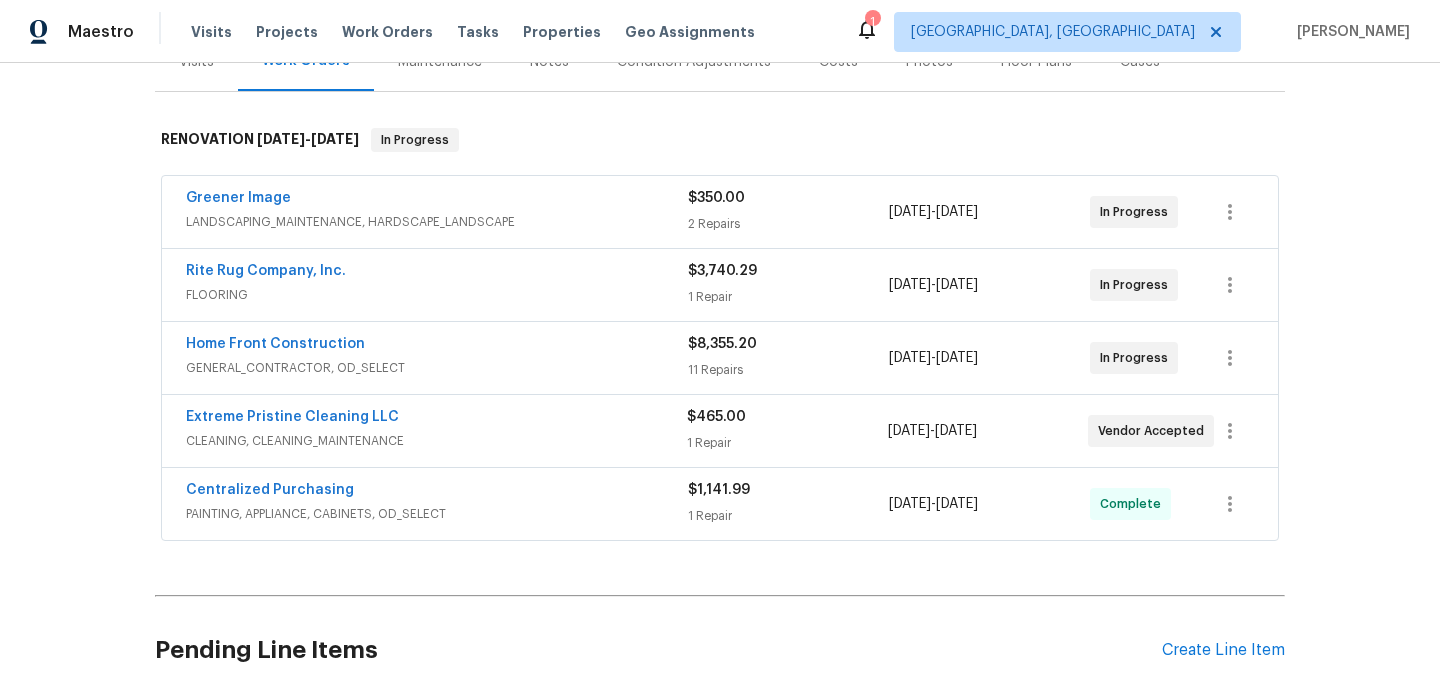 scroll, scrollTop: 0, scrollLeft: 0, axis: both 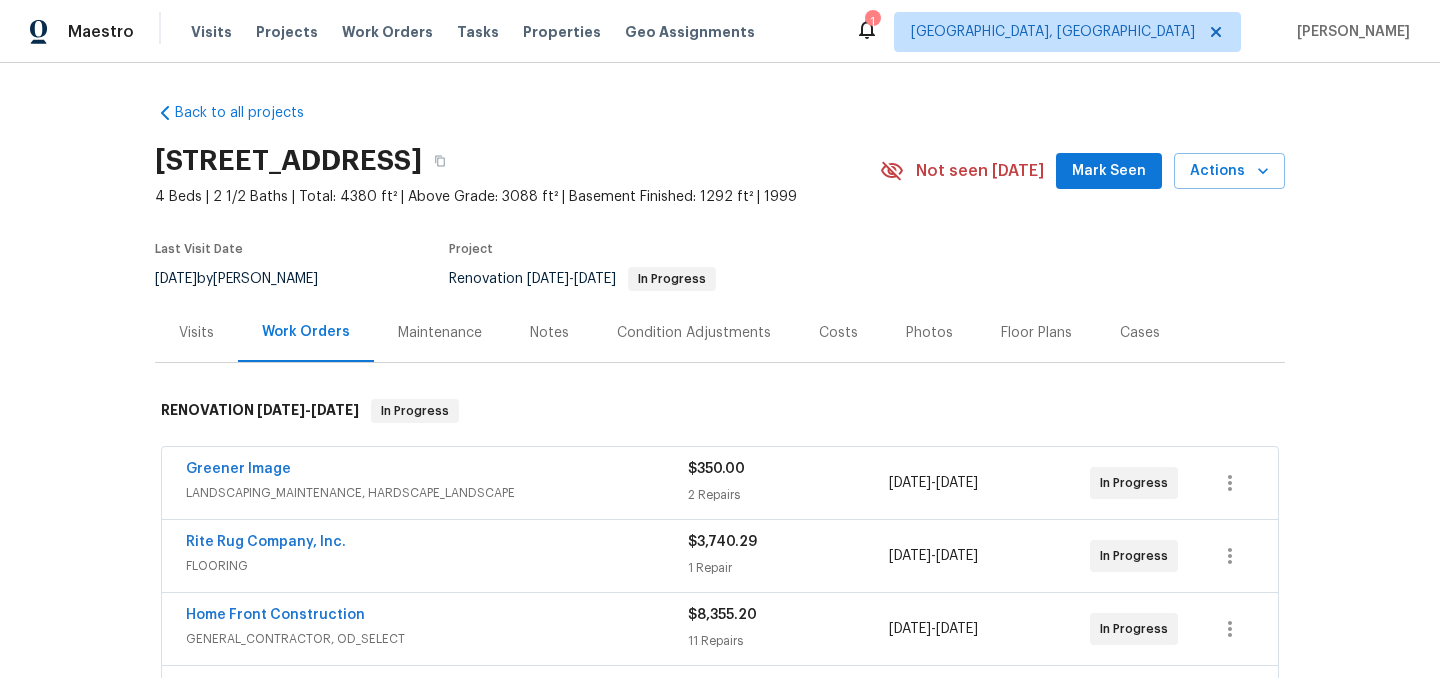 click on "1" at bounding box center [872, 22] 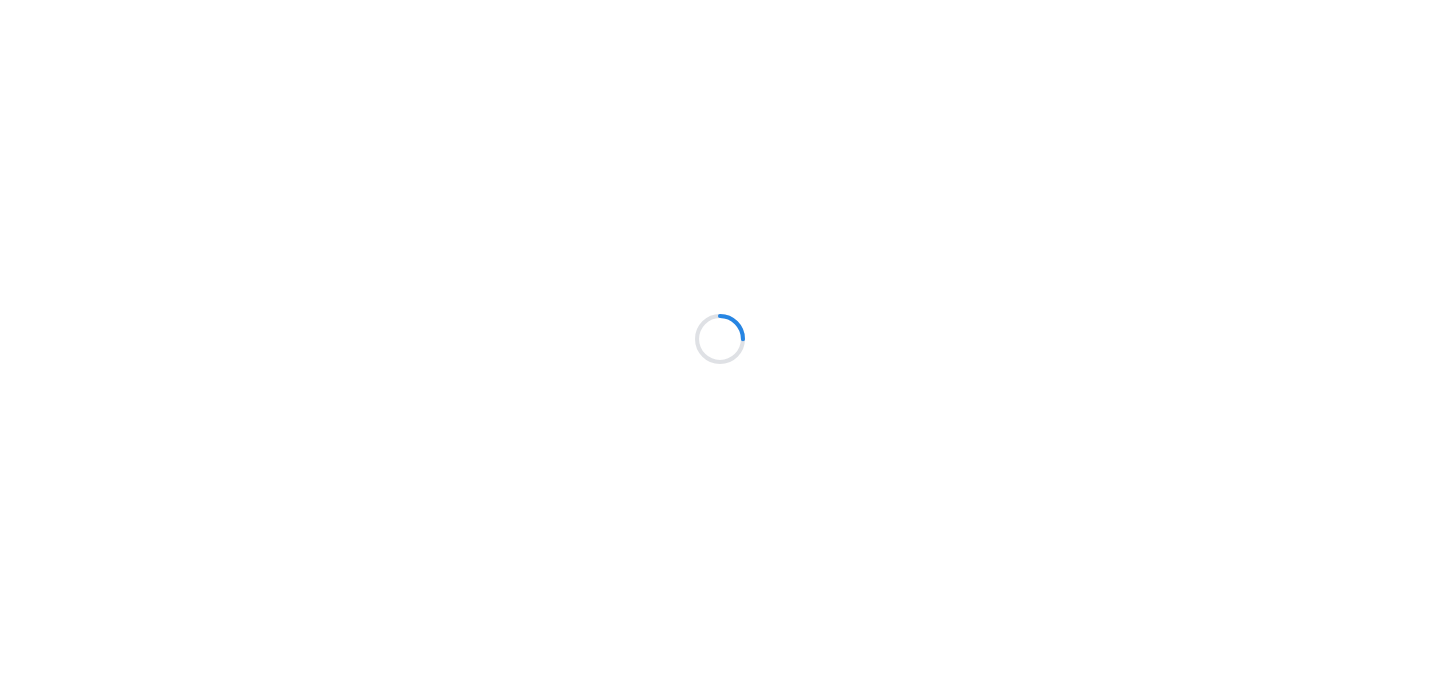 scroll, scrollTop: 0, scrollLeft: 0, axis: both 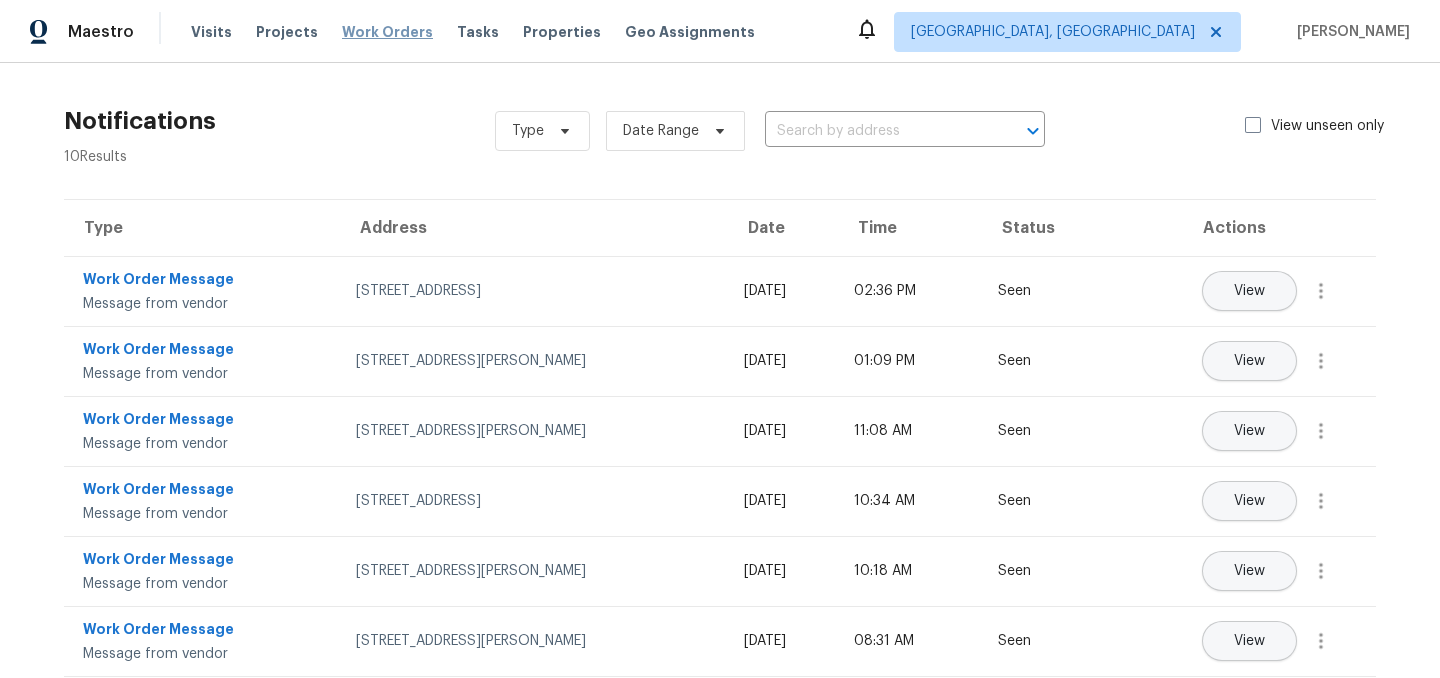 click on "Work Orders" at bounding box center (387, 32) 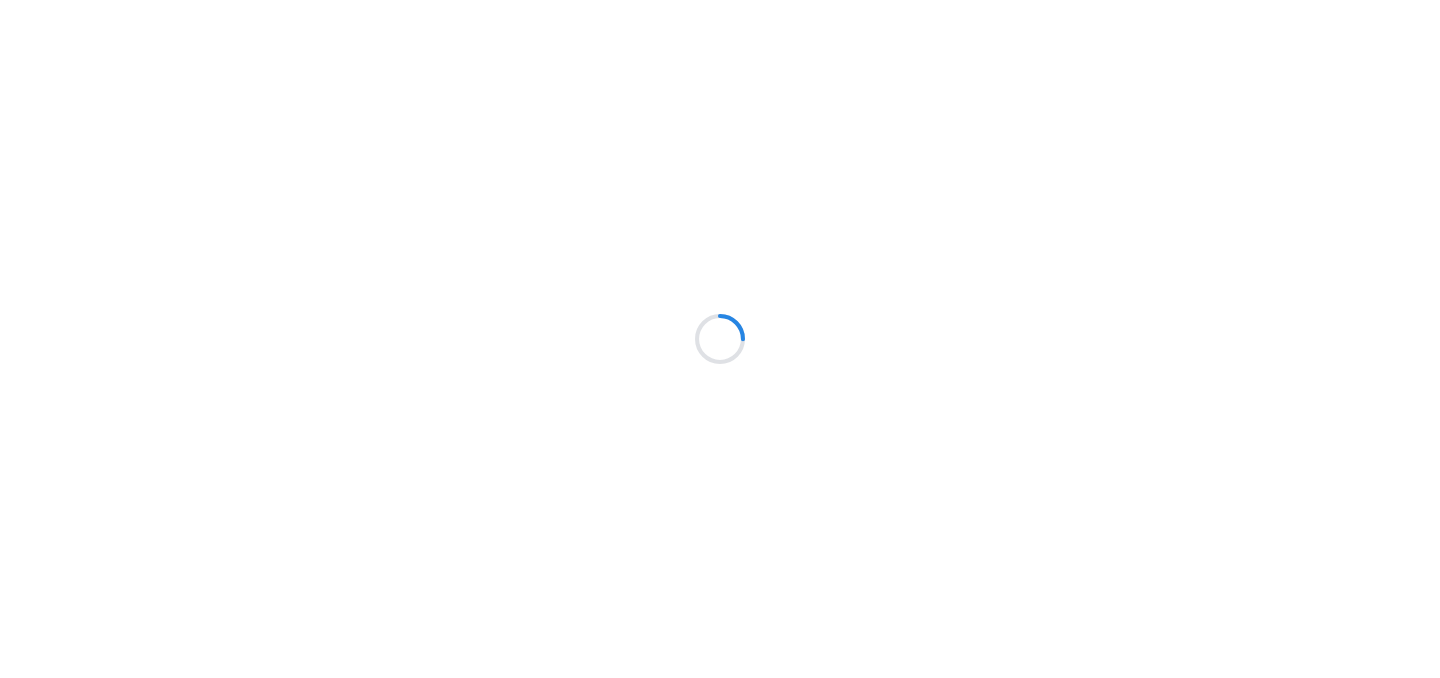 scroll, scrollTop: 0, scrollLeft: 0, axis: both 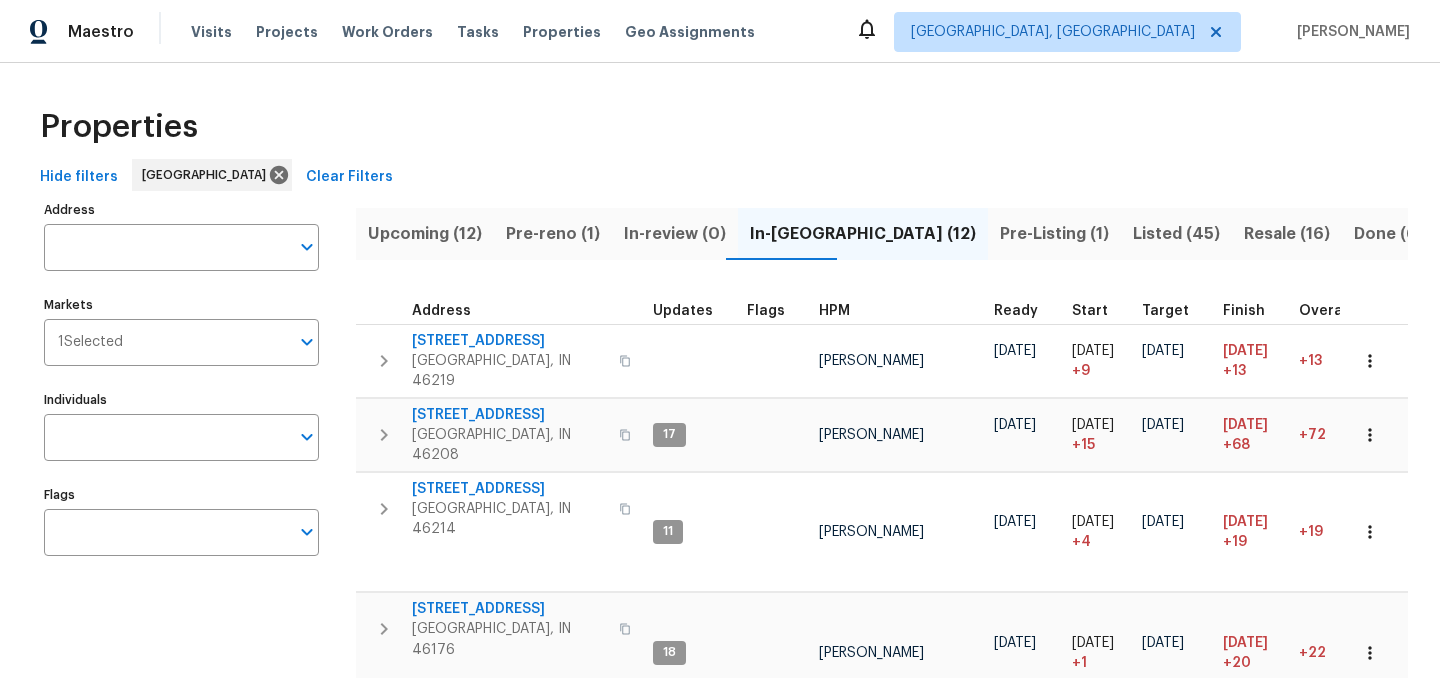 click on "Resale (16)" at bounding box center (1287, 234) 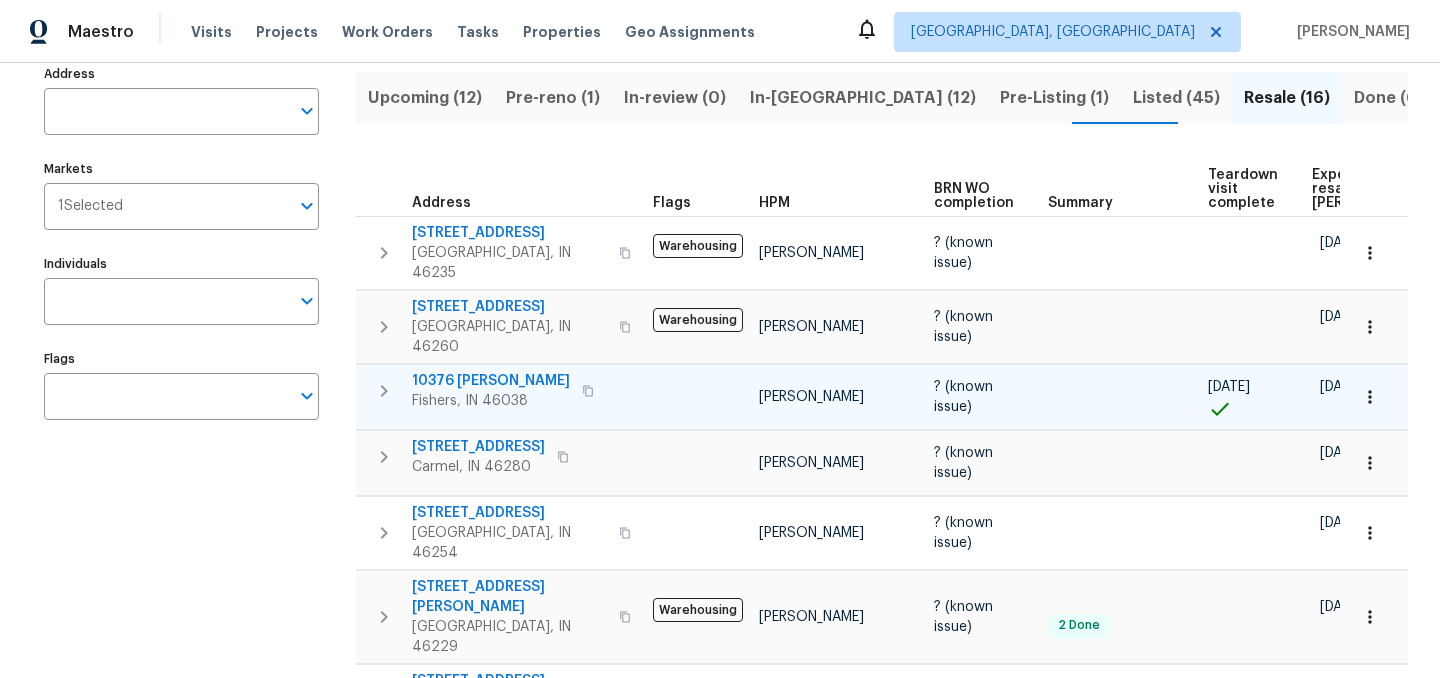 scroll, scrollTop: 189, scrollLeft: 0, axis: vertical 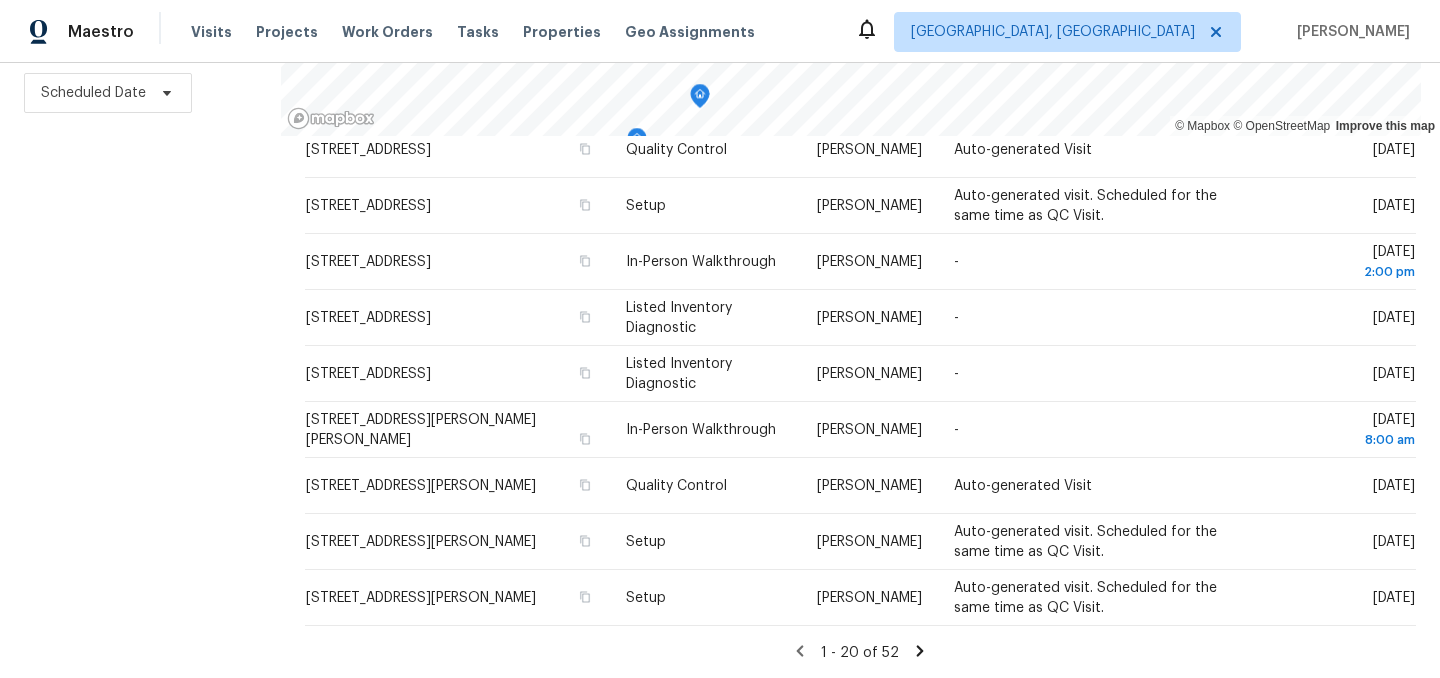 click 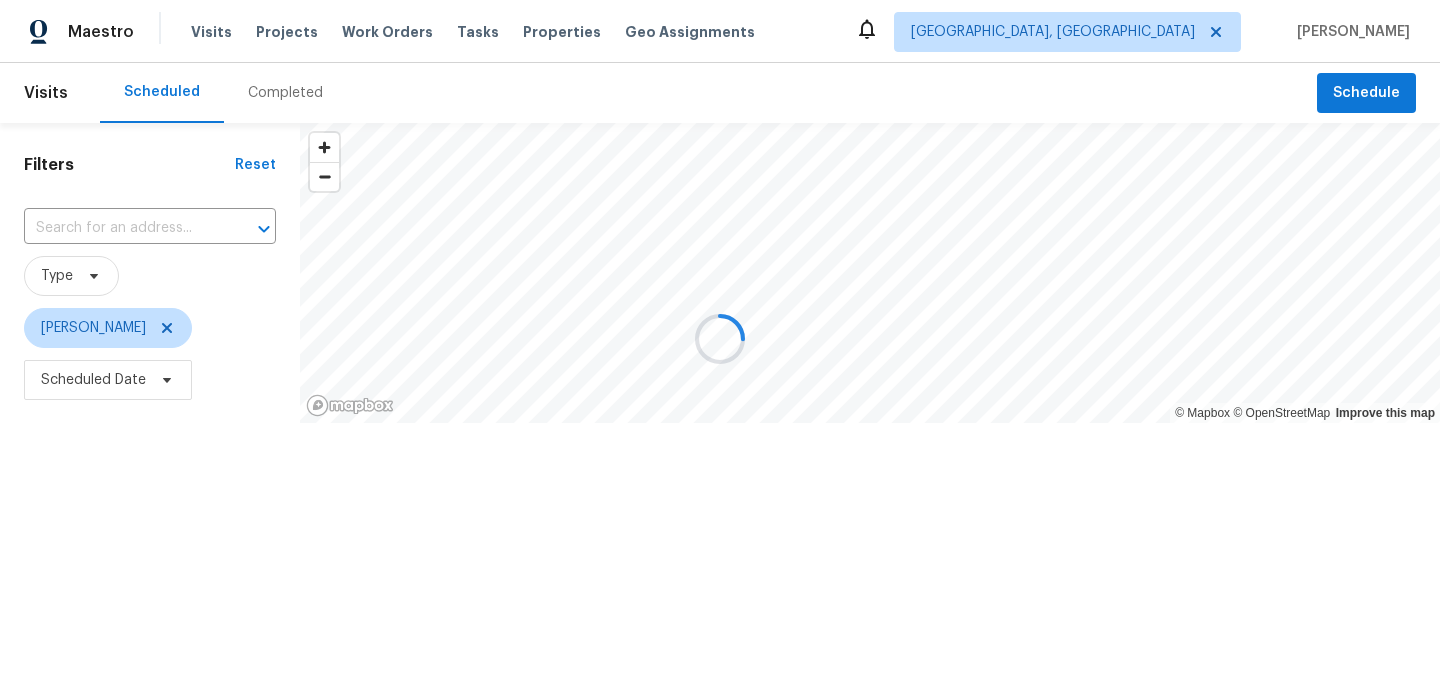 scroll, scrollTop: 0, scrollLeft: 0, axis: both 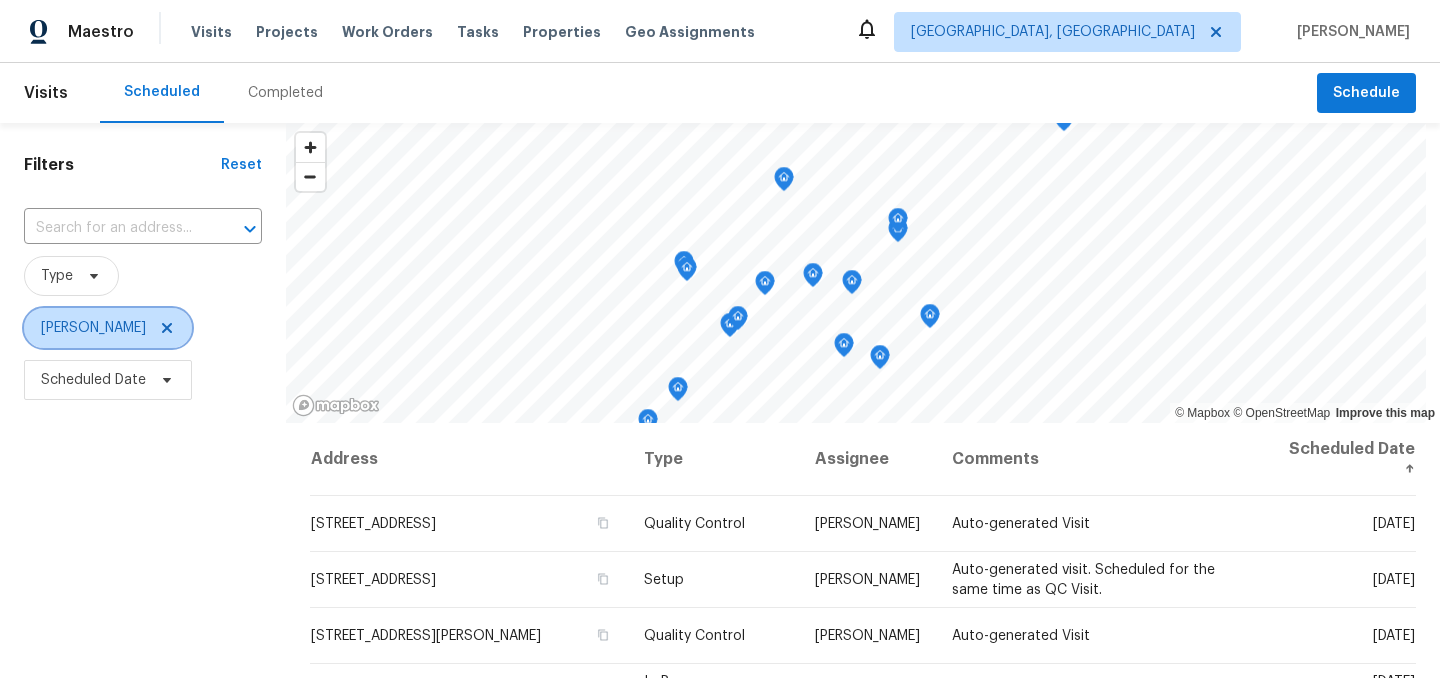 click 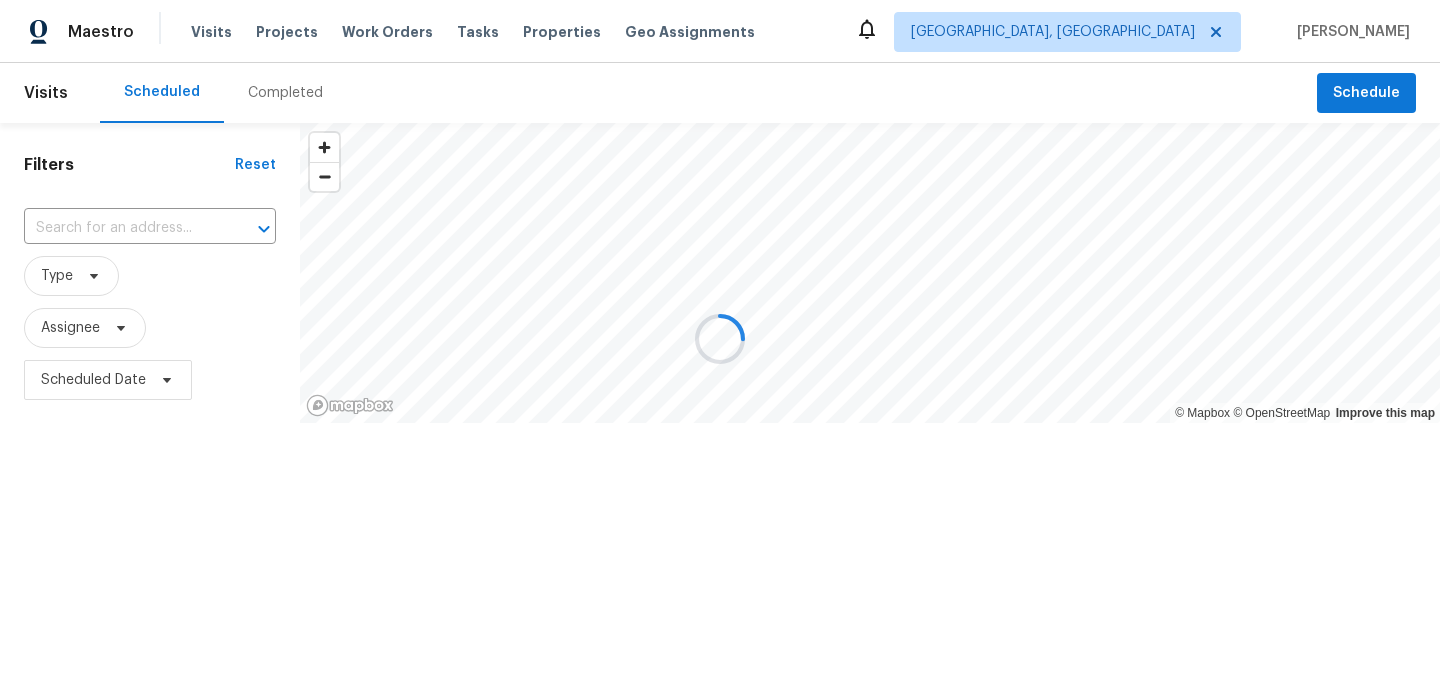 click at bounding box center (720, 339) 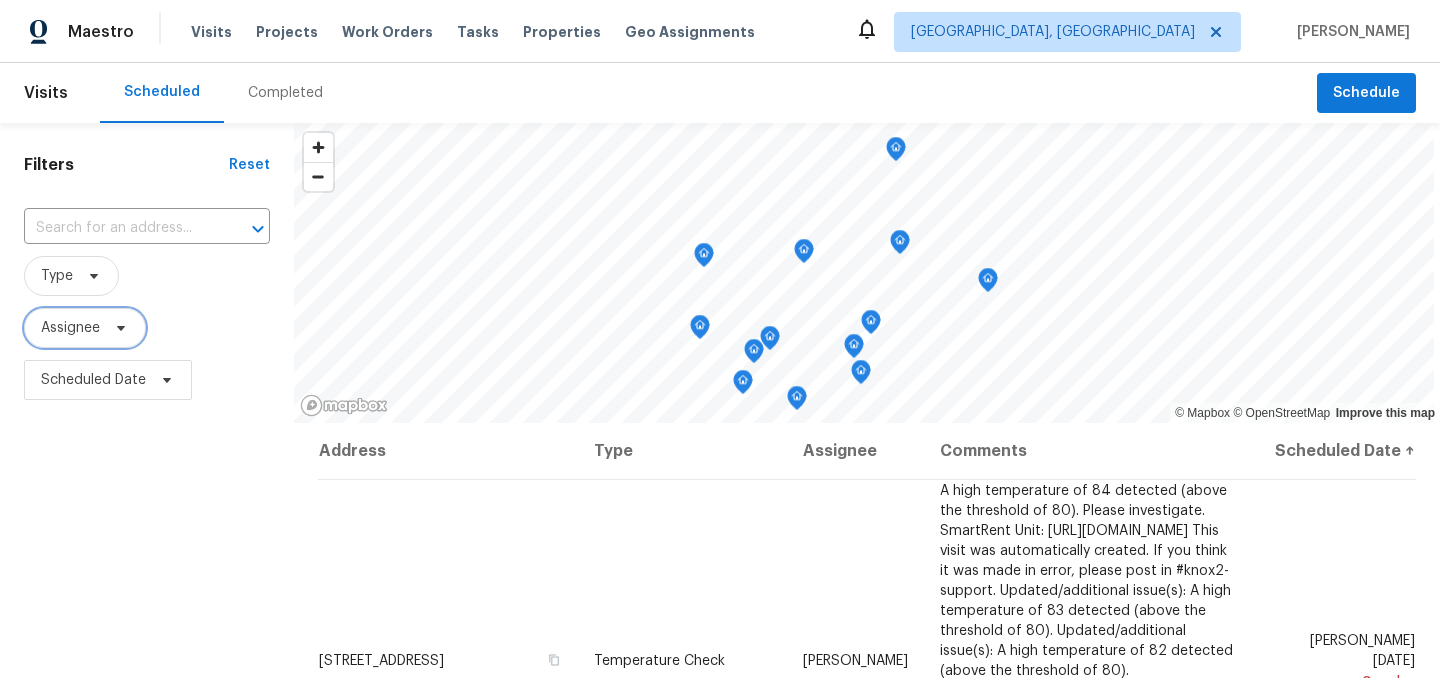 click on "Assignee" at bounding box center [70, 328] 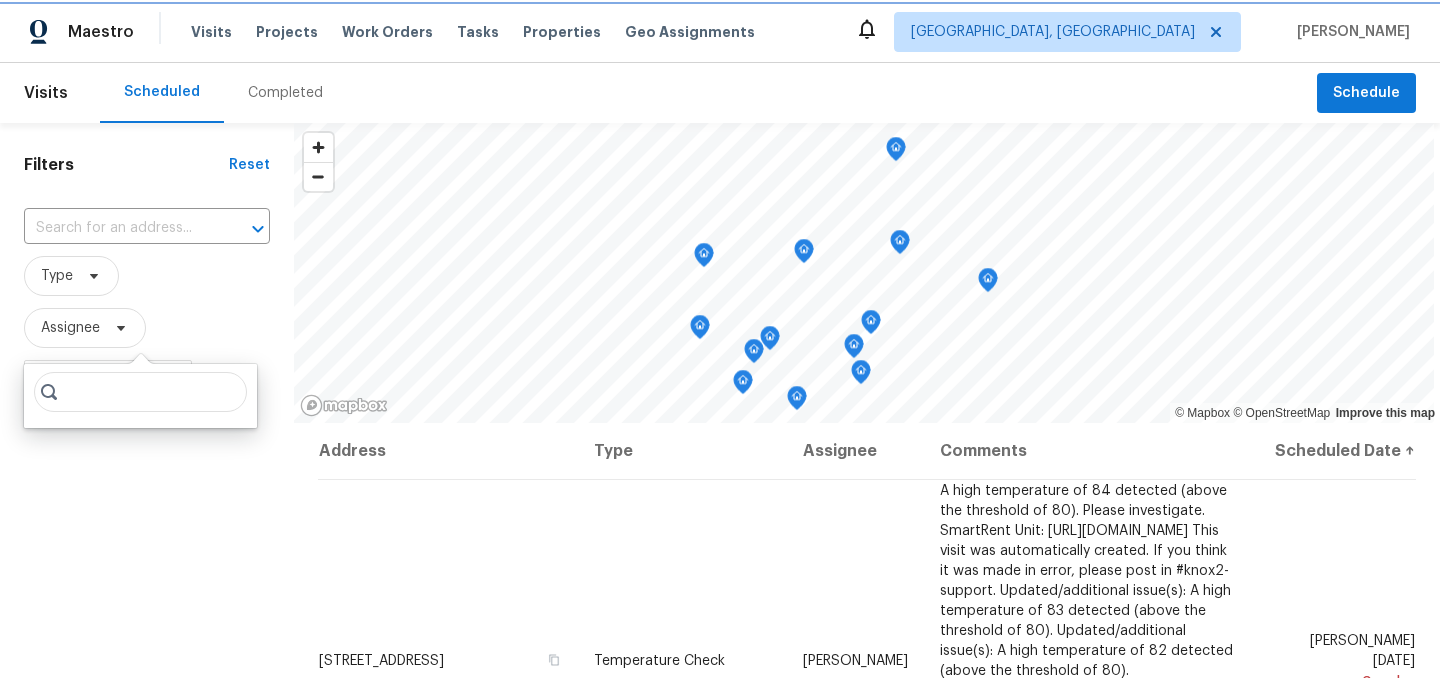 click on "Assignee" at bounding box center [70, 328] 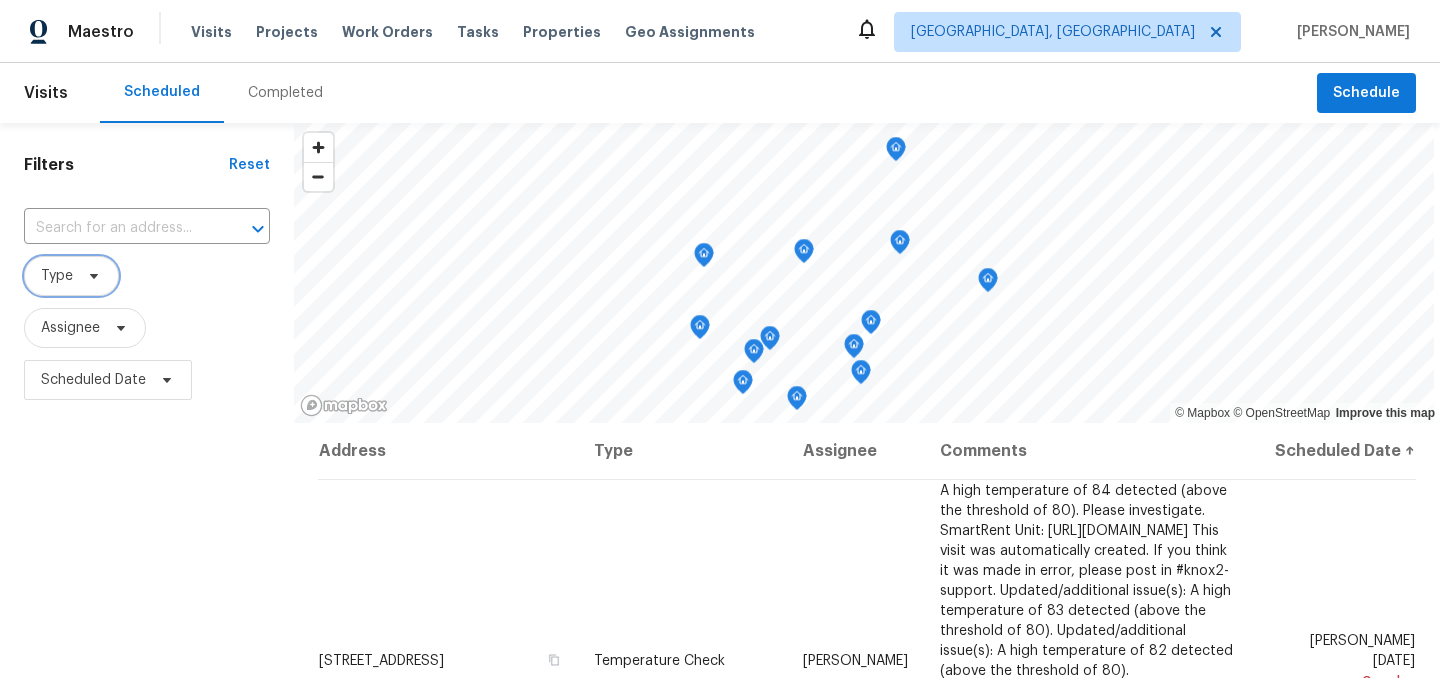 click at bounding box center (91, 276) 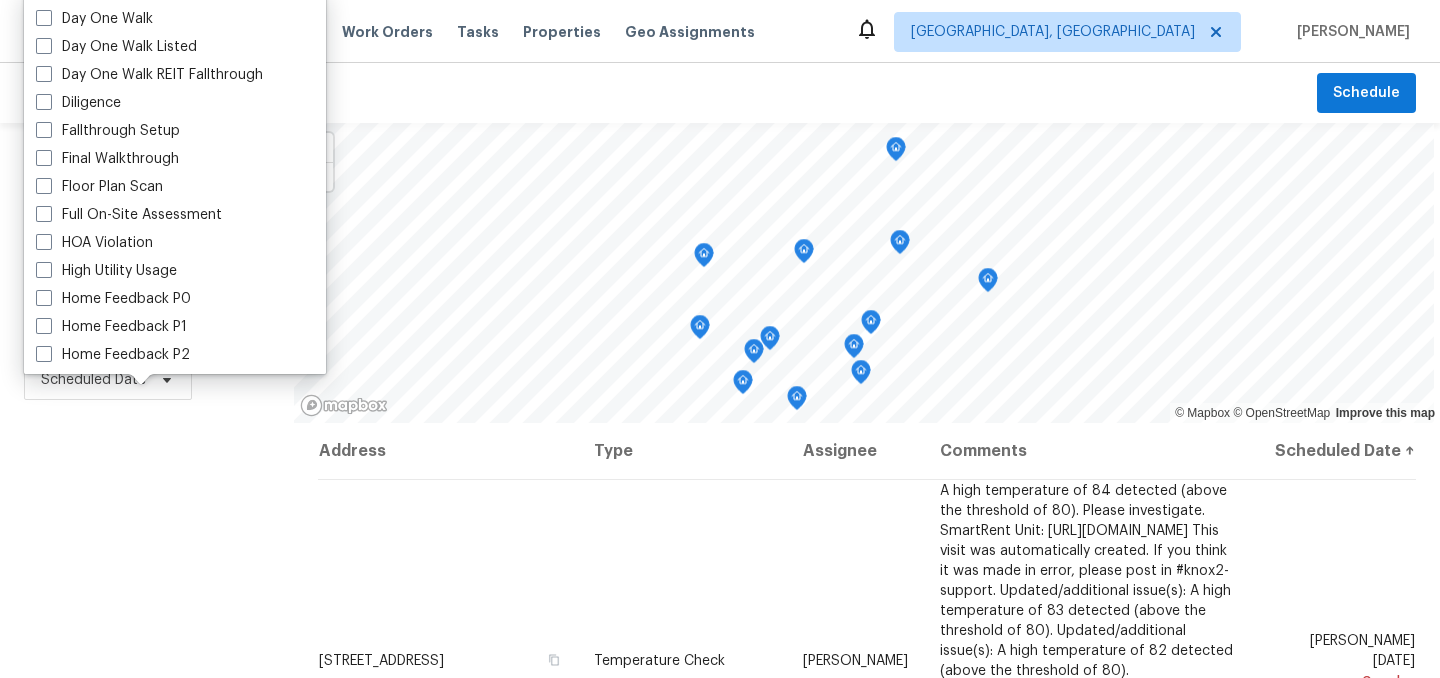 scroll, scrollTop: 339, scrollLeft: 0, axis: vertical 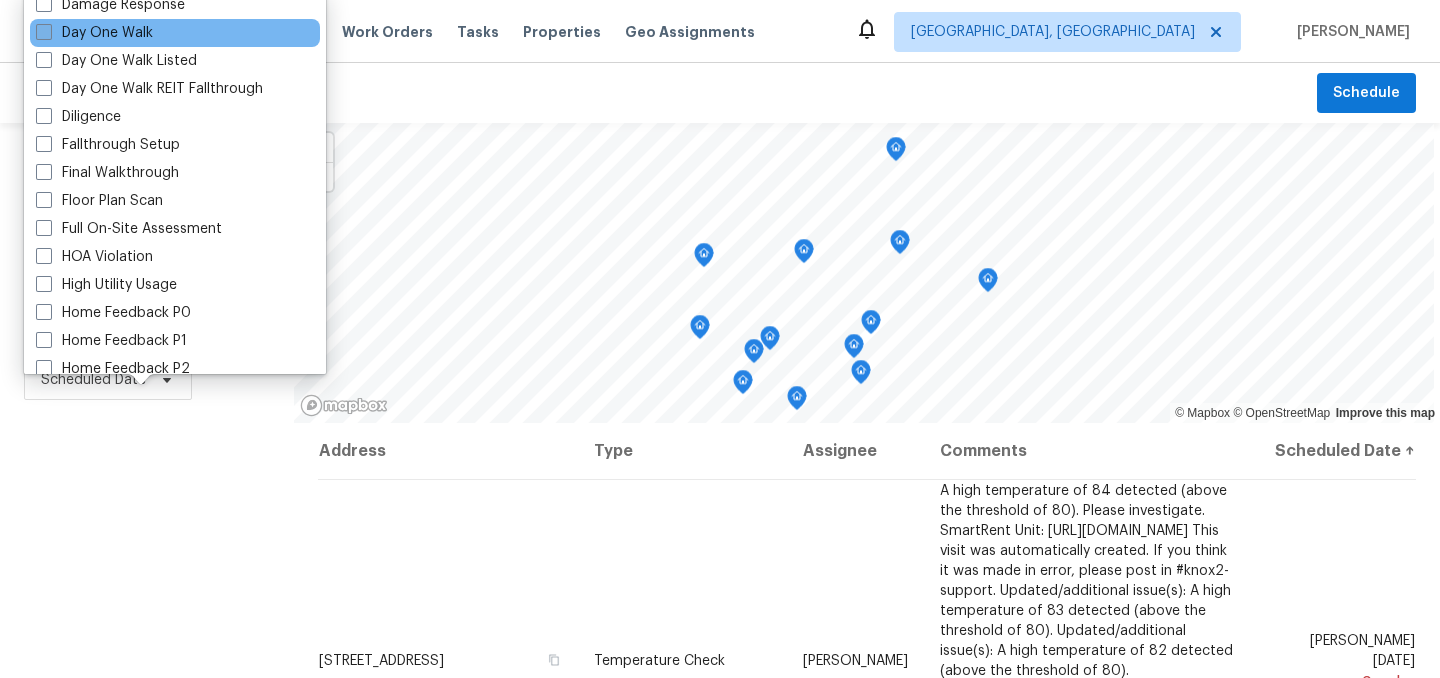 click on "Day One Walk" at bounding box center [94, 33] 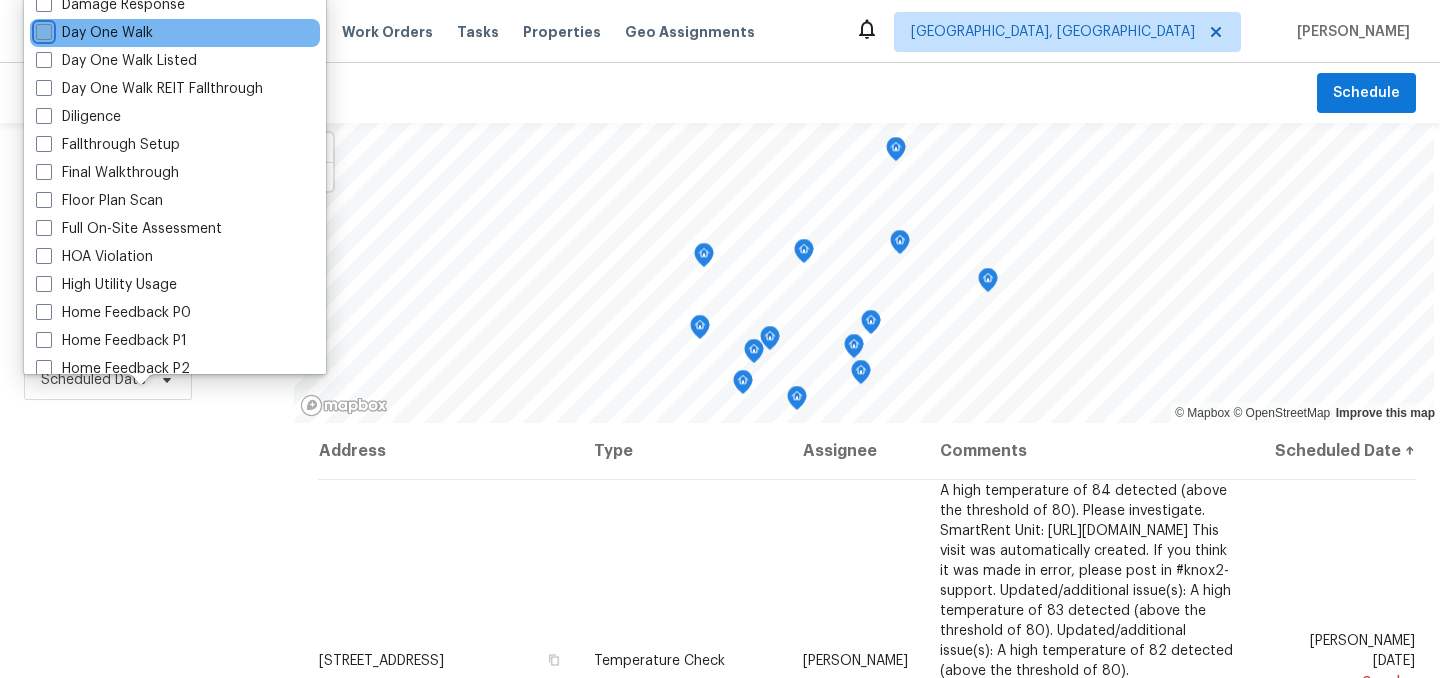 click on "Day One Walk" at bounding box center [42, 29] 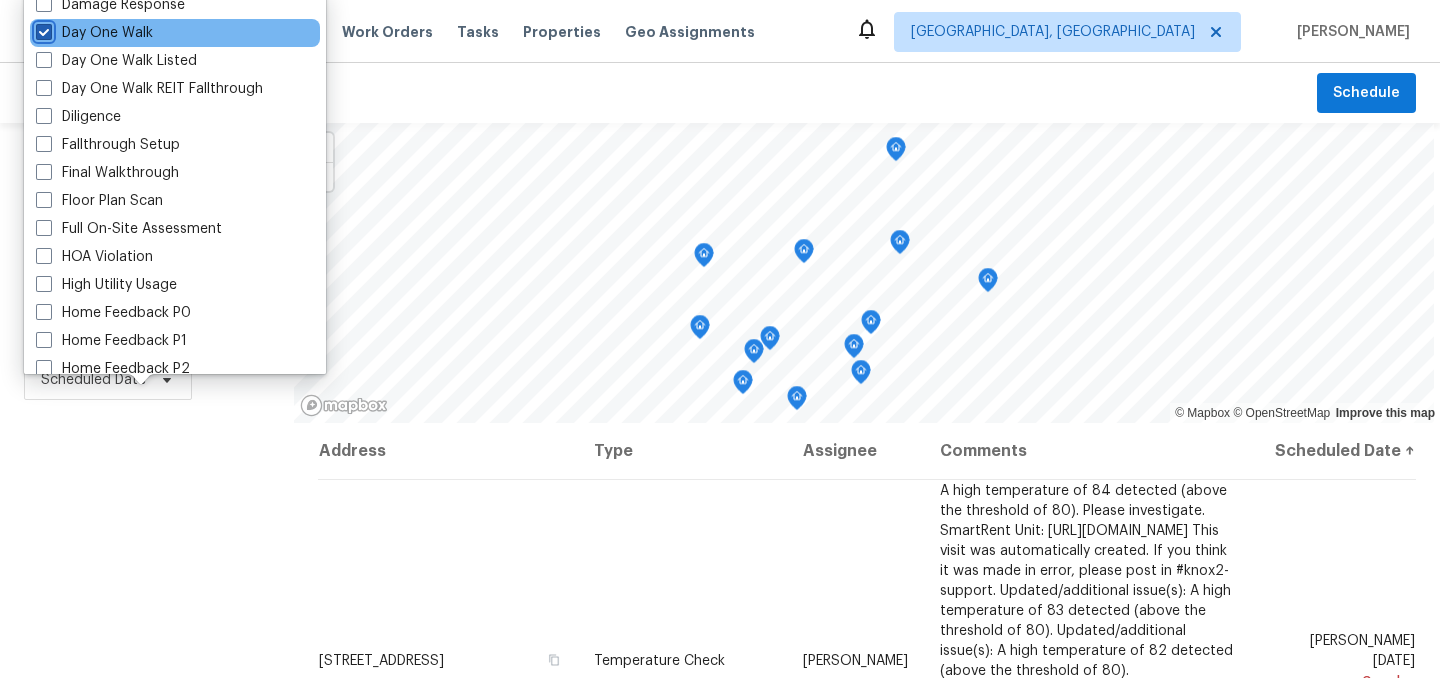 checkbox on "true" 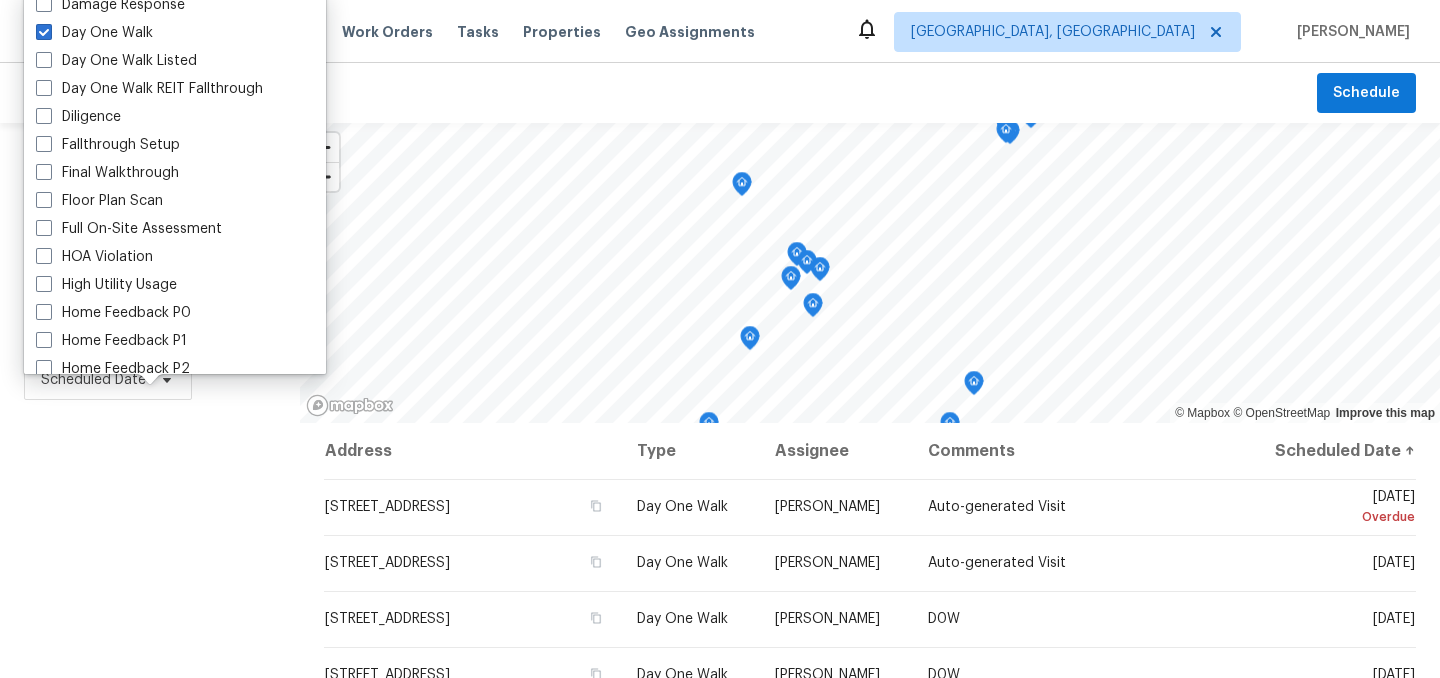 click on "Filters Reset ​ Day One Walk Assignee Scheduled Date" at bounding box center (150, 544) 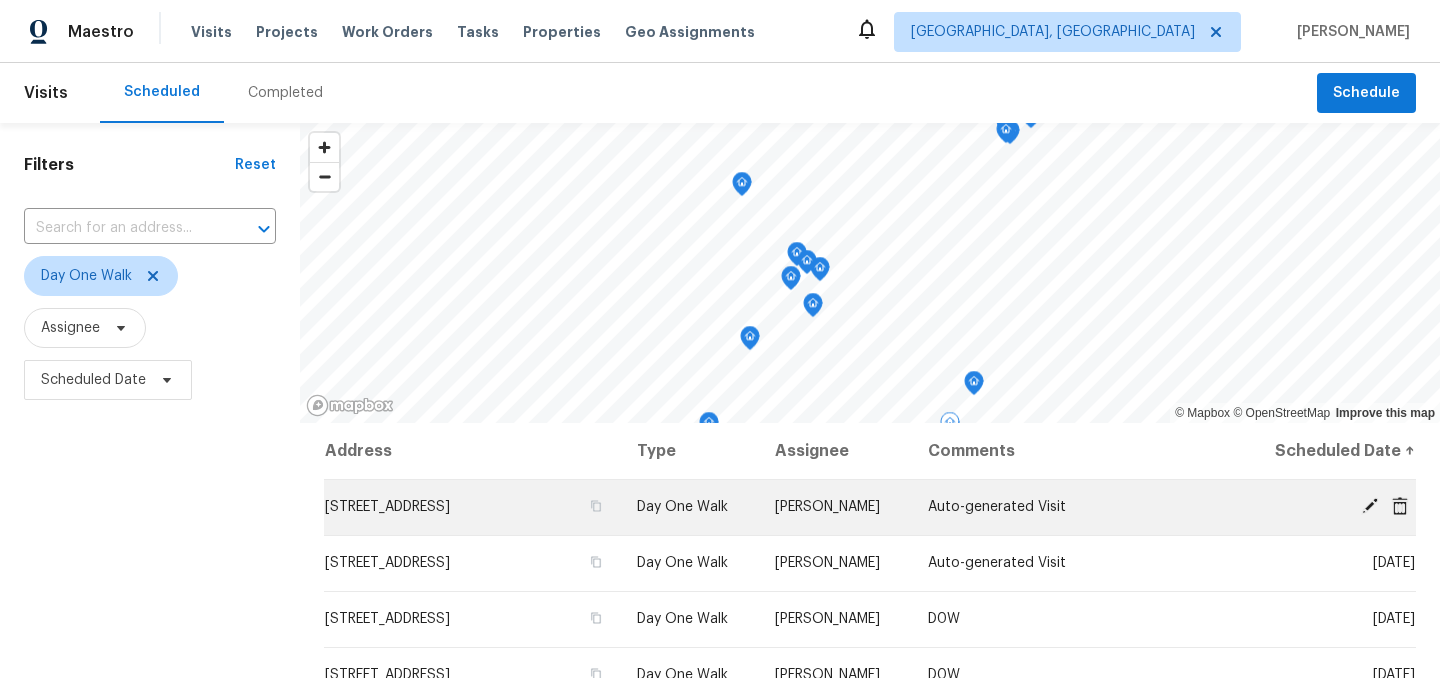 click 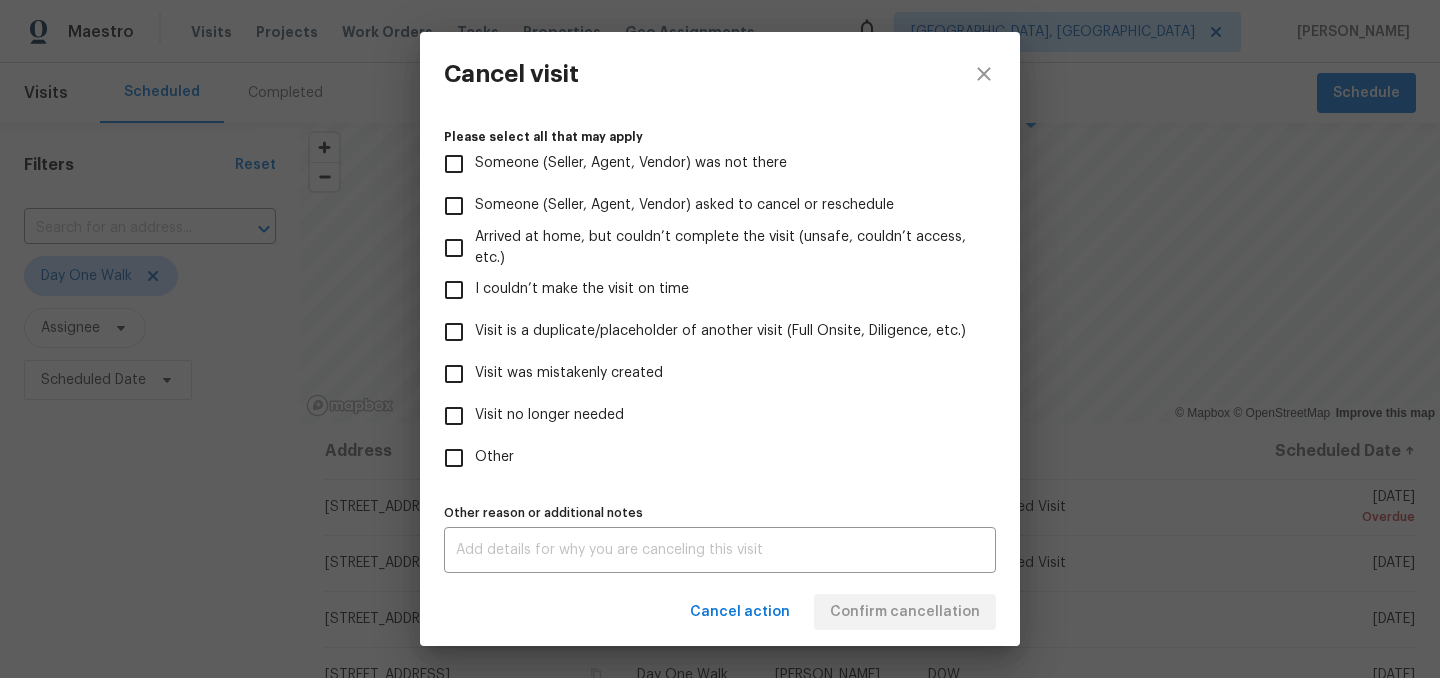 scroll, scrollTop: 206, scrollLeft: 0, axis: vertical 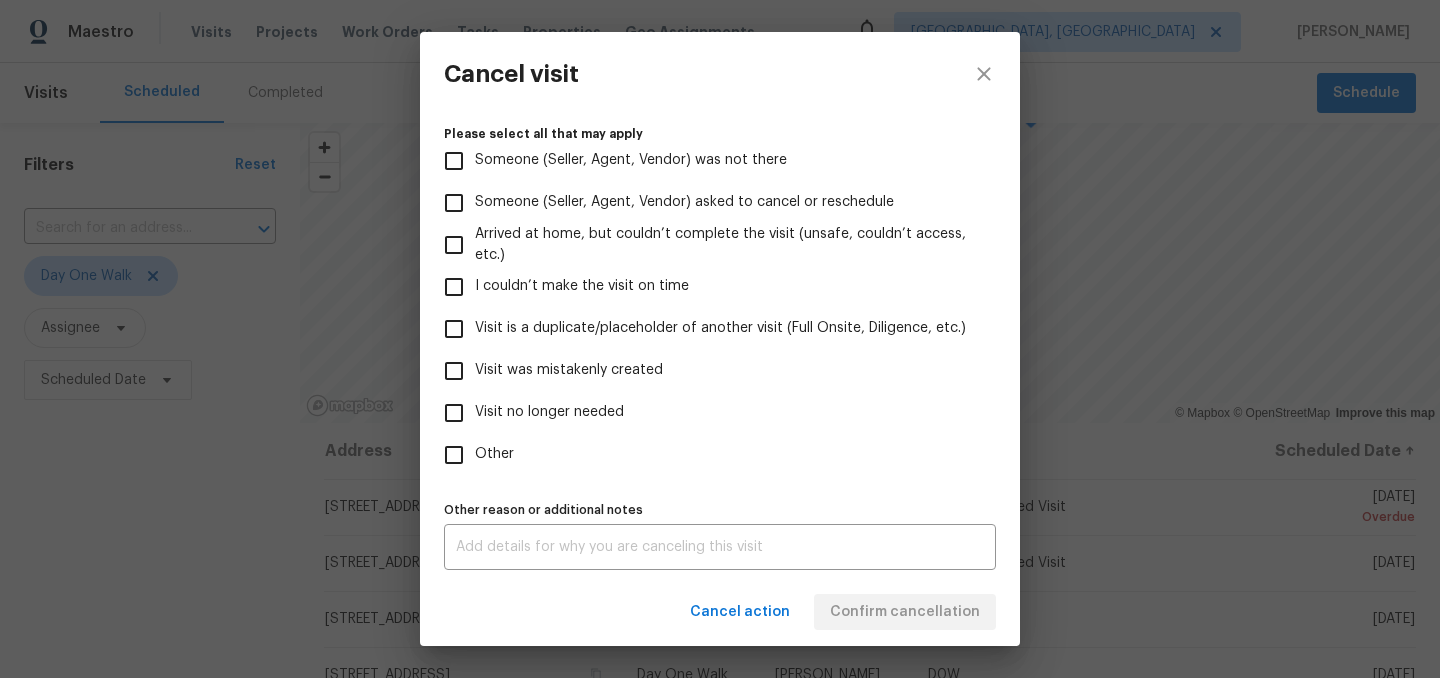 click on "Visit was mistakenly created" at bounding box center [569, 370] 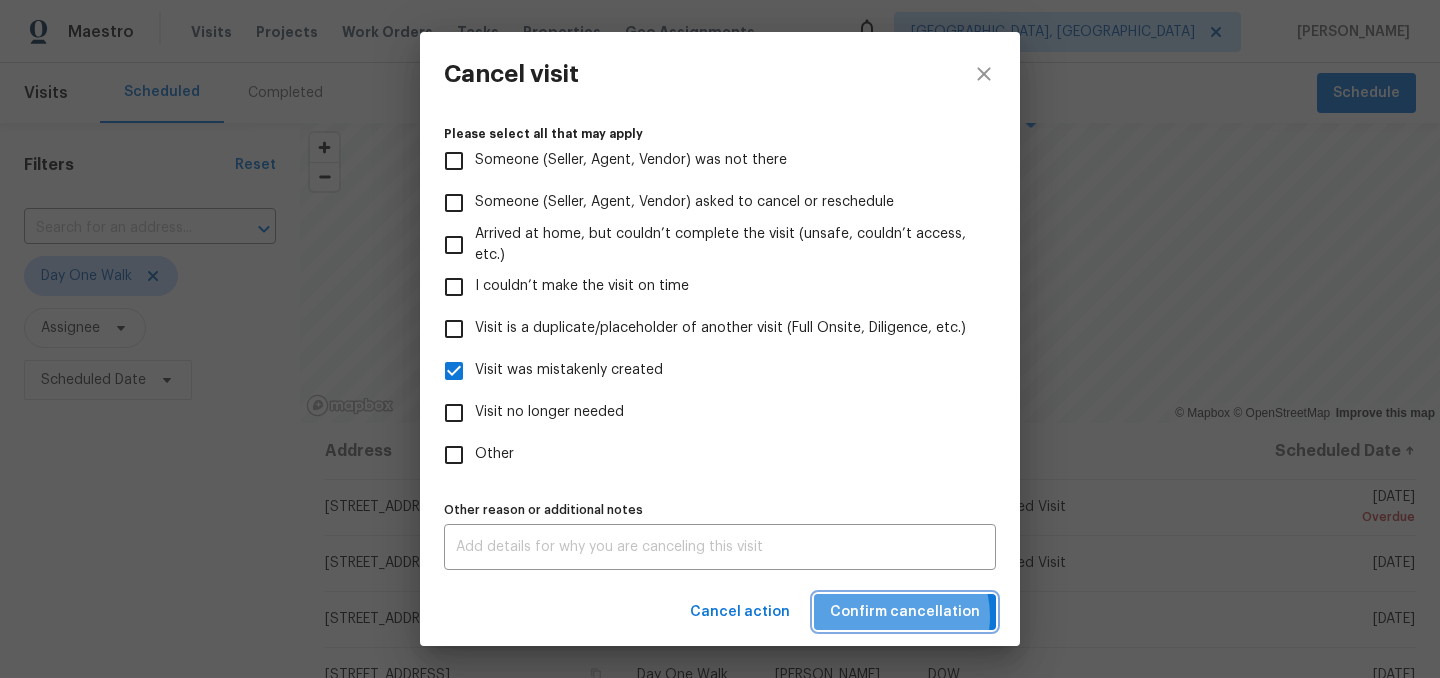 click on "Confirm cancellation" at bounding box center [905, 612] 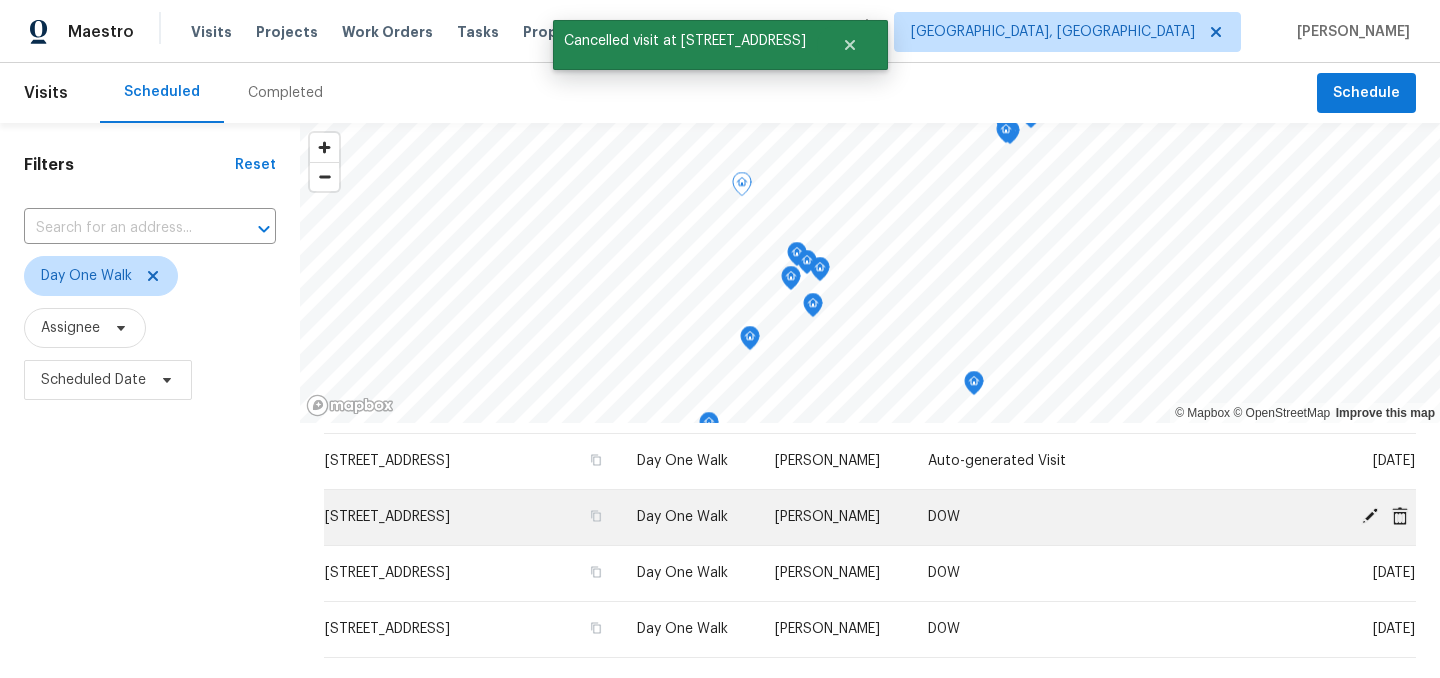 scroll, scrollTop: 51, scrollLeft: 0, axis: vertical 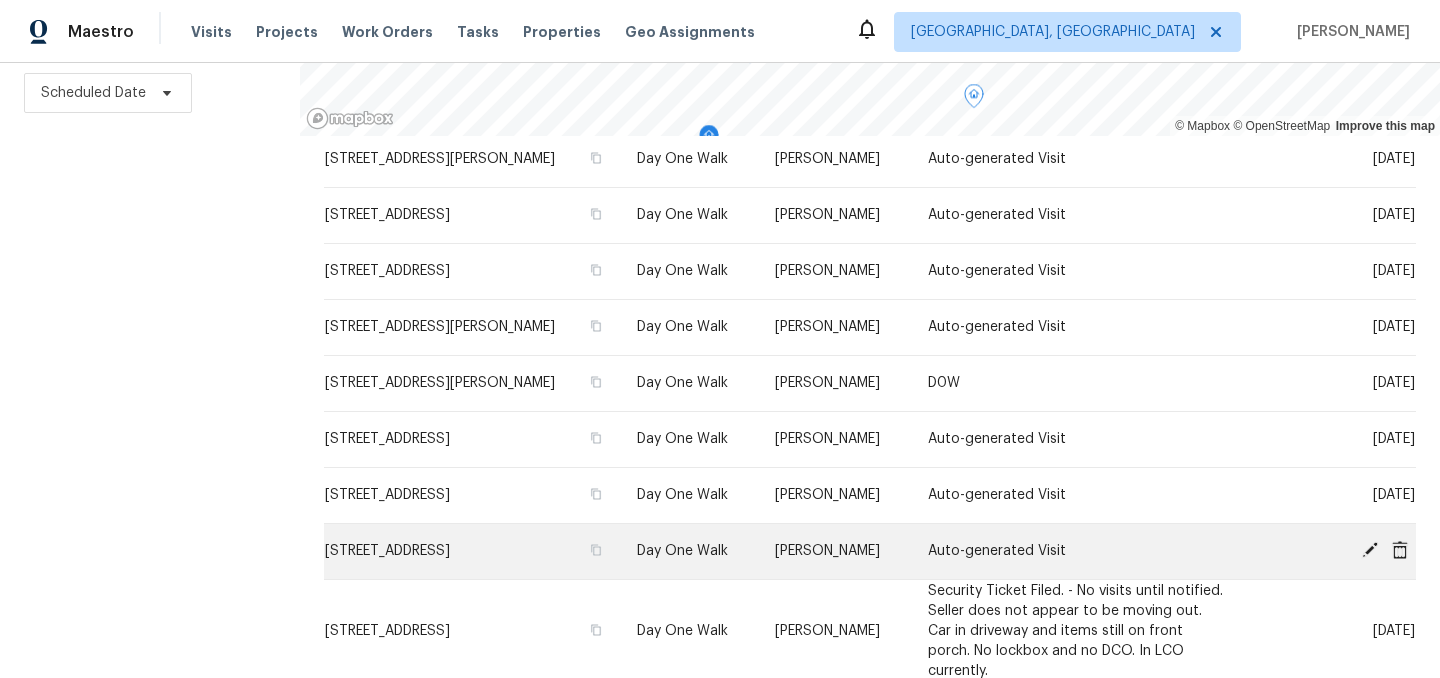 click on "[STREET_ADDRESS]" at bounding box center (387, 551) 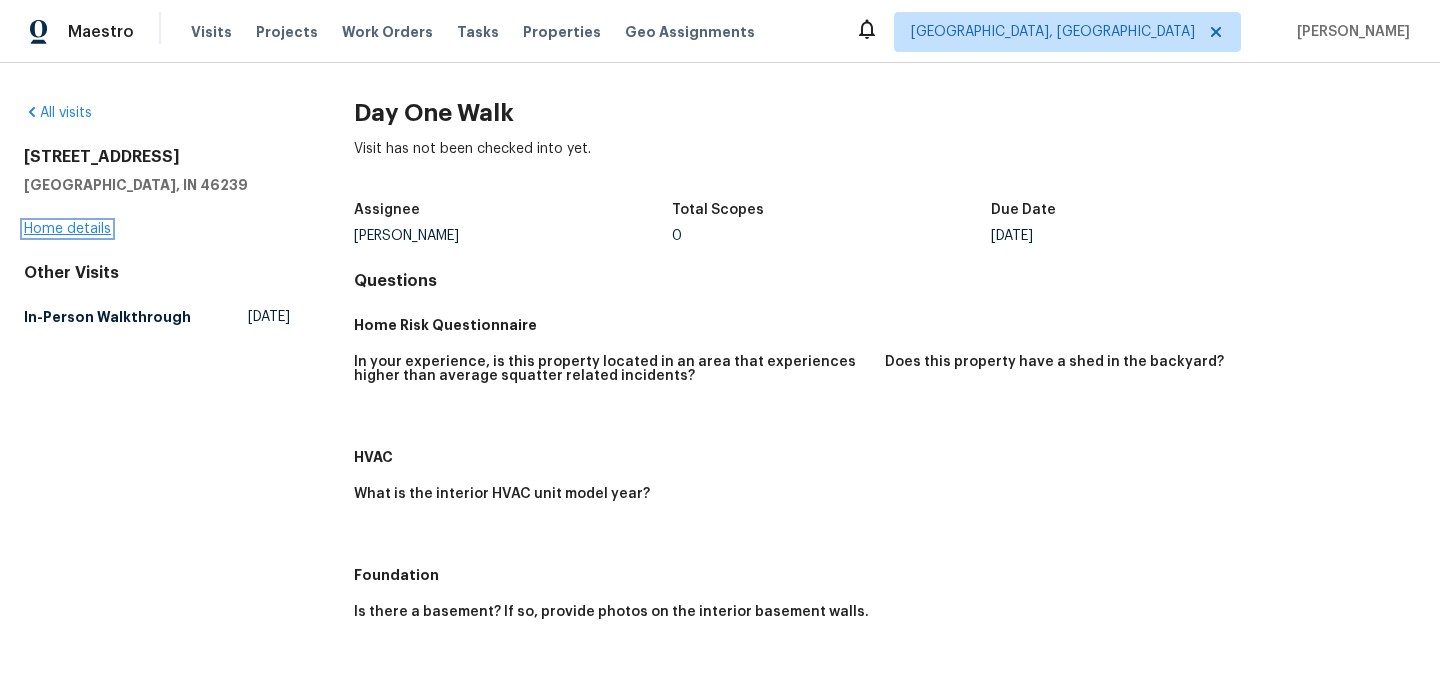 click on "Home details" at bounding box center (67, 229) 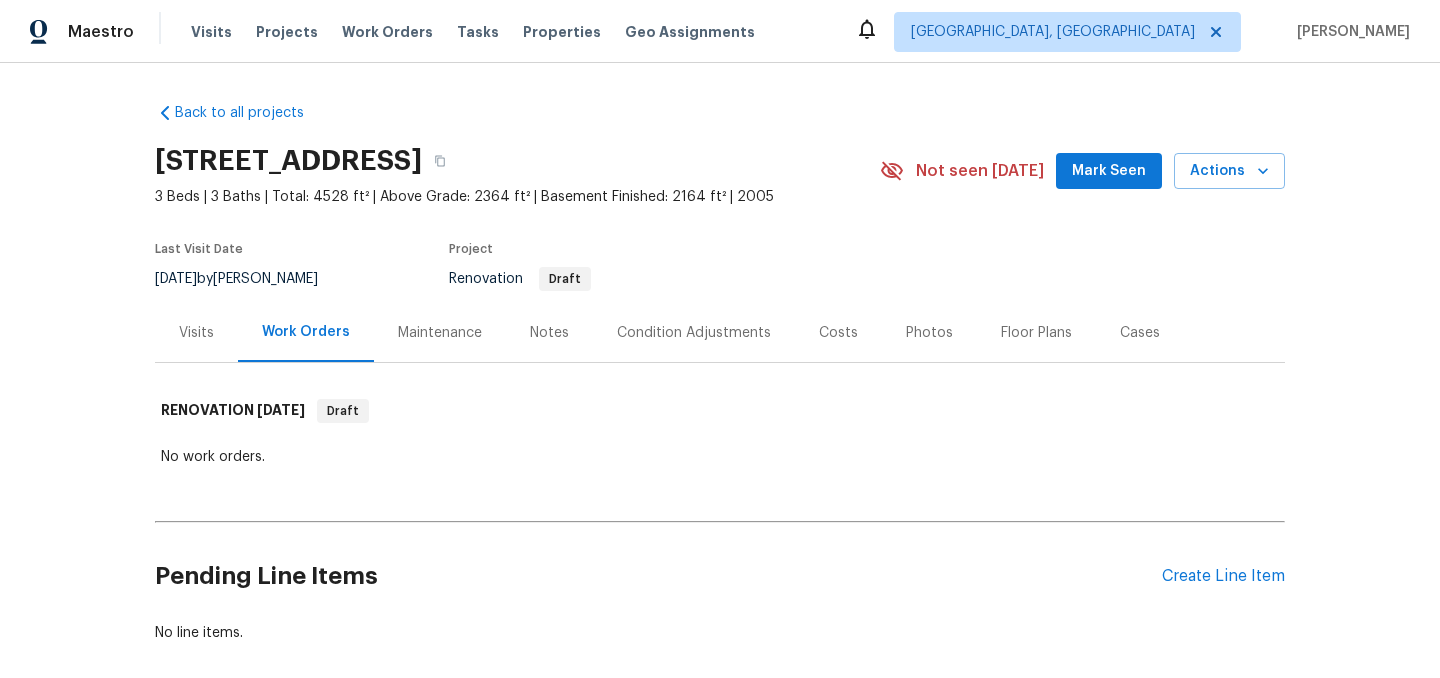 click on "Visits" at bounding box center [196, 333] 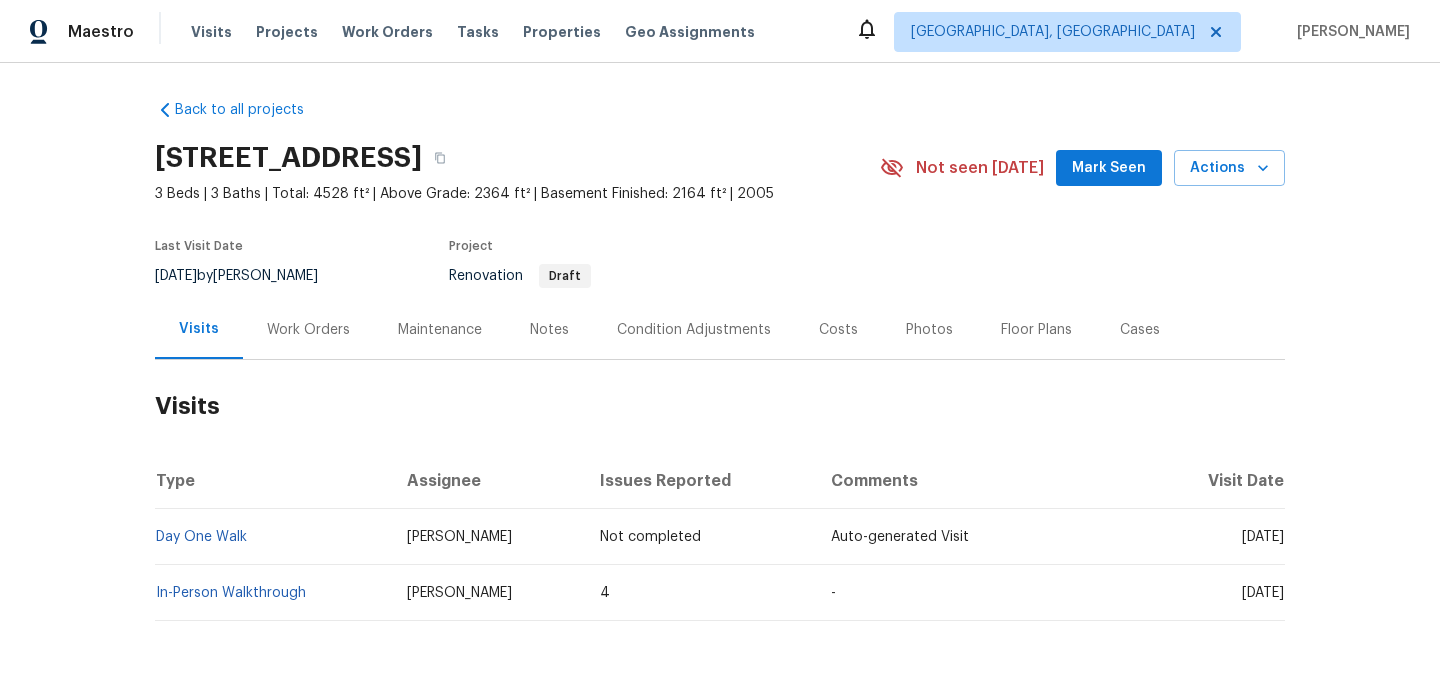 scroll, scrollTop: 0, scrollLeft: 0, axis: both 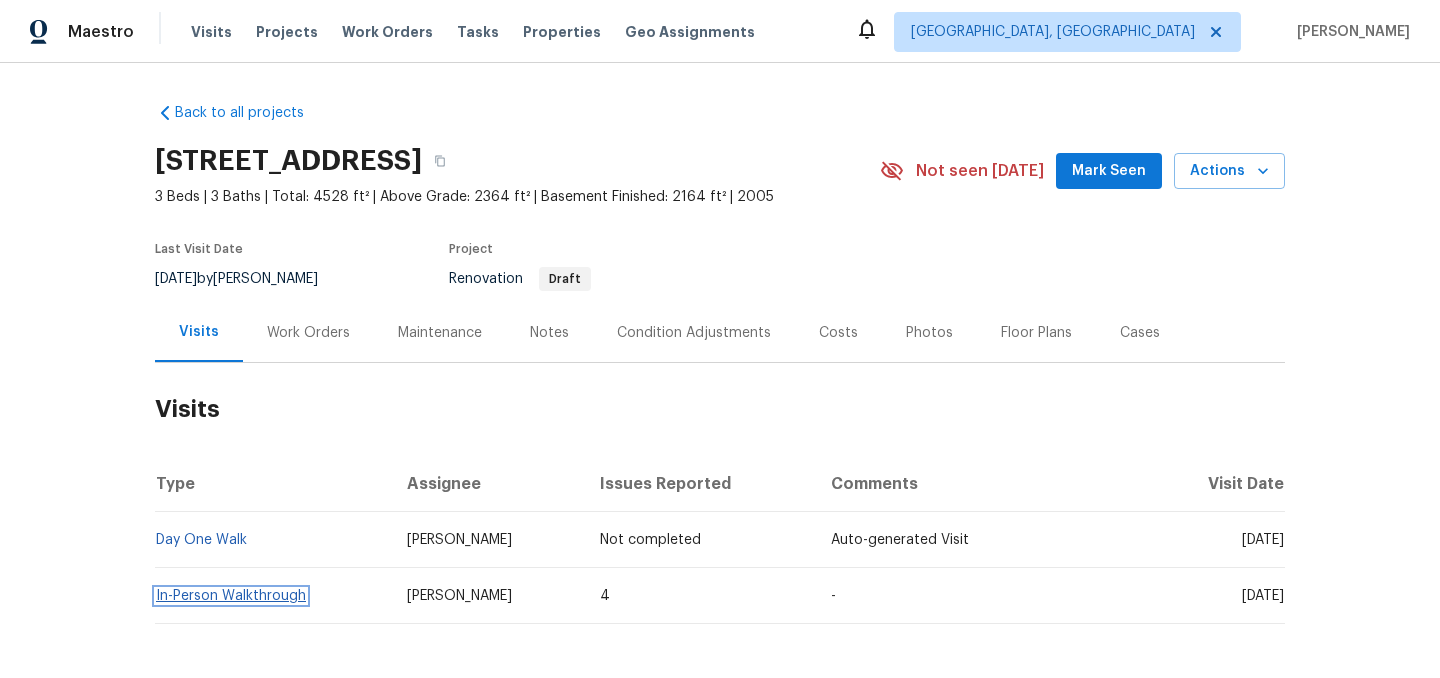 click on "In-Person Walkthrough" at bounding box center (231, 596) 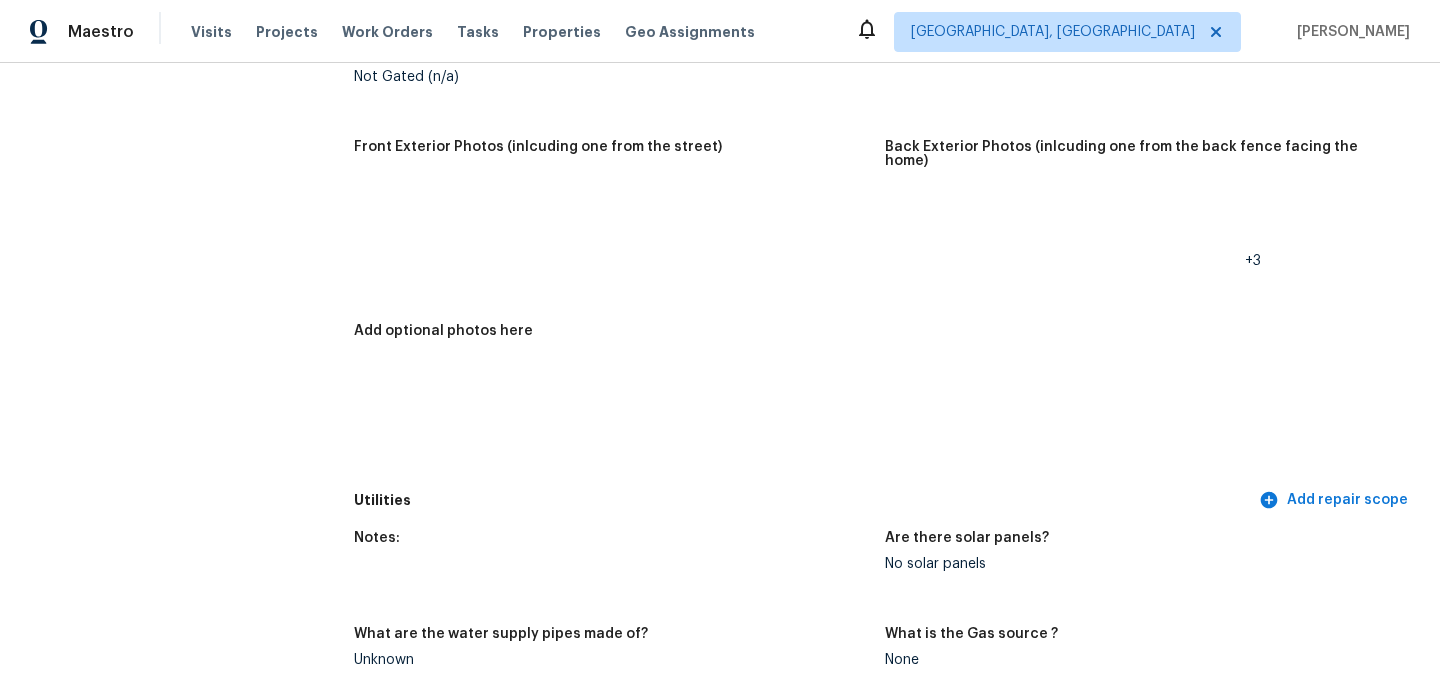 scroll, scrollTop: 932, scrollLeft: 0, axis: vertical 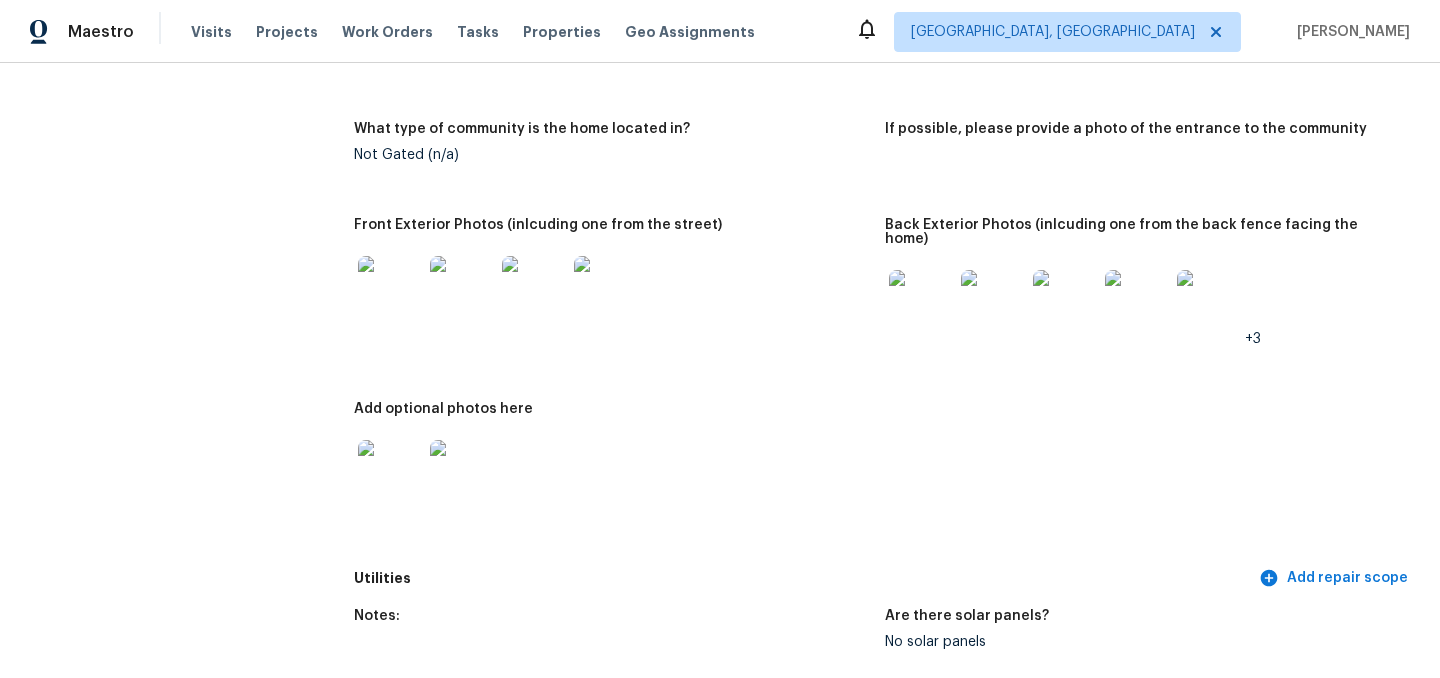 click at bounding box center [390, 288] 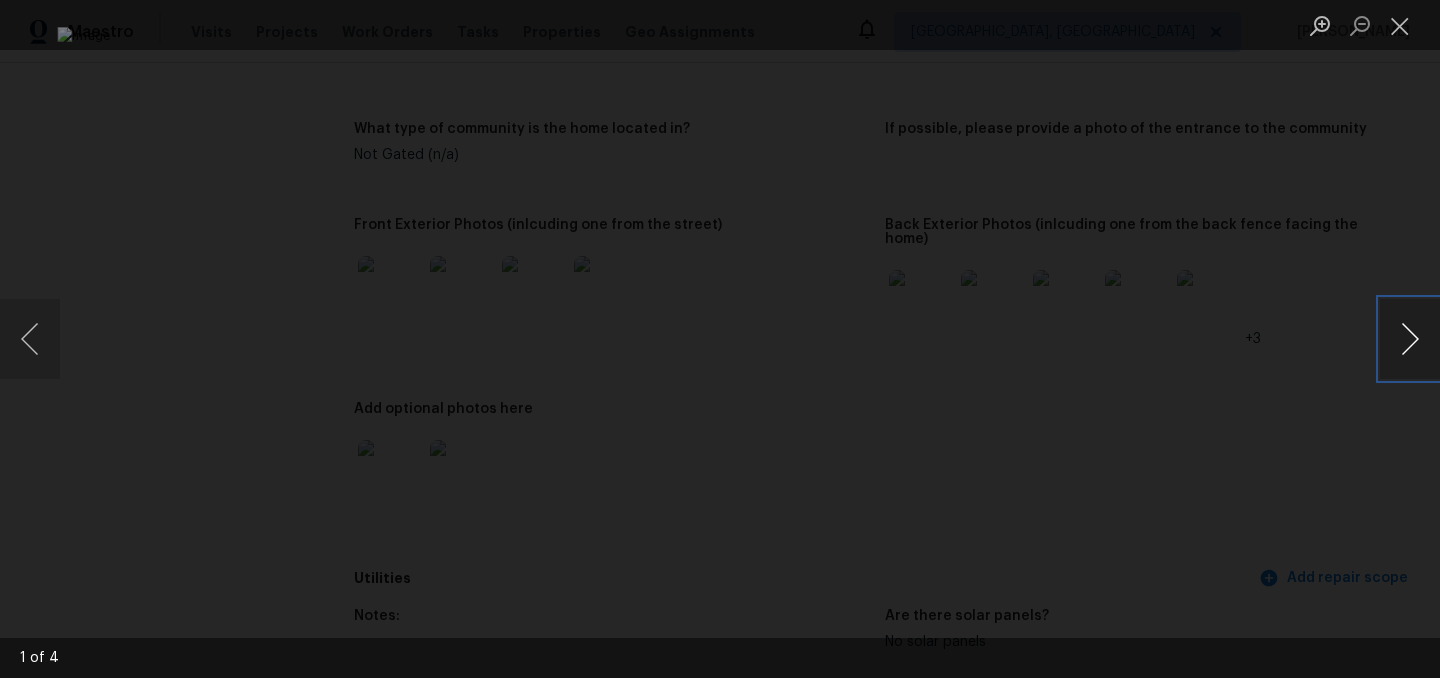 click at bounding box center [1410, 339] 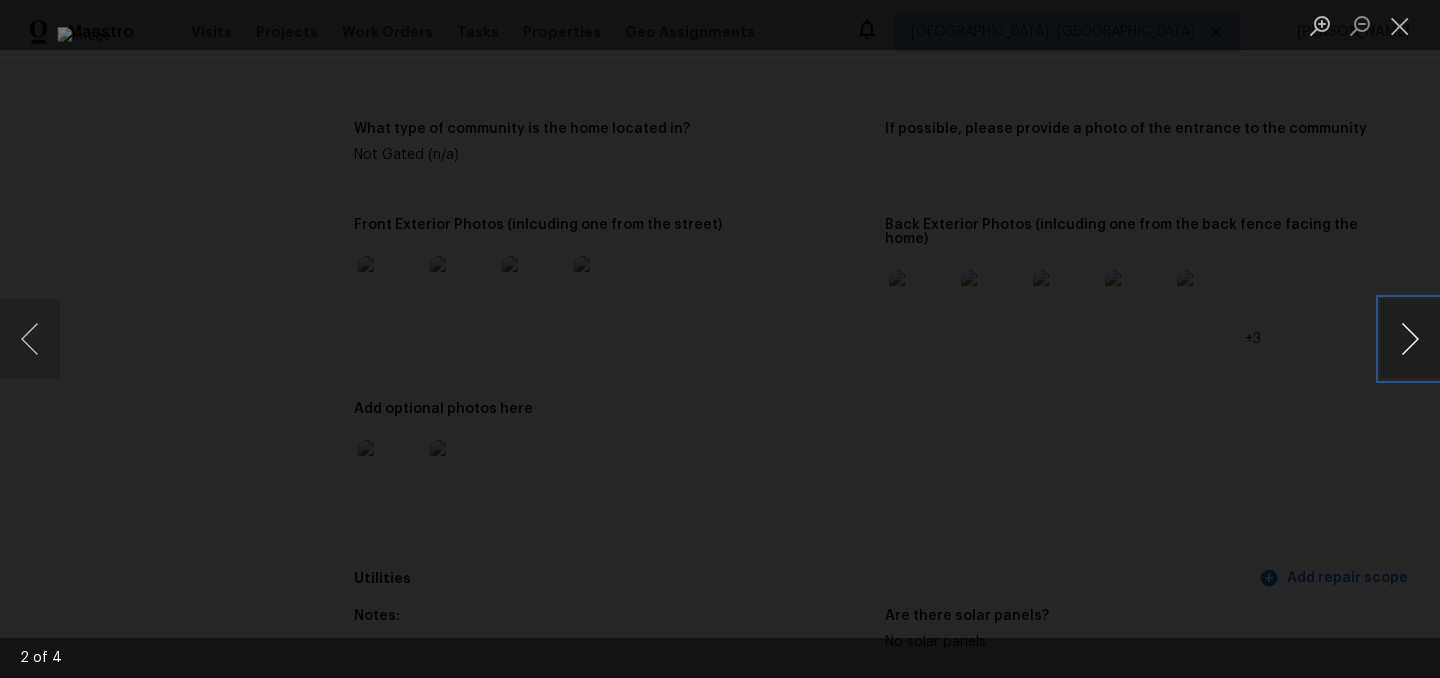 click at bounding box center [1410, 339] 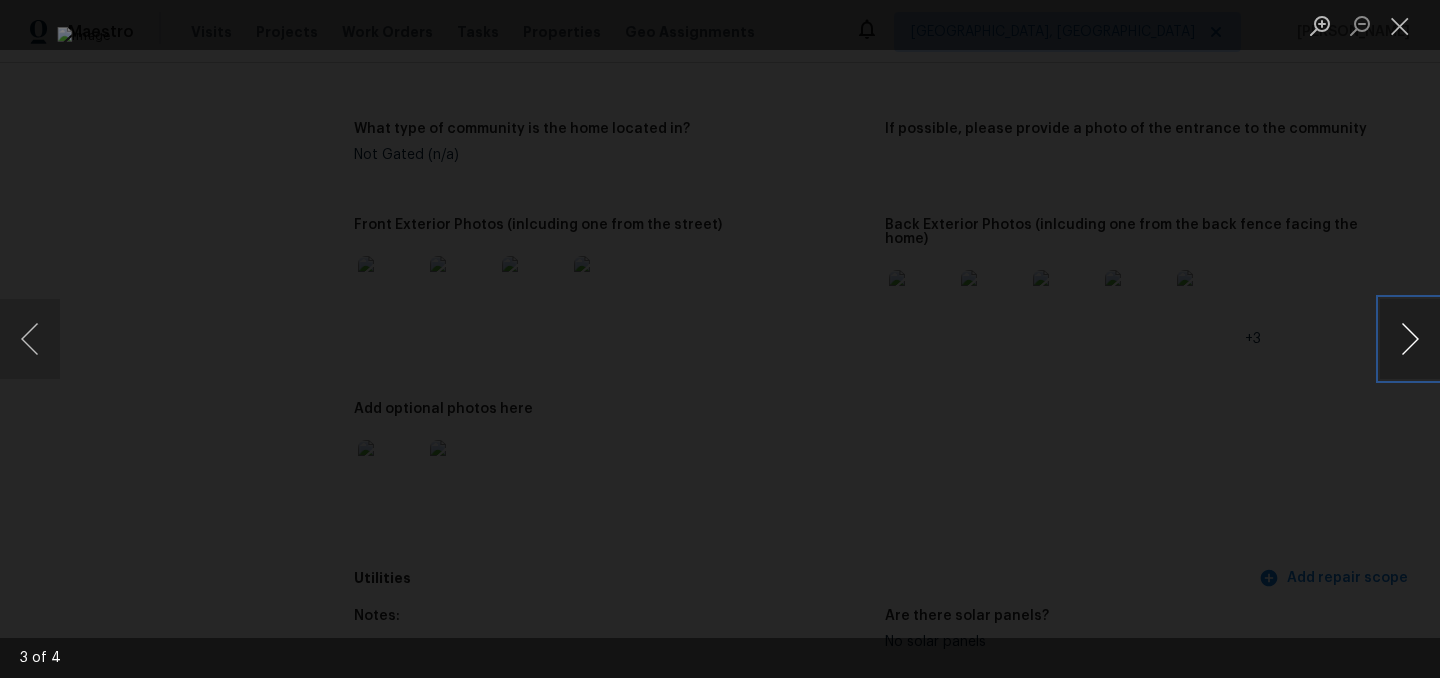 click at bounding box center [1410, 339] 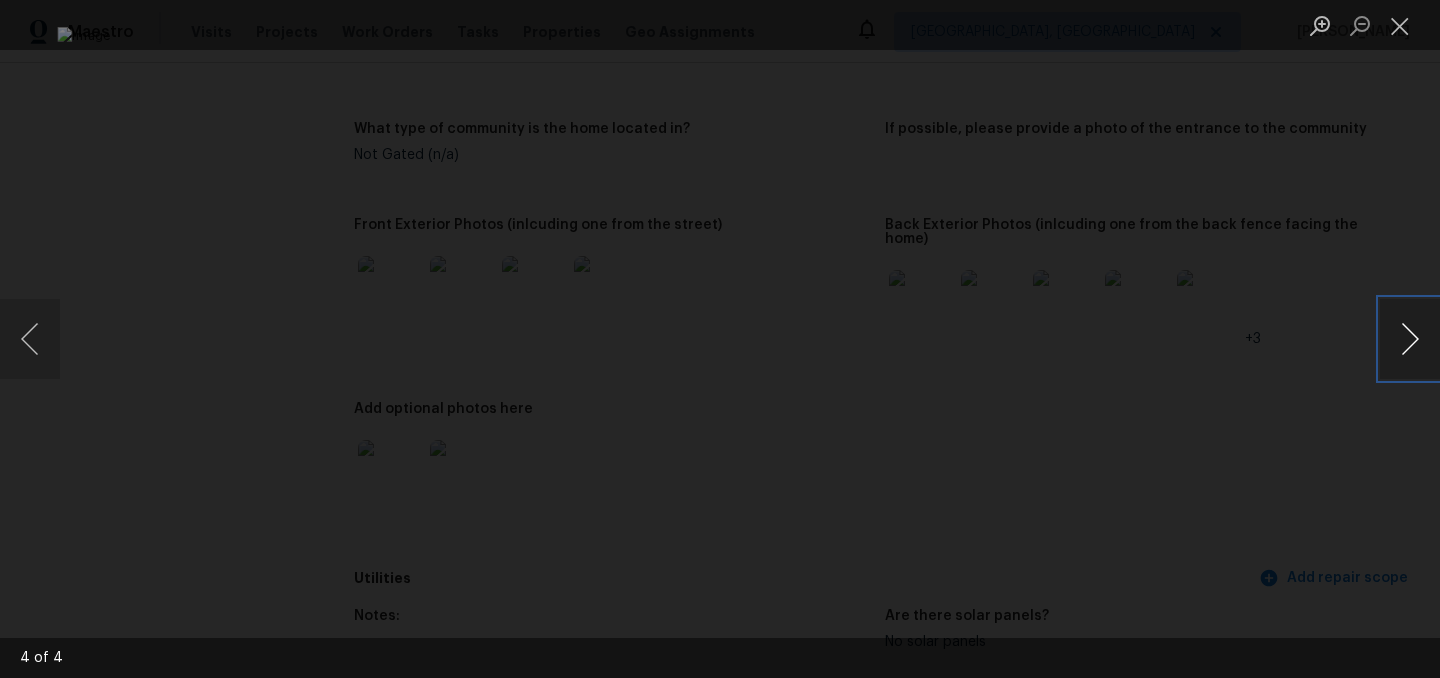 click at bounding box center (1410, 339) 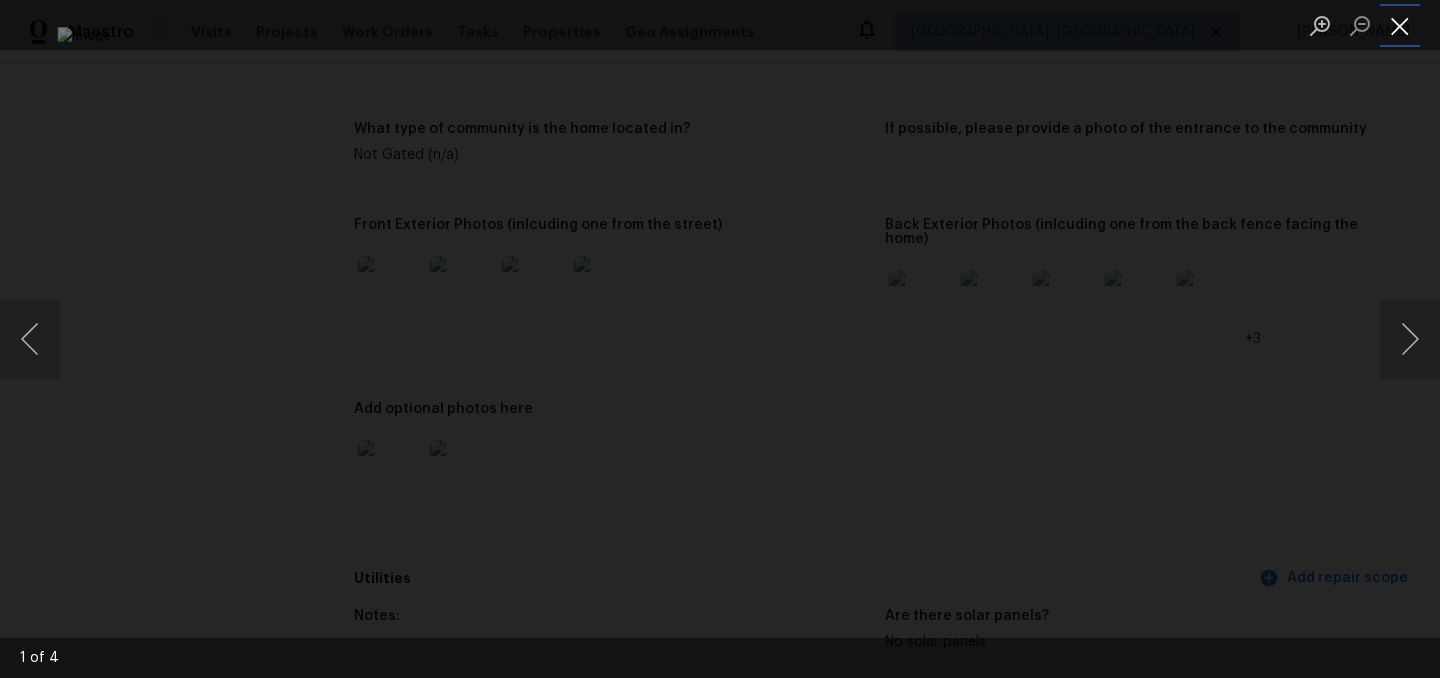 click at bounding box center [1400, 25] 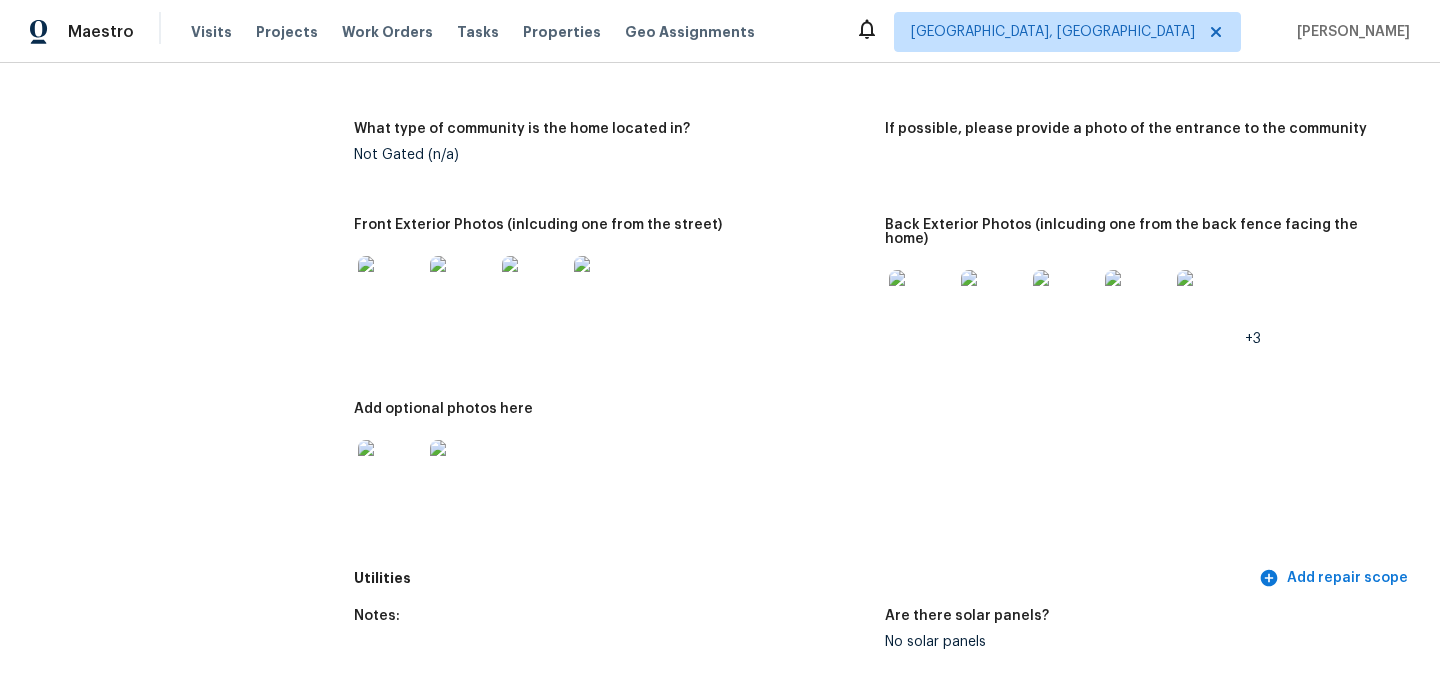 click at bounding box center [921, 302] 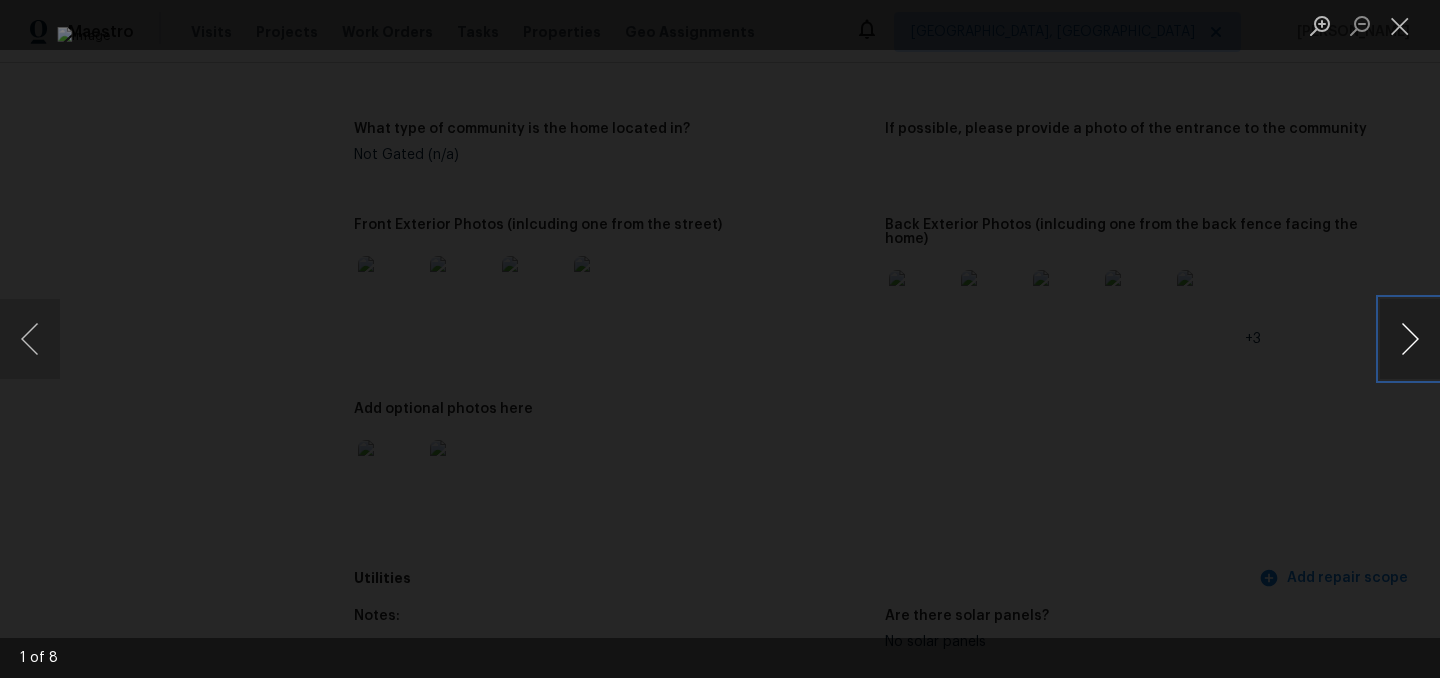 click at bounding box center (1410, 339) 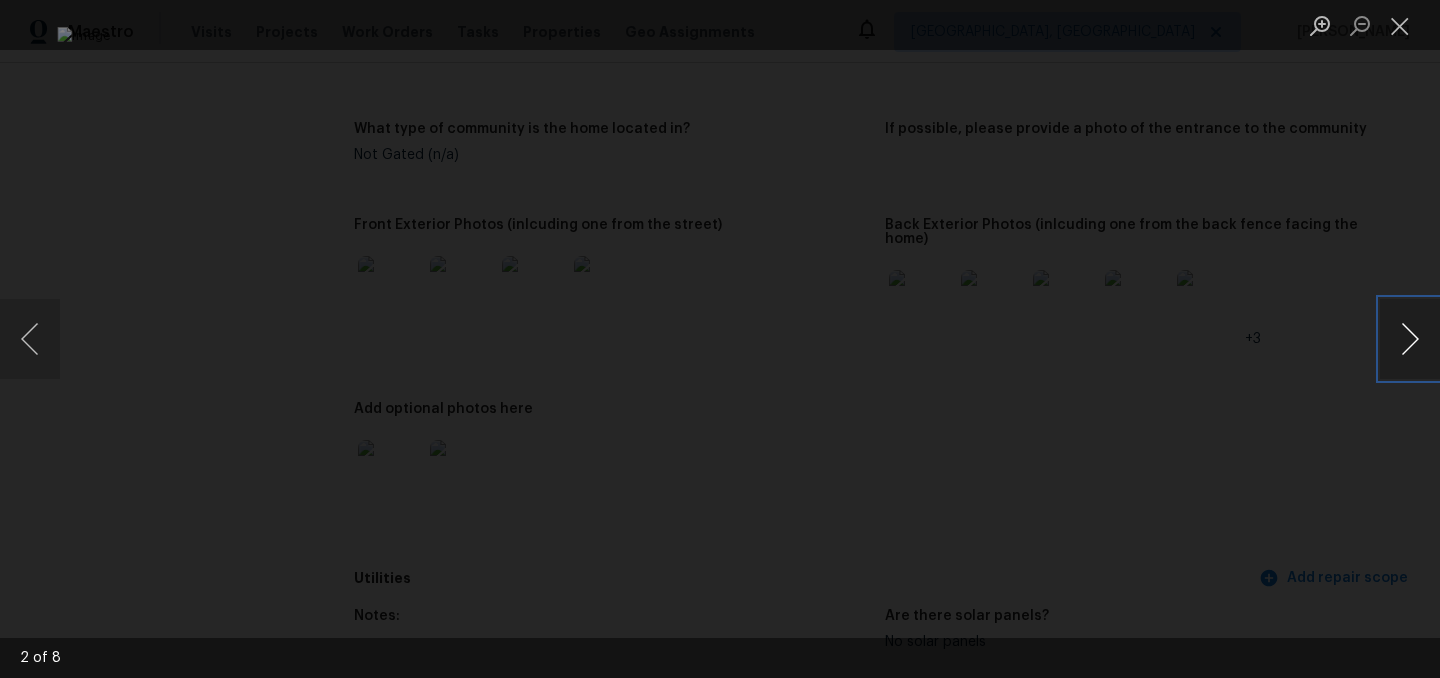 click at bounding box center [1410, 339] 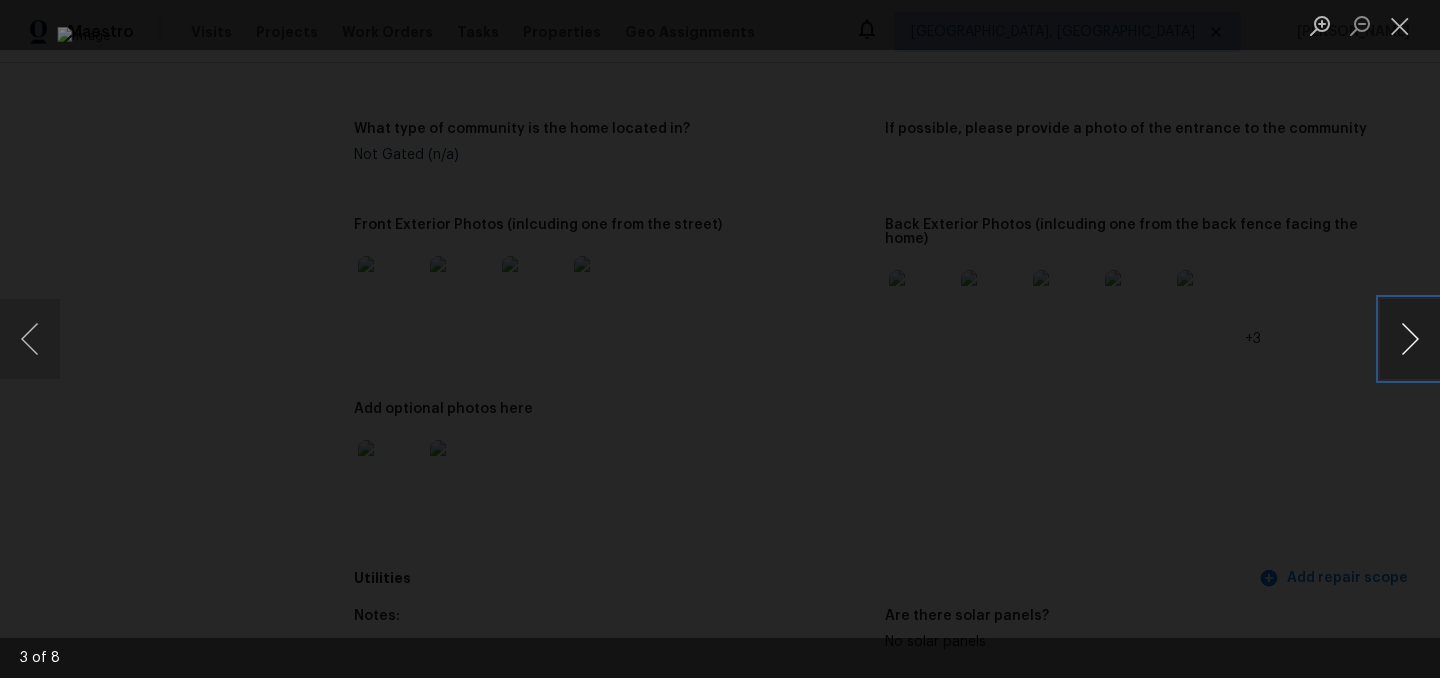 click at bounding box center [1410, 339] 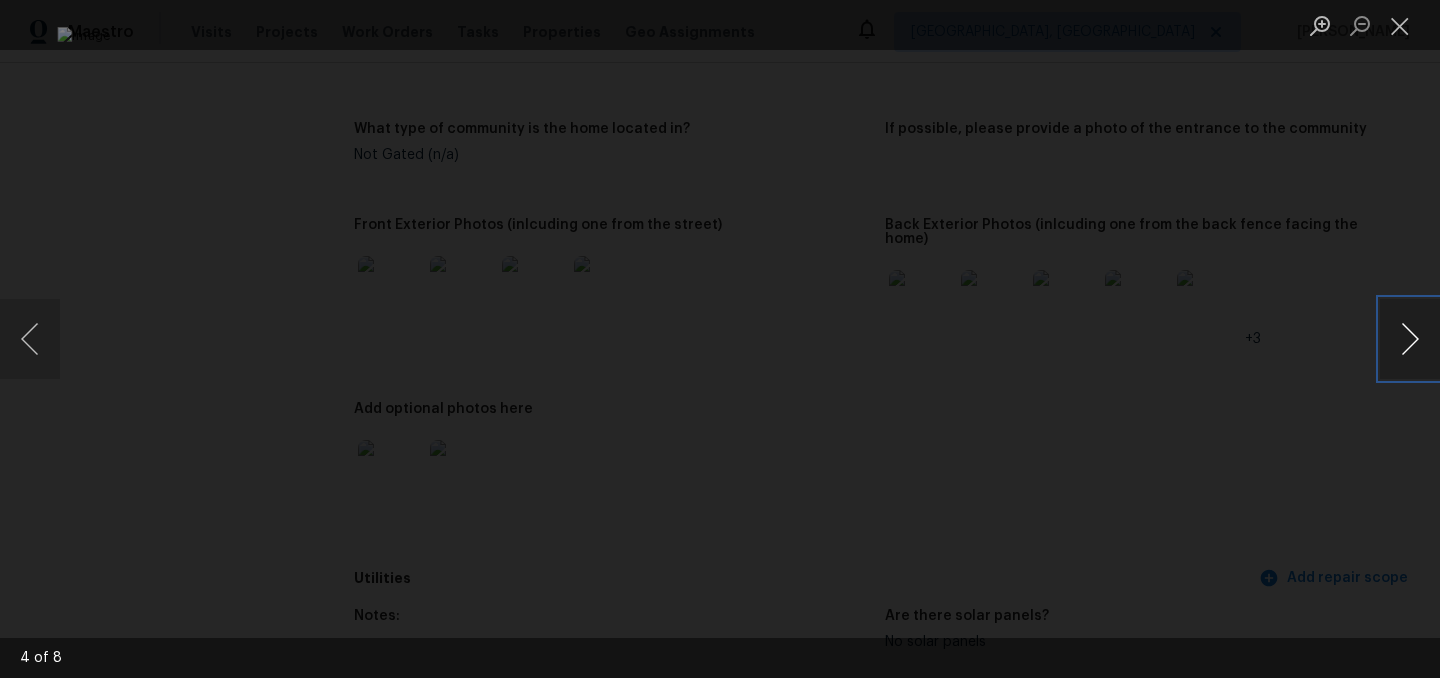 click at bounding box center [1410, 339] 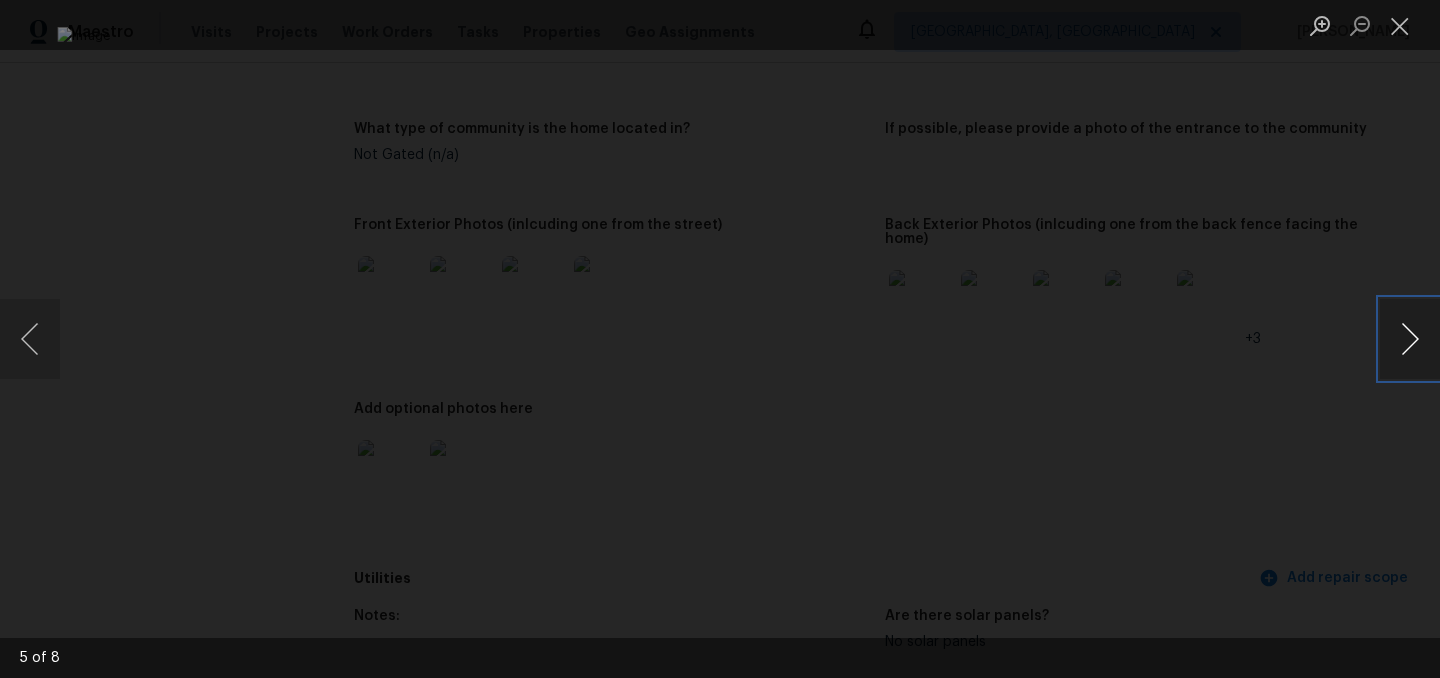 click at bounding box center [1410, 339] 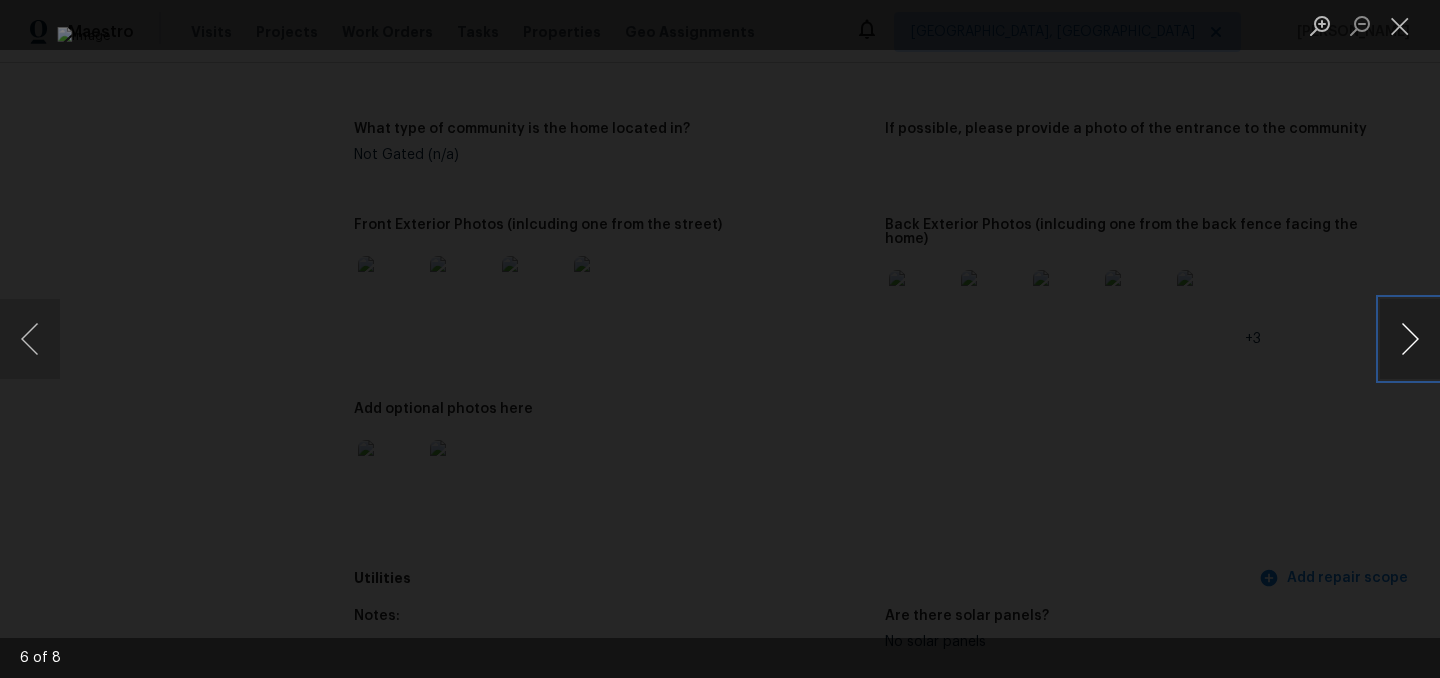click at bounding box center [1410, 339] 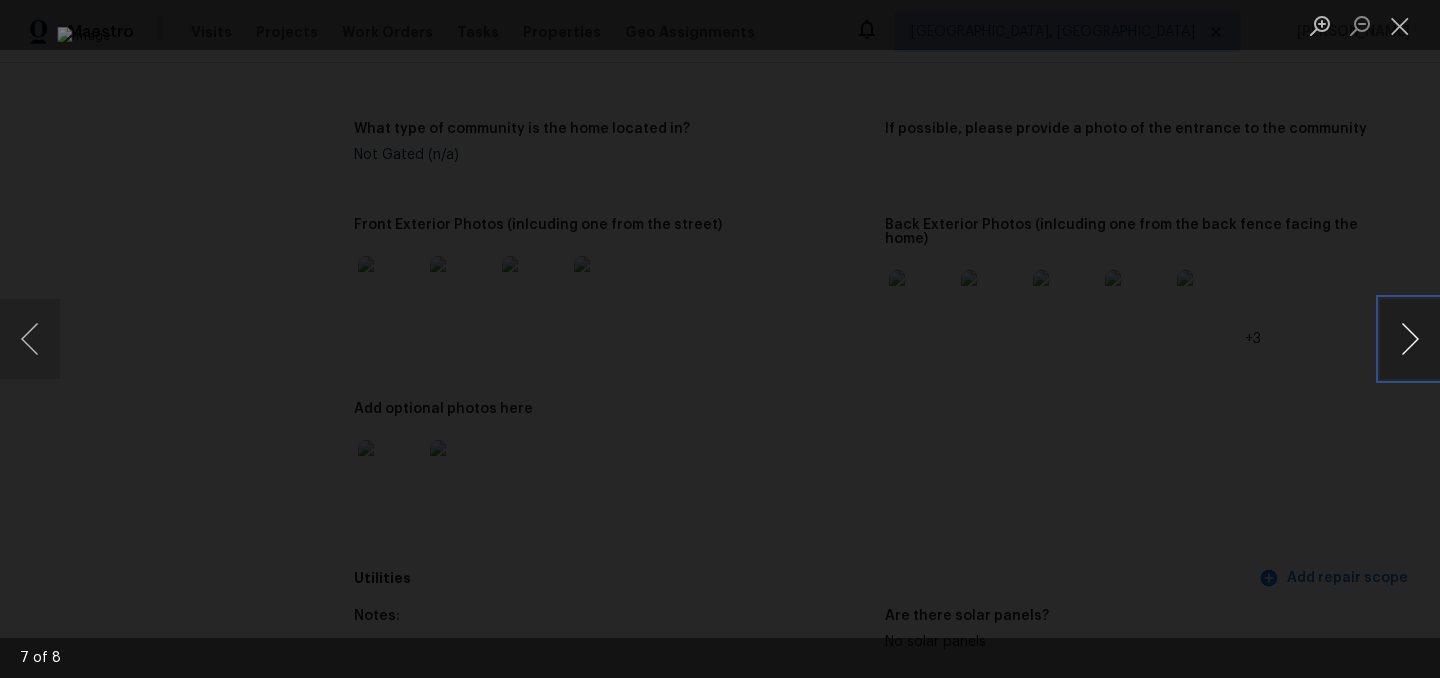 click at bounding box center [1410, 339] 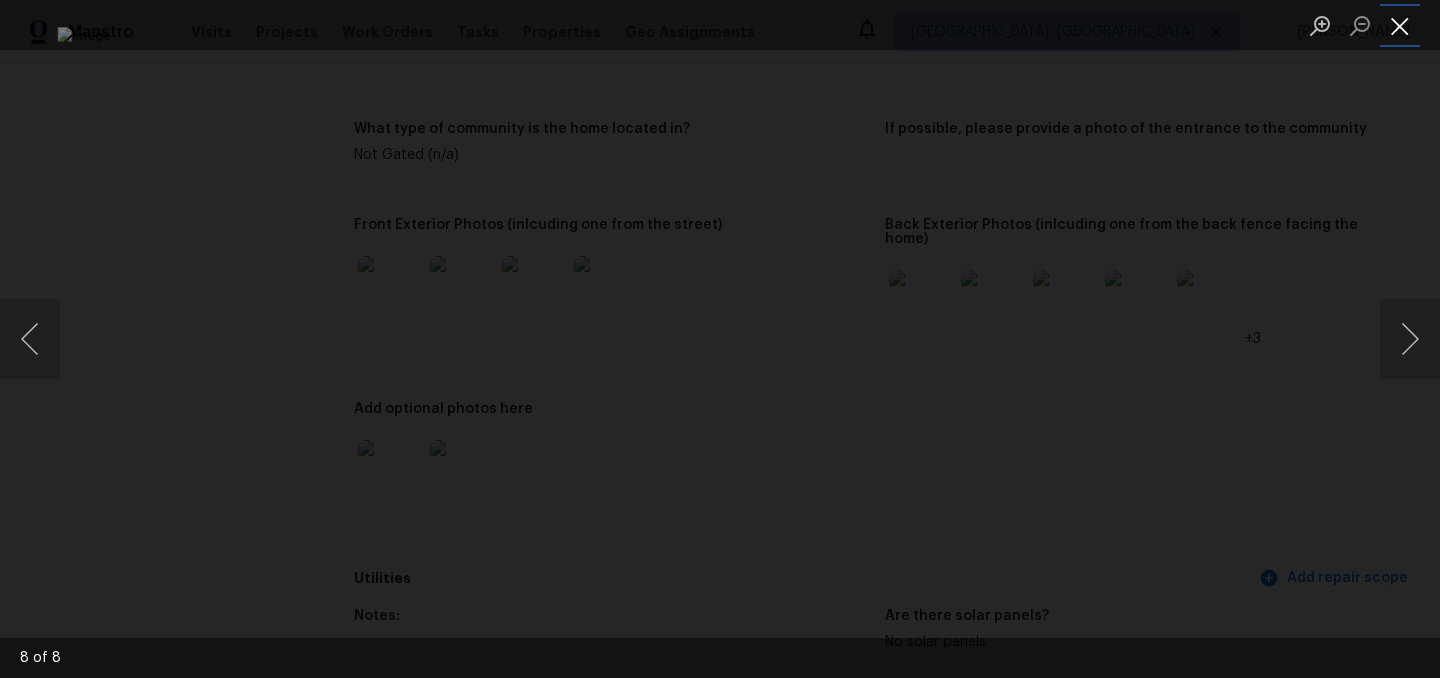 click at bounding box center (1400, 25) 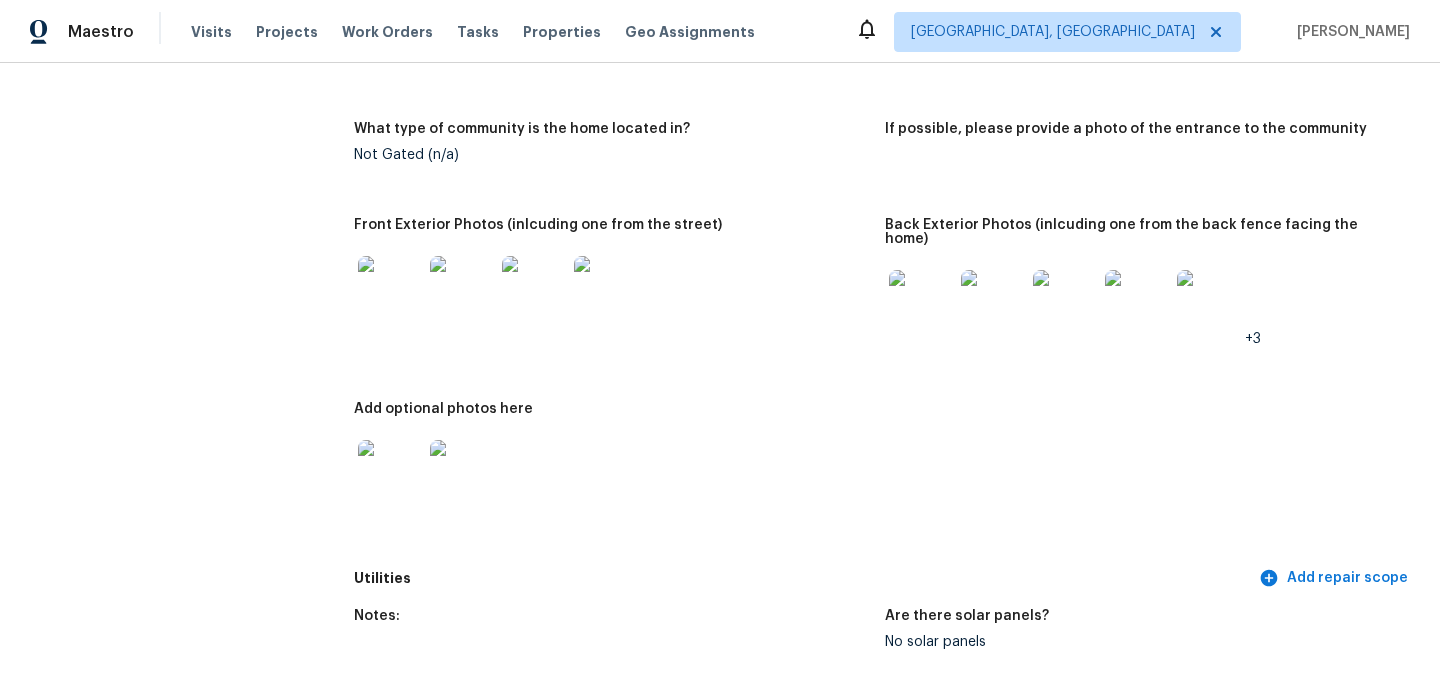 scroll, scrollTop: 0, scrollLeft: 0, axis: both 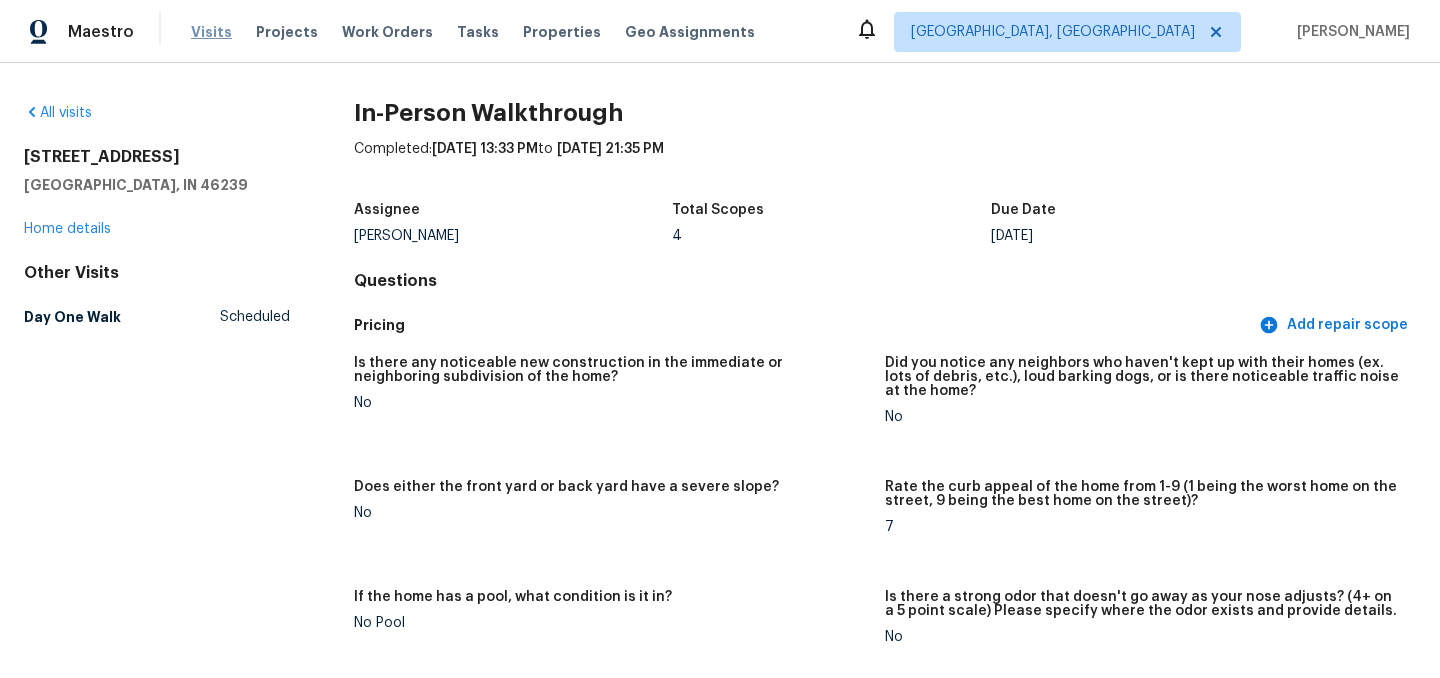 click on "Visits" at bounding box center (211, 32) 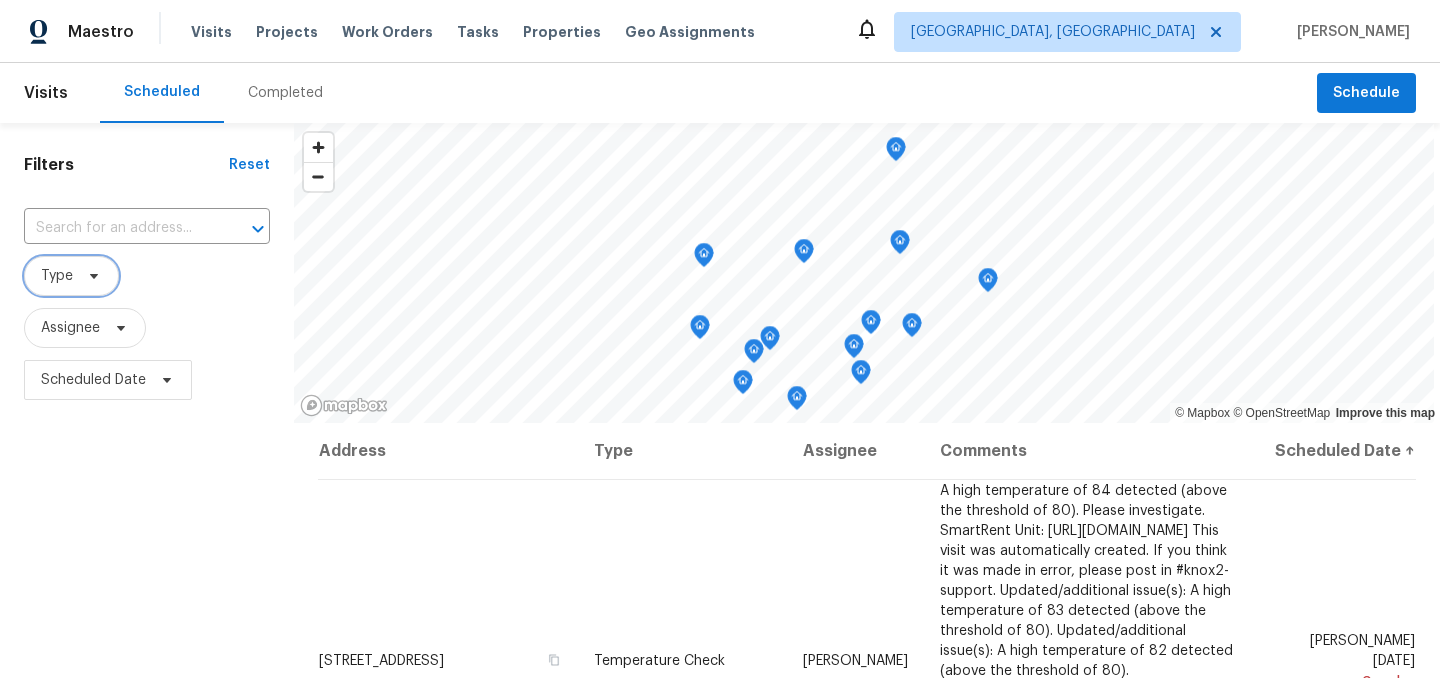 click at bounding box center [91, 276] 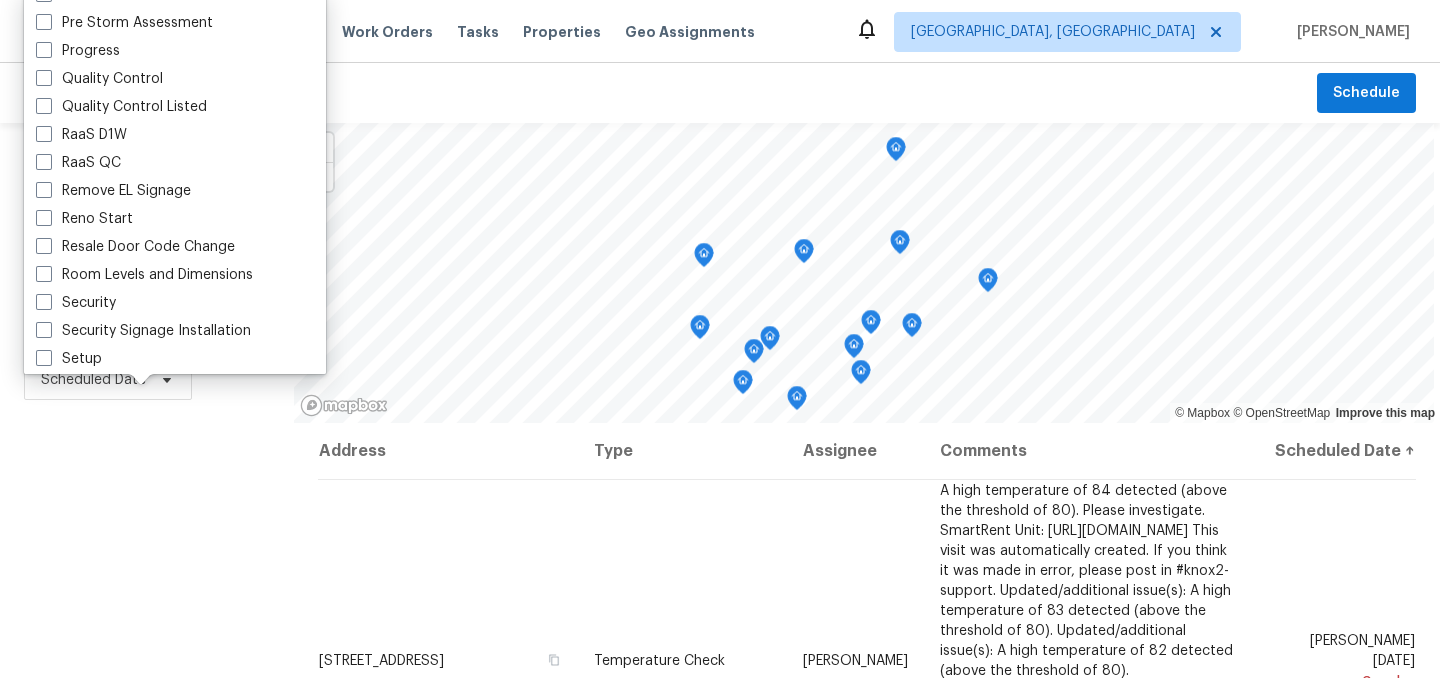 scroll, scrollTop: 1700, scrollLeft: 0, axis: vertical 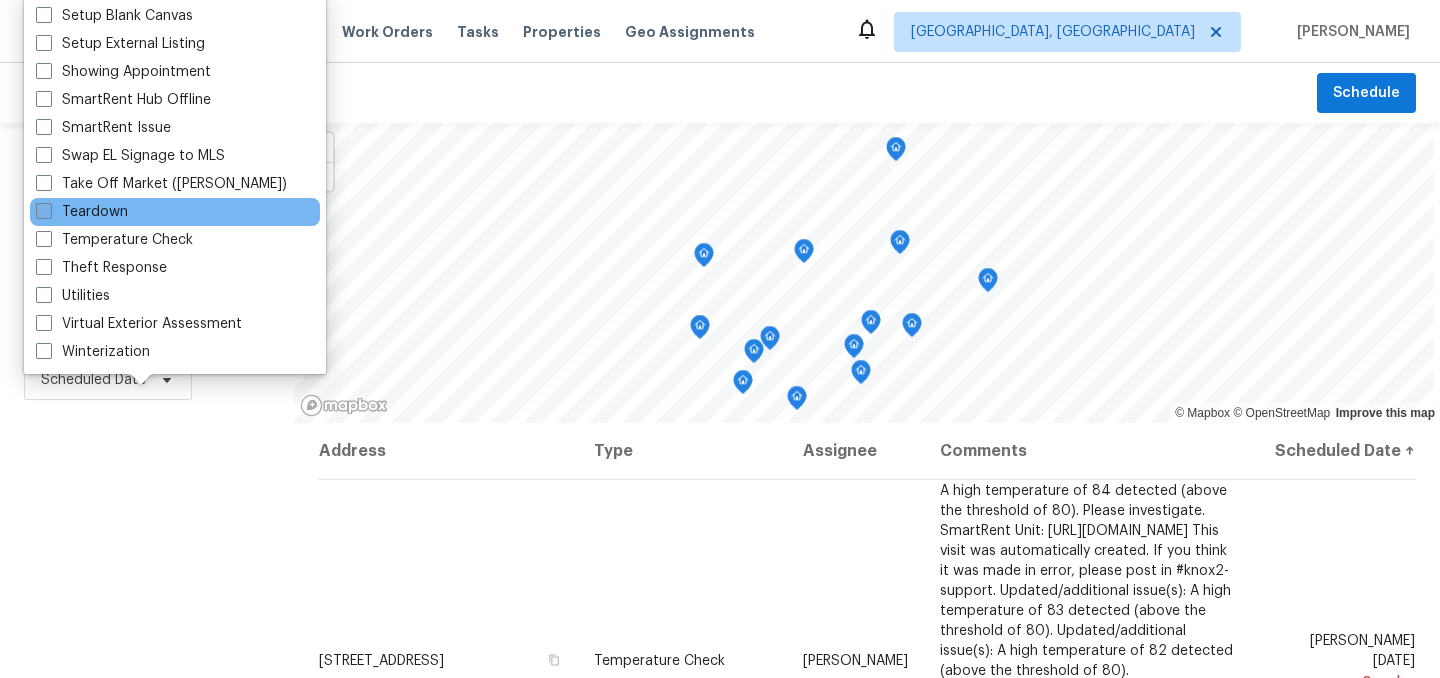 click on "Teardown" at bounding box center [82, 212] 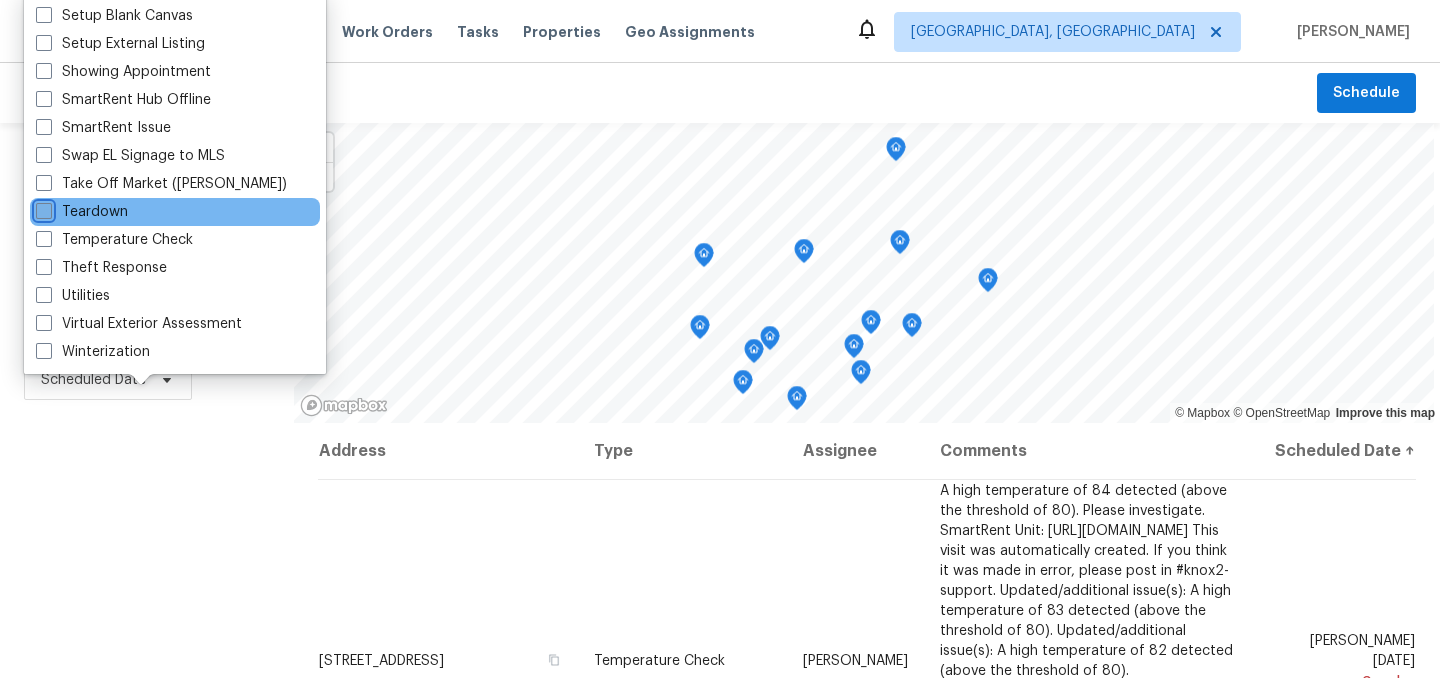 click on "Teardown" at bounding box center (42, 208) 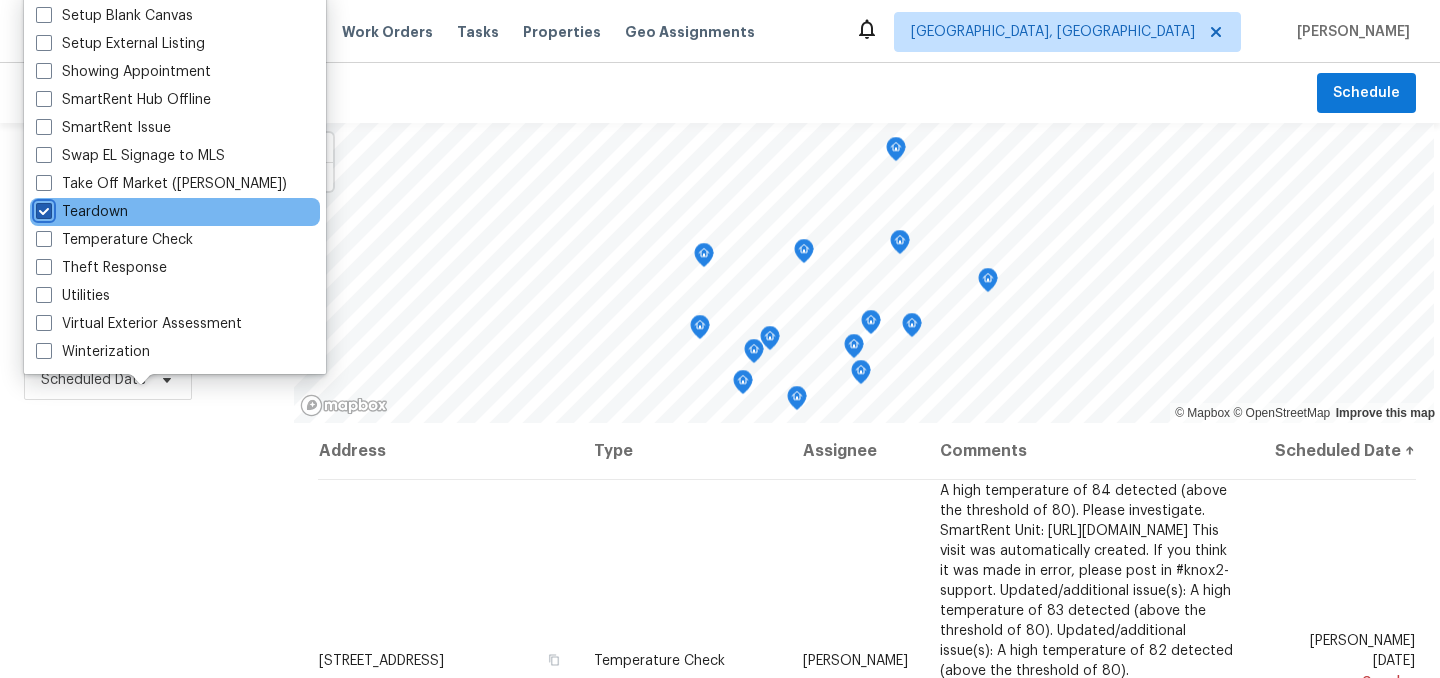 checkbox on "true" 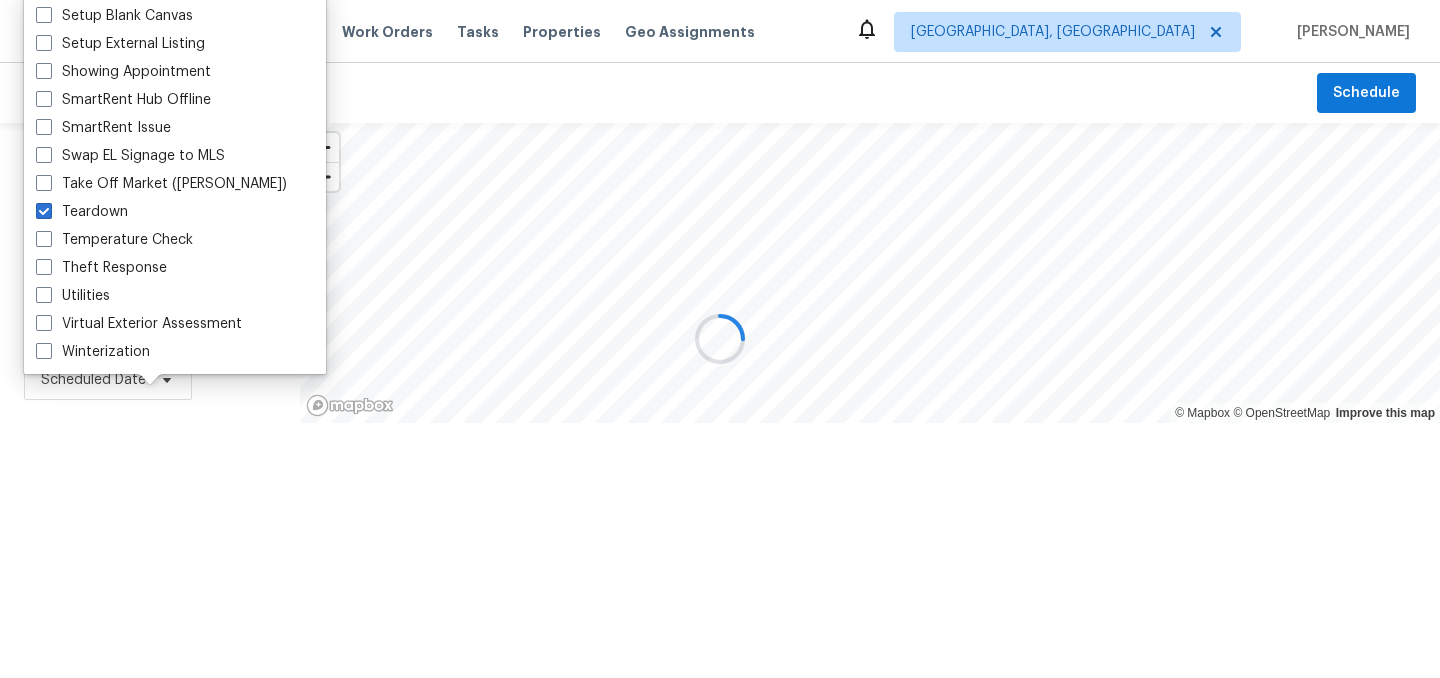 click at bounding box center (720, 339) 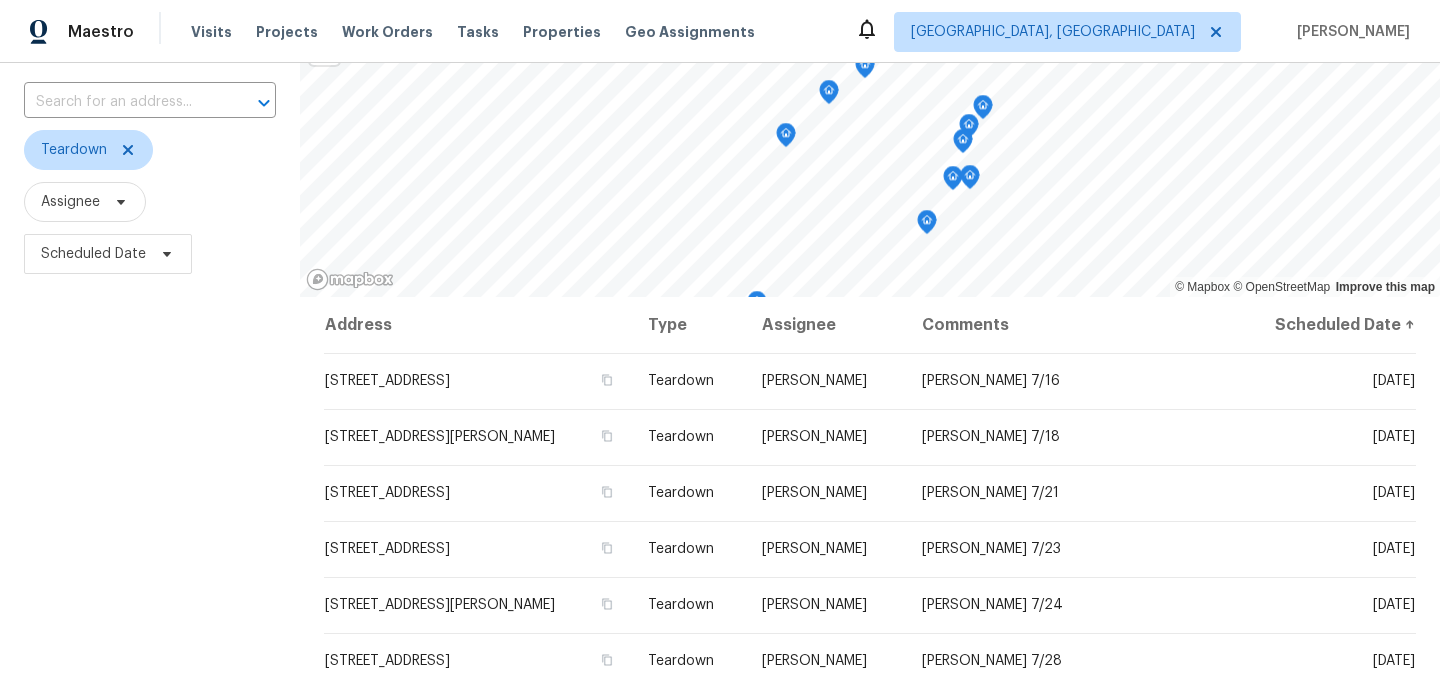 scroll, scrollTop: 287, scrollLeft: 0, axis: vertical 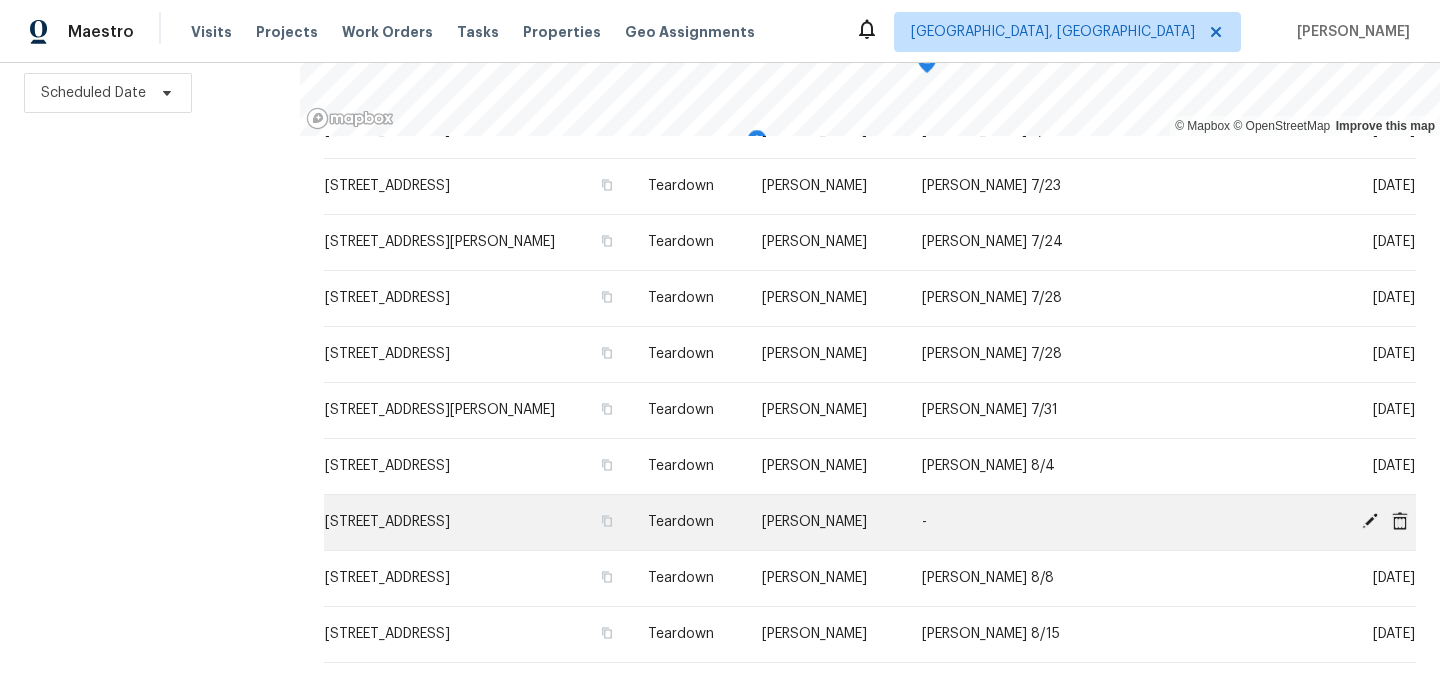click 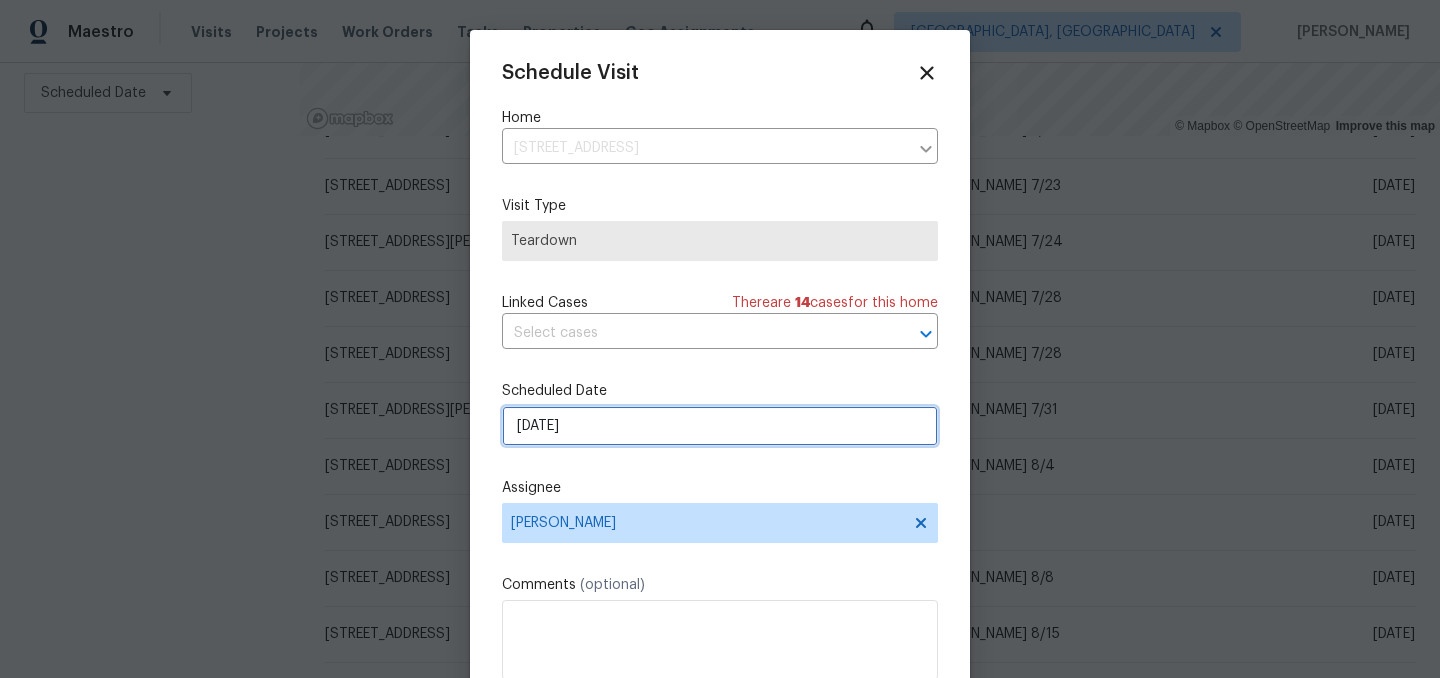 click on "[DATE]" at bounding box center (720, 426) 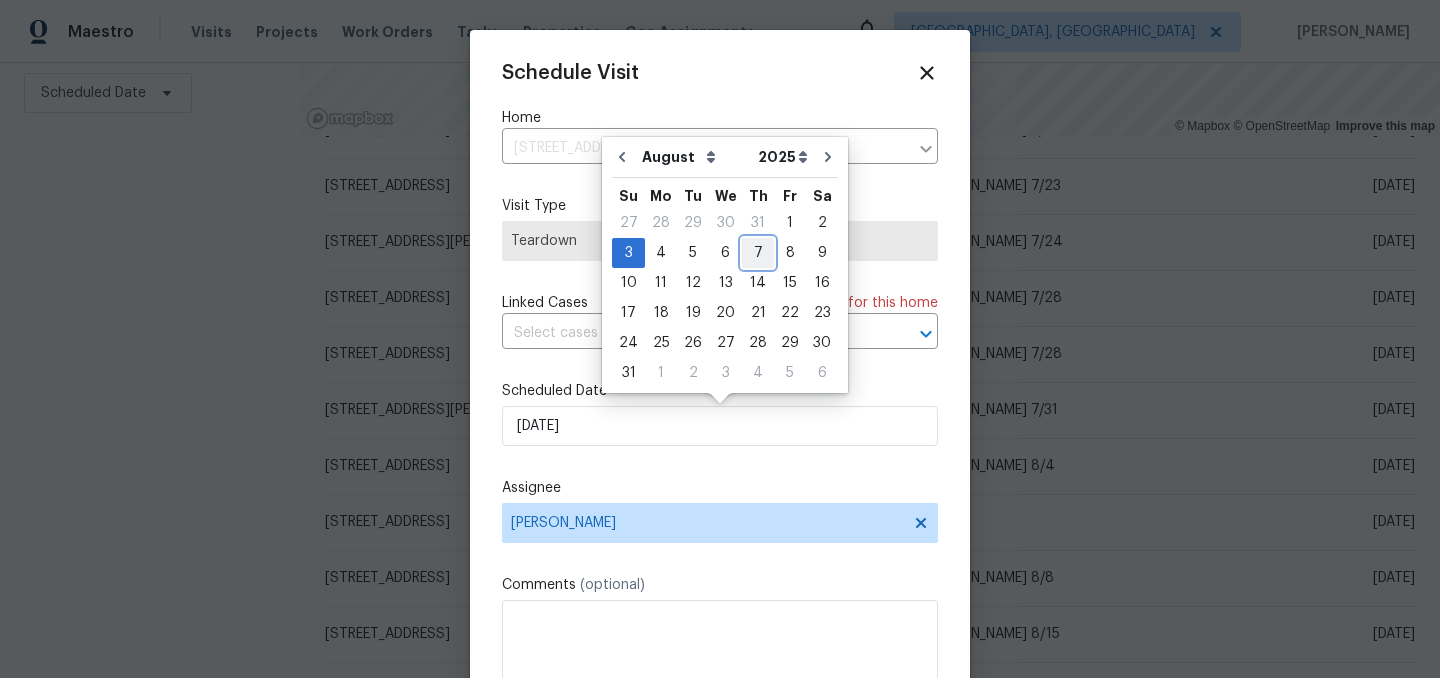 click on "7" at bounding box center (758, 253) 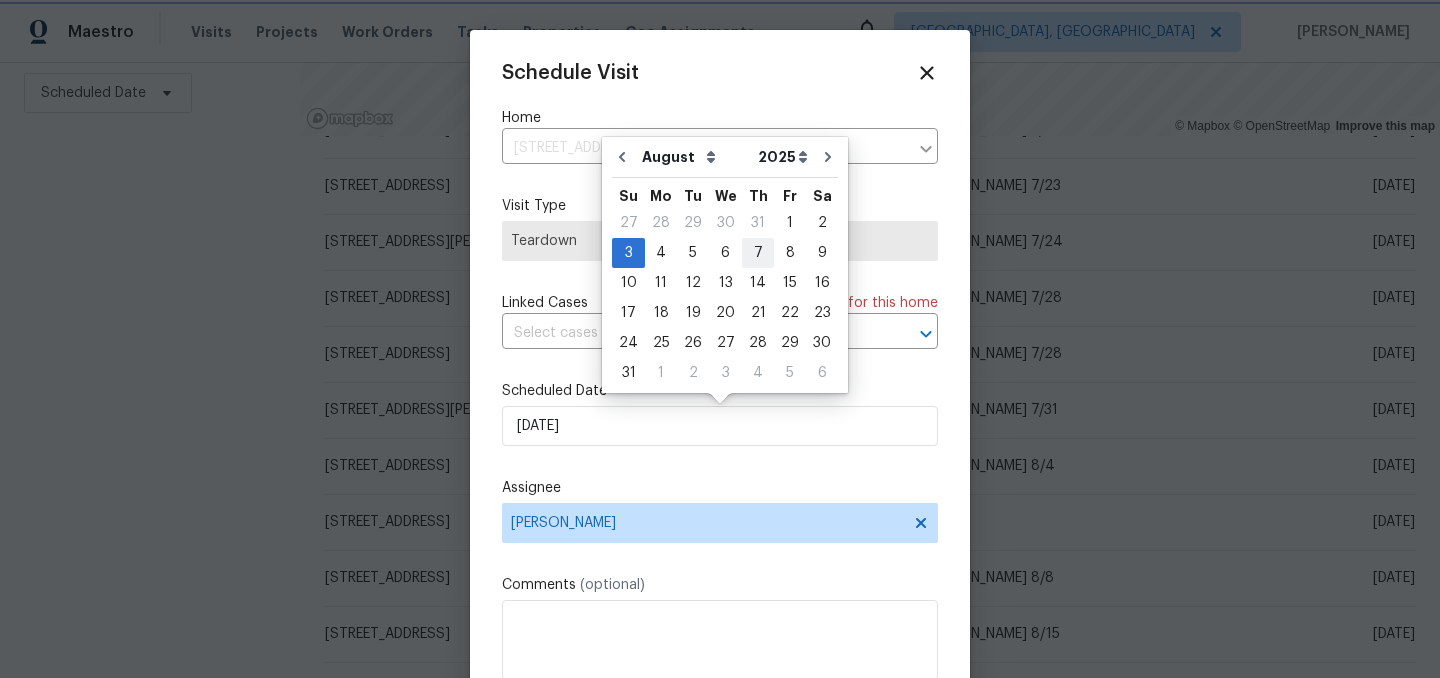 type on "[DATE]" 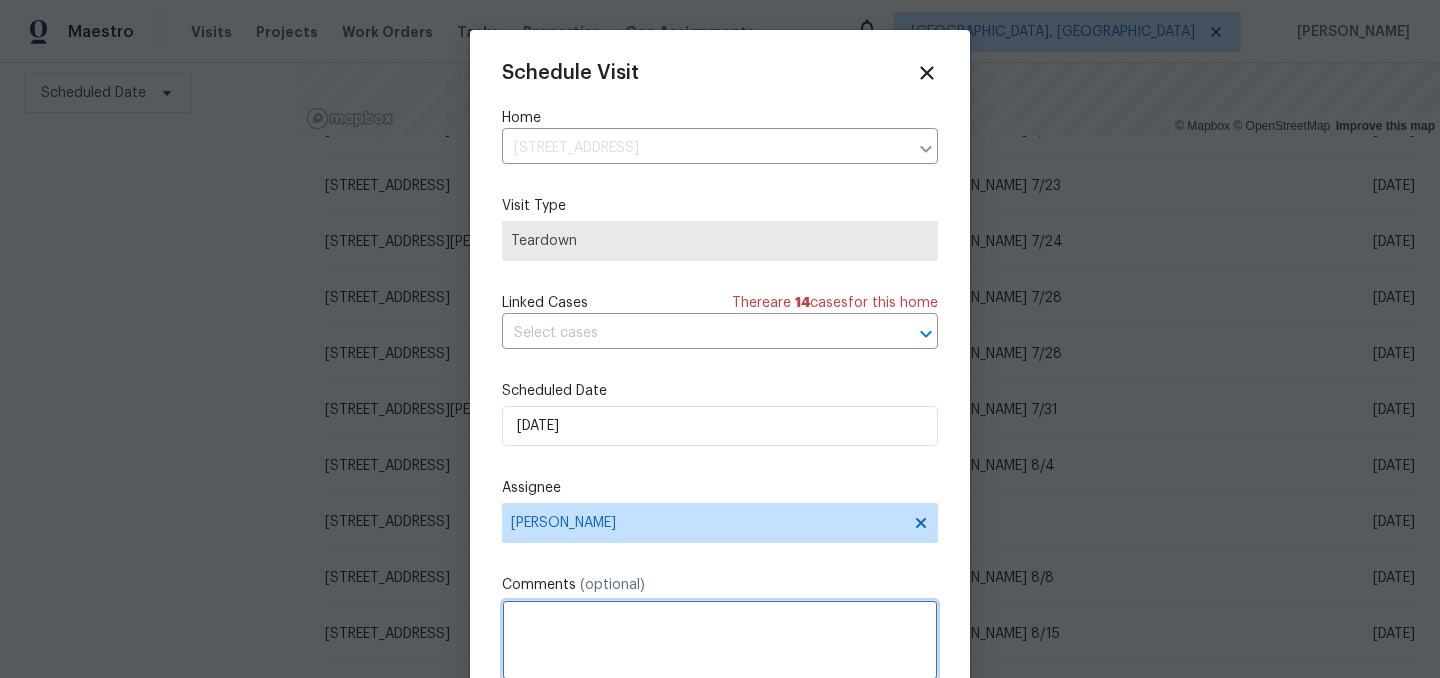 click at bounding box center [720, 640] 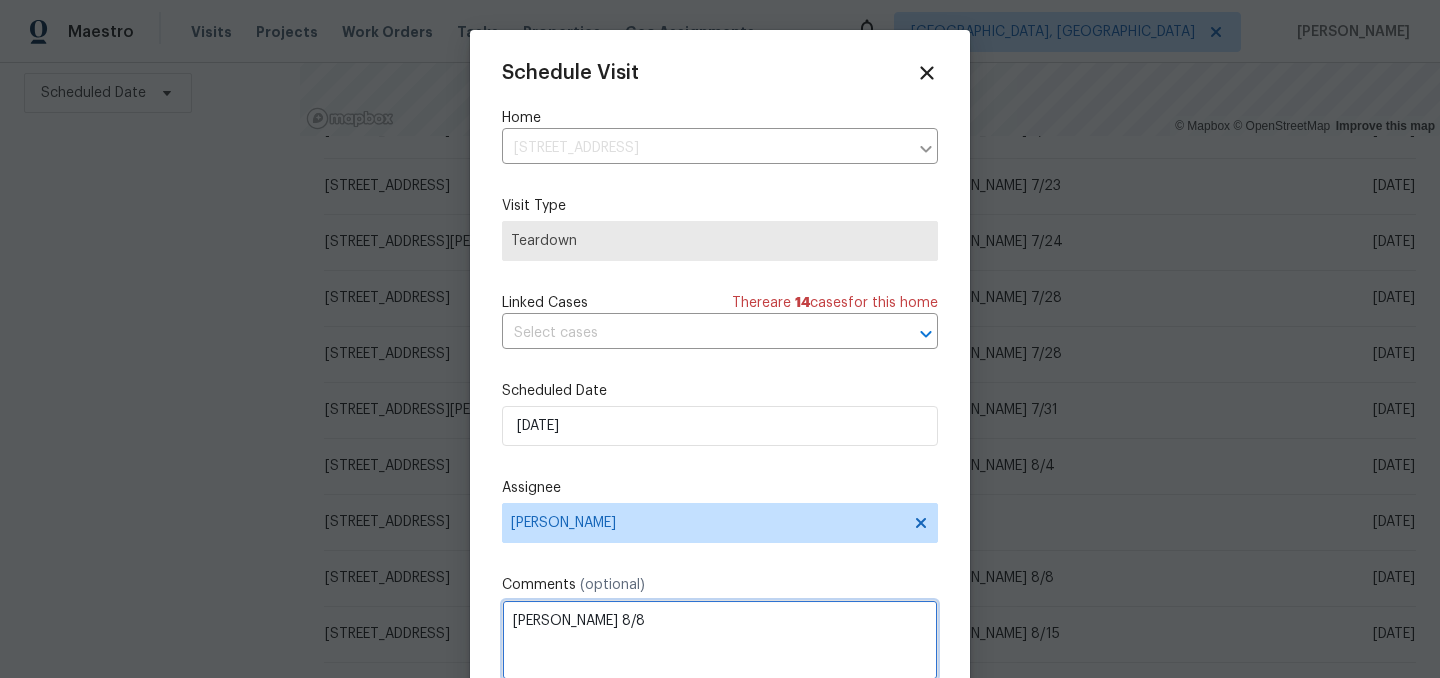 type on "[PERSON_NAME] 8/8" 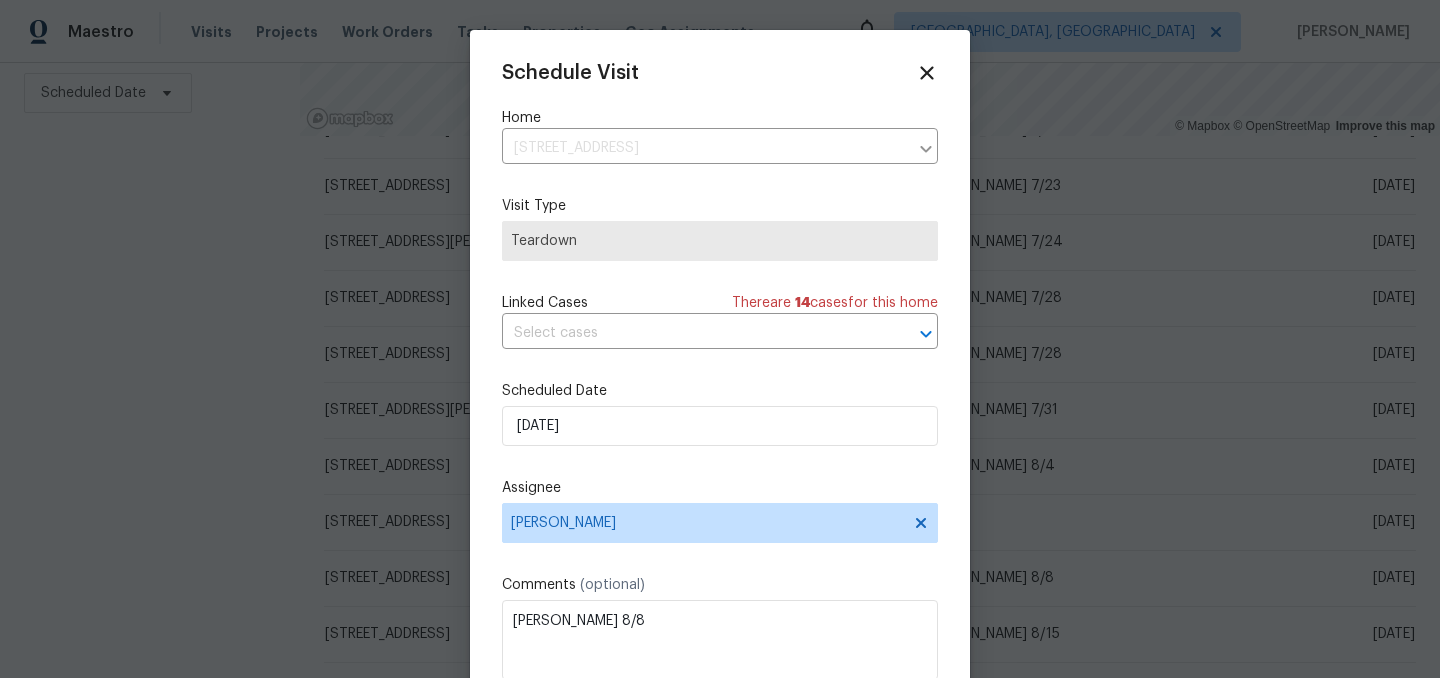 click on "Comments   (optional)" at bounding box center [720, 585] 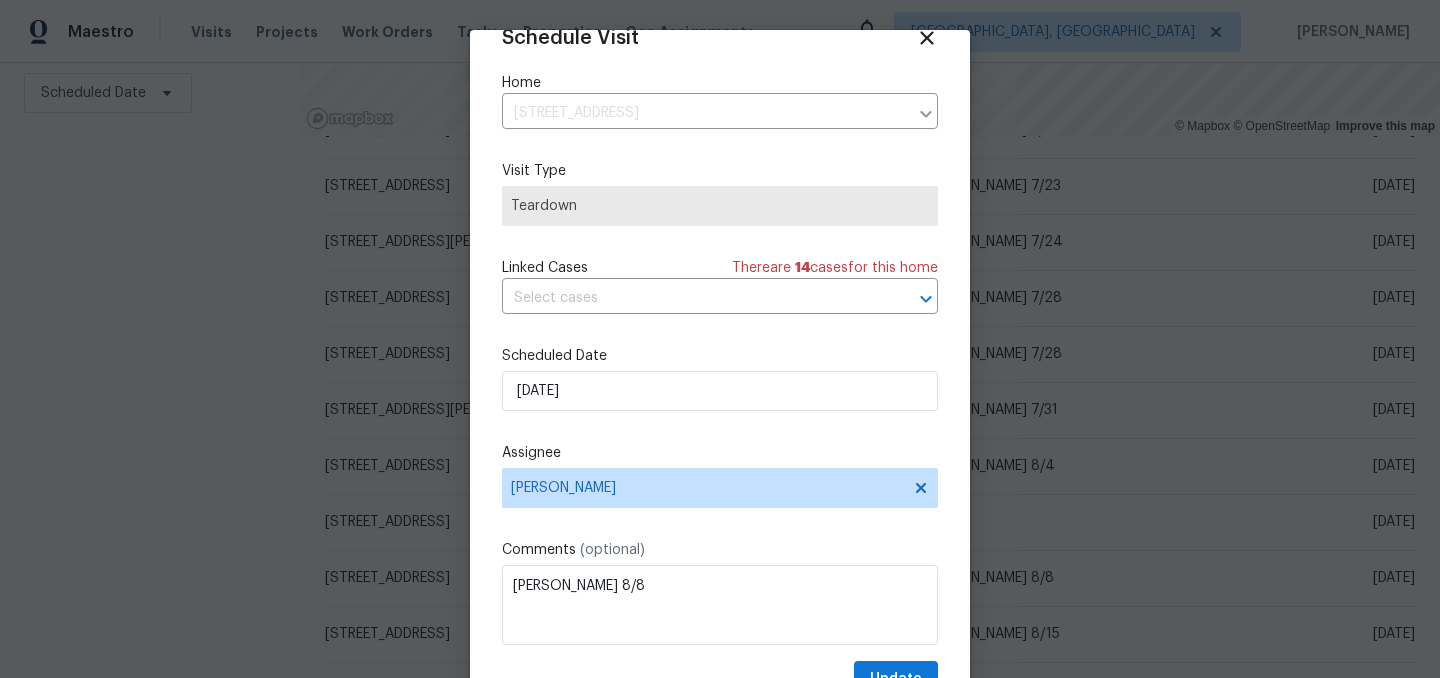 scroll, scrollTop: 82, scrollLeft: 0, axis: vertical 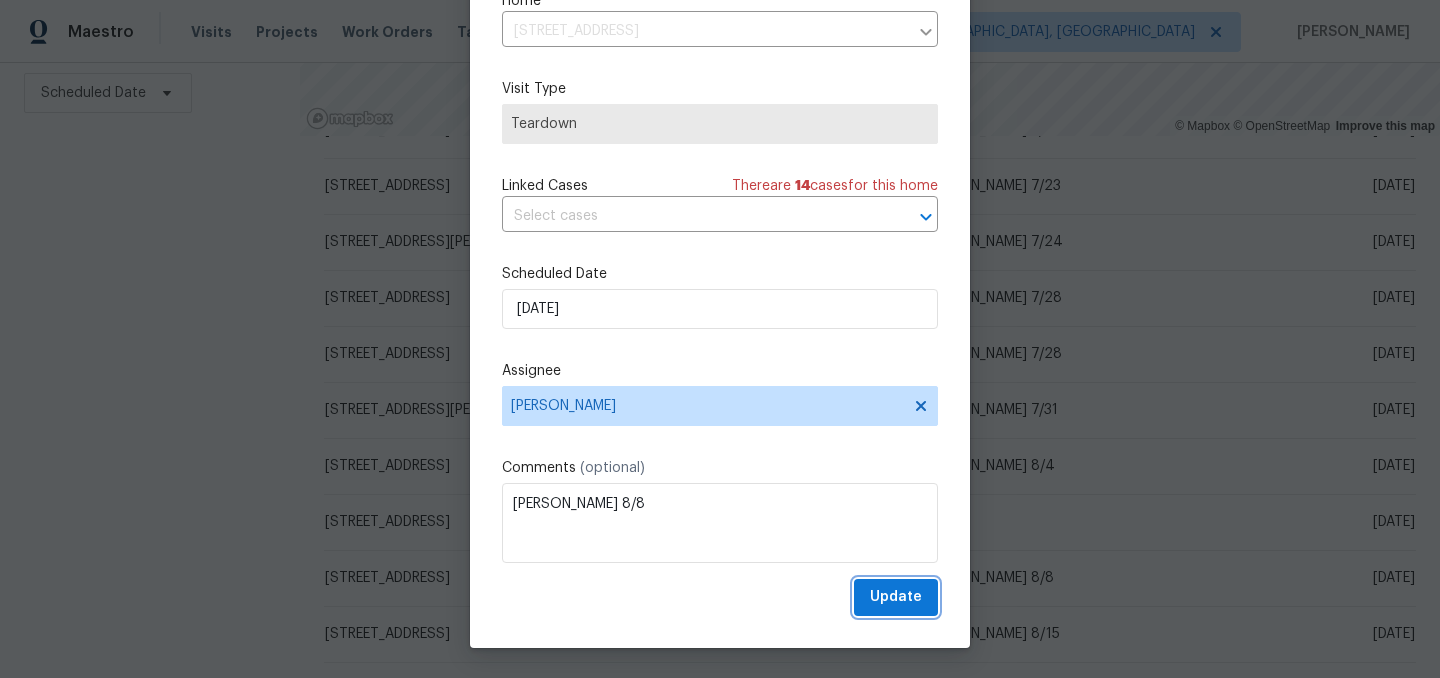 click on "Update" at bounding box center [896, 597] 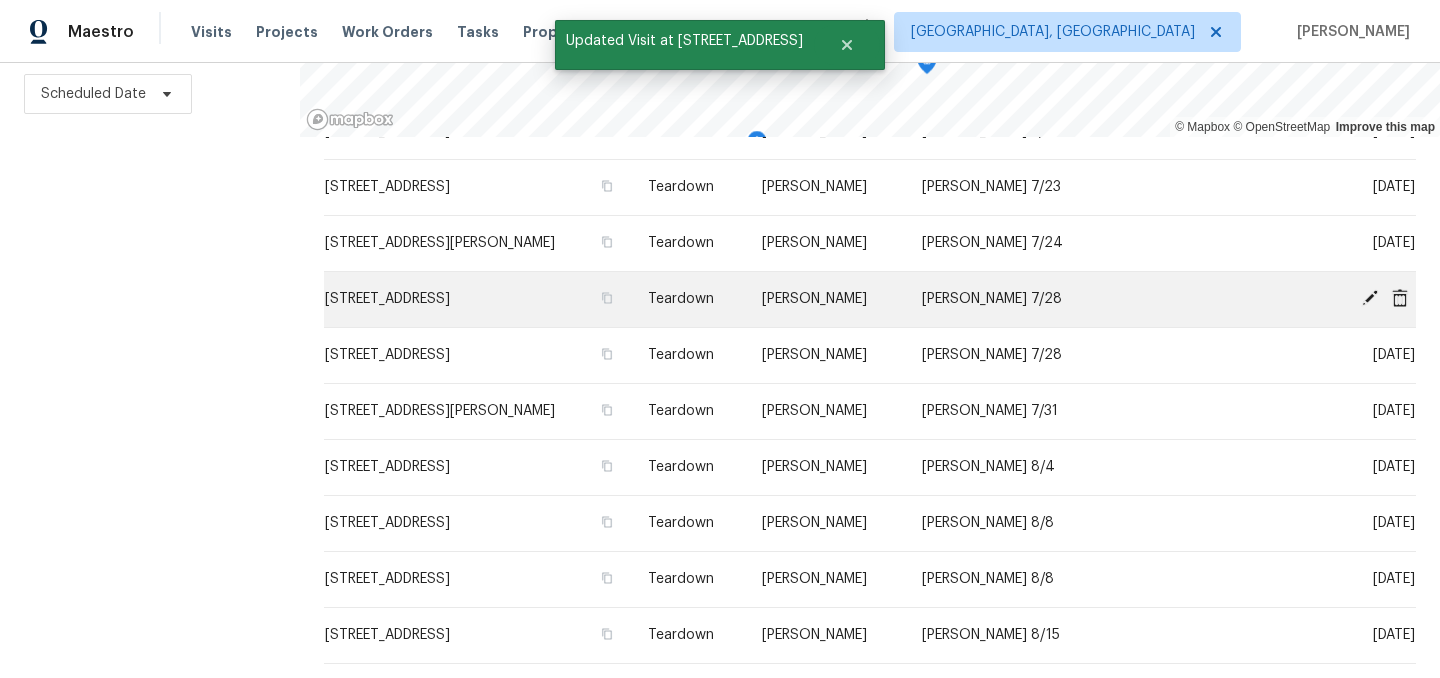 scroll, scrollTop: 287, scrollLeft: 0, axis: vertical 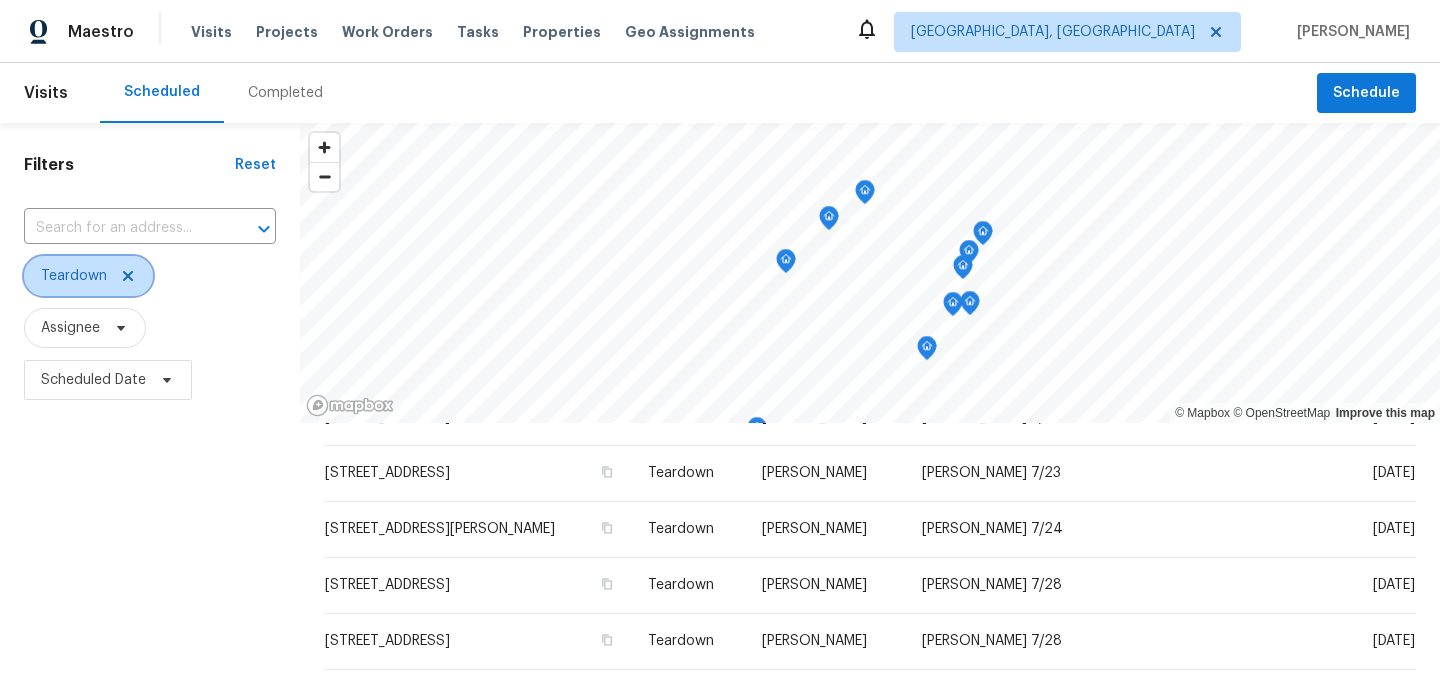 click 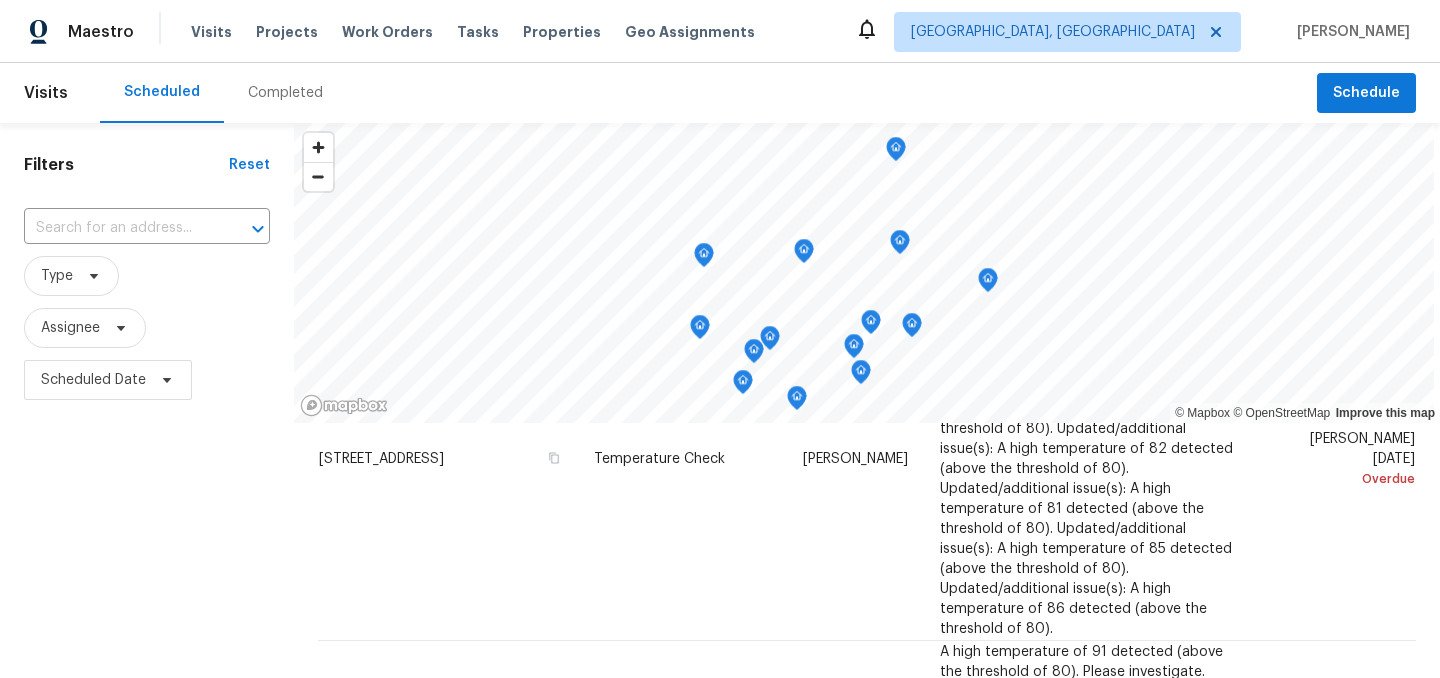 click on "Filters Reset ​ Type Assignee Scheduled Date" at bounding box center [147, 544] 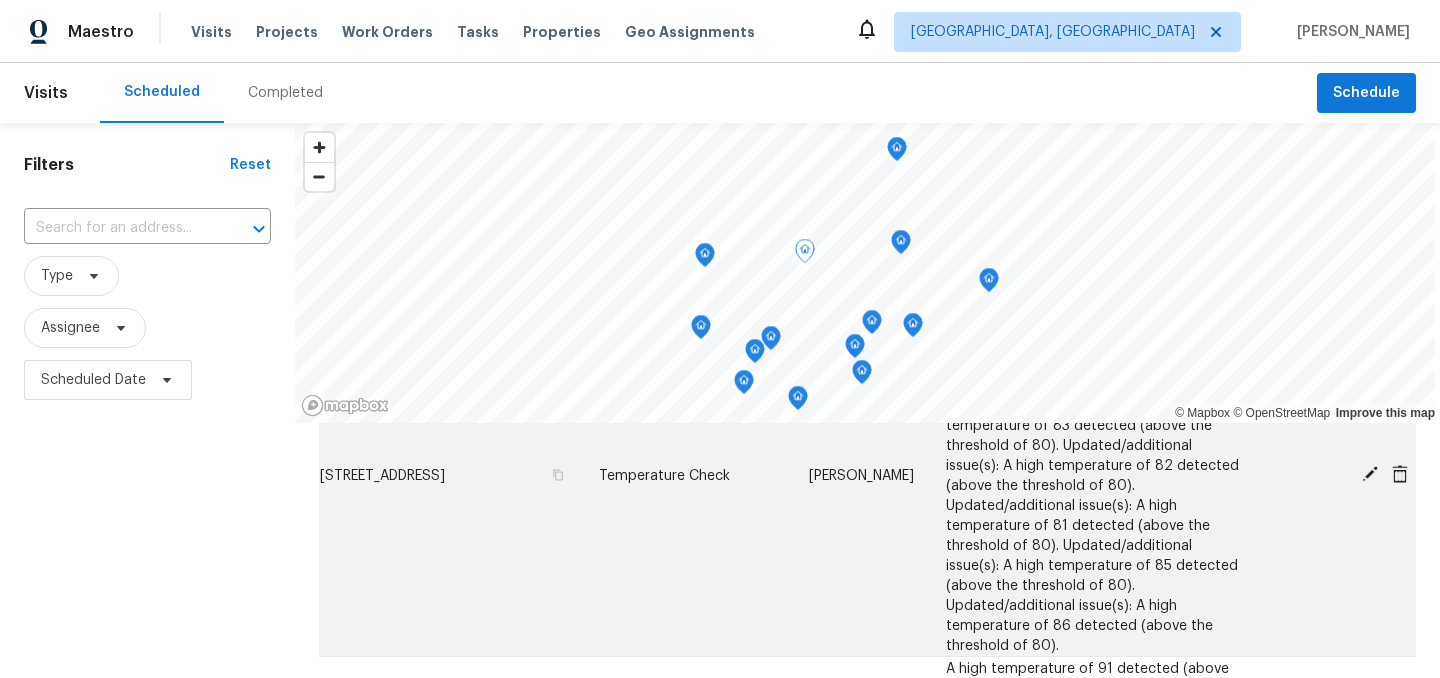 scroll, scrollTop: 0, scrollLeft: 0, axis: both 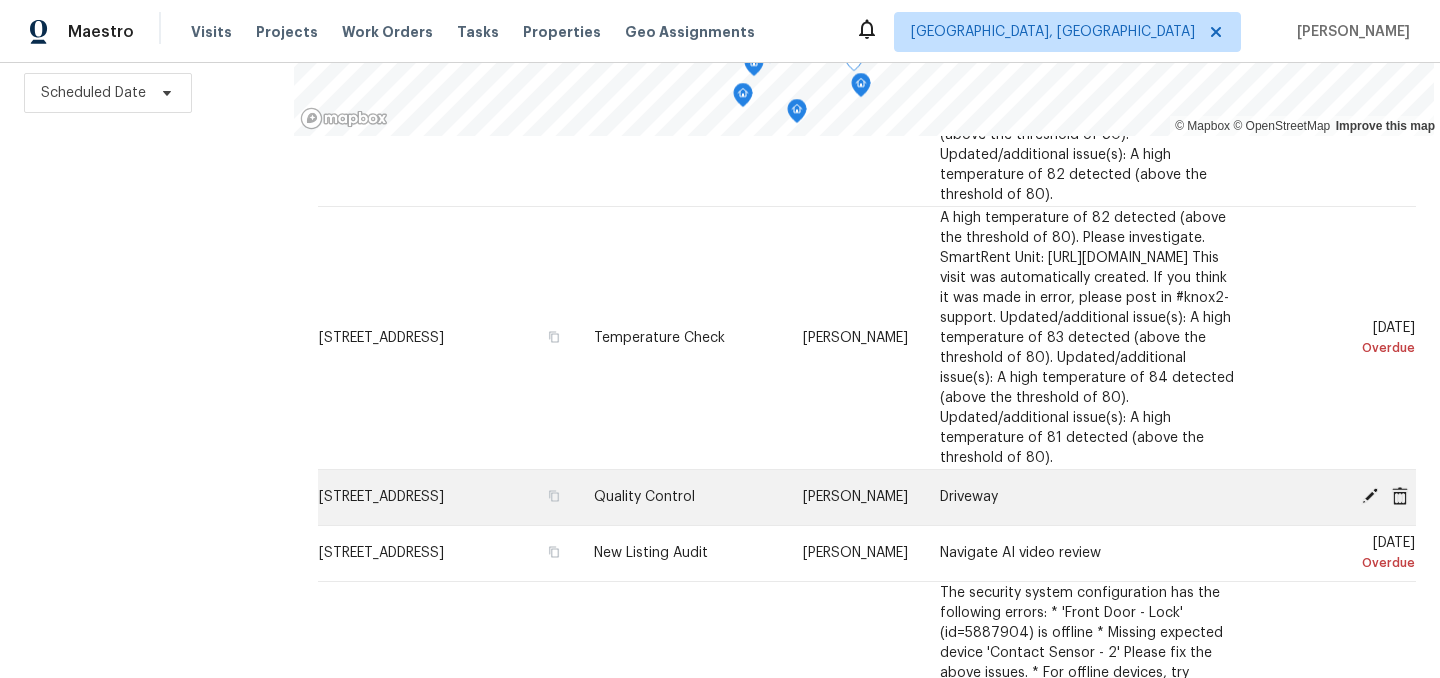 click 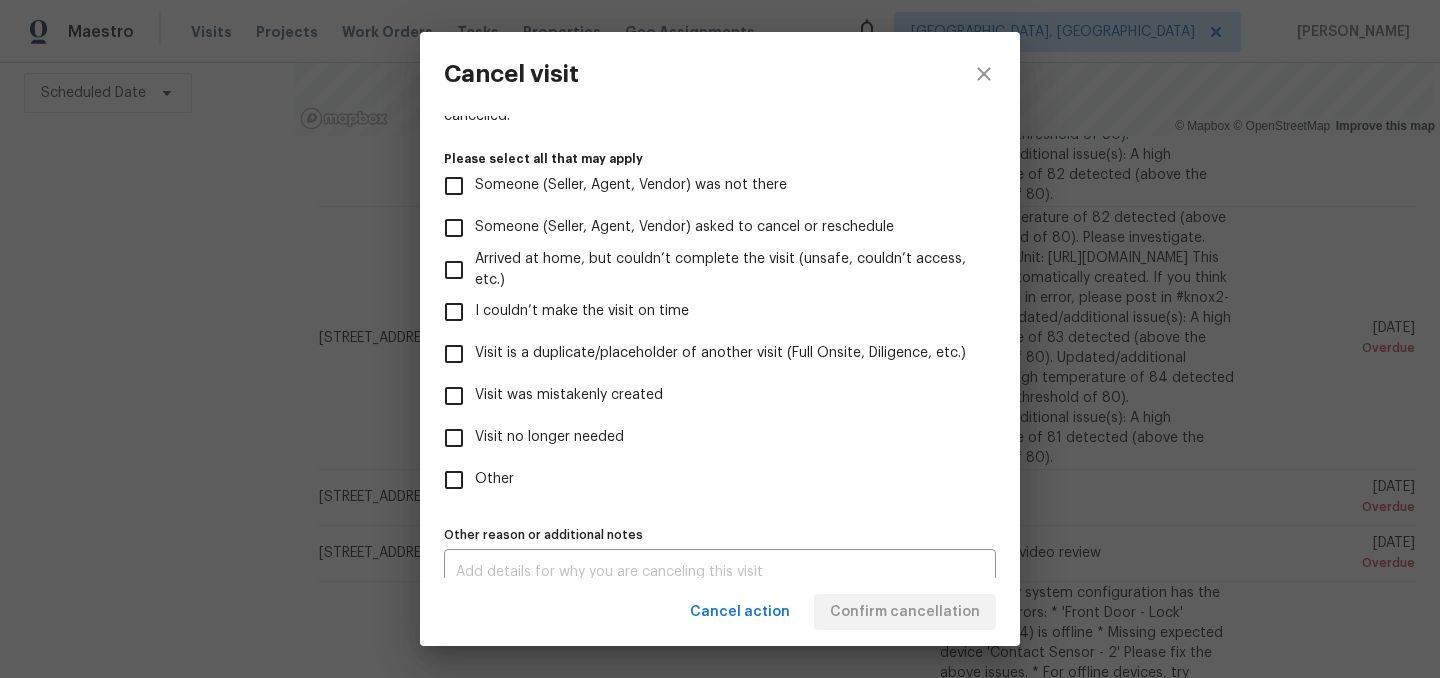 scroll, scrollTop: 206, scrollLeft: 0, axis: vertical 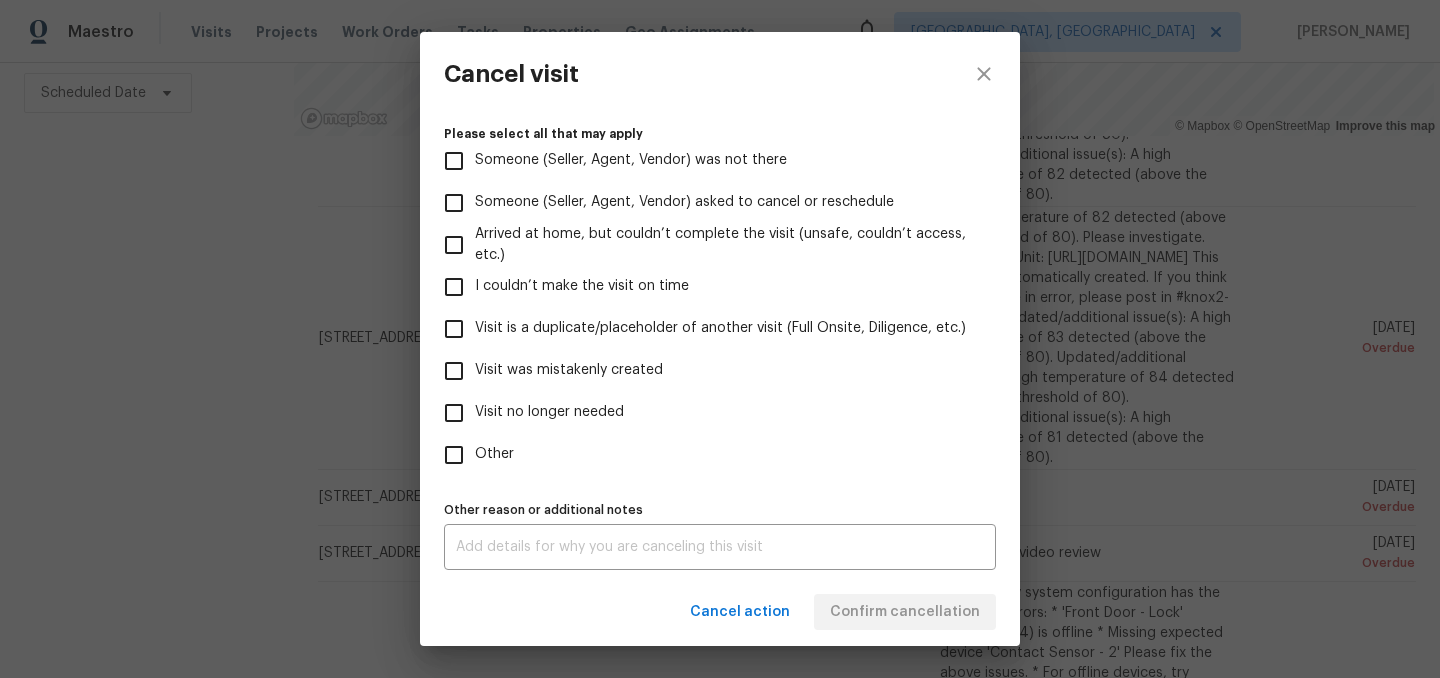 click on "Visit was mistakenly created" at bounding box center (569, 370) 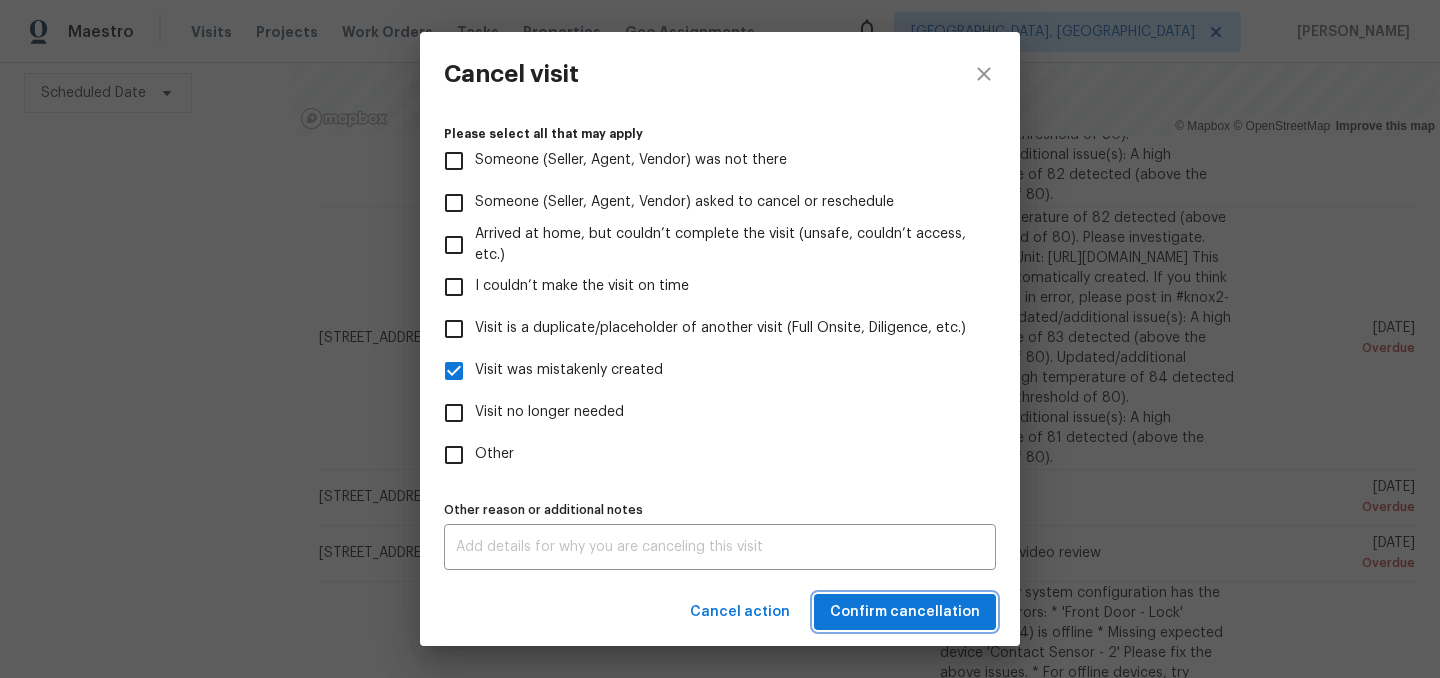 click on "Confirm cancellation" at bounding box center (905, 612) 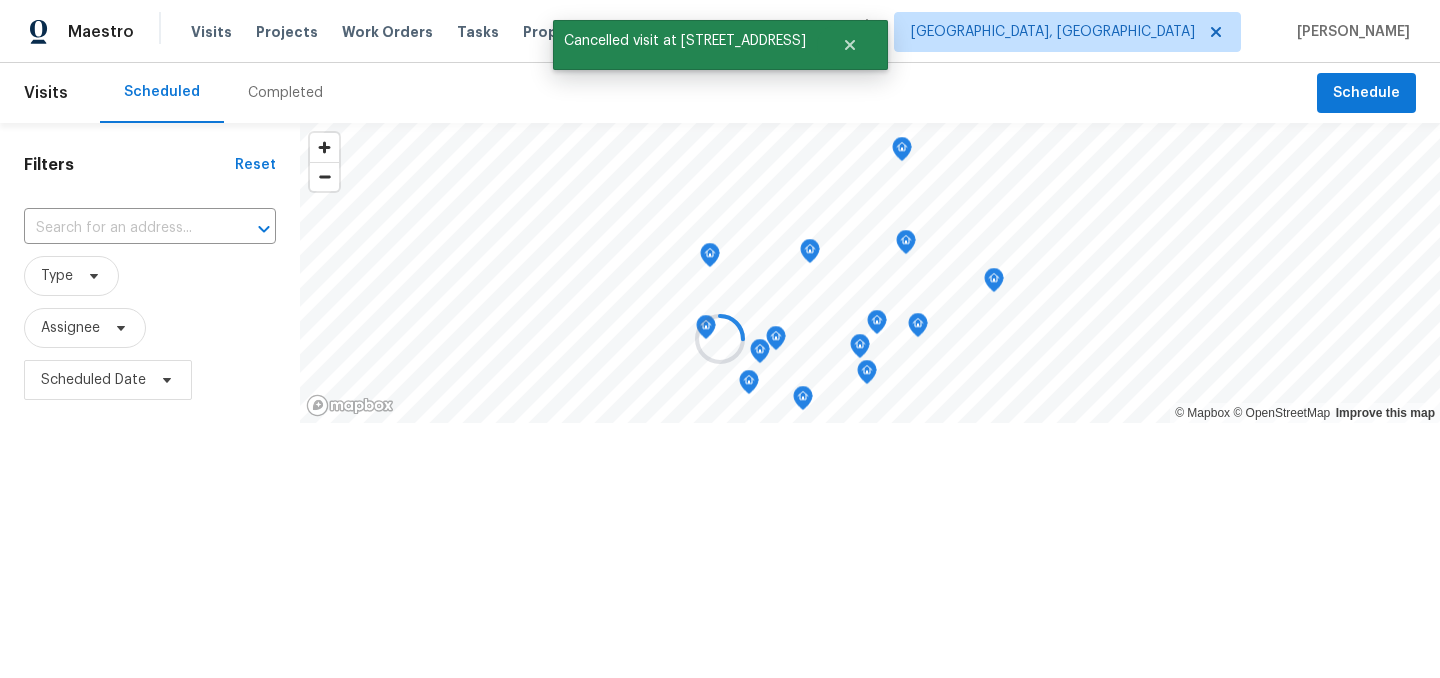 scroll, scrollTop: 0, scrollLeft: 0, axis: both 